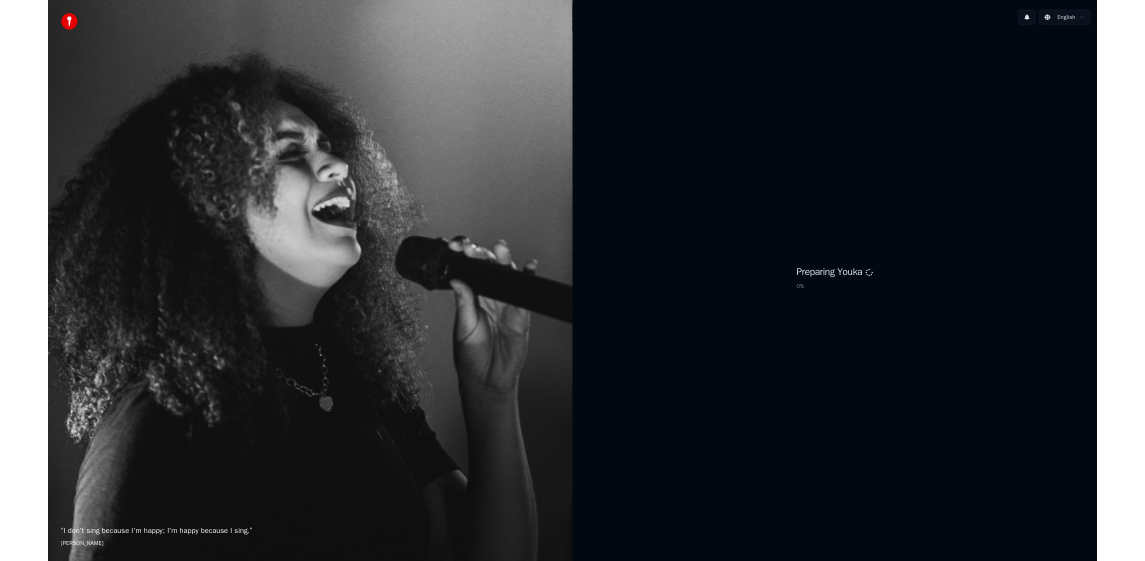 scroll, scrollTop: 0, scrollLeft: 0, axis: both 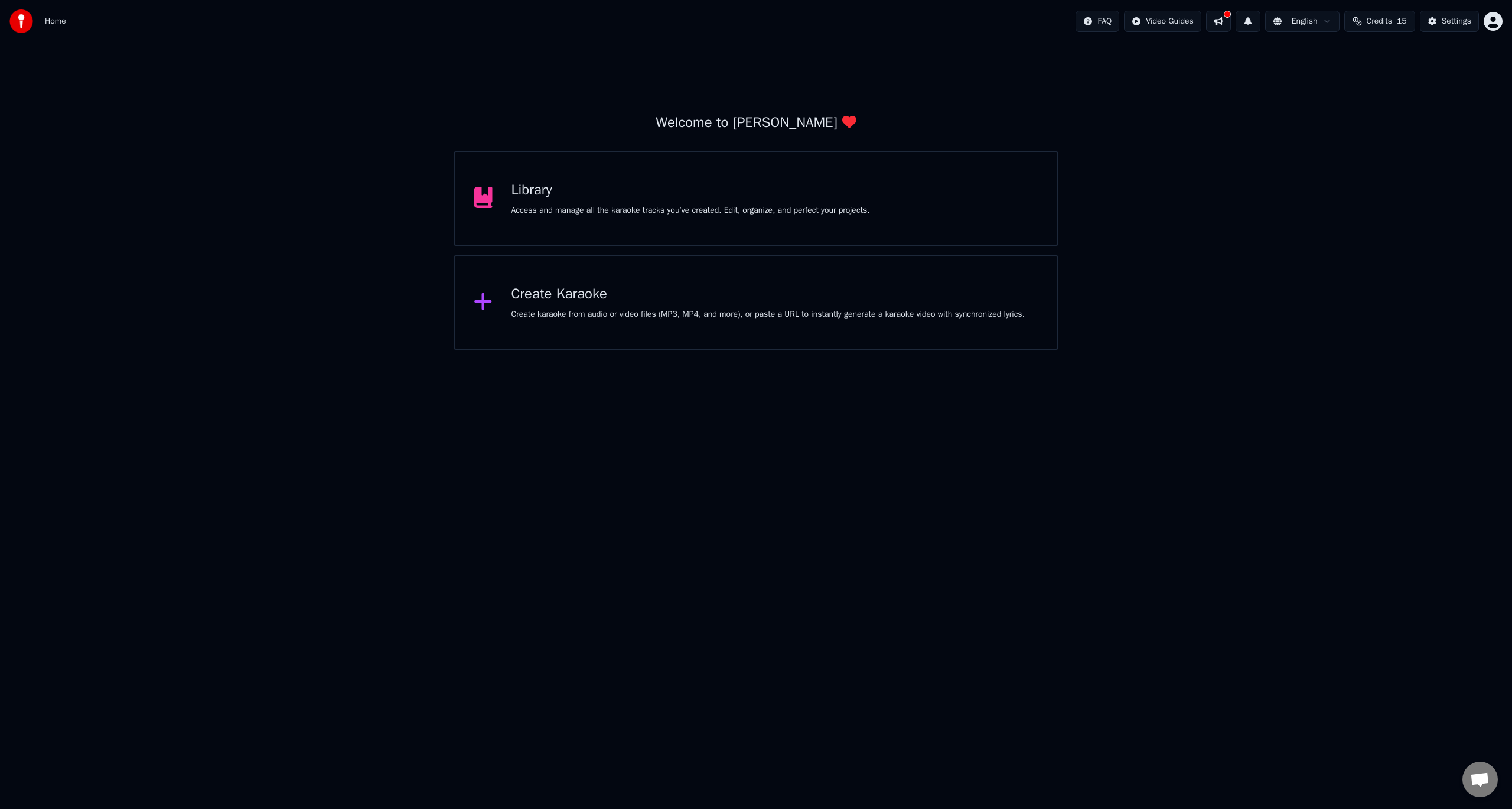 click on "Home FAQ Video Guides English Credits 15 Settings Welcome to Youka Library Access and manage all the karaoke tracks you’ve created. Edit, organize, and perfect your projects. Create Karaoke Create karaoke from audio or video files (MP3, MP4, and more), or paste a URL to instantly generate a karaoke video with synchronized lyrics." at bounding box center [756, 175] 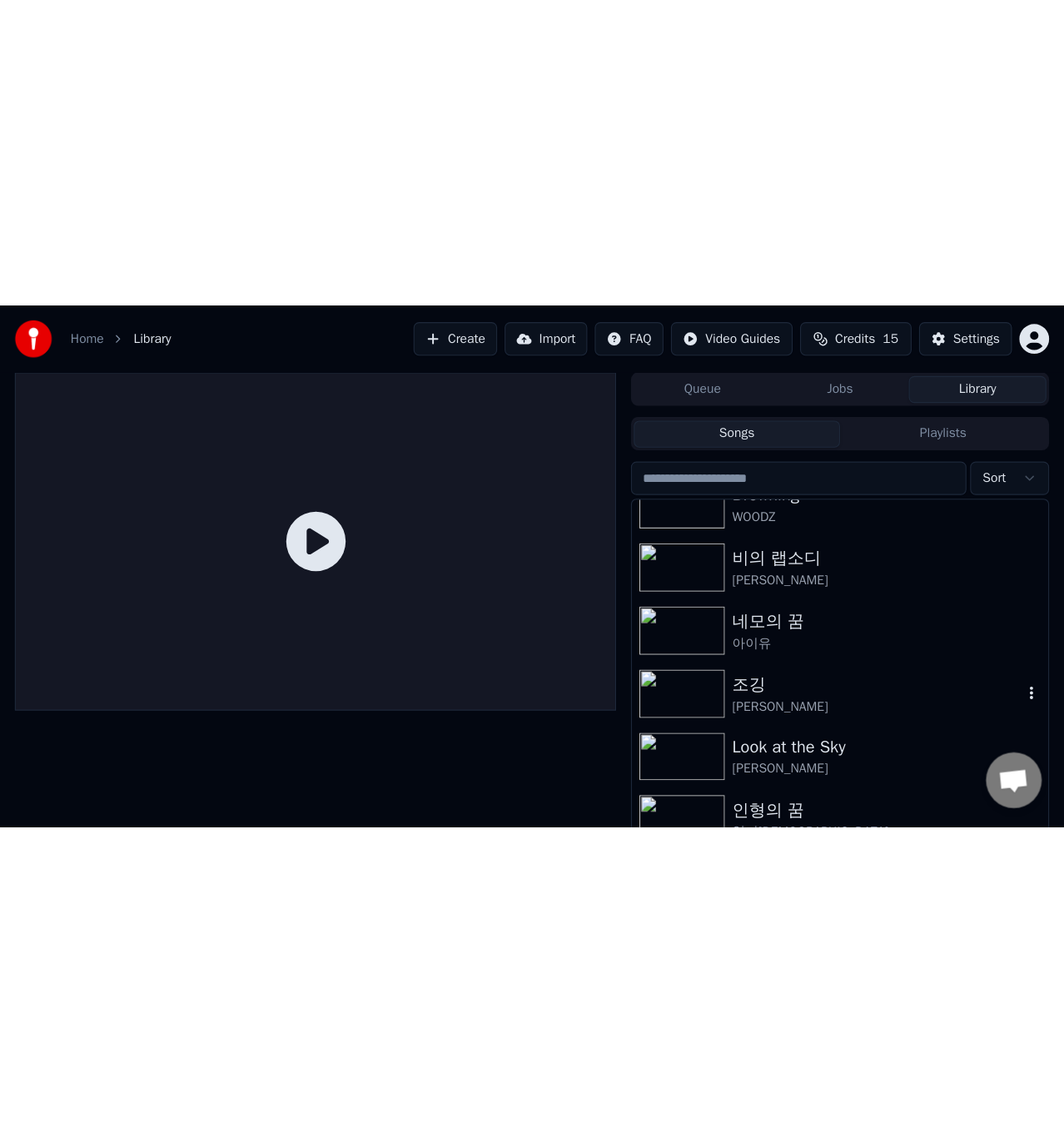 scroll, scrollTop: 166, scrollLeft: 0, axis: vertical 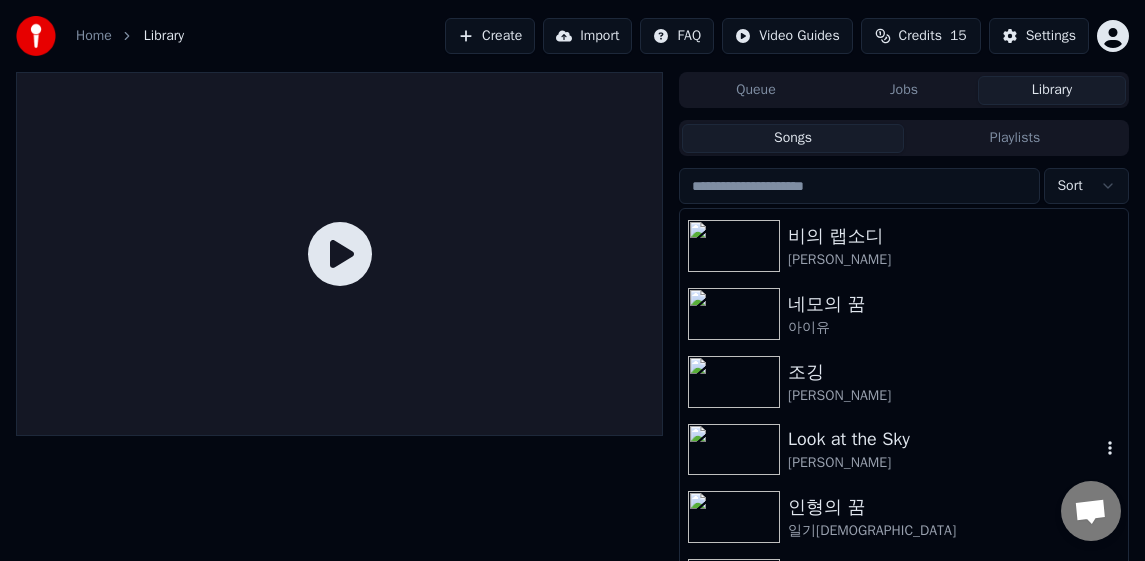 click on "[PERSON_NAME]" at bounding box center (954, 396) 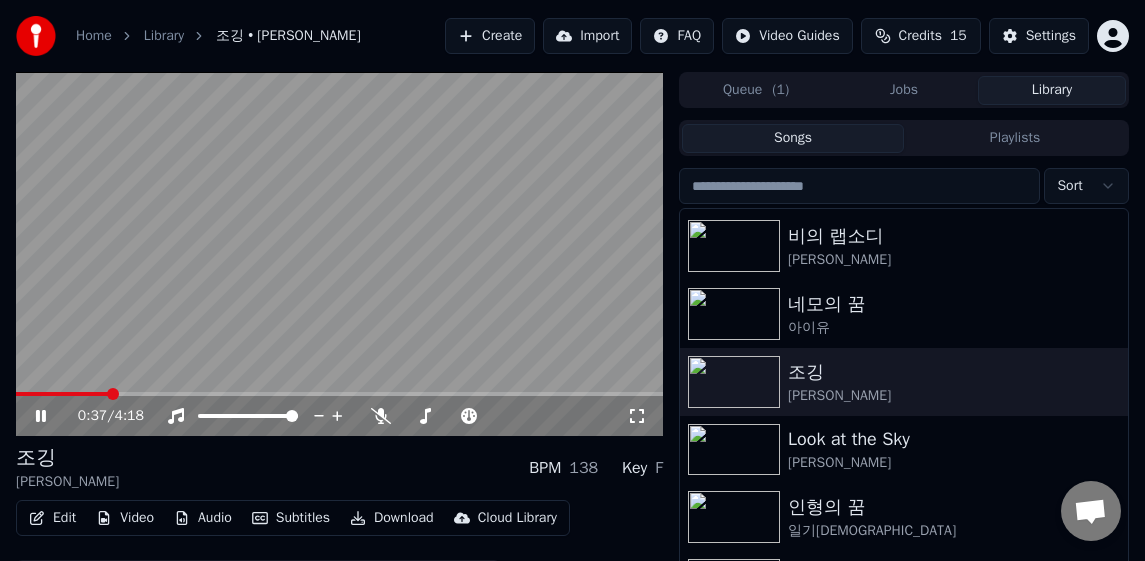 click at bounding box center (339, 394) 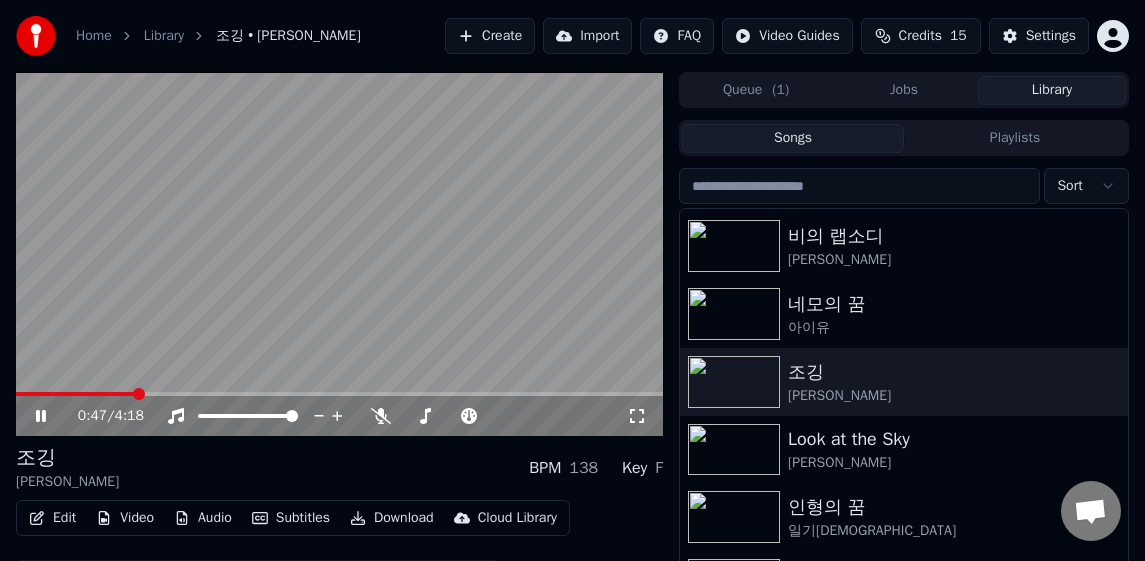 drag, startPoint x: 386, startPoint y: 8, endPoint x: -318, endPoint y: 164, distance: 721.07697 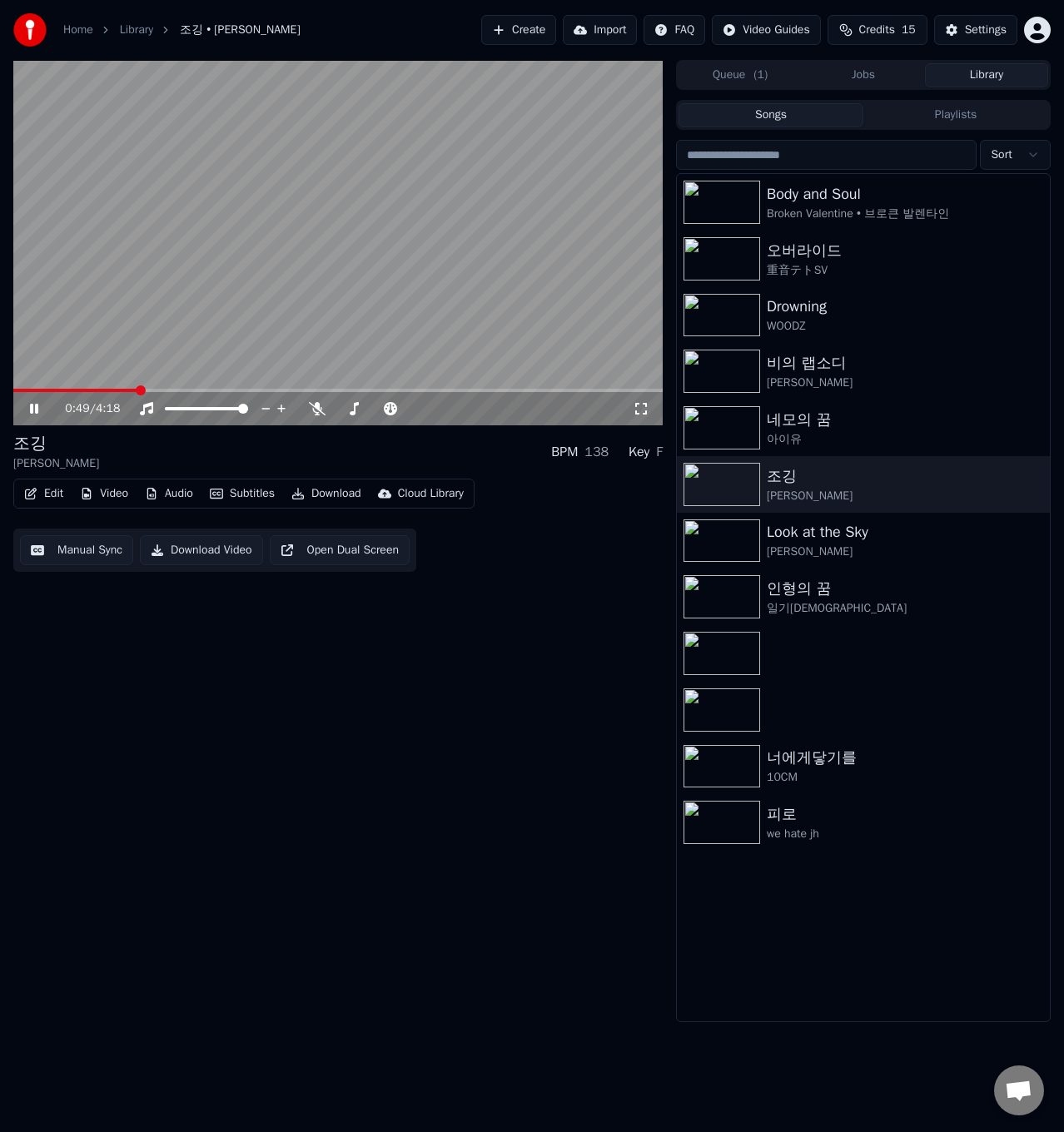scroll, scrollTop: 0, scrollLeft: 0, axis: both 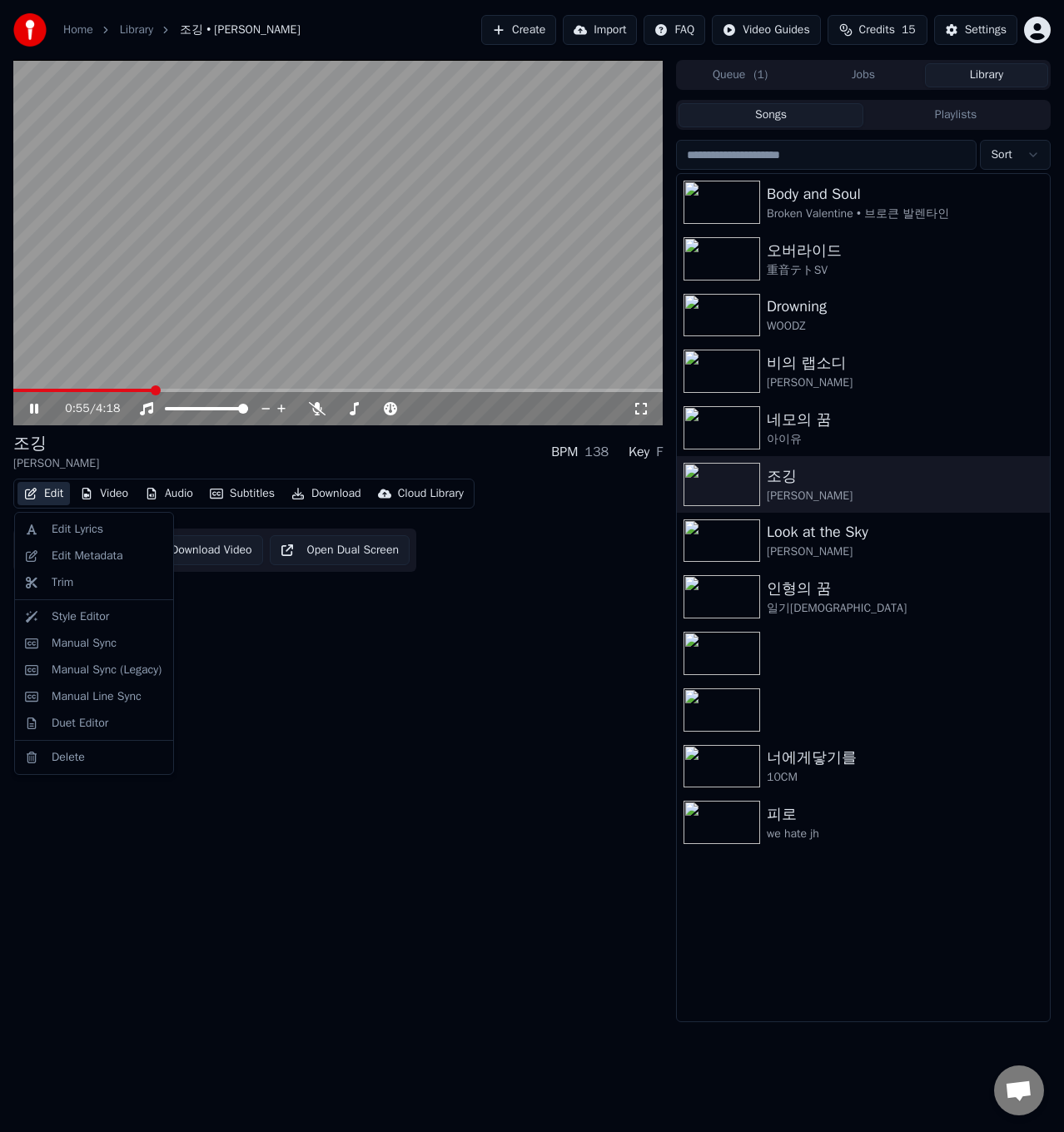 click on "Edit" at bounding box center [43, 494] 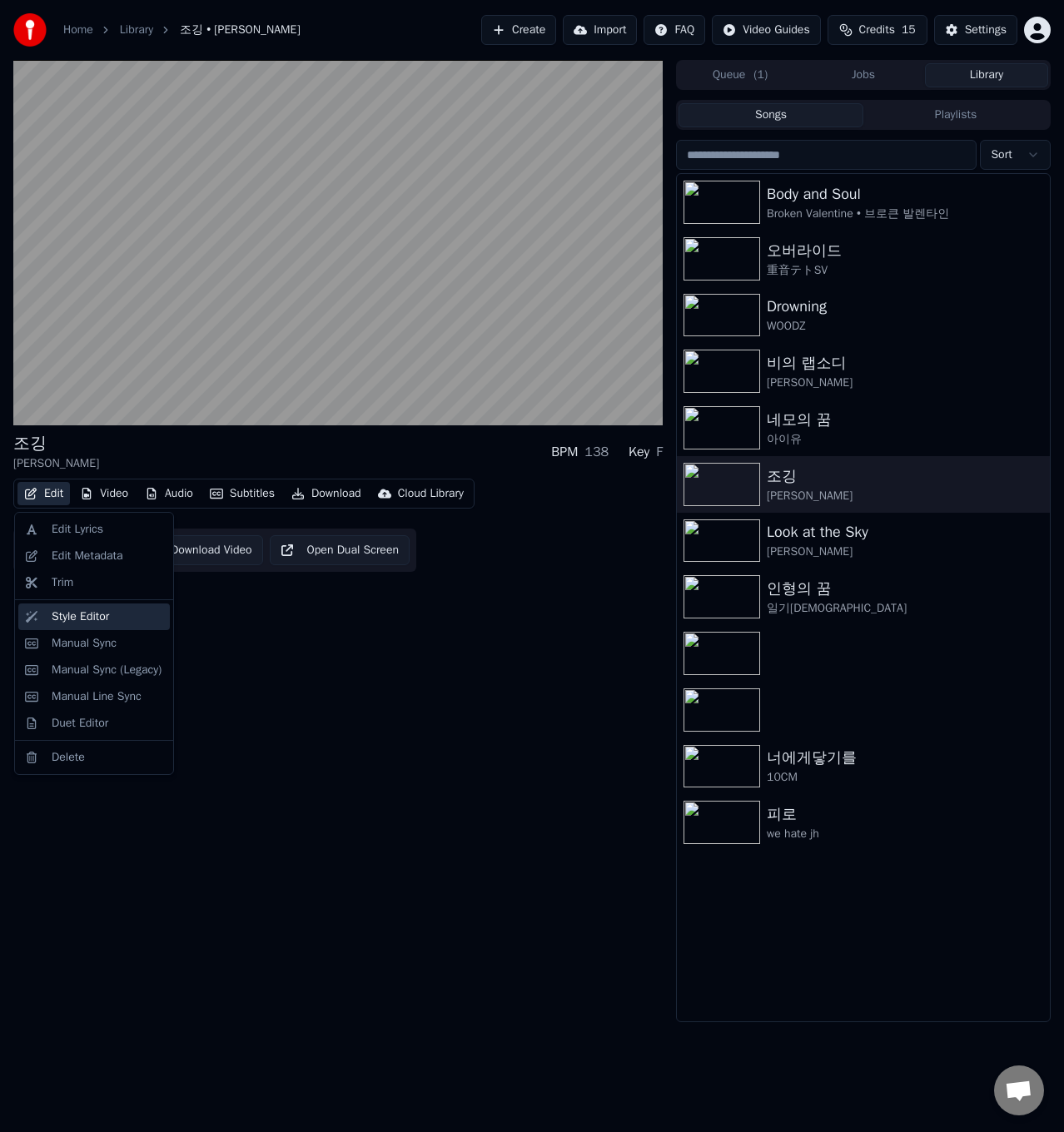click on "Style Editor" at bounding box center [80, 617] 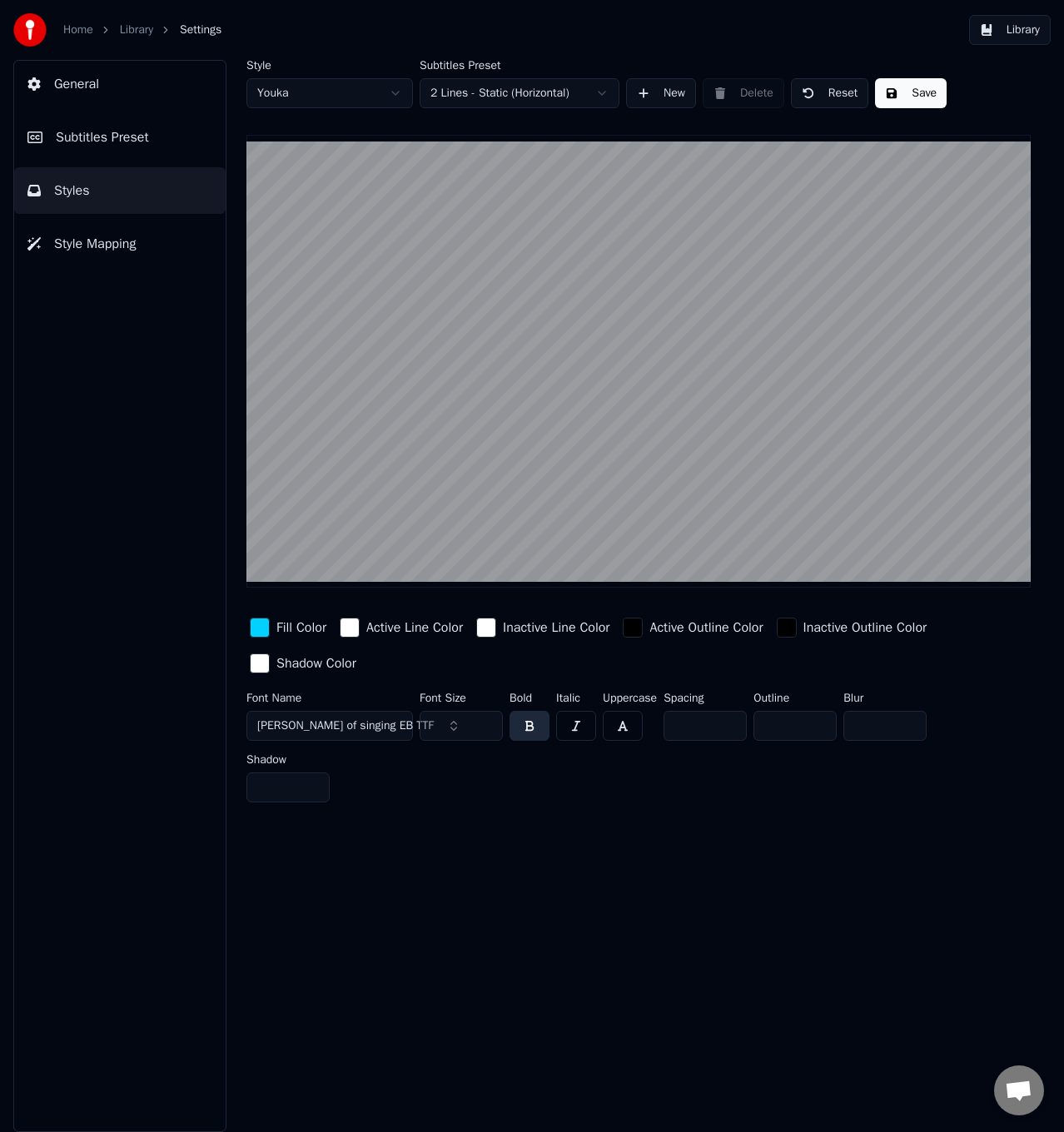 click on "[PERSON_NAME] of singing EB TTF" at bounding box center [330, 726] 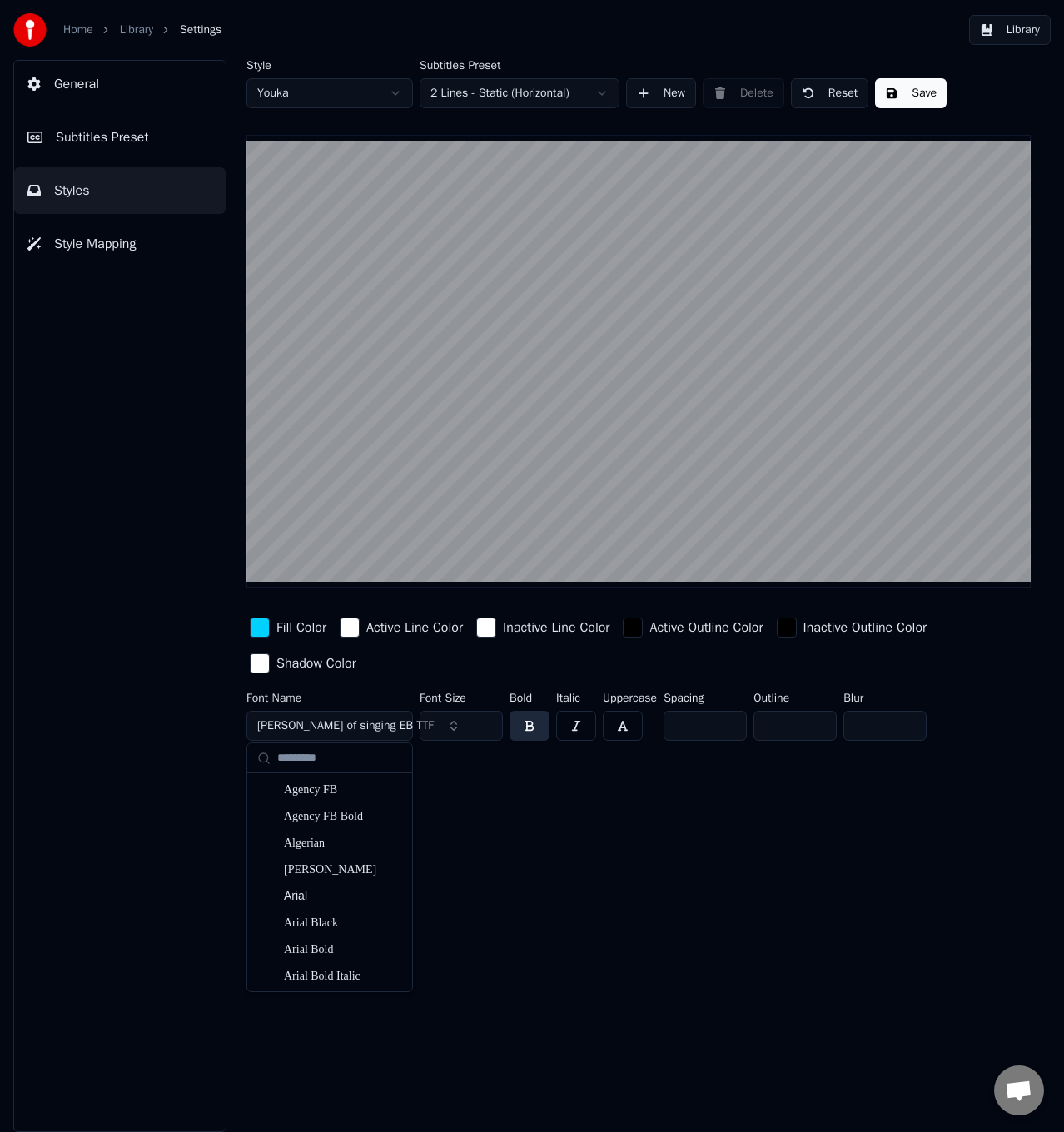 click on "[PERSON_NAME] of singing EB TTF" at bounding box center (330, 726) 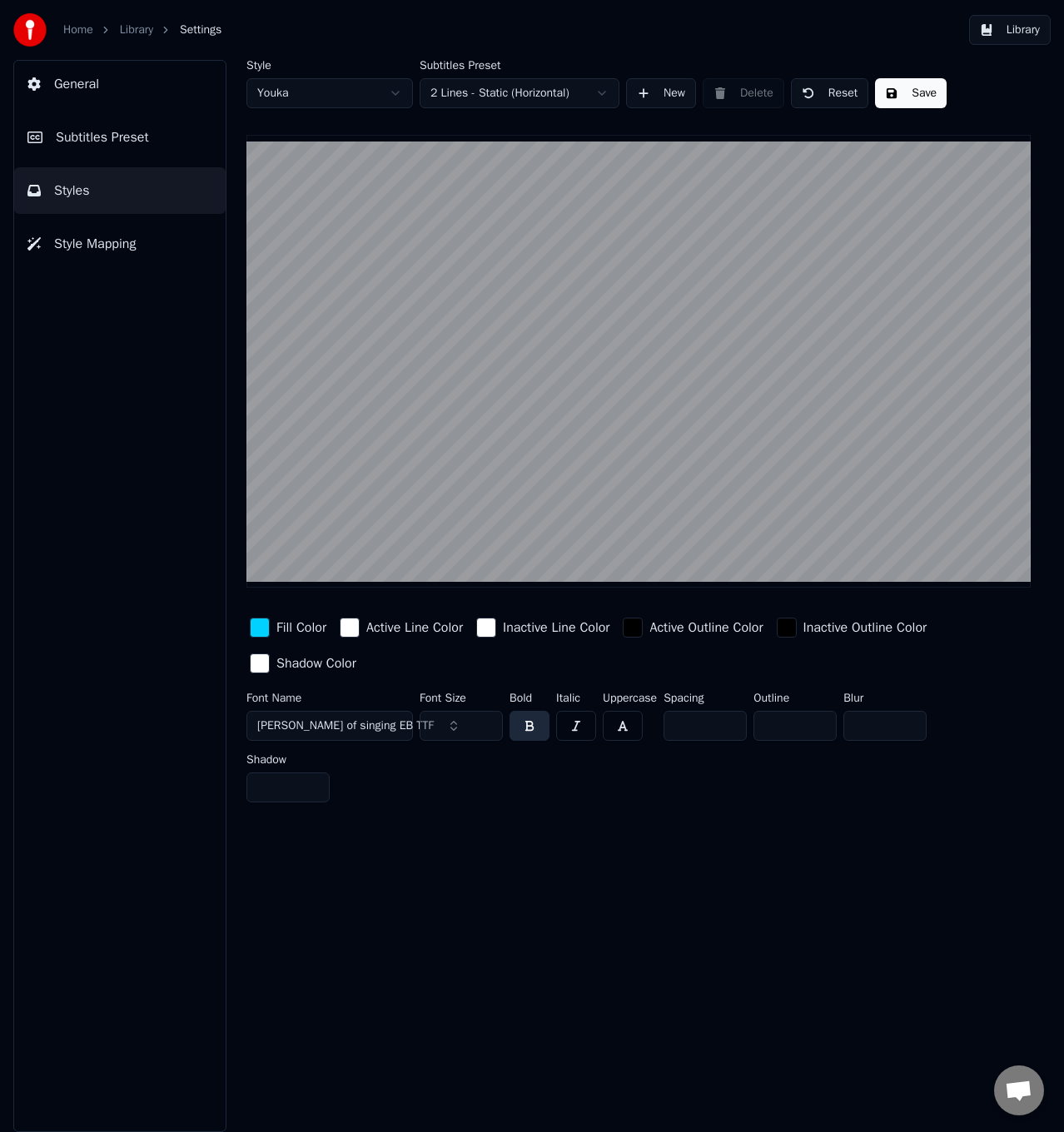 click on "[PERSON_NAME] of singing EB TTF" at bounding box center (330, 726) 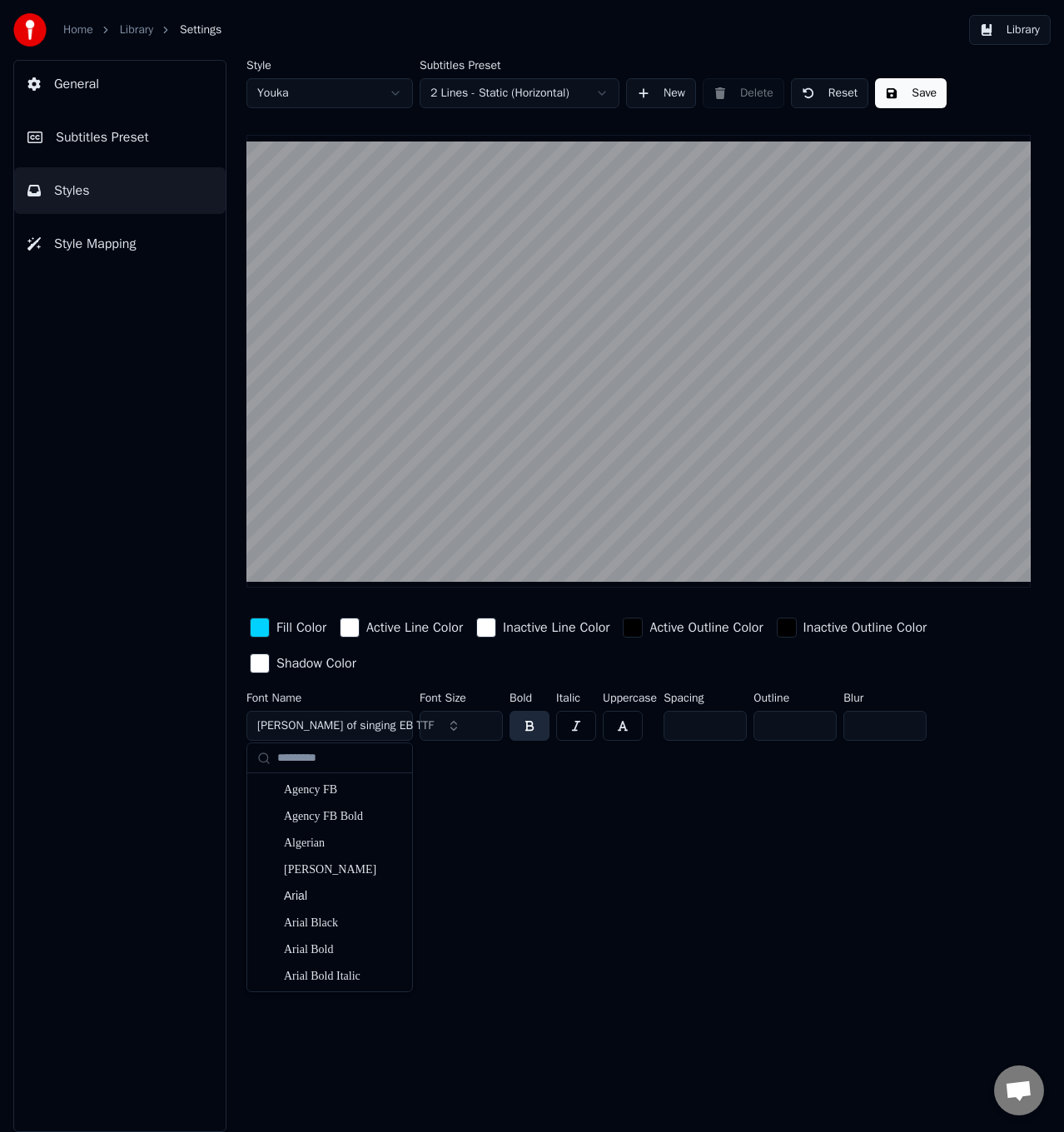 click at bounding box center [340, 758] 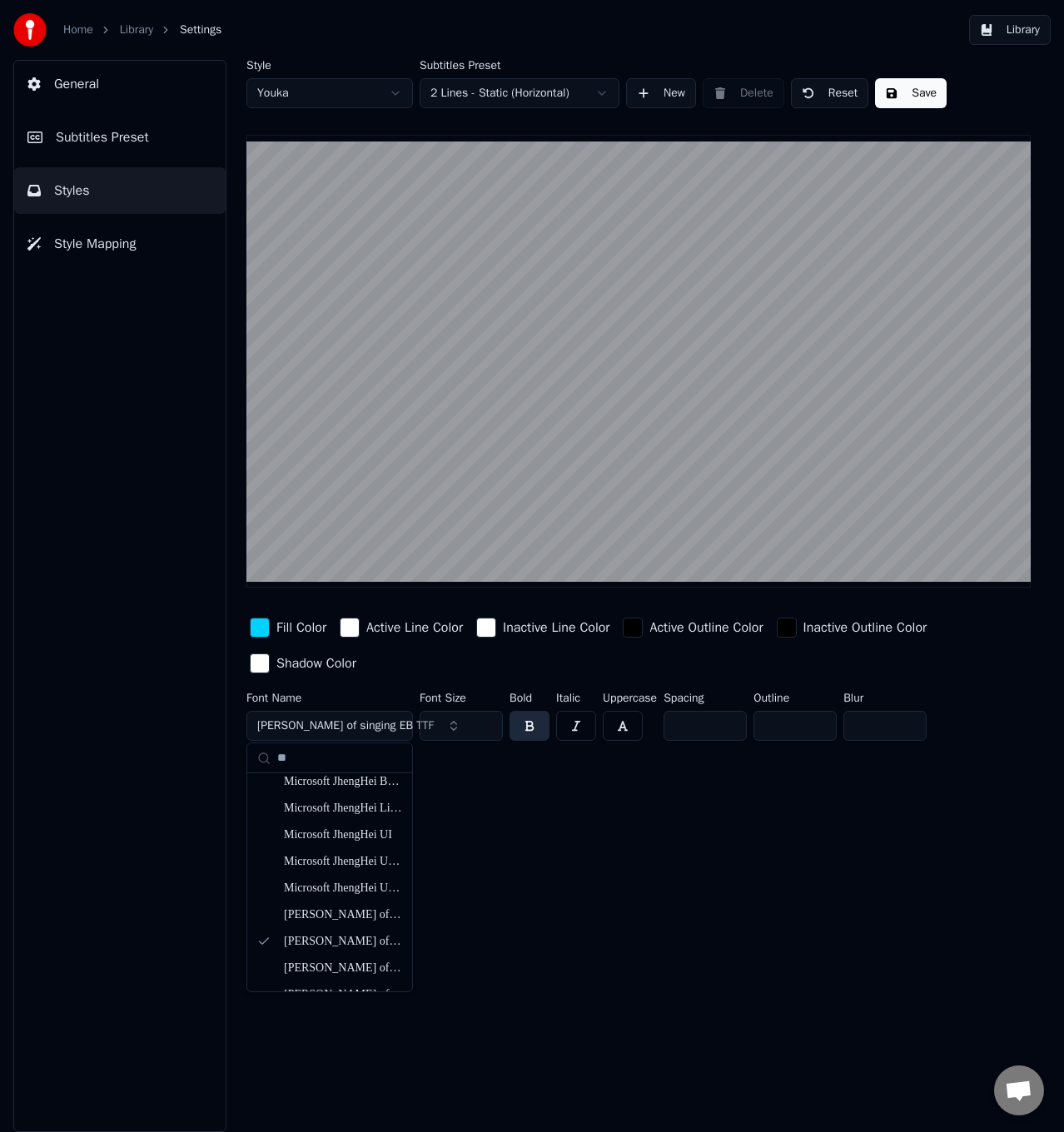 scroll, scrollTop: 55, scrollLeft: 0, axis: vertical 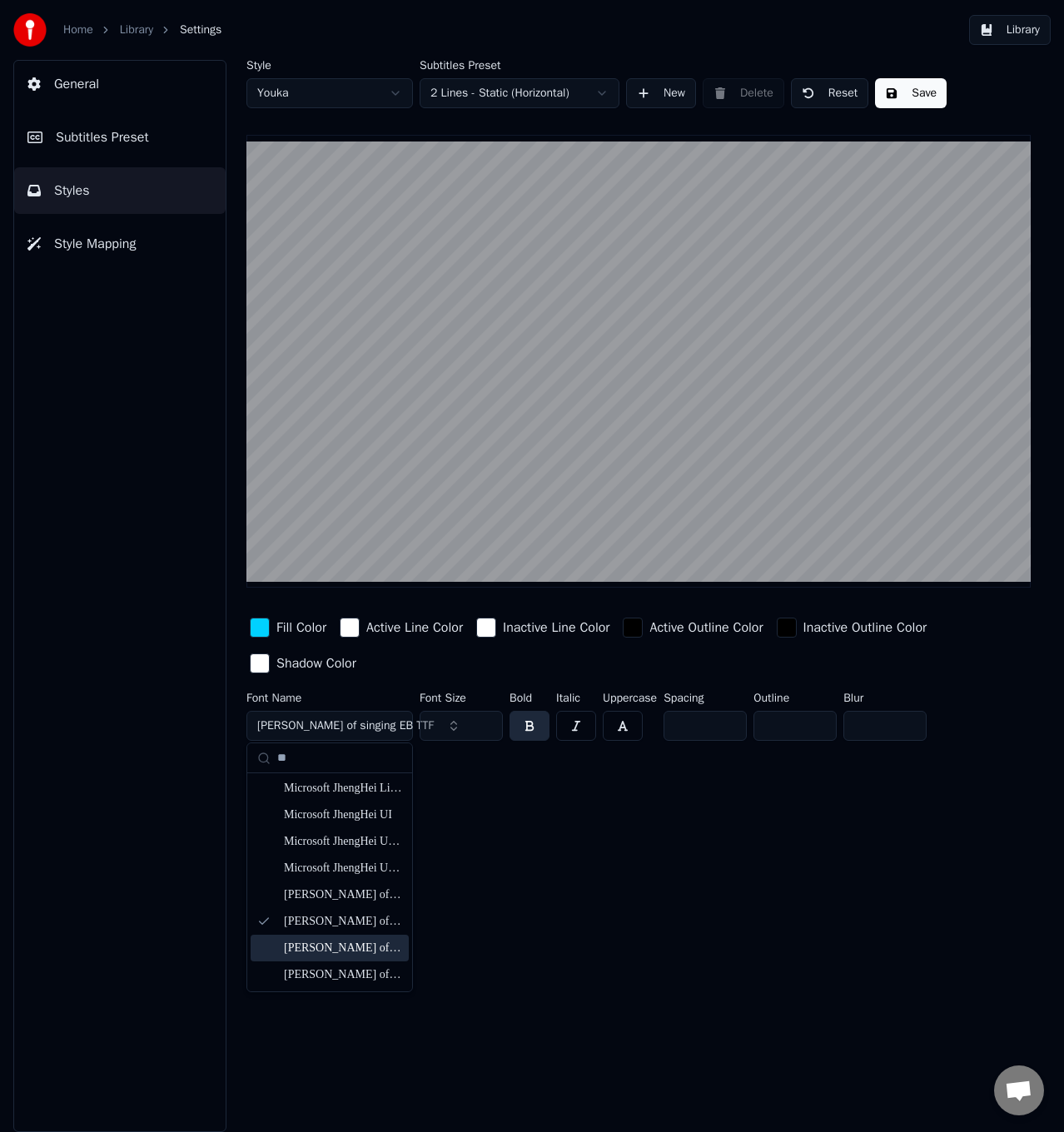 type on "**" 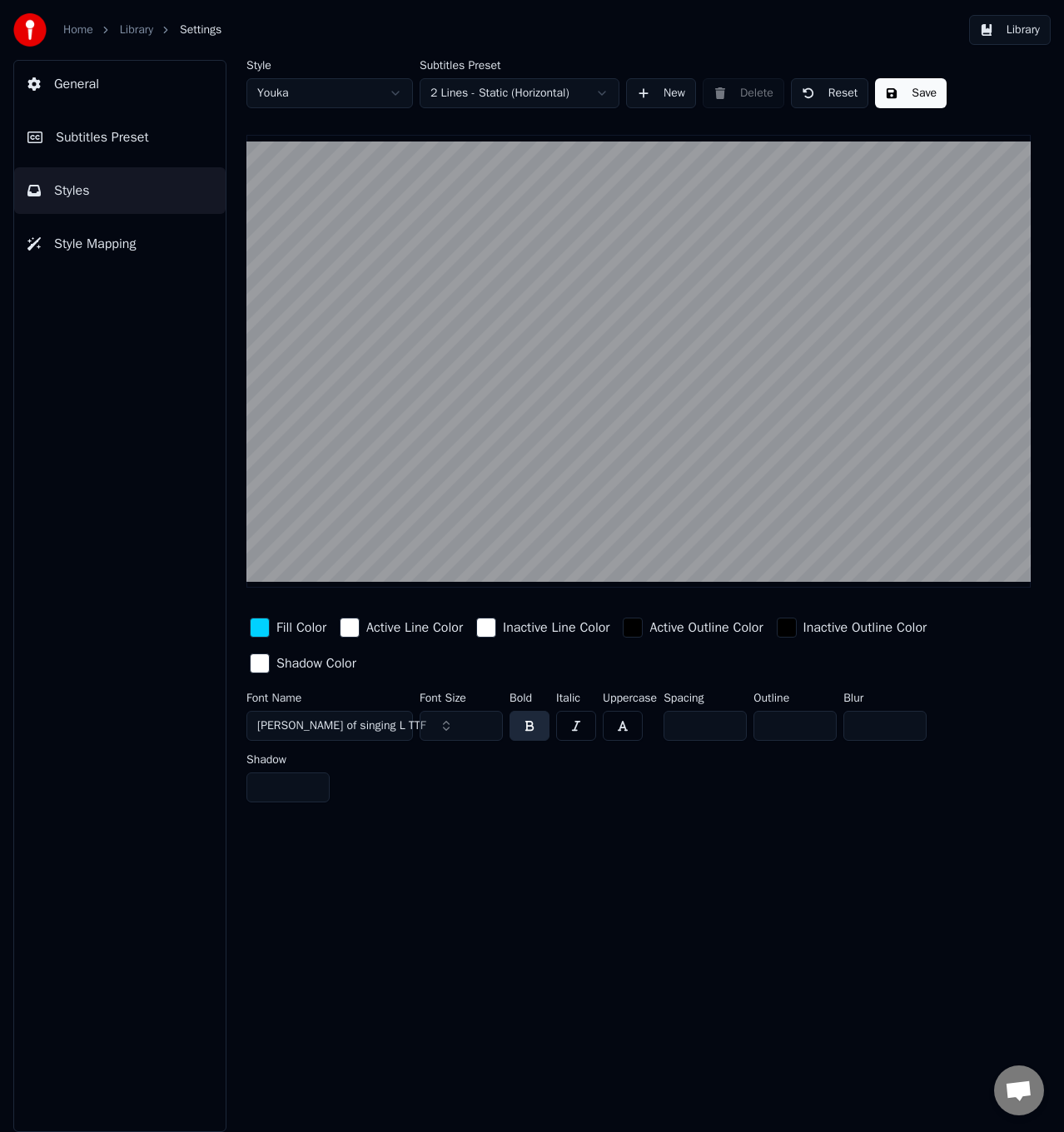 click on "[PERSON_NAME] of singing L TTF" at bounding box center (341, 726) 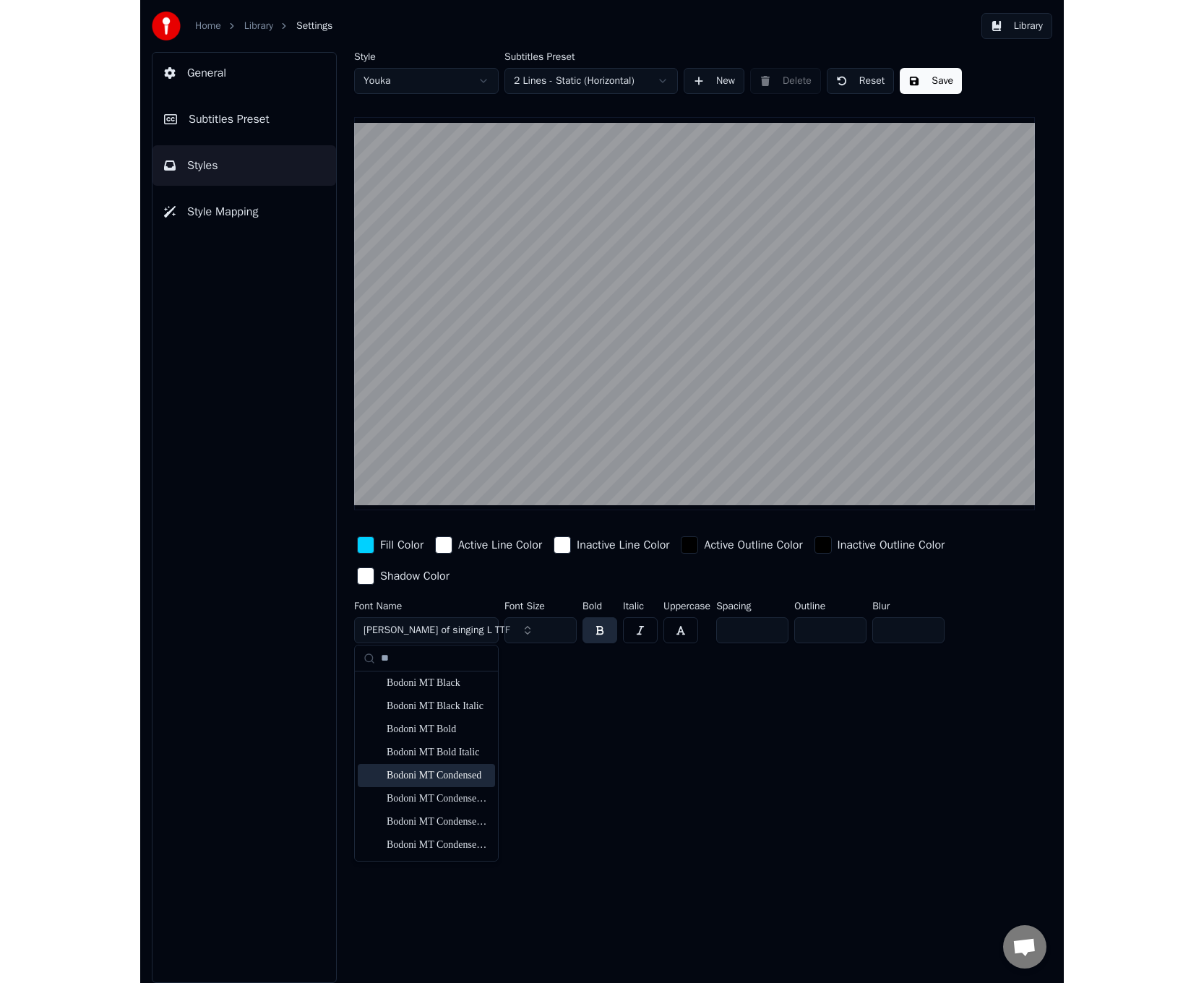 scroll, scrollTop: 48, scrollLeft: 0, axis: vertical 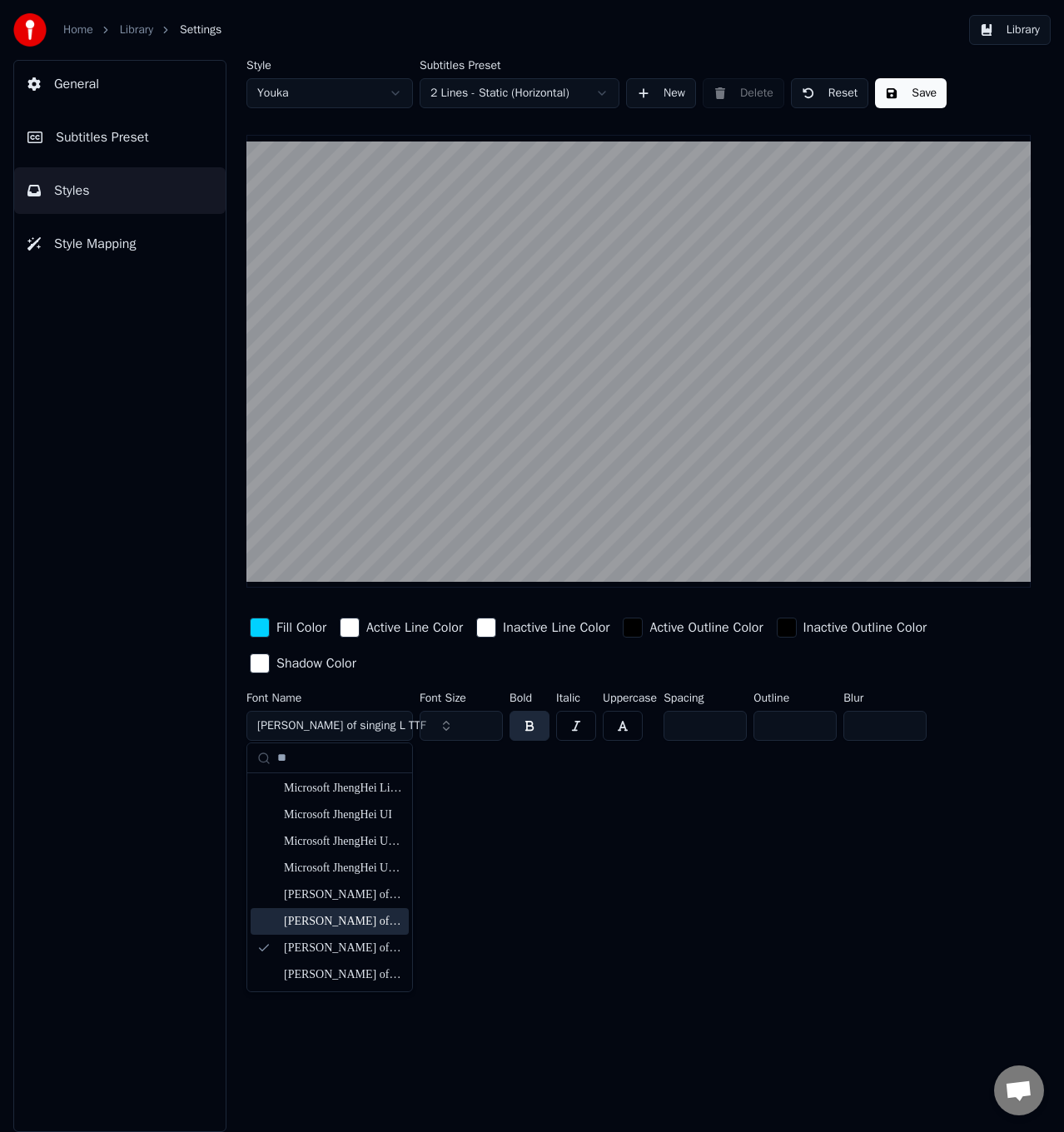 type on "**" 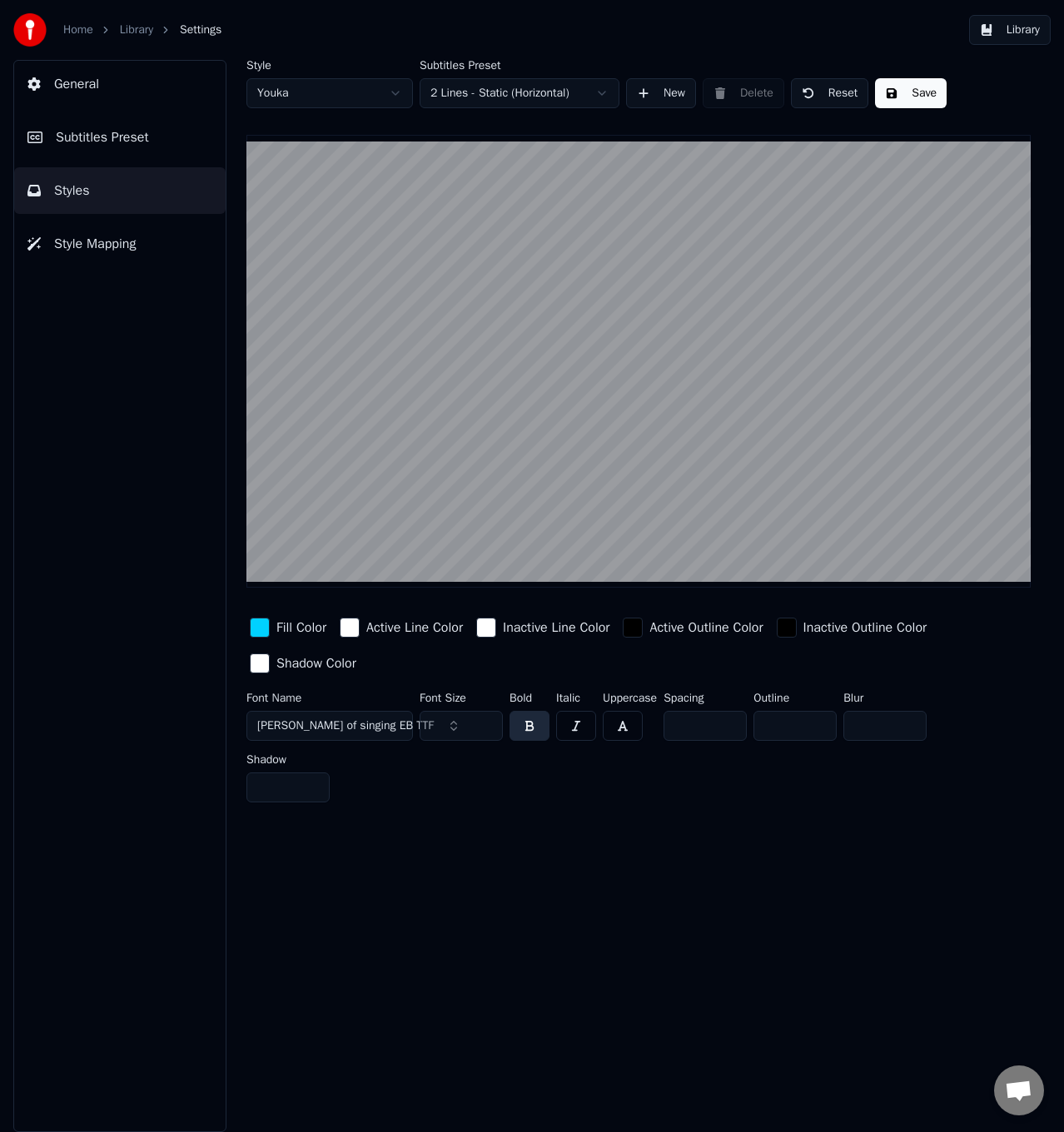 click on "Active Outline Color" at bounding box center [693, 628] 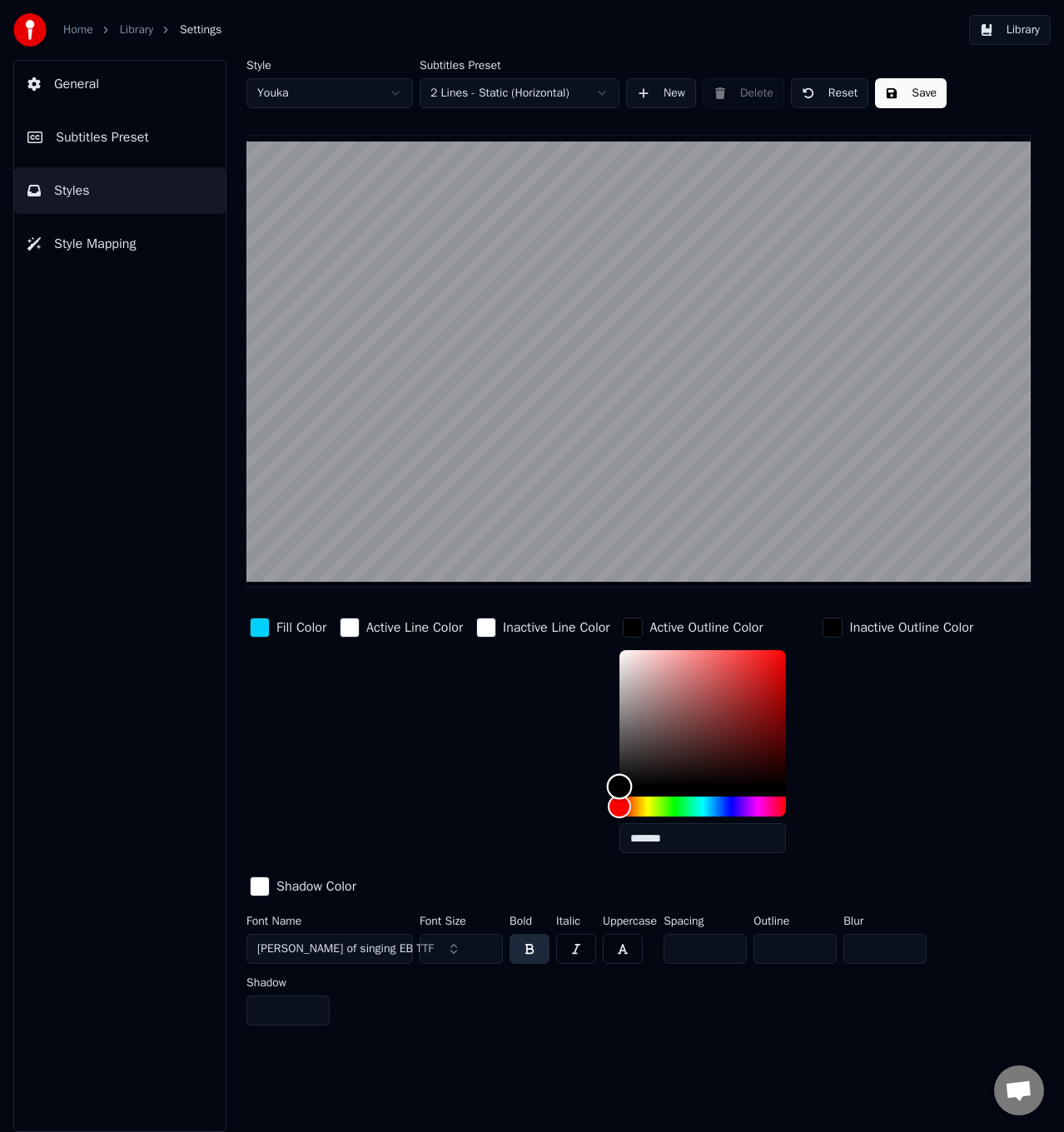 type on "*******" 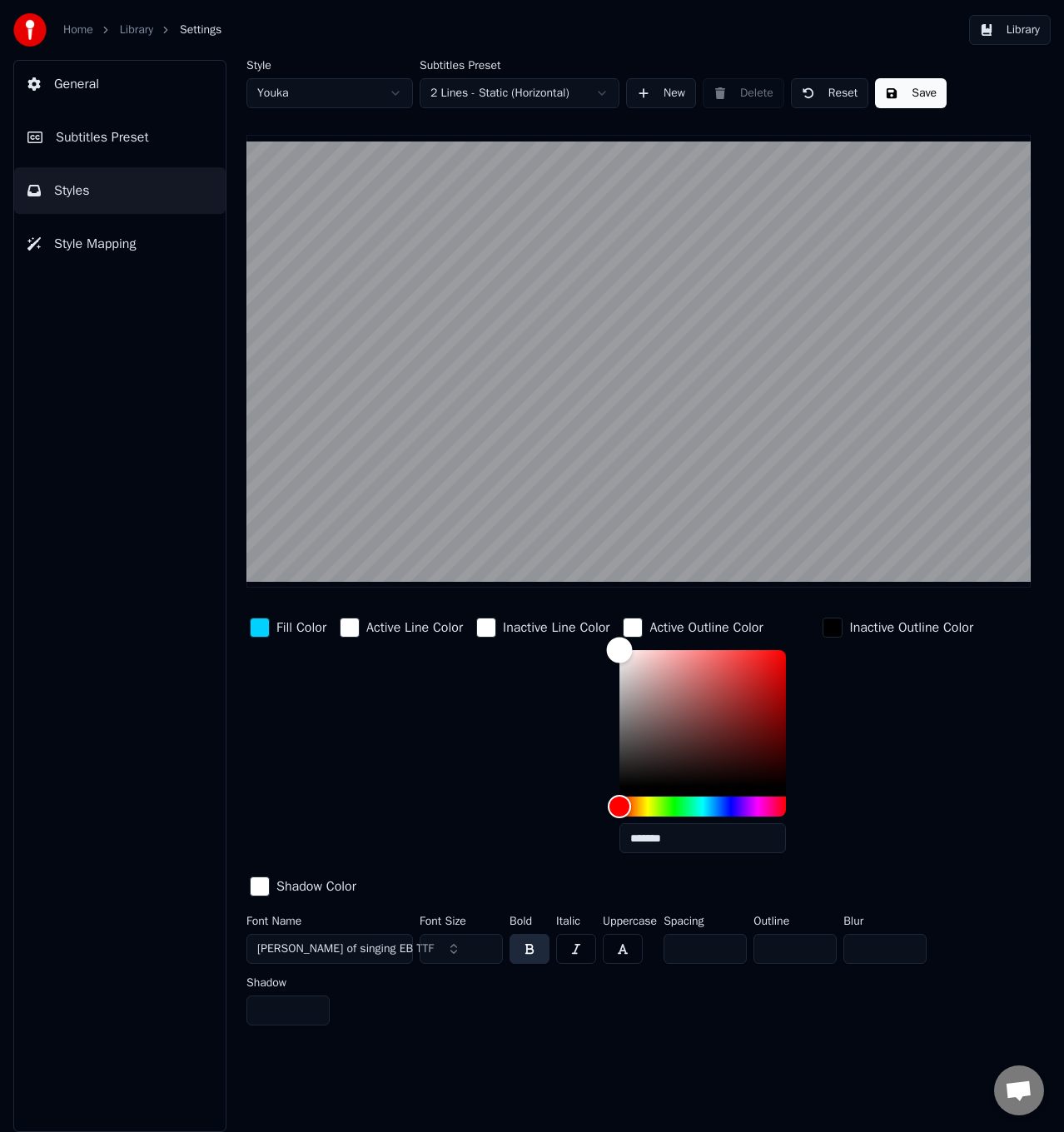 click on "Fill Color Active Line Color Inactive Line Color Active Outline Color ******* Inactive Outline Color Shadow Color" at bounding box center (619, 758) 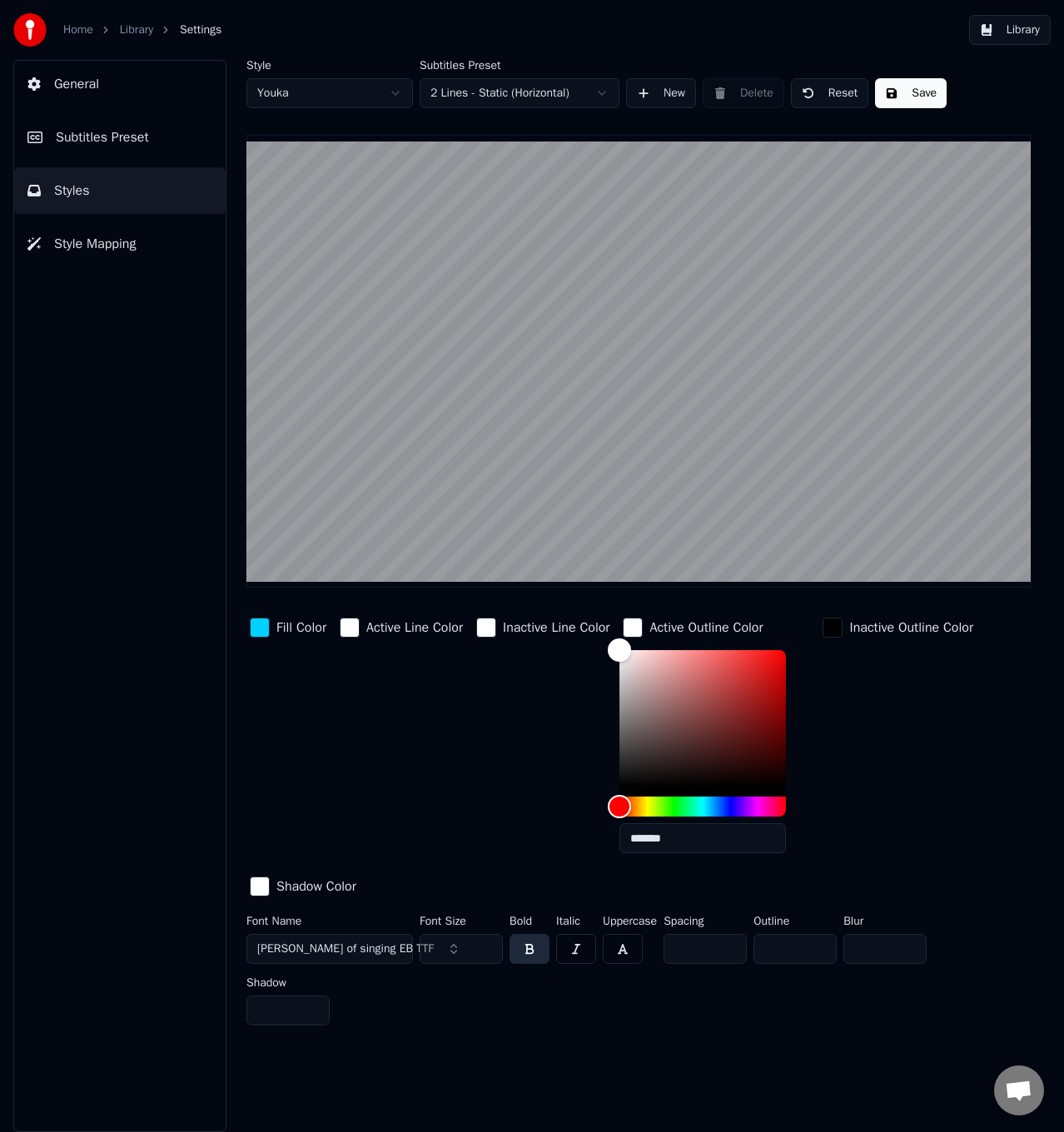 click on "Fill Color Active Line Color Inactive Line Color Active Outline Color ******* Inactive Outline Color Shadow Color" at bounding box center [619, 758] 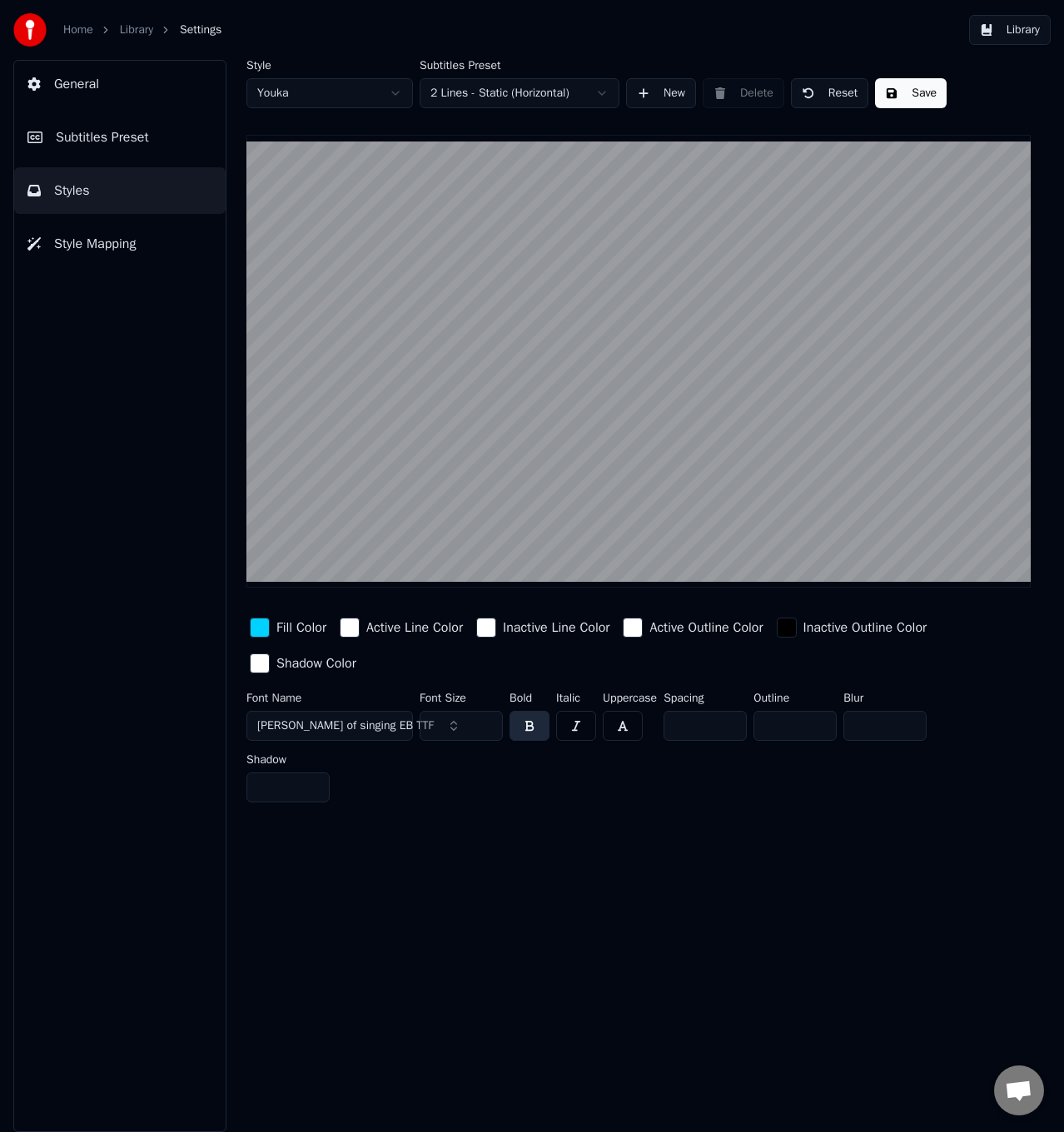 click on "Active Outline Color" at bounding box center (706, 628) 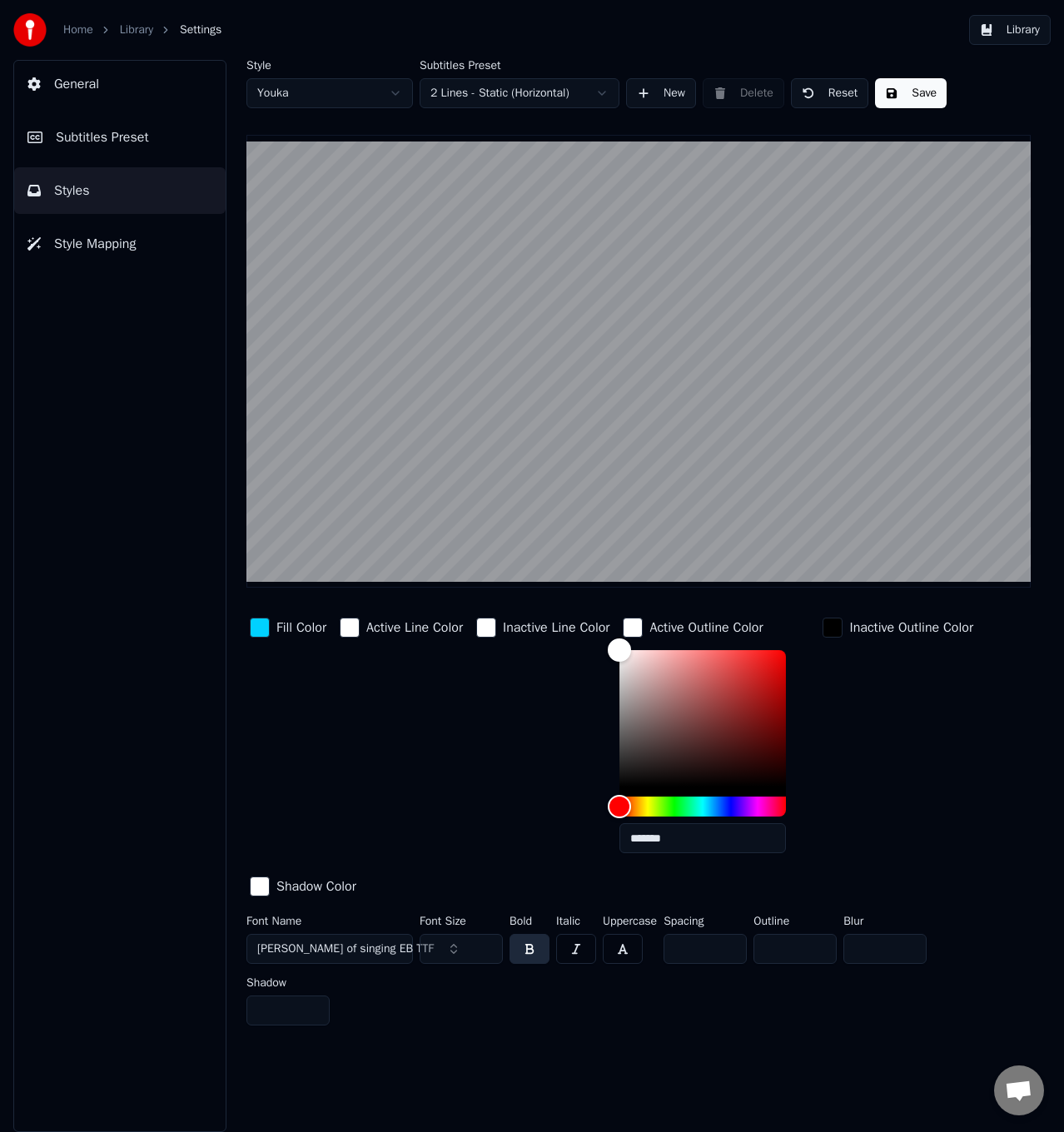 click at bounding box center (633, 628) 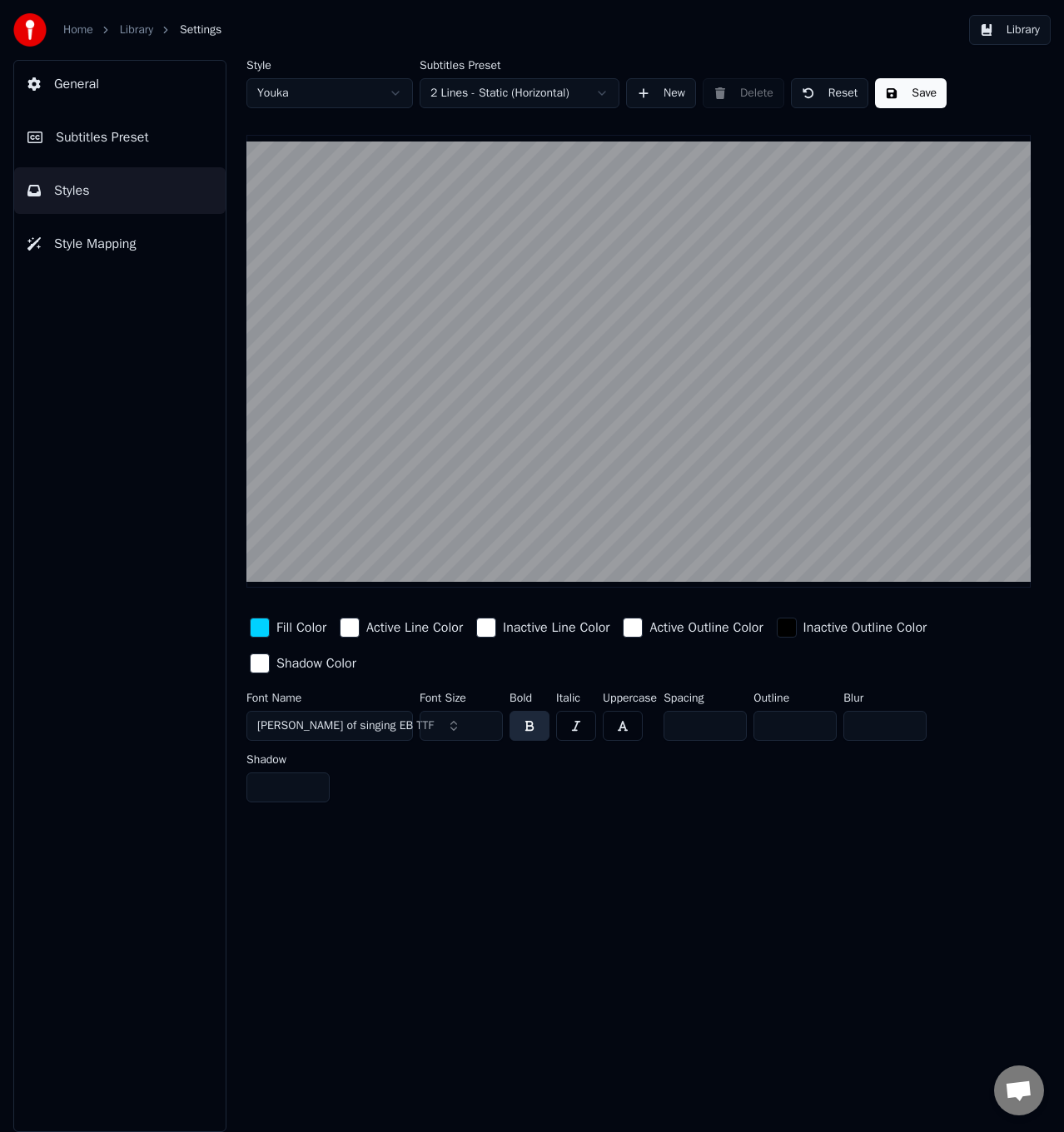 click at bounding box center (633, 628) 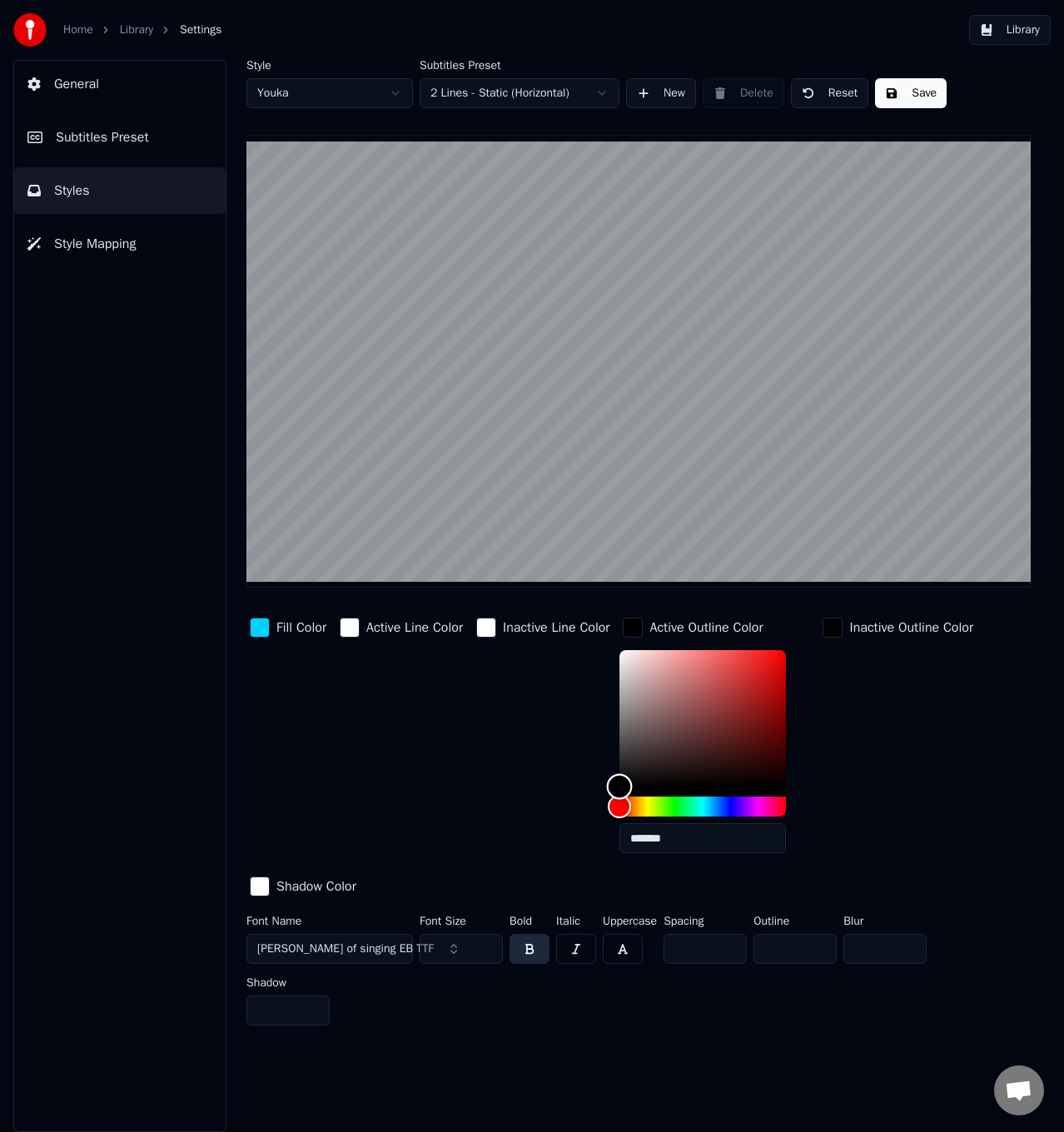 drag, startPoint x: 624, startPoint y: 794, endPoint x: 604, endPoint y: 871, distance: 79.55501 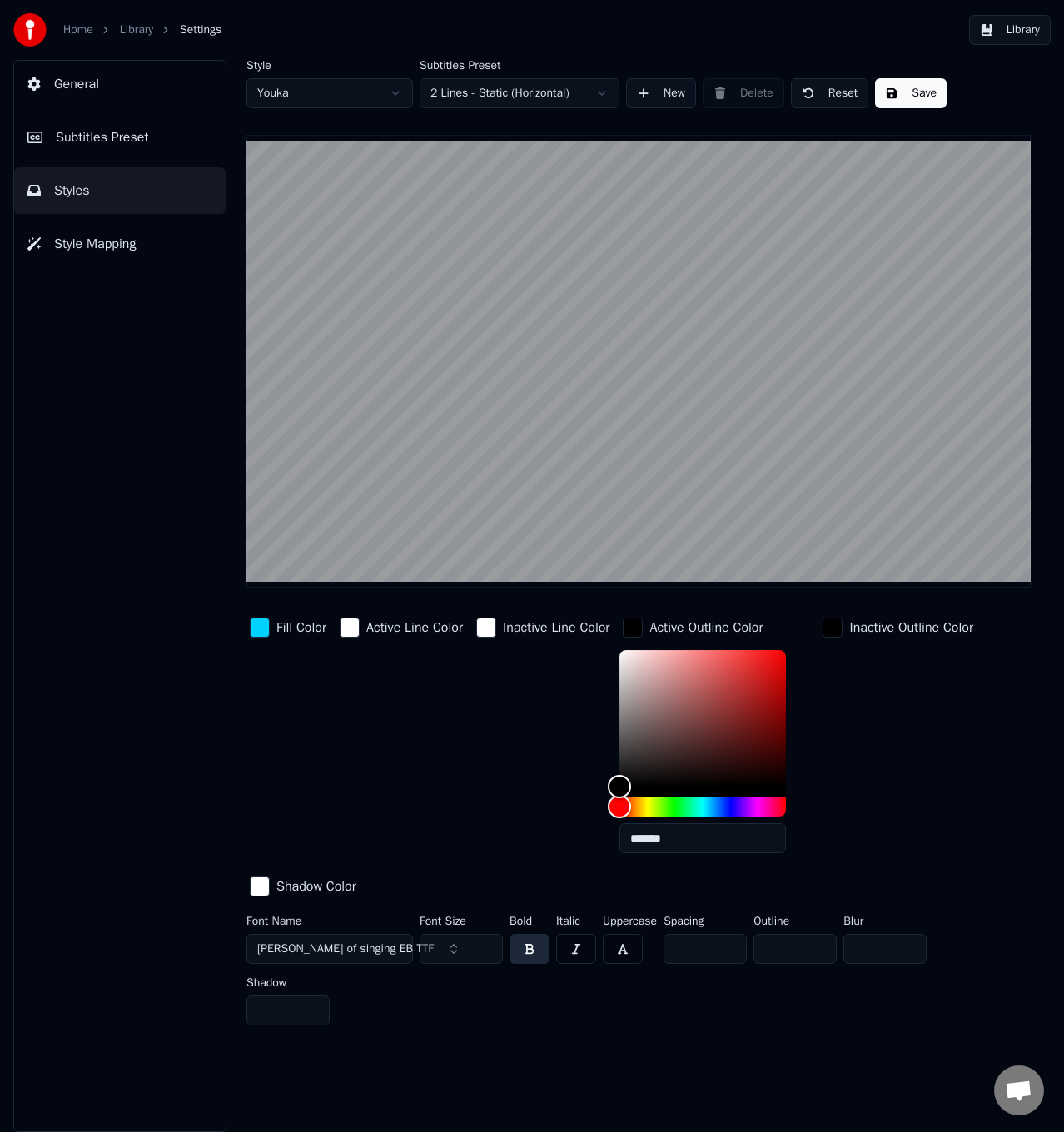 click on "*******" at bounding box center [716, 755] 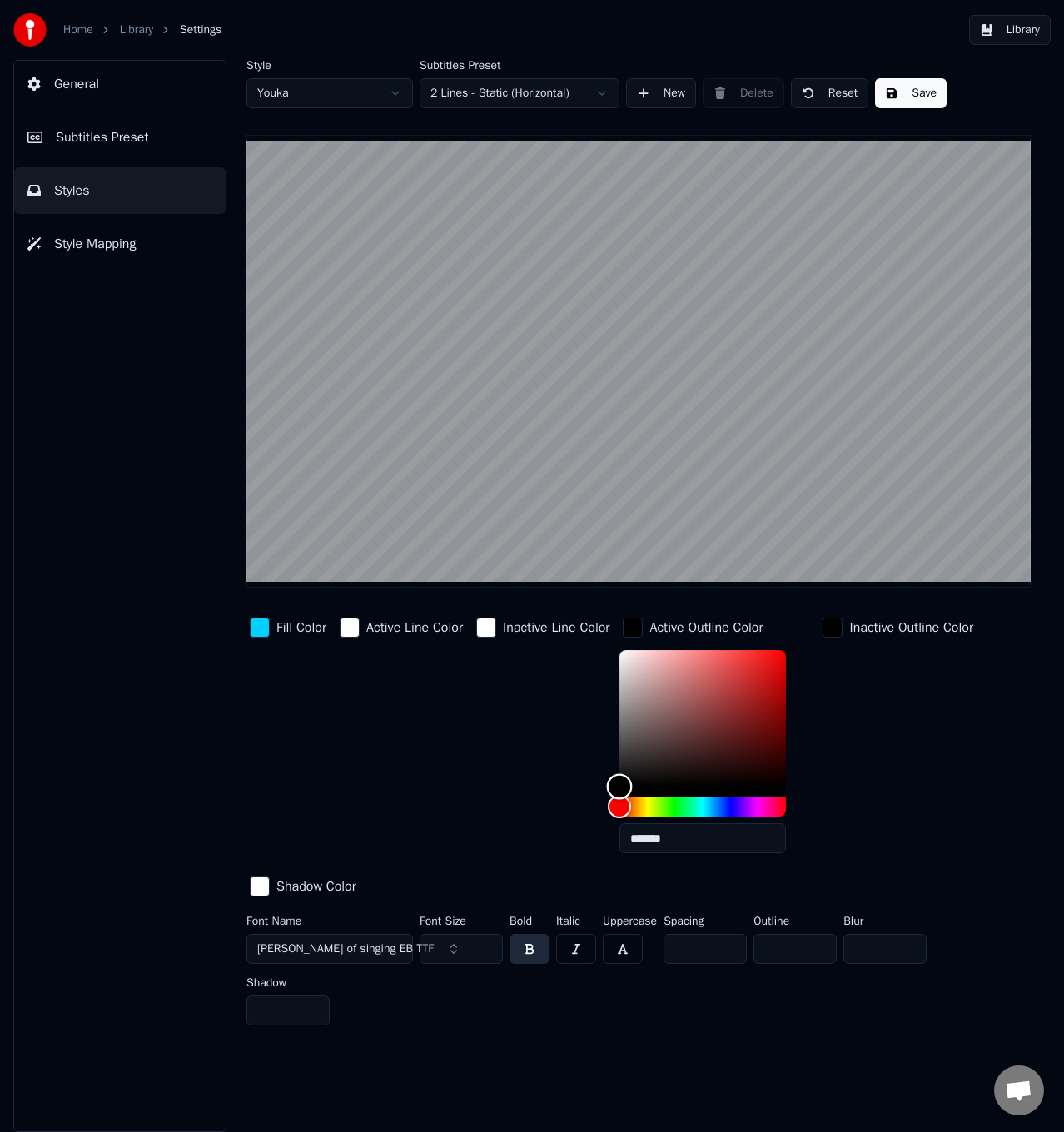 click at bounding box center [703, 718] 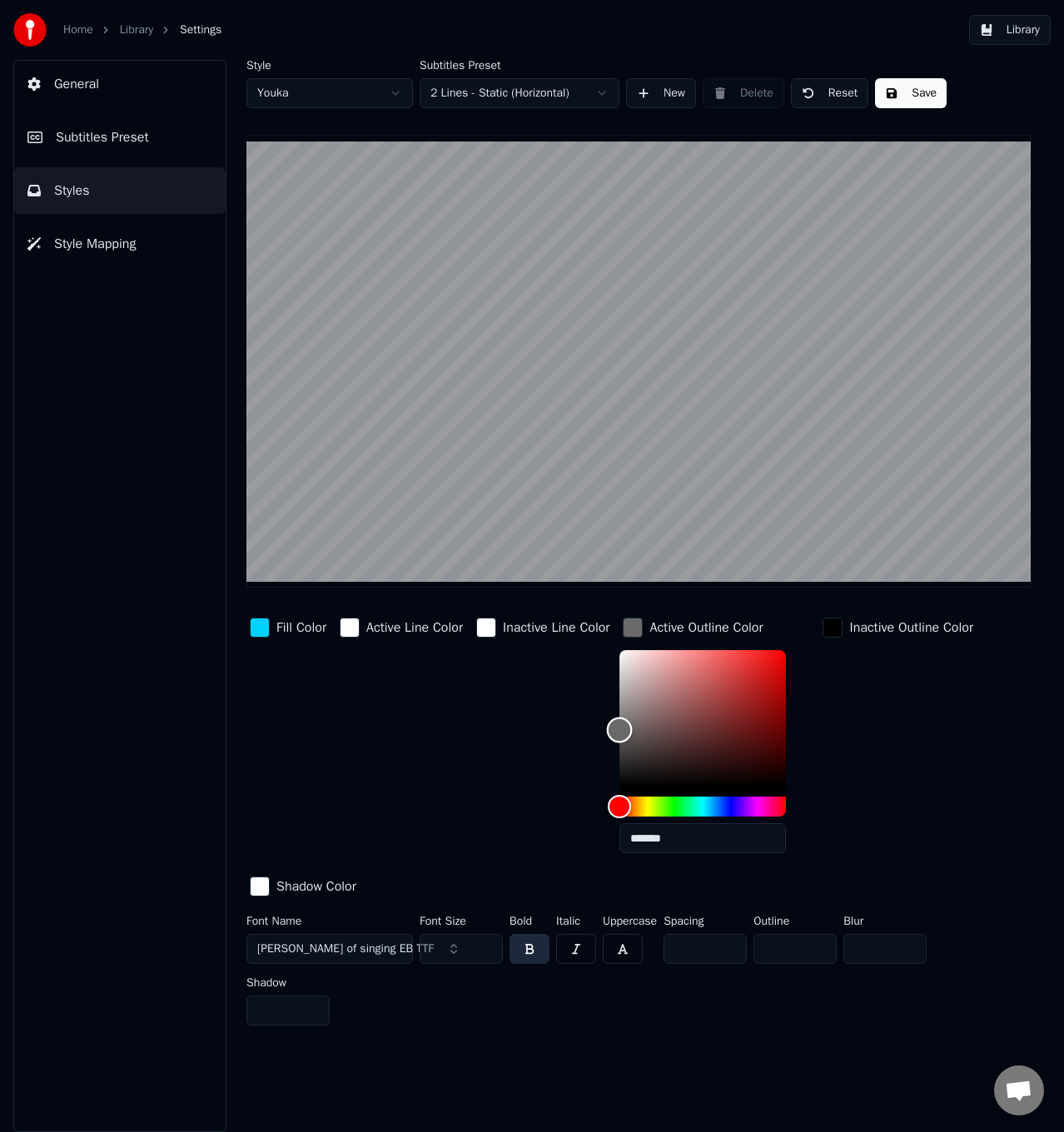 type on "*******" 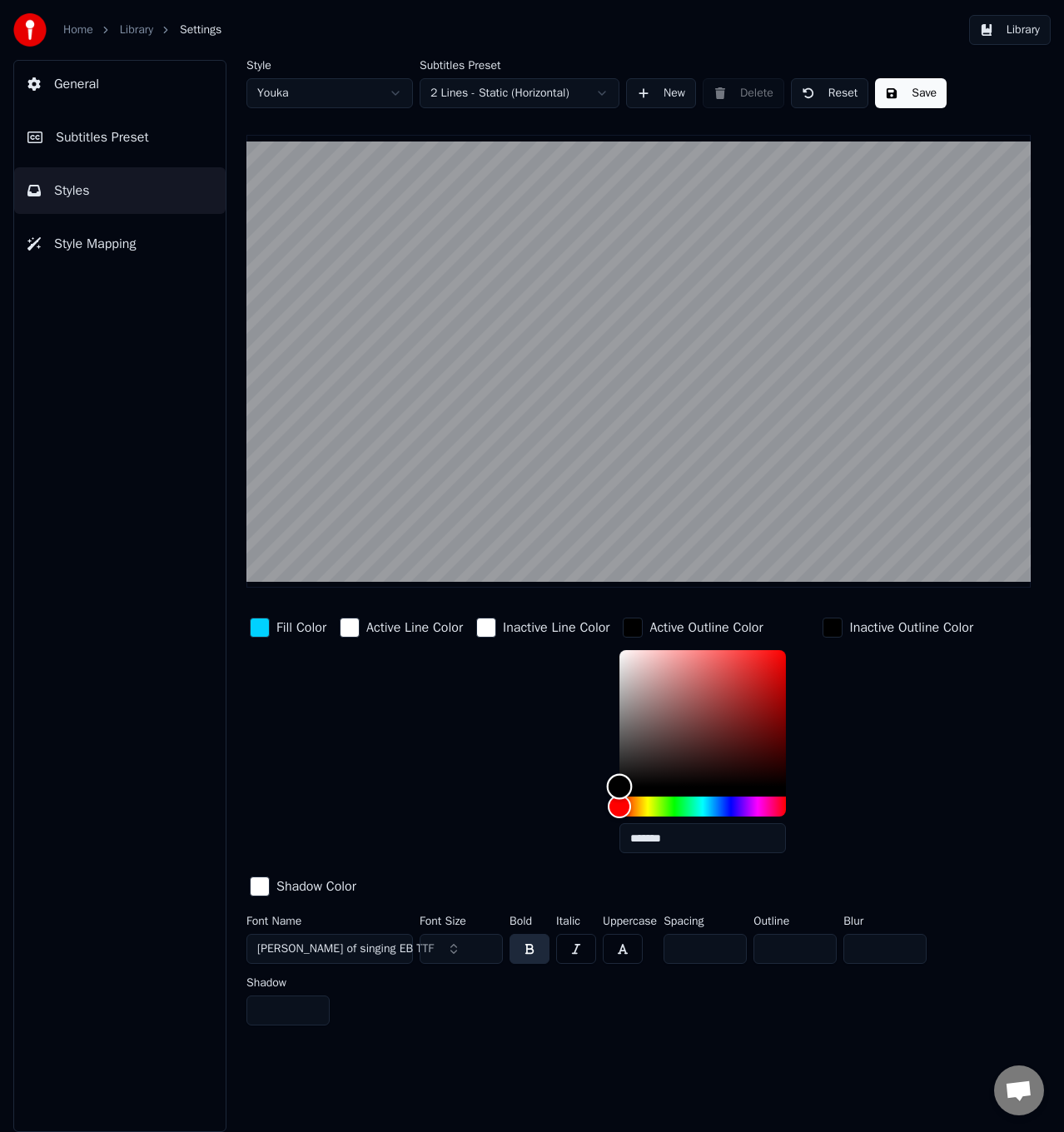 drag, startPoint x: 689, startPoint y: 756, endPoint x: 549, endPoint y: 847, distance: 166.97605 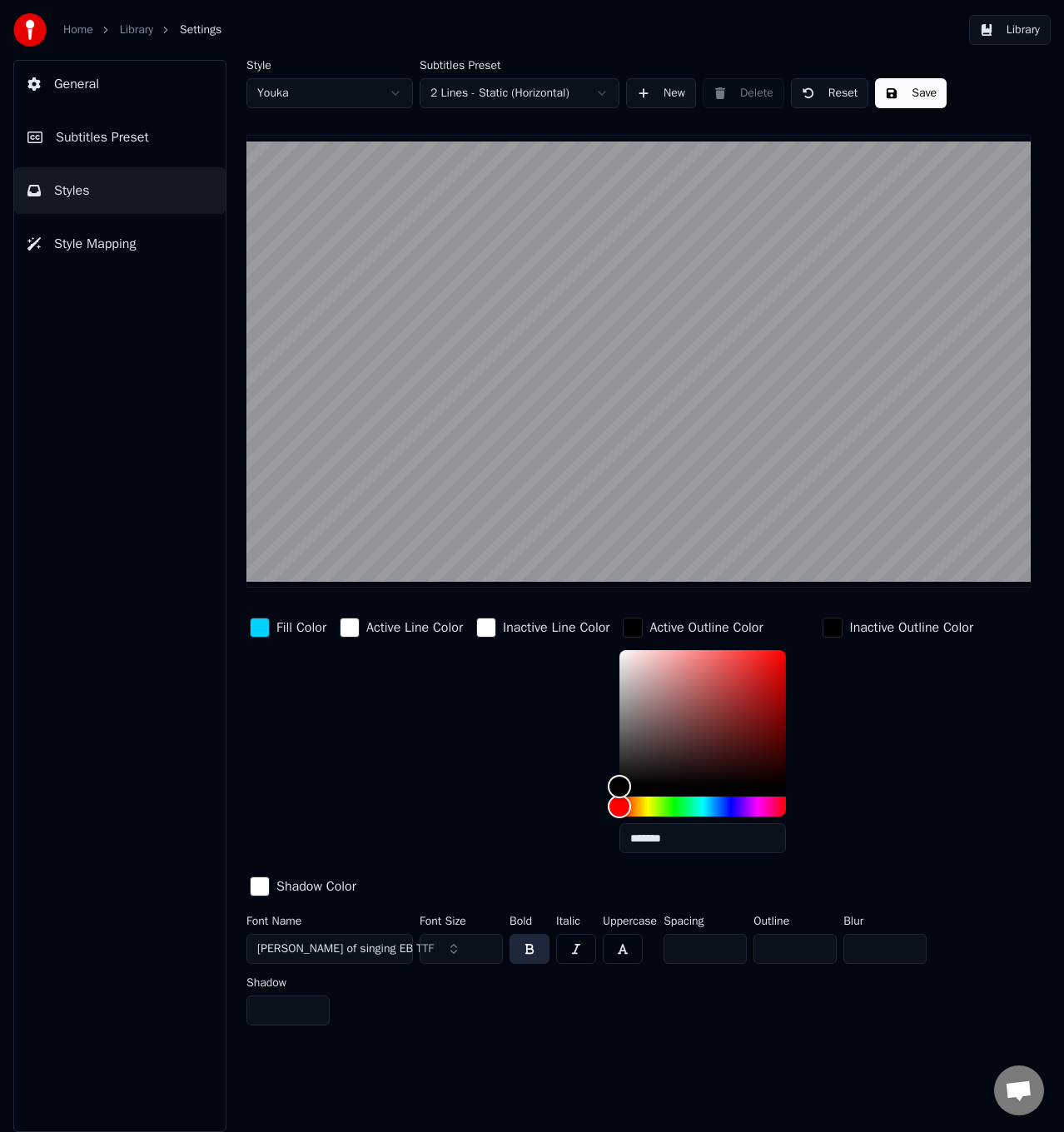 click on "Style Youka Subtitles Preset 2 Lines - Static (Horizontal) New Delete Reset Save Fill Color Active Line Color Inactive Line Color Active Outline Color ******* Inactive Outline Color Shadow Color Font Name [PERSON_NAME] of singing EB TTF Font Size ** Bold Italic Uppercase Spacing * Outline * Blur * Shadow *" at bounding box center [639, 546] 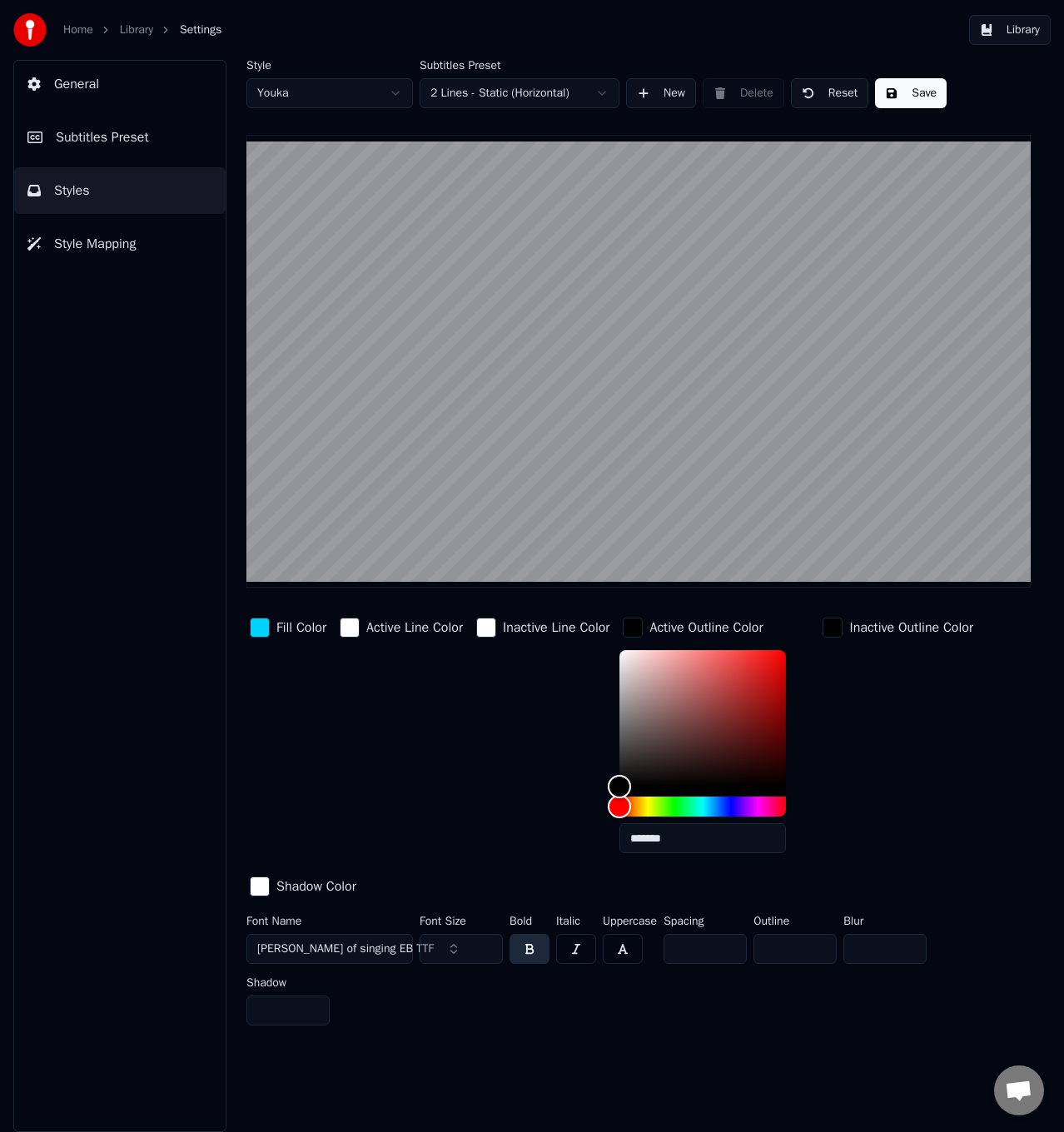 click on "General Subtitles Preset Styles Style Mapping" at bounding box center [120, 596] 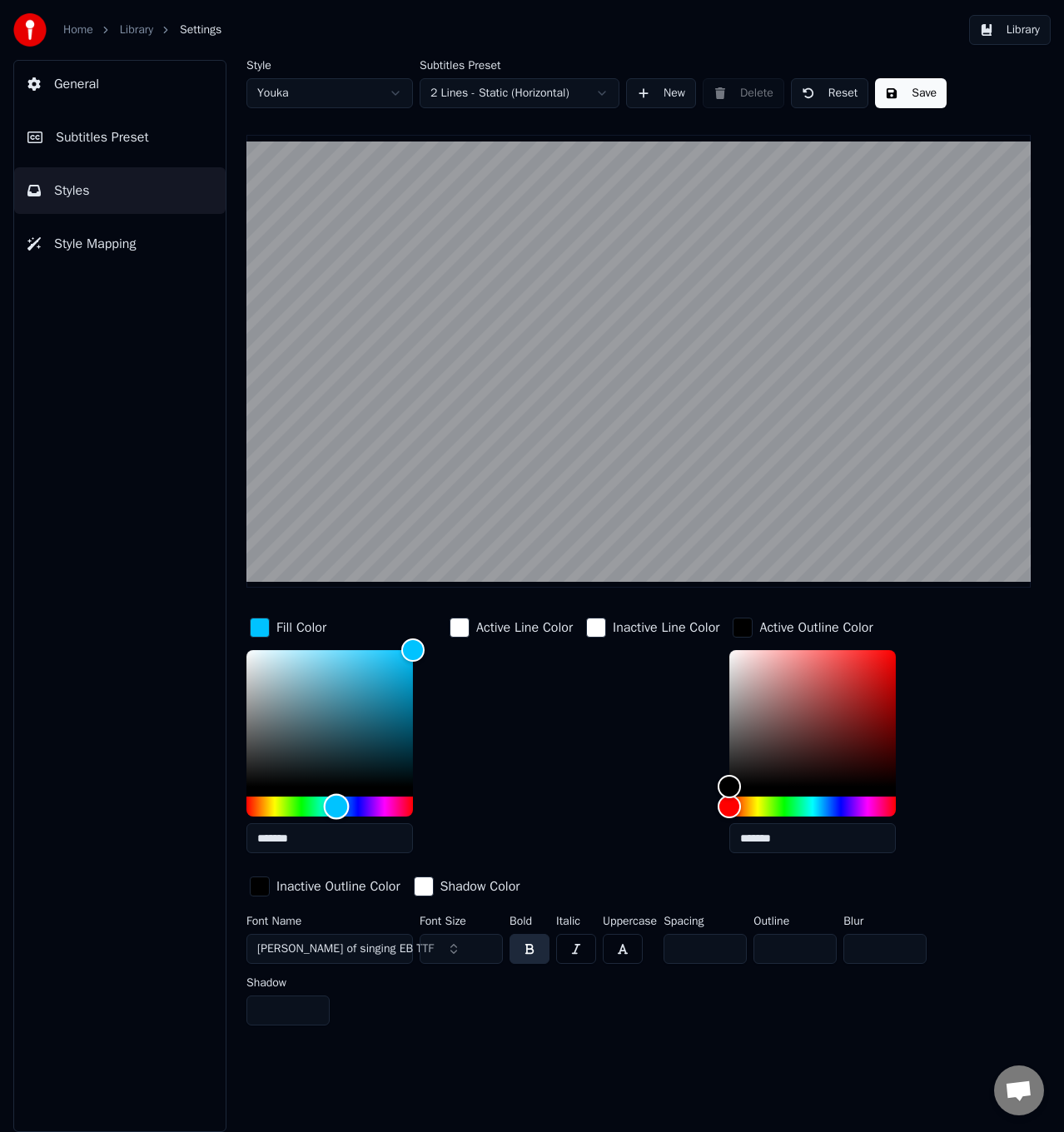 drag, startPoint x: 346, startPoint y: 807, endPoint x: 336, endPoint y: 812, distance: 11.18034 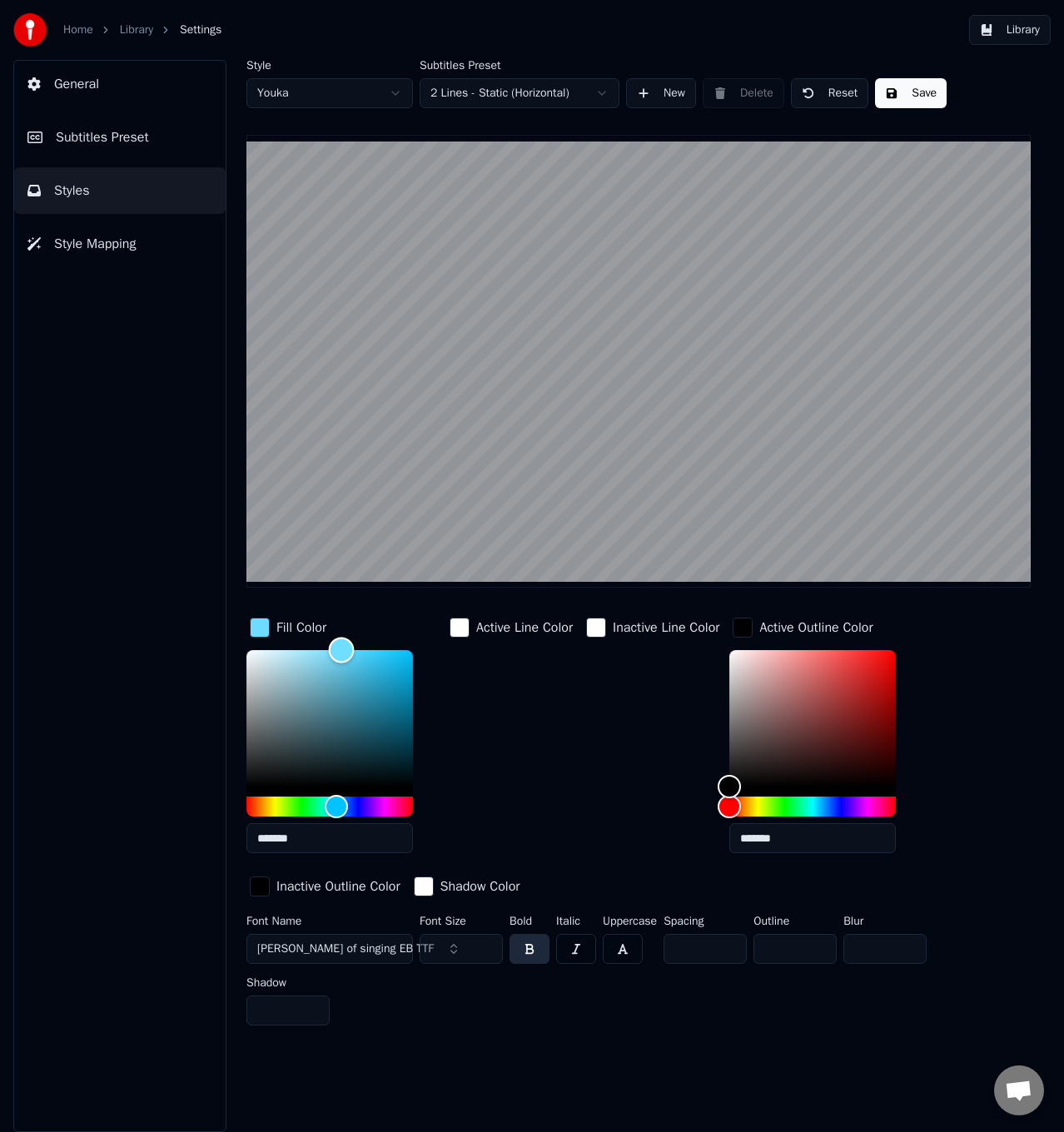 drag, startPoint x: 344, startPoint y: 588, endPoint x: 334, endPoint y: 613, distance: 26.92582 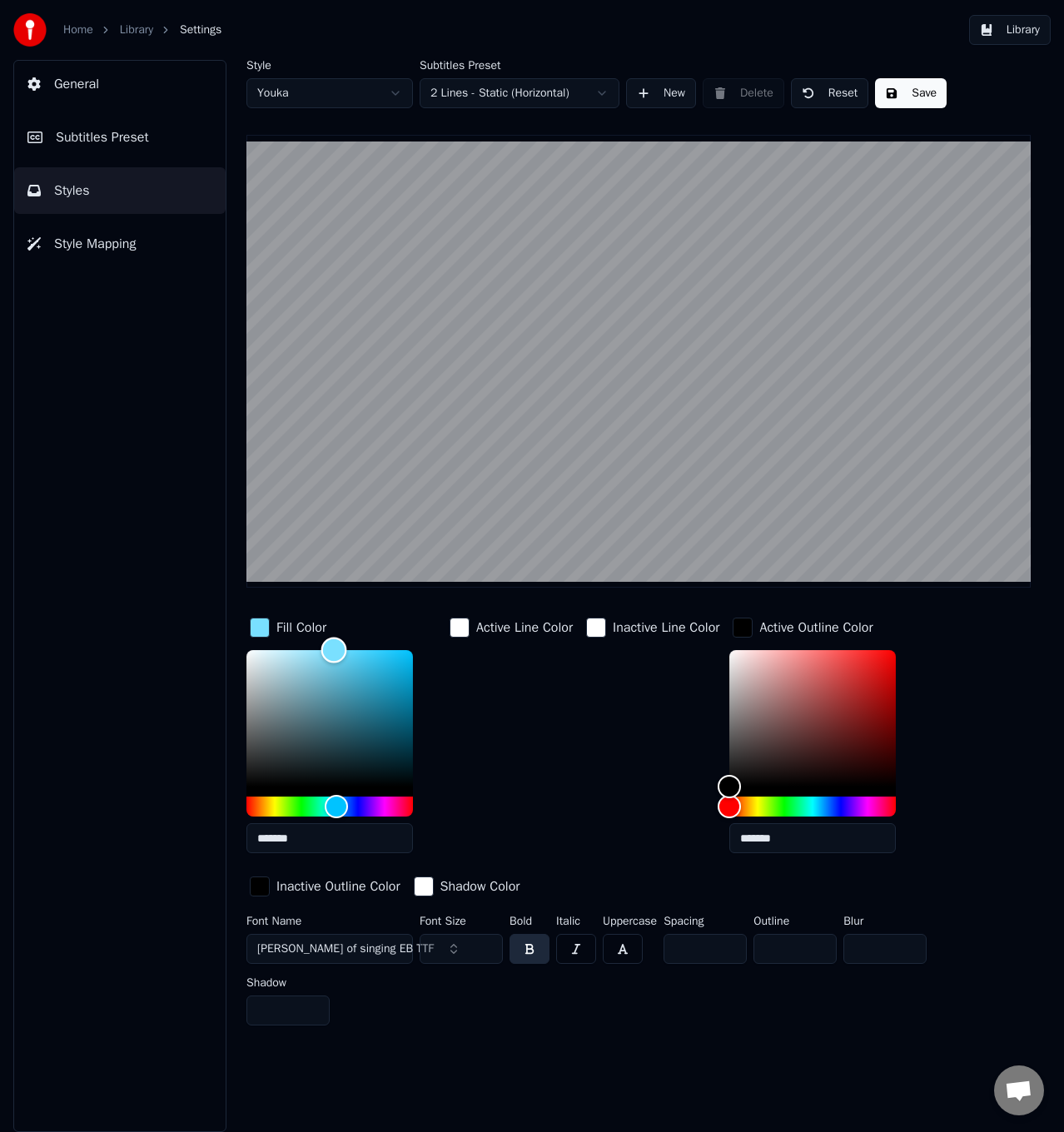 drag, startPoint x: 342, startPoint y: 654, endPoint x: 336, endPoint y: 620, distance: 34.52535 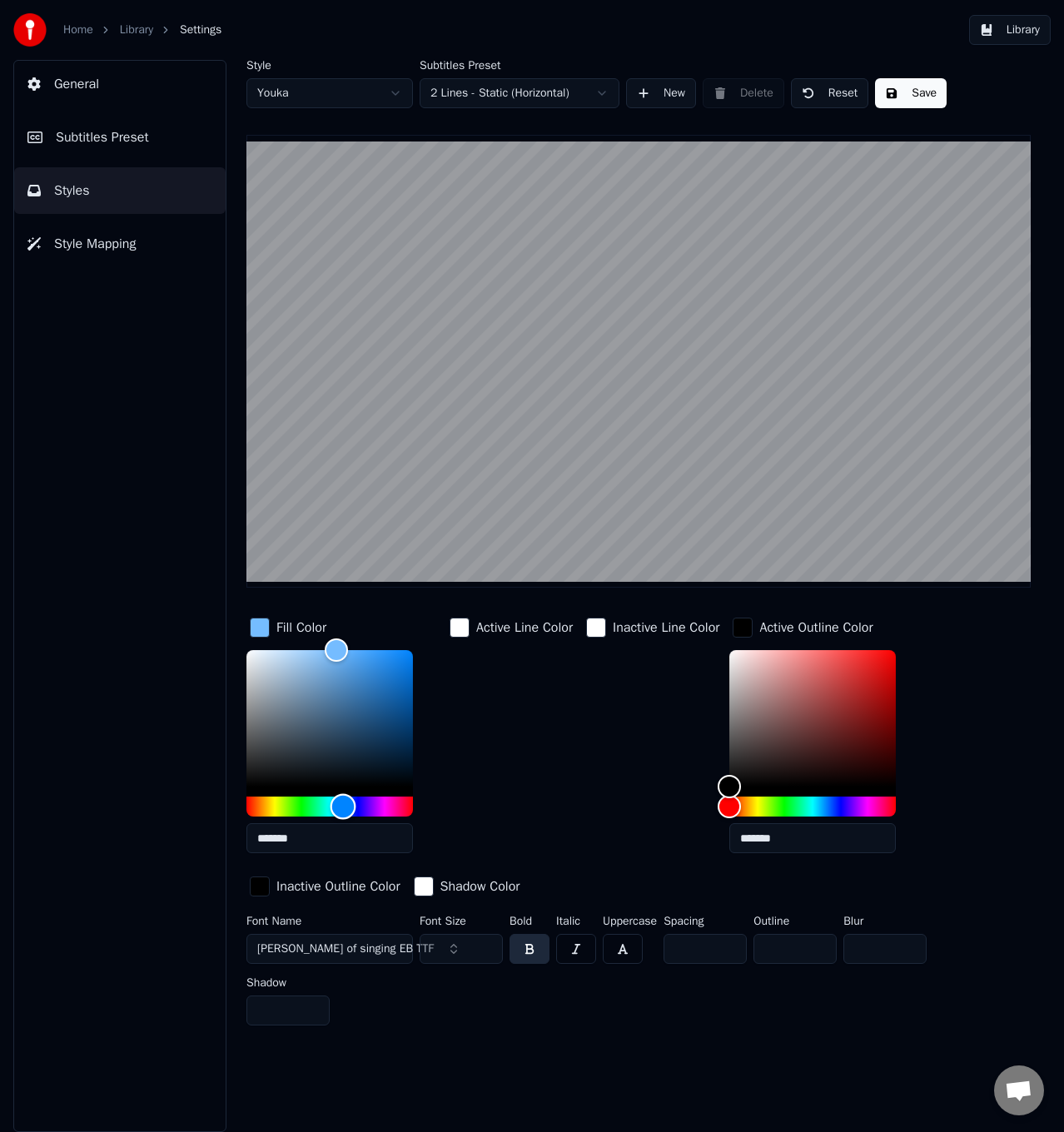 click at bounding box center (343, 807) 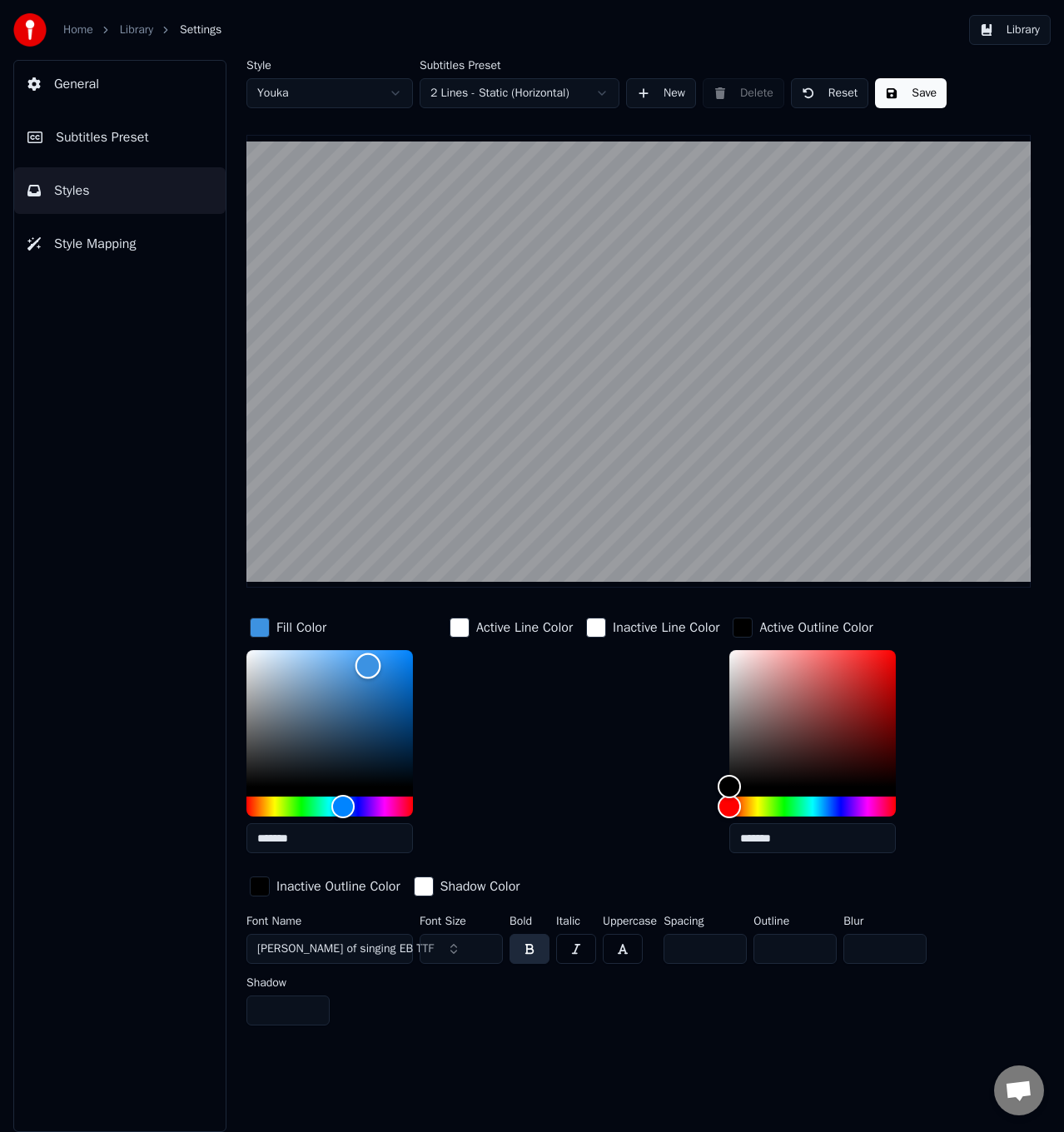 drag, startPoint x: 367, startPoint y: 673, endPoint x: 367, endPoint y: 615, distance: 58 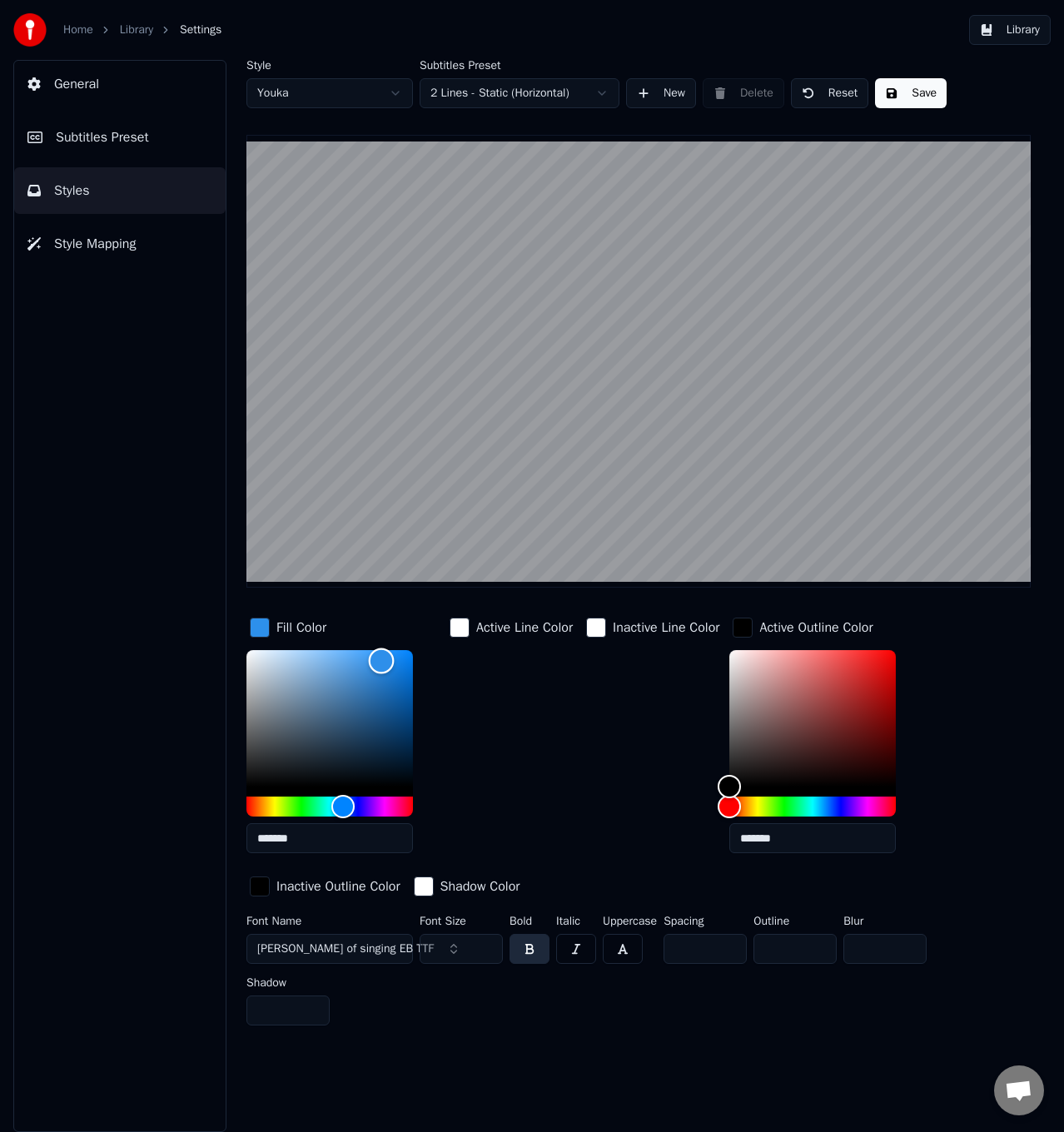 drag, startPoint x: 383, startPoint y: 658, endPoint x: 389, endPoint y: 630, distance: 28.635642 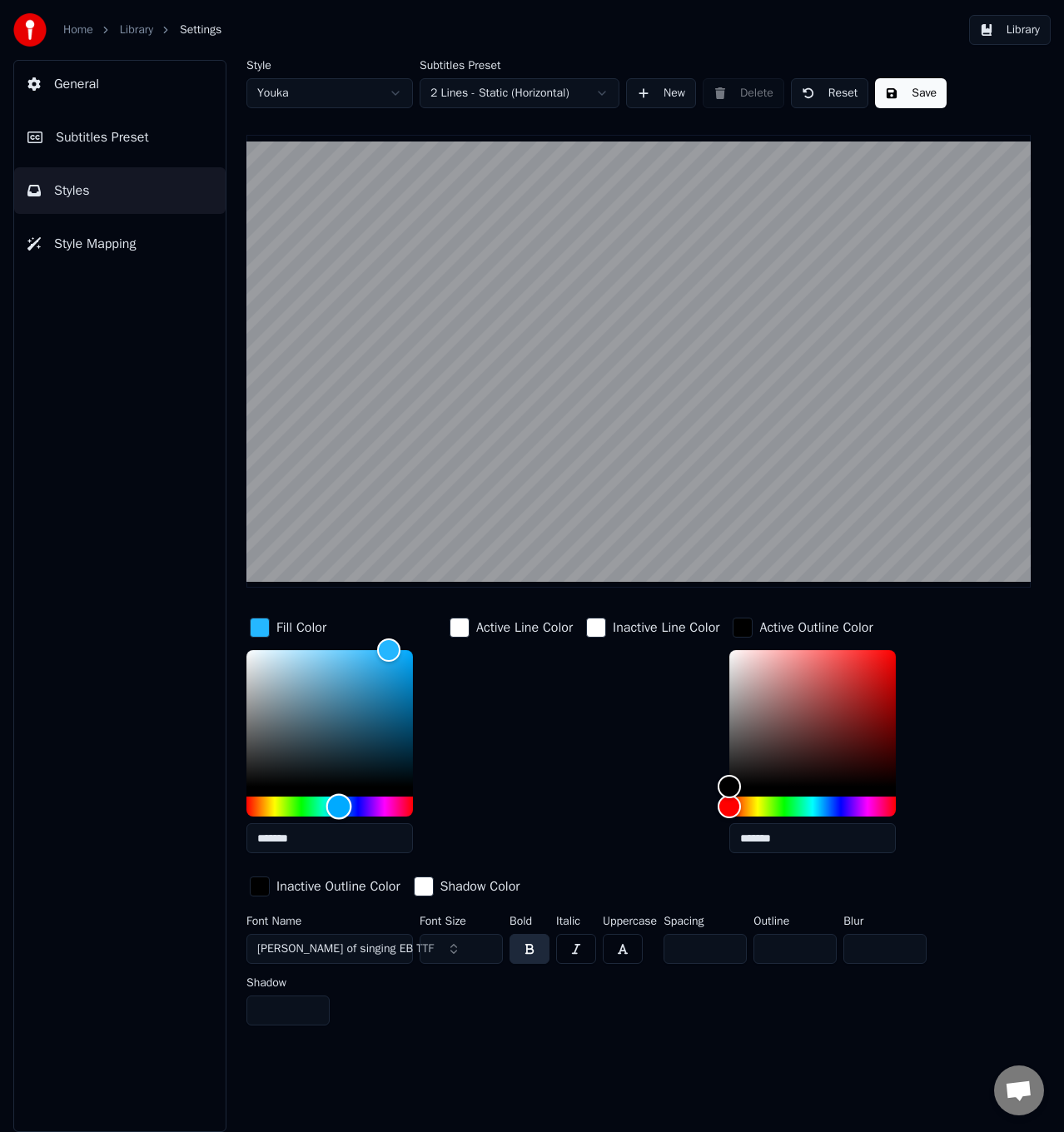 type on "*******" 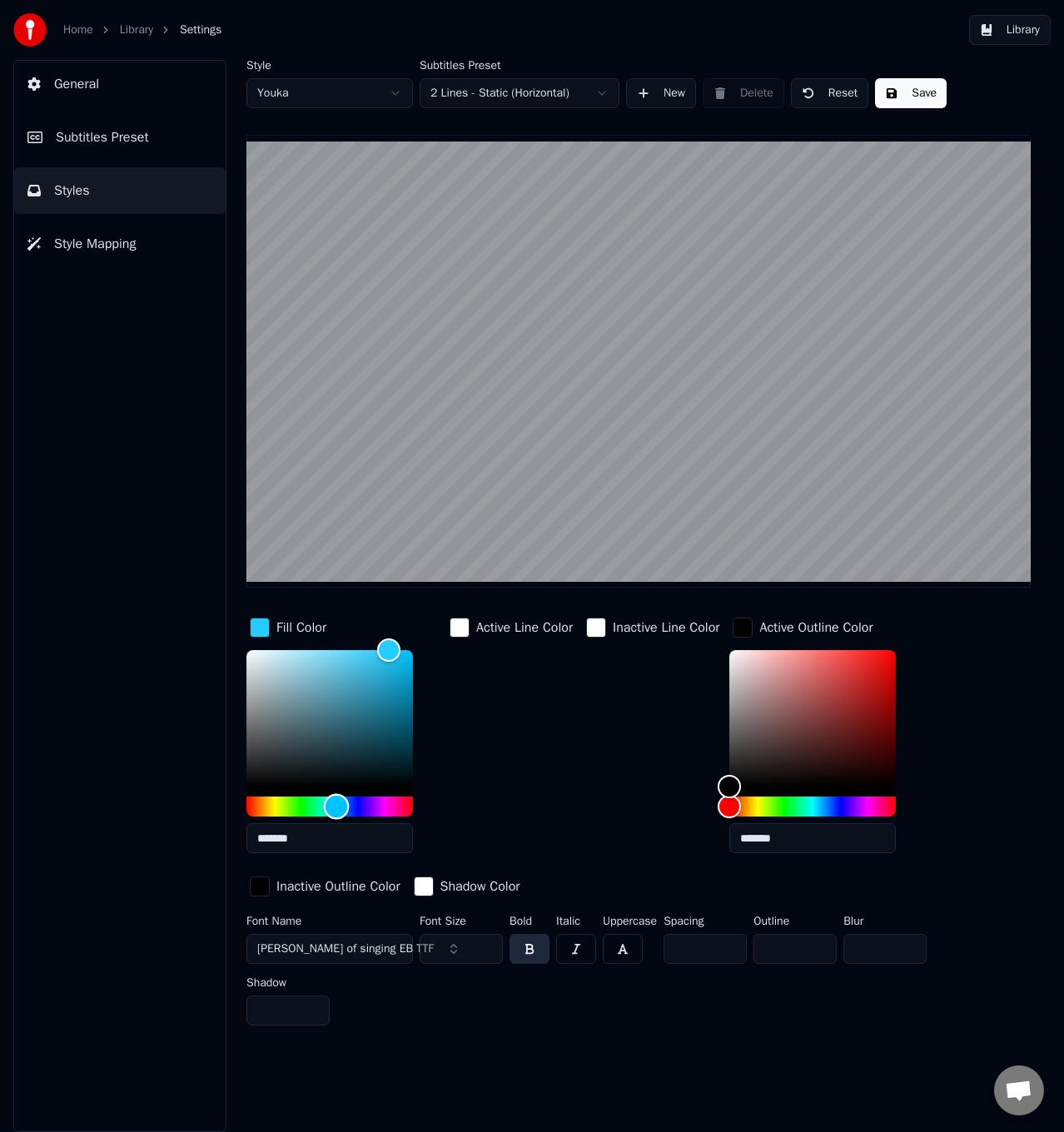 click at bounding box center (336, 807) 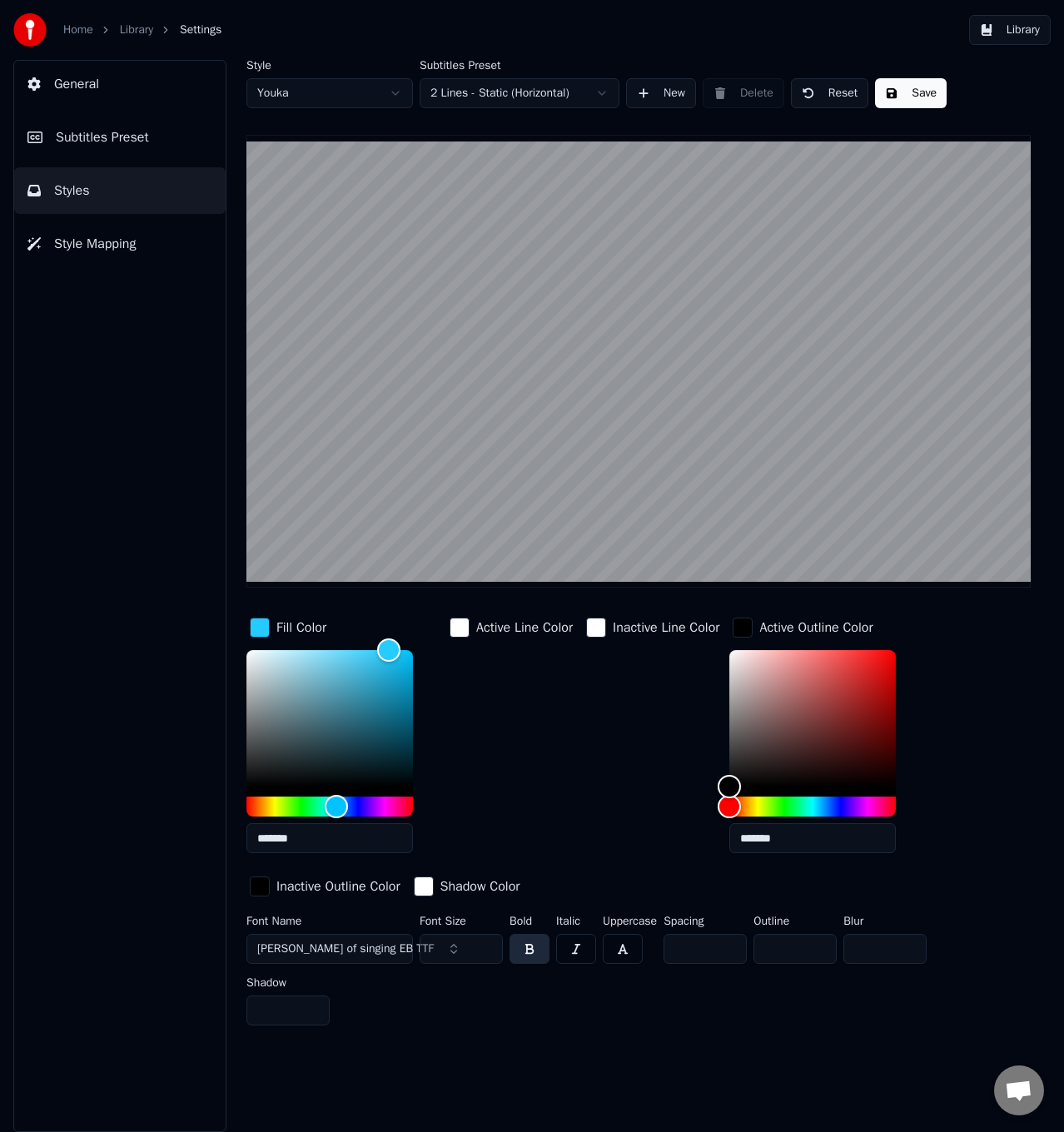 click on "Active Line Color" at bounding box center [511, 740] 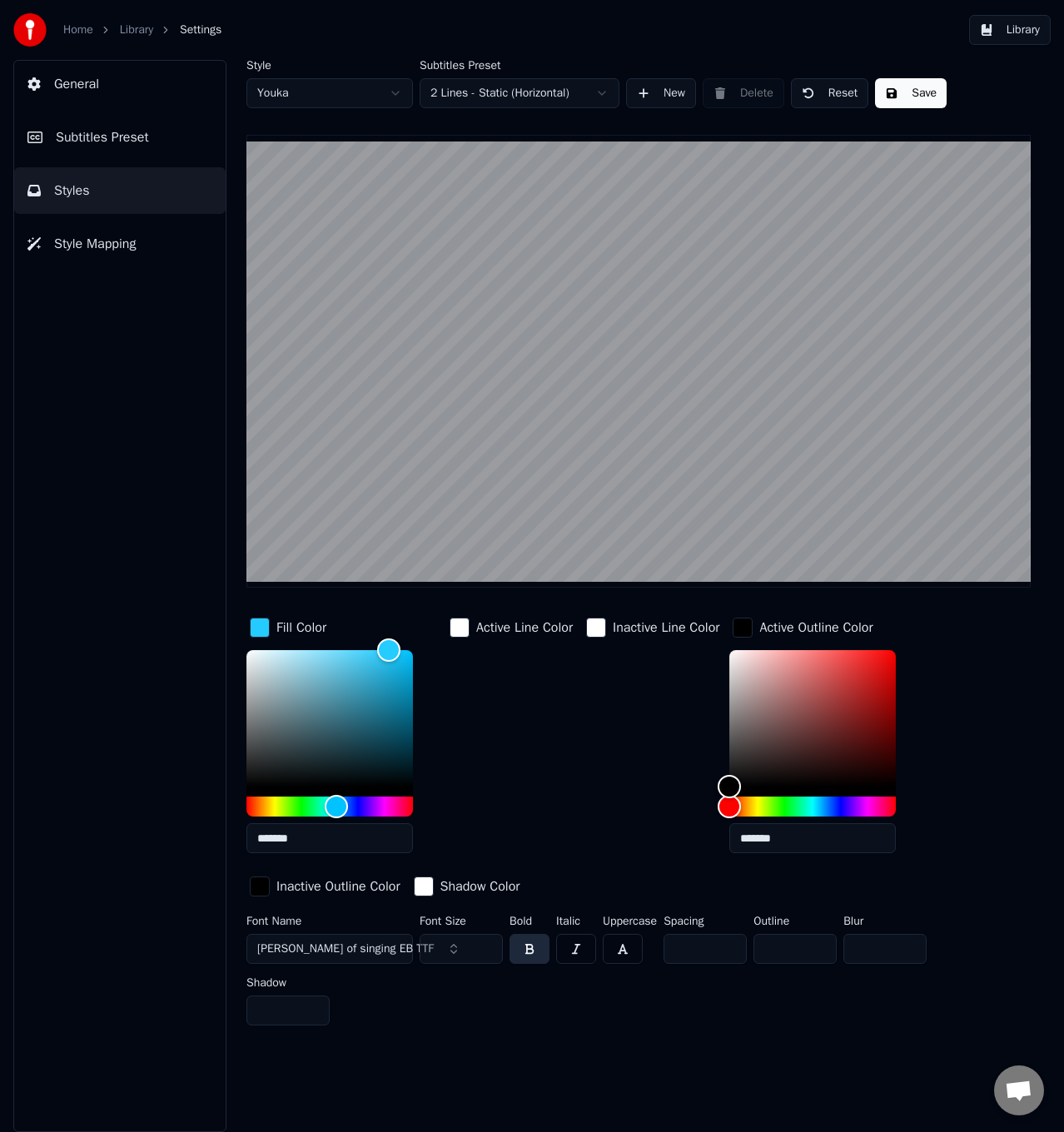 click on "Save" at bounding box center [911, 93] 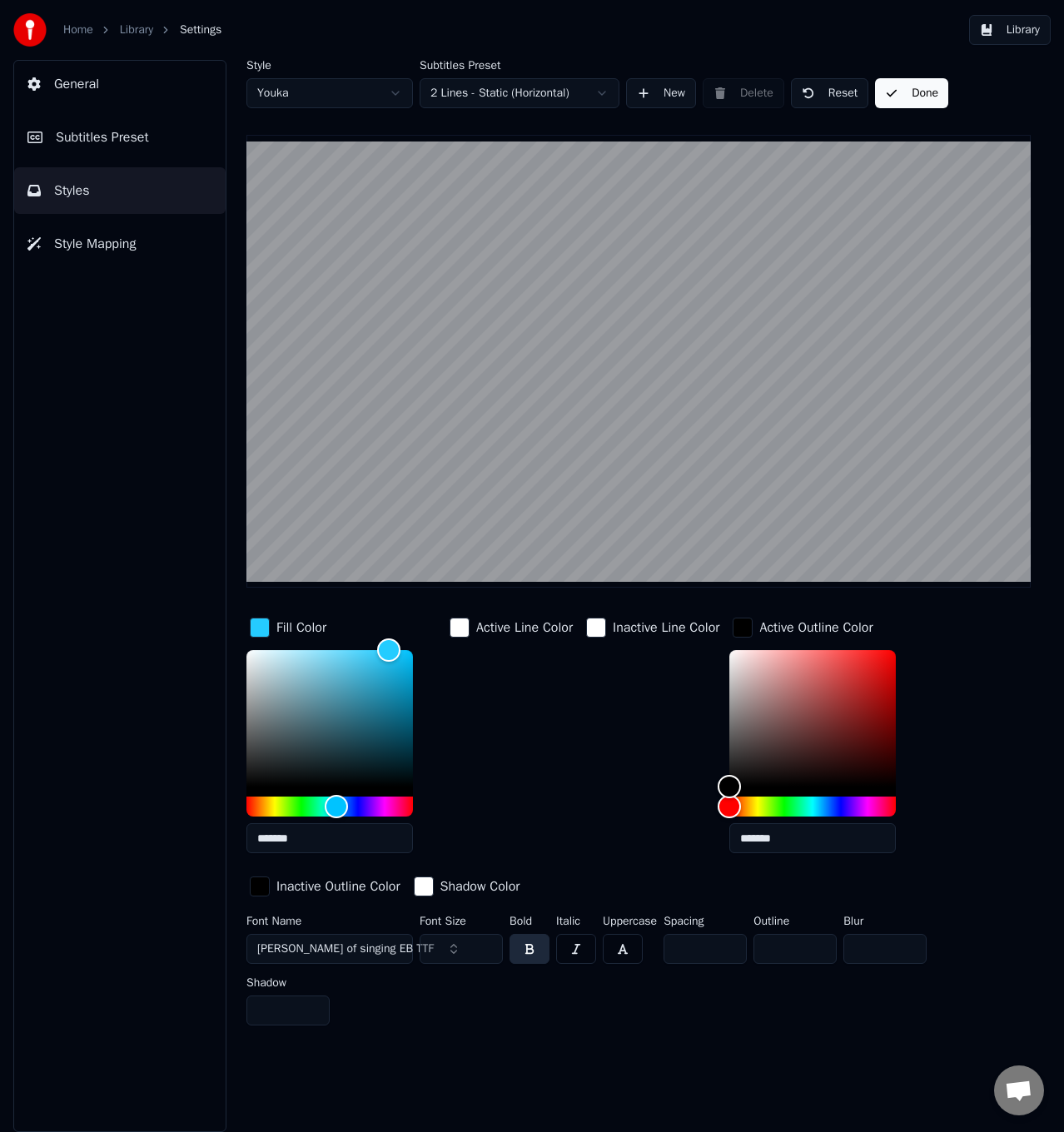 click at bounding box center [424, 886] 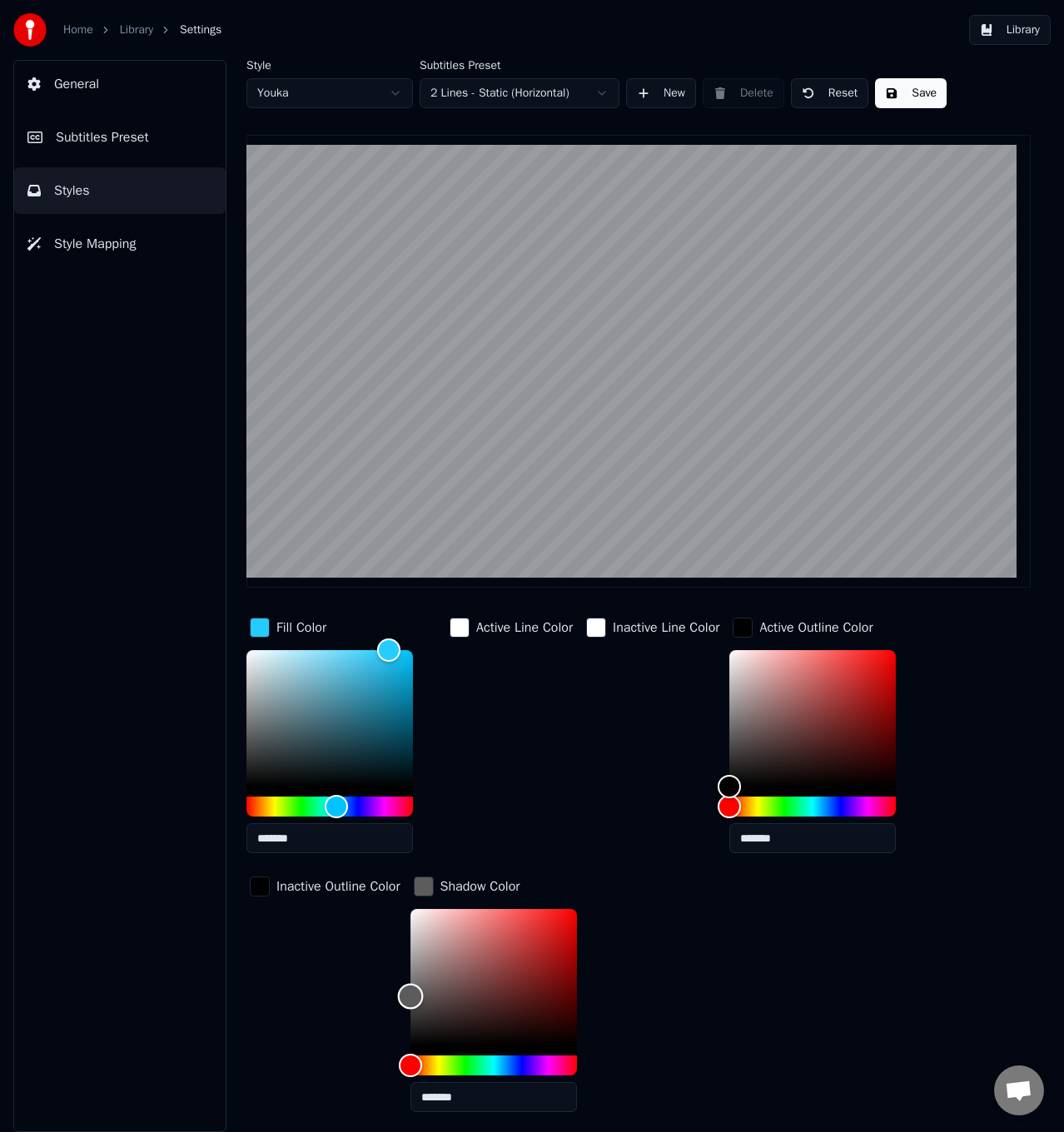 type on "*******" 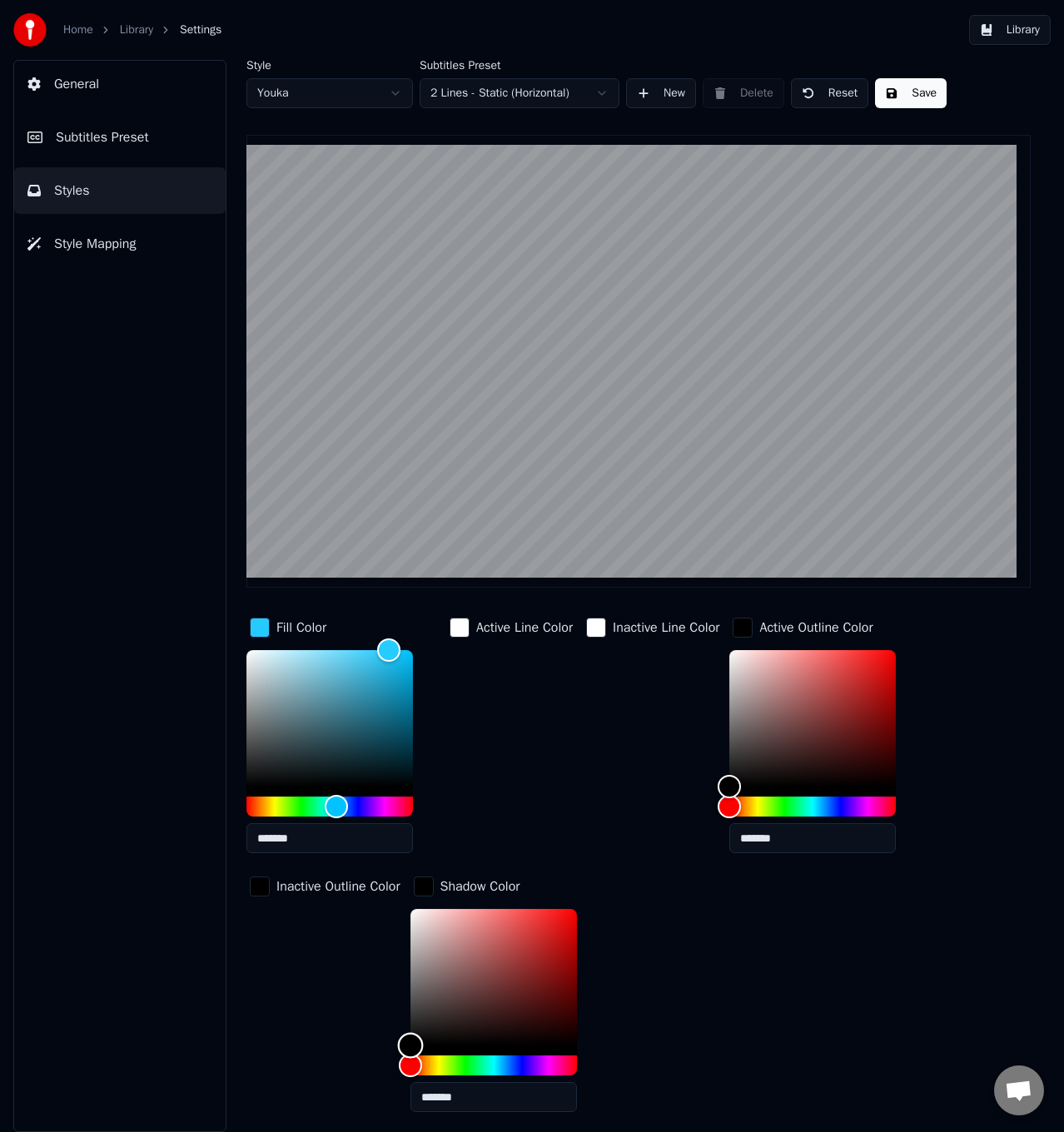 drag, startPoint x: 411, startPoint y: 995, endPoint x: 435, endPoint y: 1035, distance: 46.6476 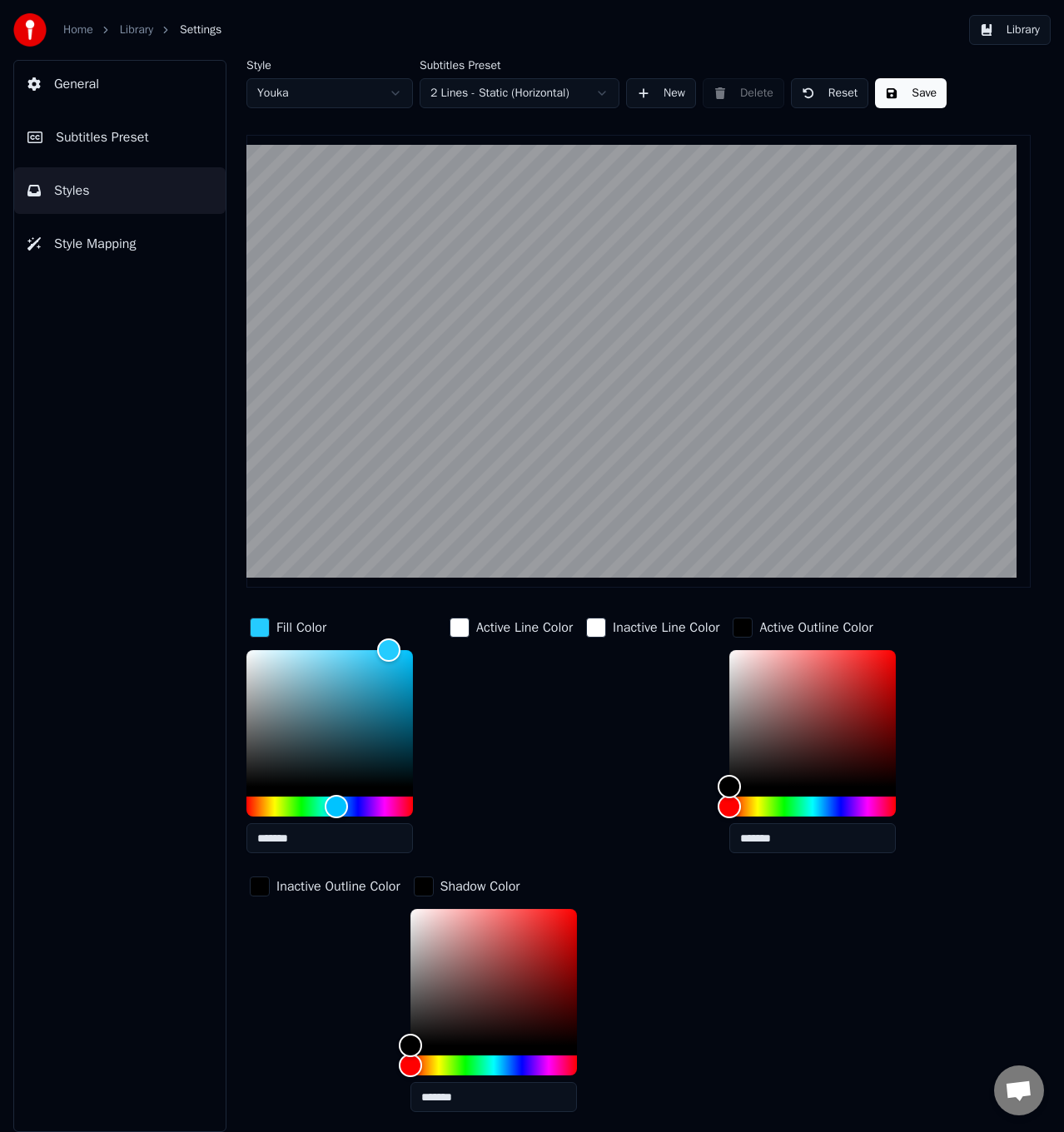 click on "Active Line Color" at bounding box center [511, 740] 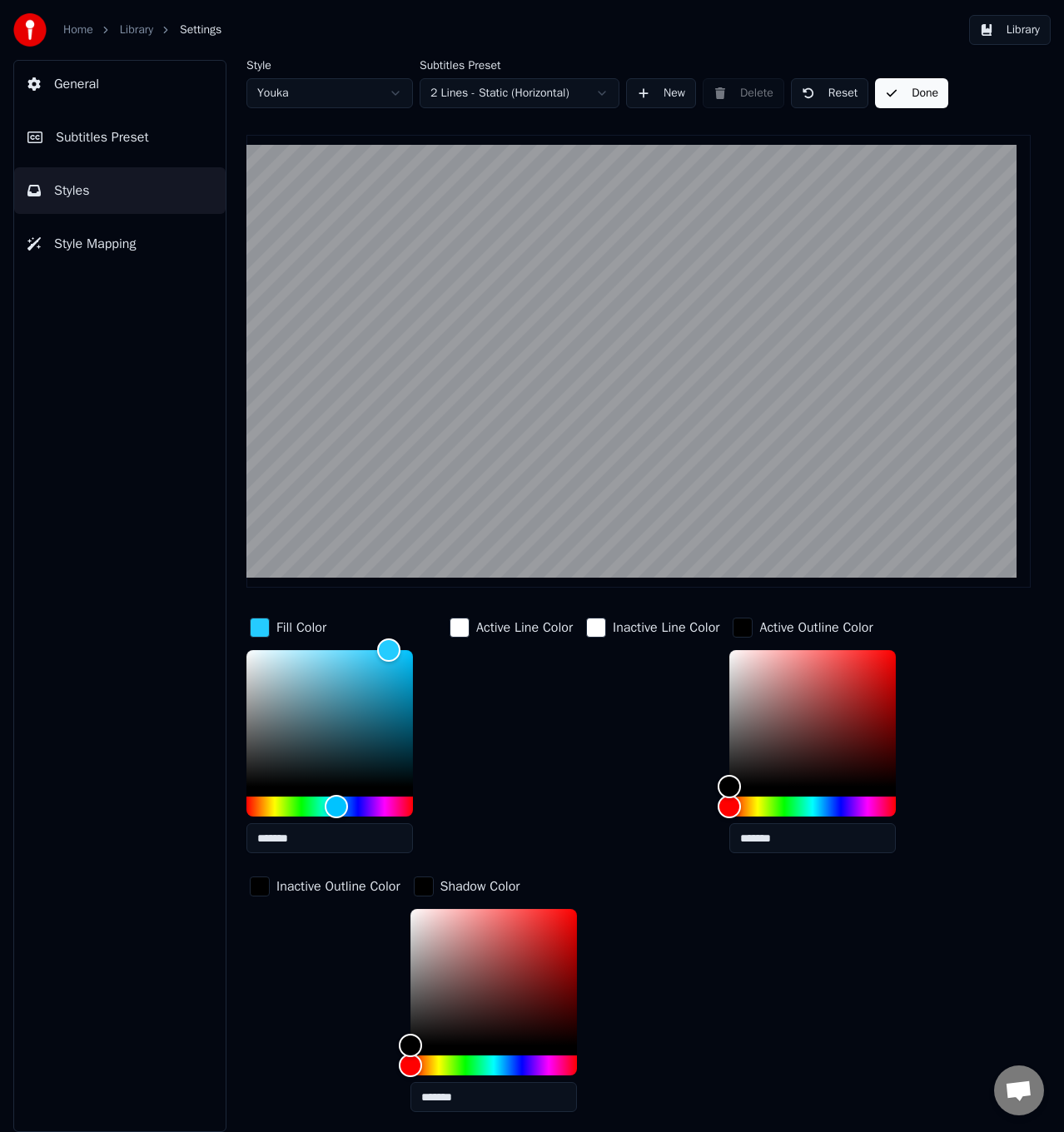 click on "Style Mapping" at bounding box center (120, 244) 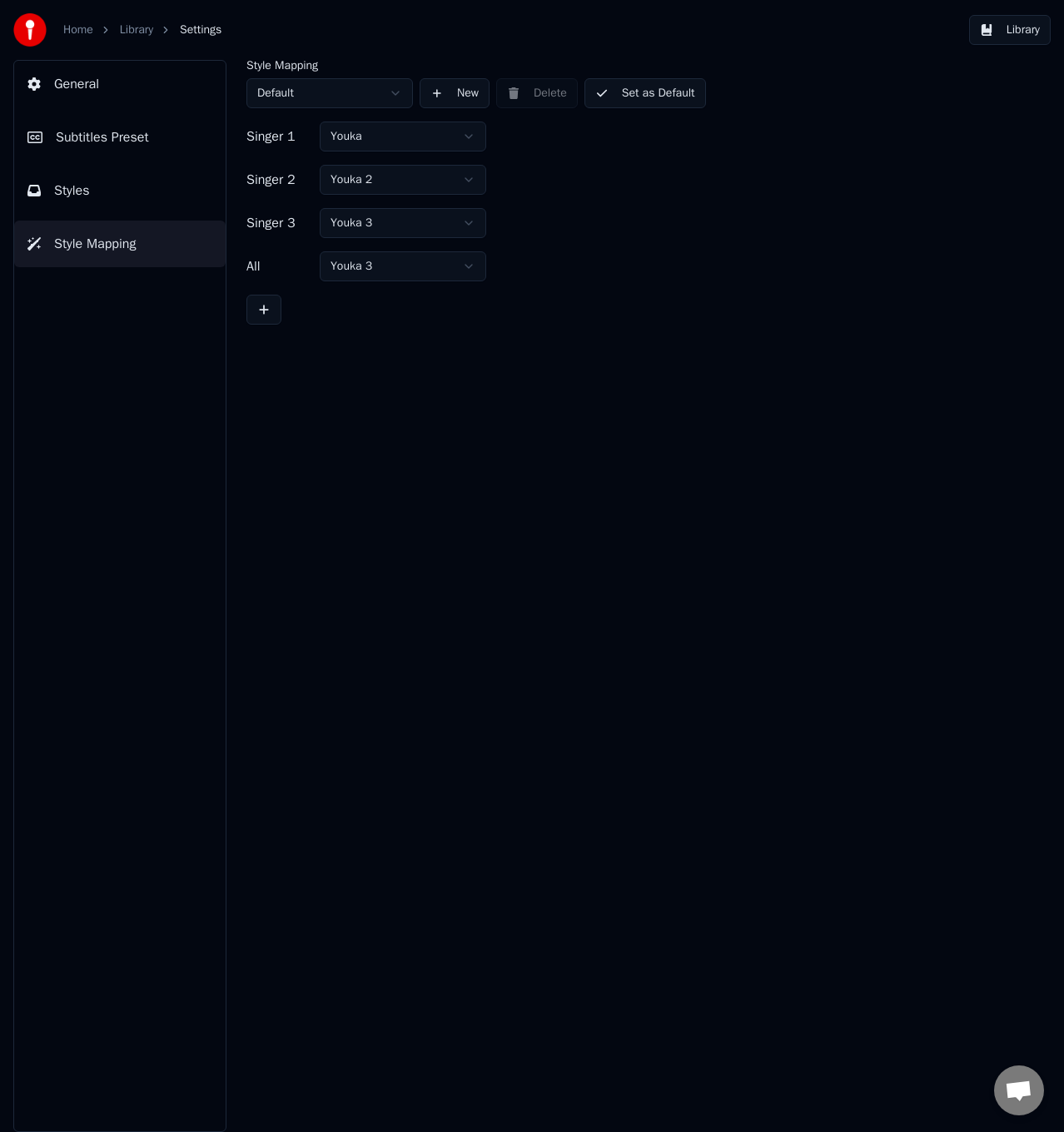 click on "Styles" at bounding box center [120, 191] 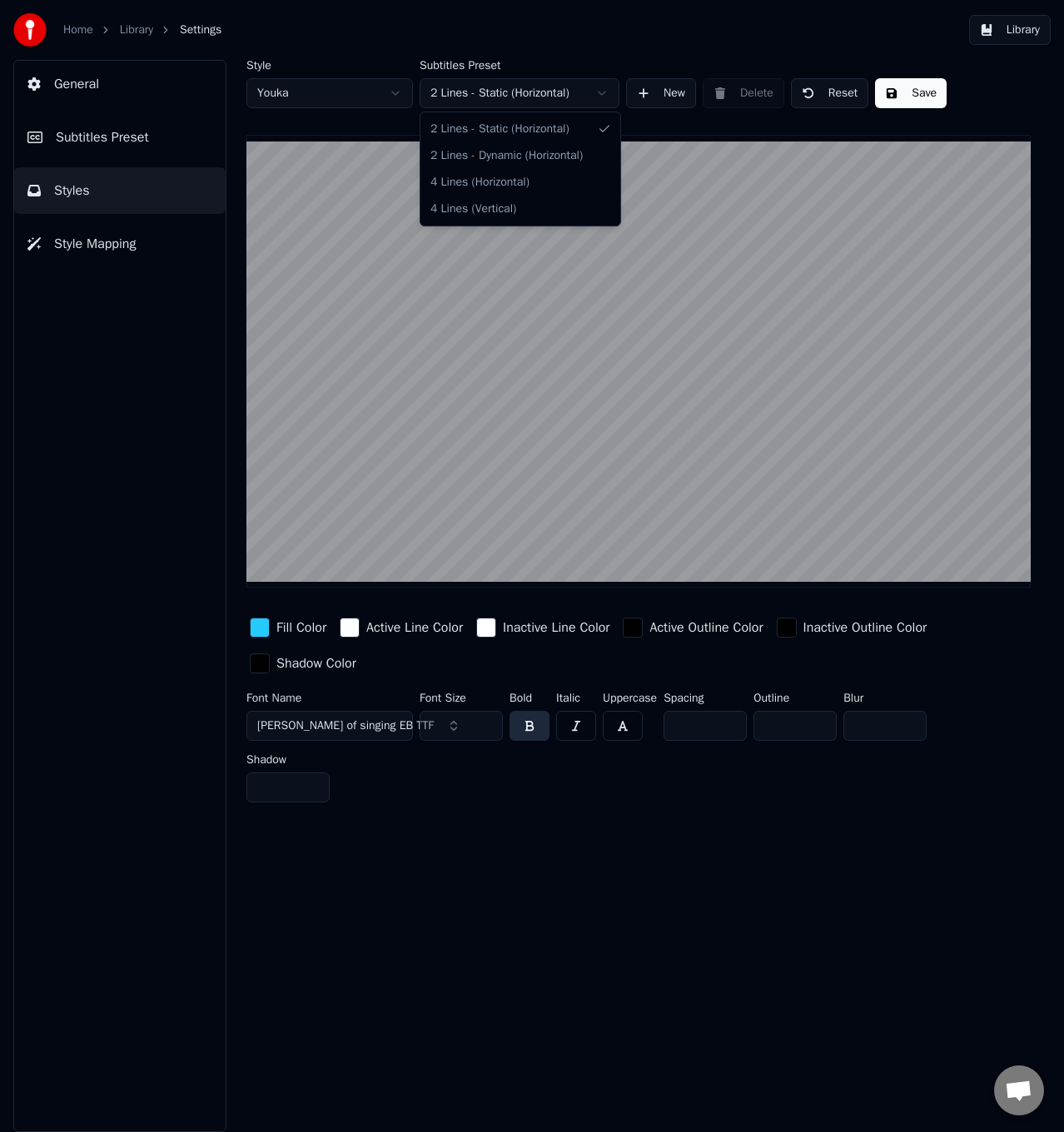 click on "Home Library Settings Library General Subtitles Preset Styles Style Mapping Style Youka Subtitles Preset 2 Lines - Static (Horizontal) New Delete Reset Save Fill Color Active Line Color Inactive Line Color Active Outline Color Inactive Outline Color Shadow Color Font Name [PERSON_NAME] of singing EB TTF Font Size ** Bold Italic Uppercase Spacing * Outline * Blur * Shadow * 2 Lines - Static (Horizontal) 2 Lines - Dynamic (Horizontal) 4 Lines (Horizontal) 4 Lines (Vertical)" at bounding box center (532, 566) 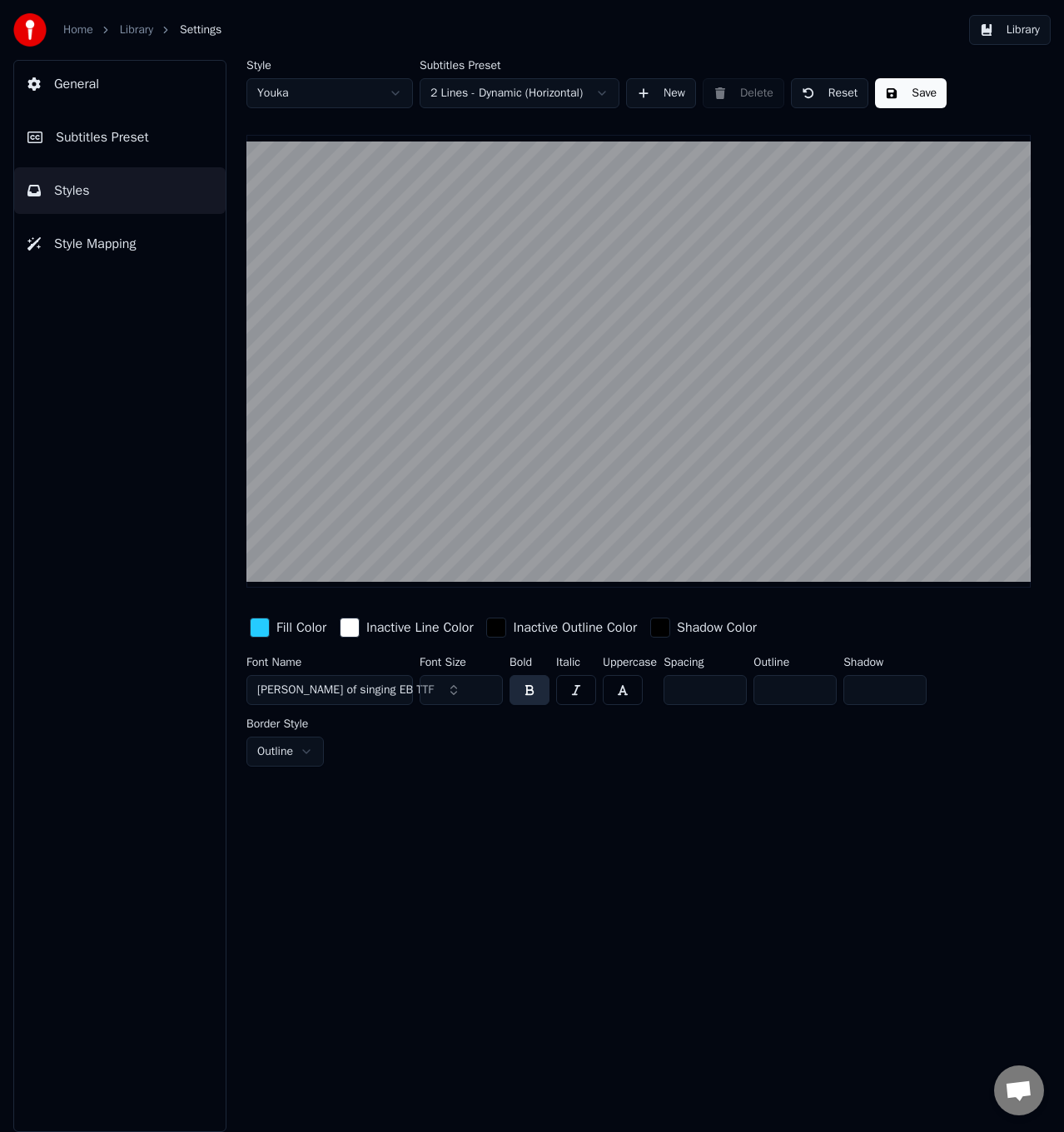click on "Home Library Settings Library General Subtitles Preset Styles Style Mapping Style Youka Subtitles Preset 2 Lines - Dynamic (Horizontal) New Delete Reset Save Fill Color Inactive Line Color Inactive Outline Color Shadow Color Font Name [PERSON_NAME] of singing EB TTF Font Size ** Bold Italic Uppercase Spacing * Outline * Shadow * Border Style Outline" at bounding box center (532, 566) 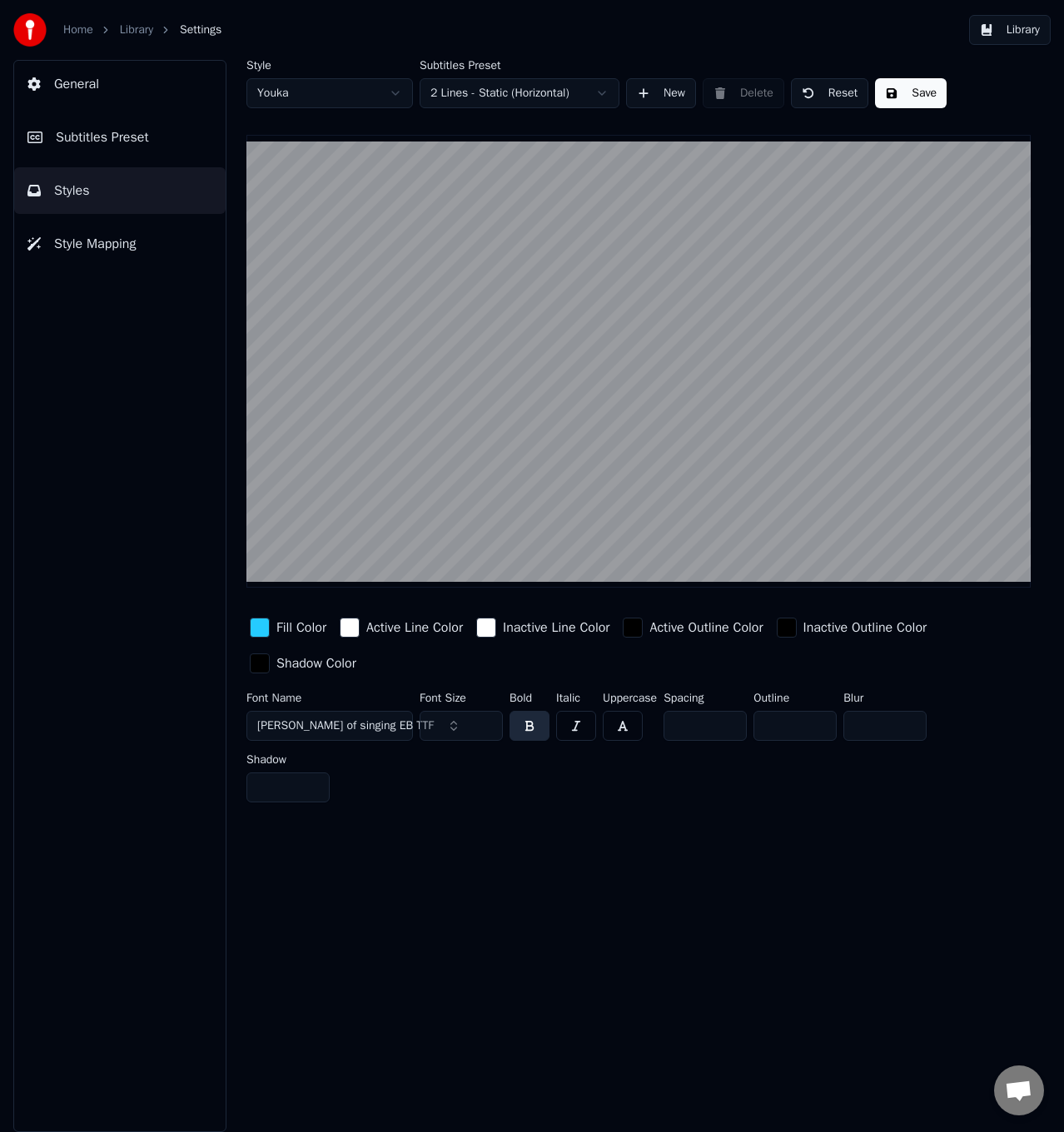 click on "*" at bounding box center [705, 726] 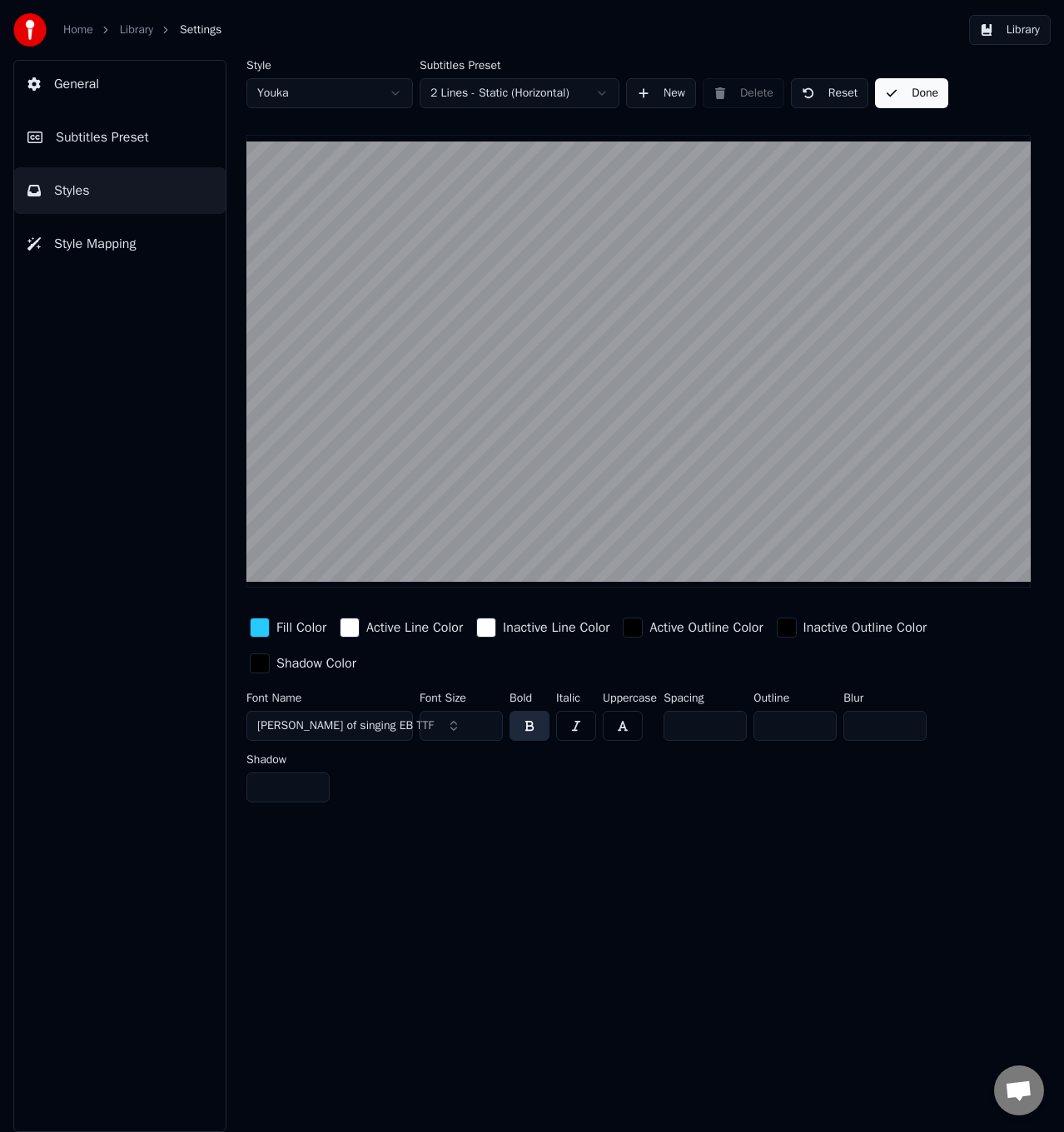 click on "Settings" at bounding box center [201, 30] 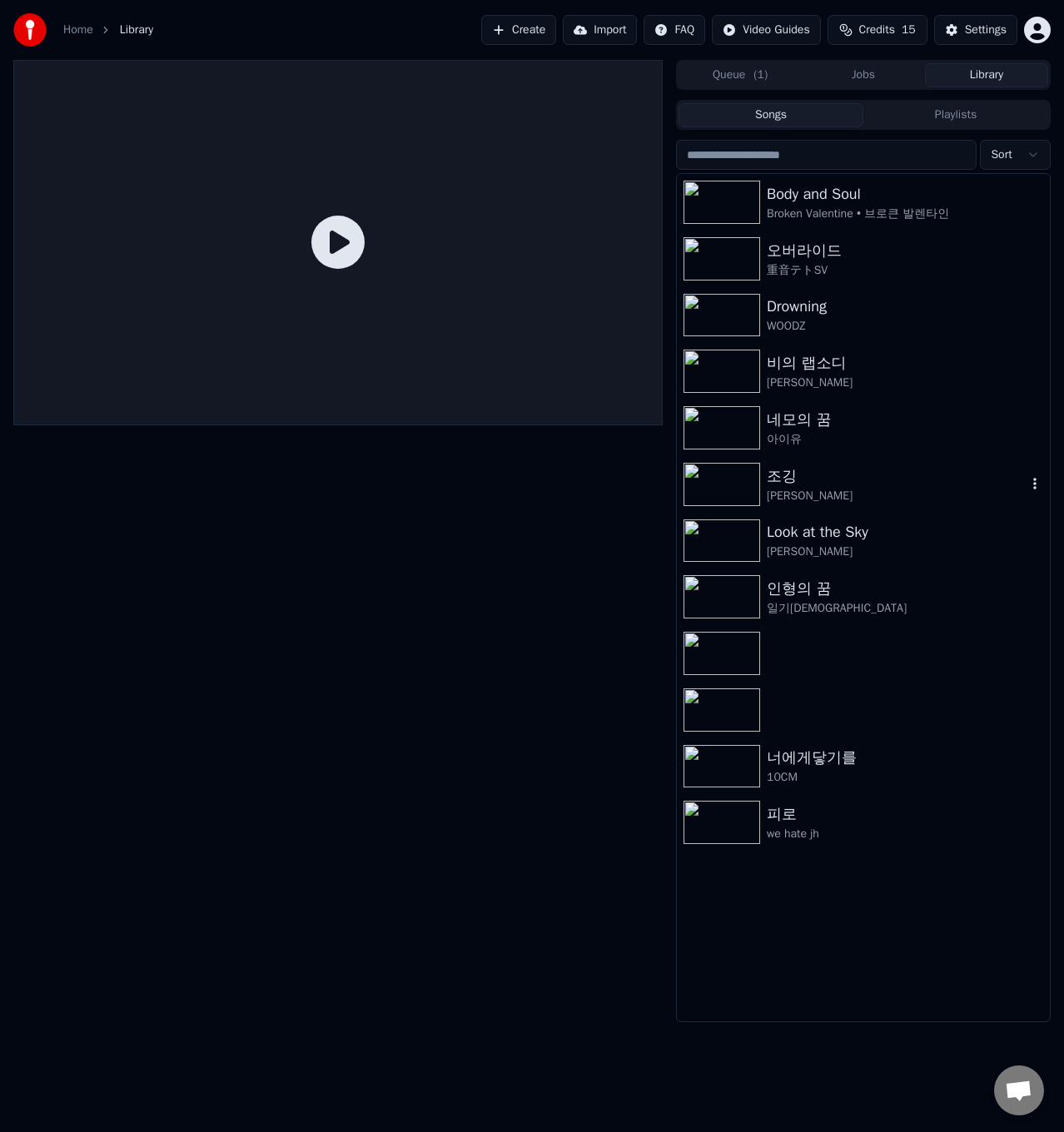 click on "조깅" at bounding box center (897, 476) 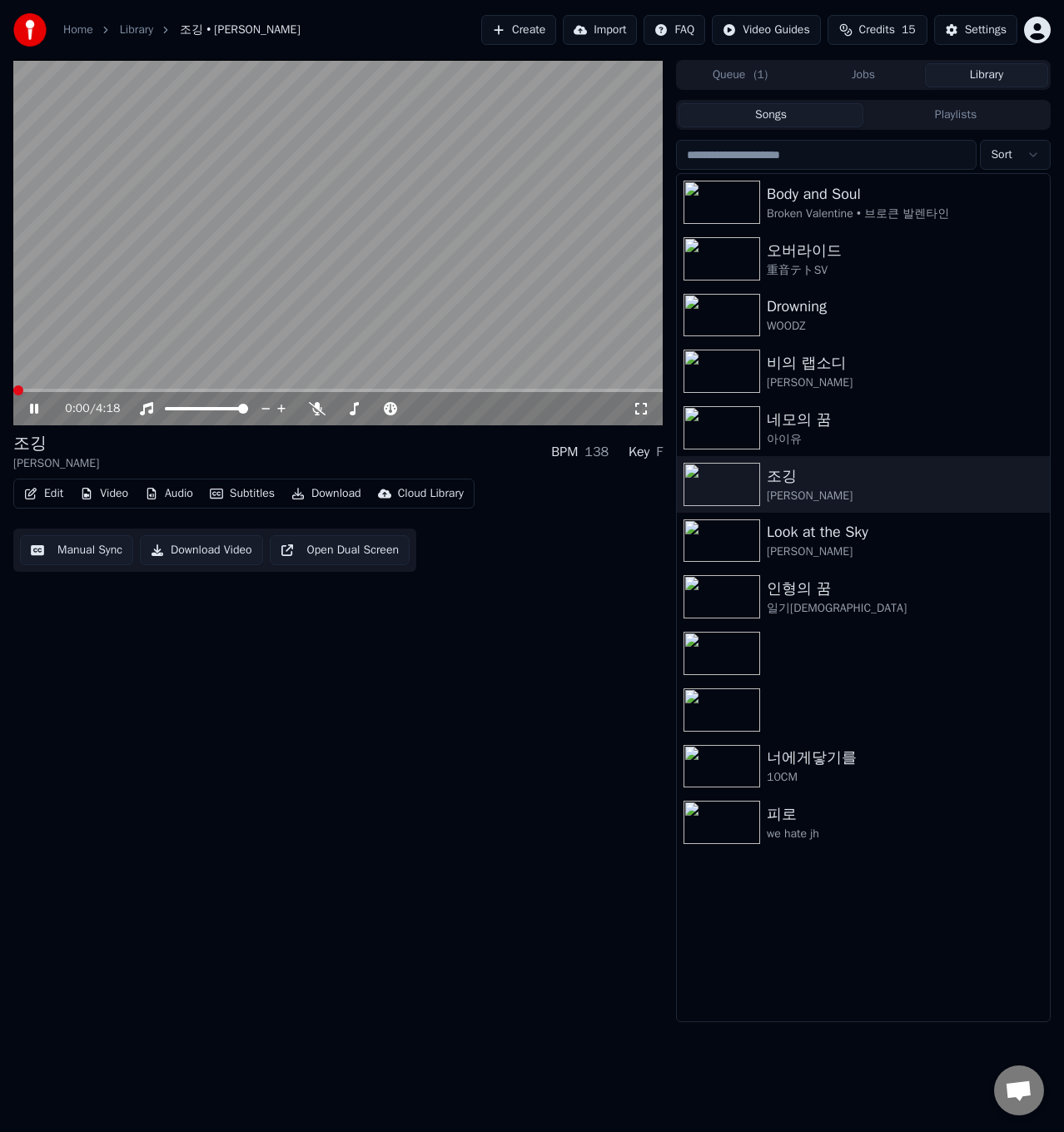 click at bounding box center (338, 242) 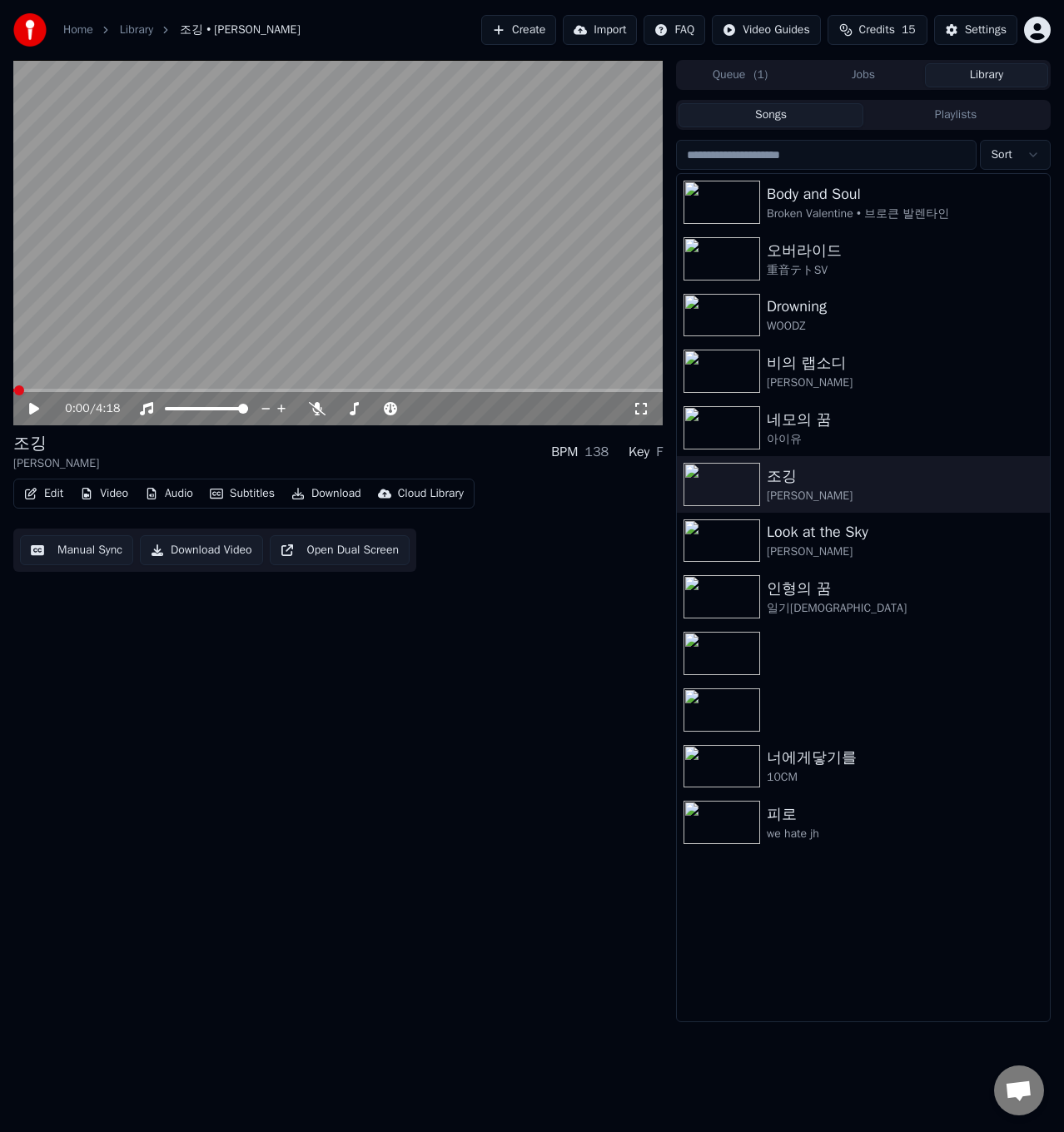 click at bounding box center (338, 242) 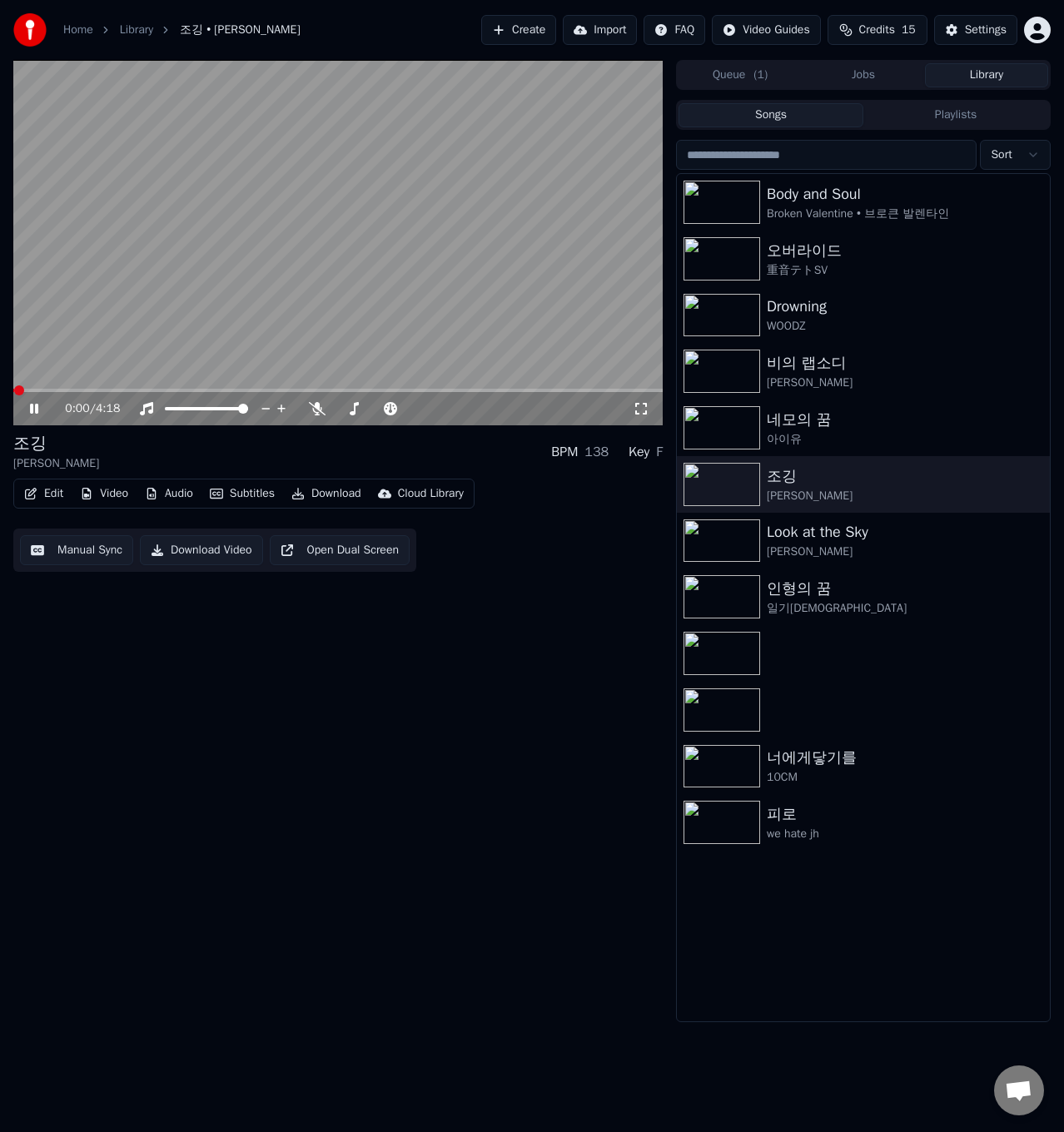 click at bounding box center (338, 242) 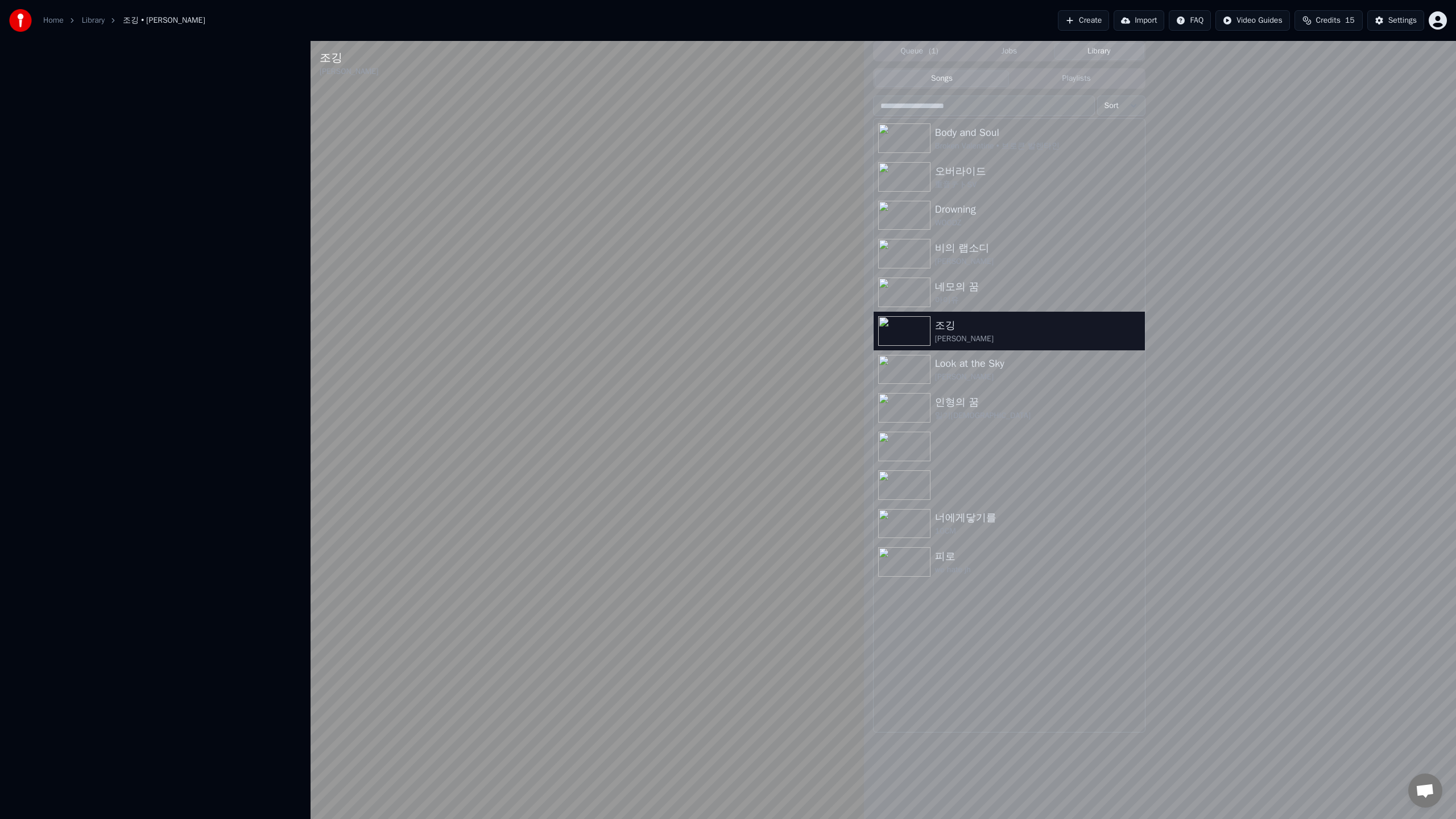 drag, startPoint x: 711, startPoint y: 611, endPoint x: 709, endPoint y: 606, distance: 5.385165 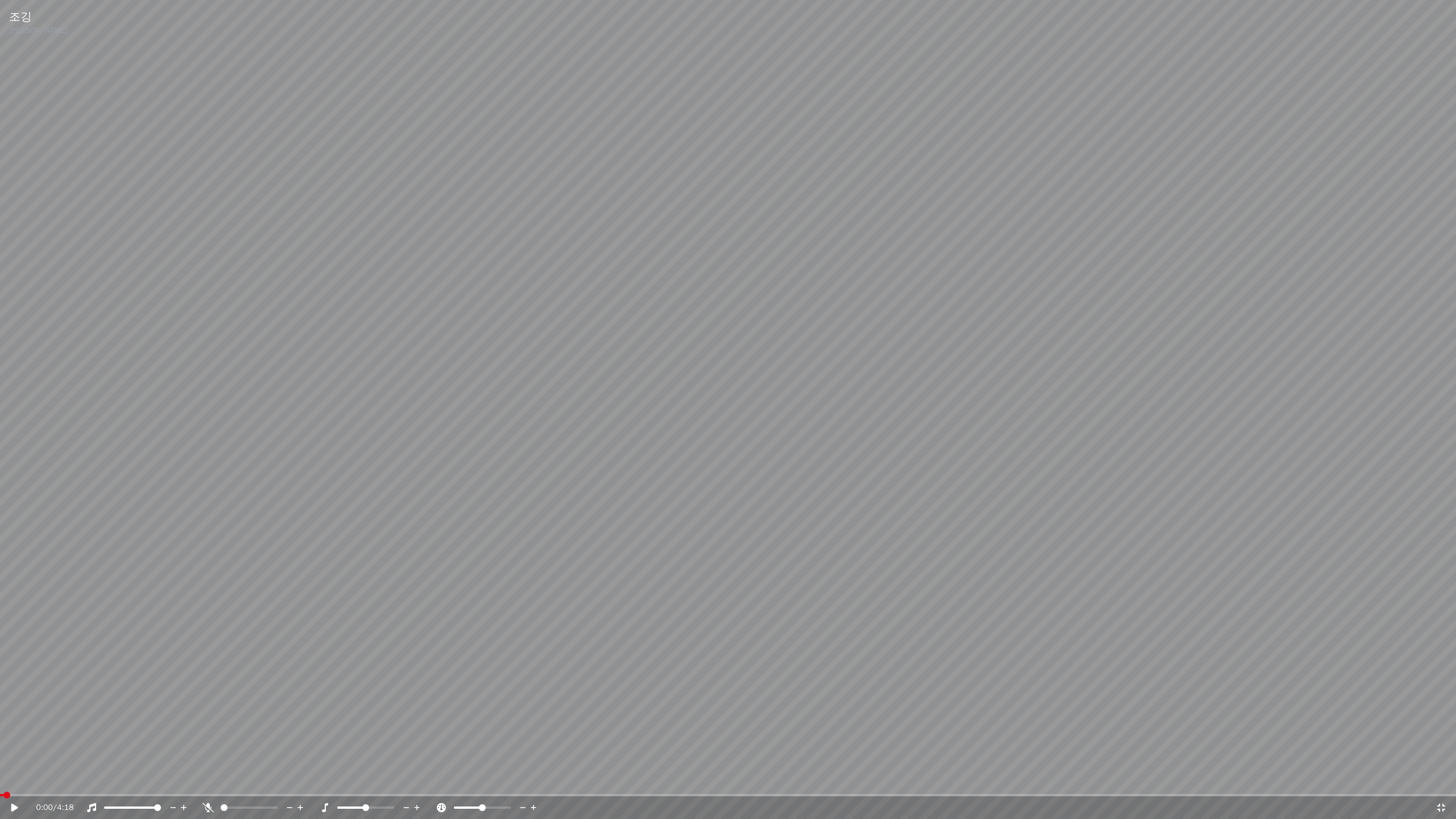 click at bounding box center (728, 410) 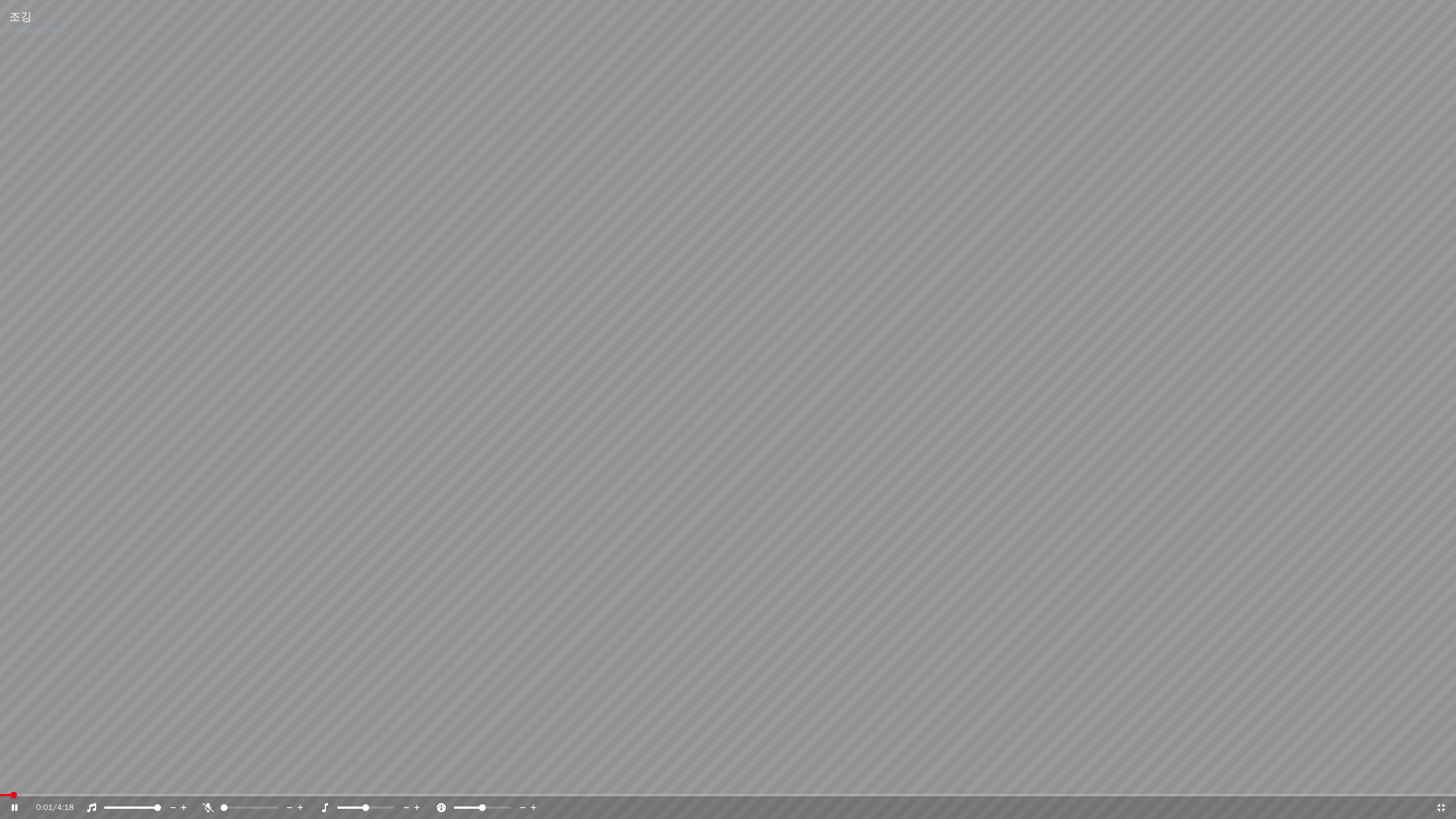 click on "0:01  /  4:18" at bounding box center (735, 808) 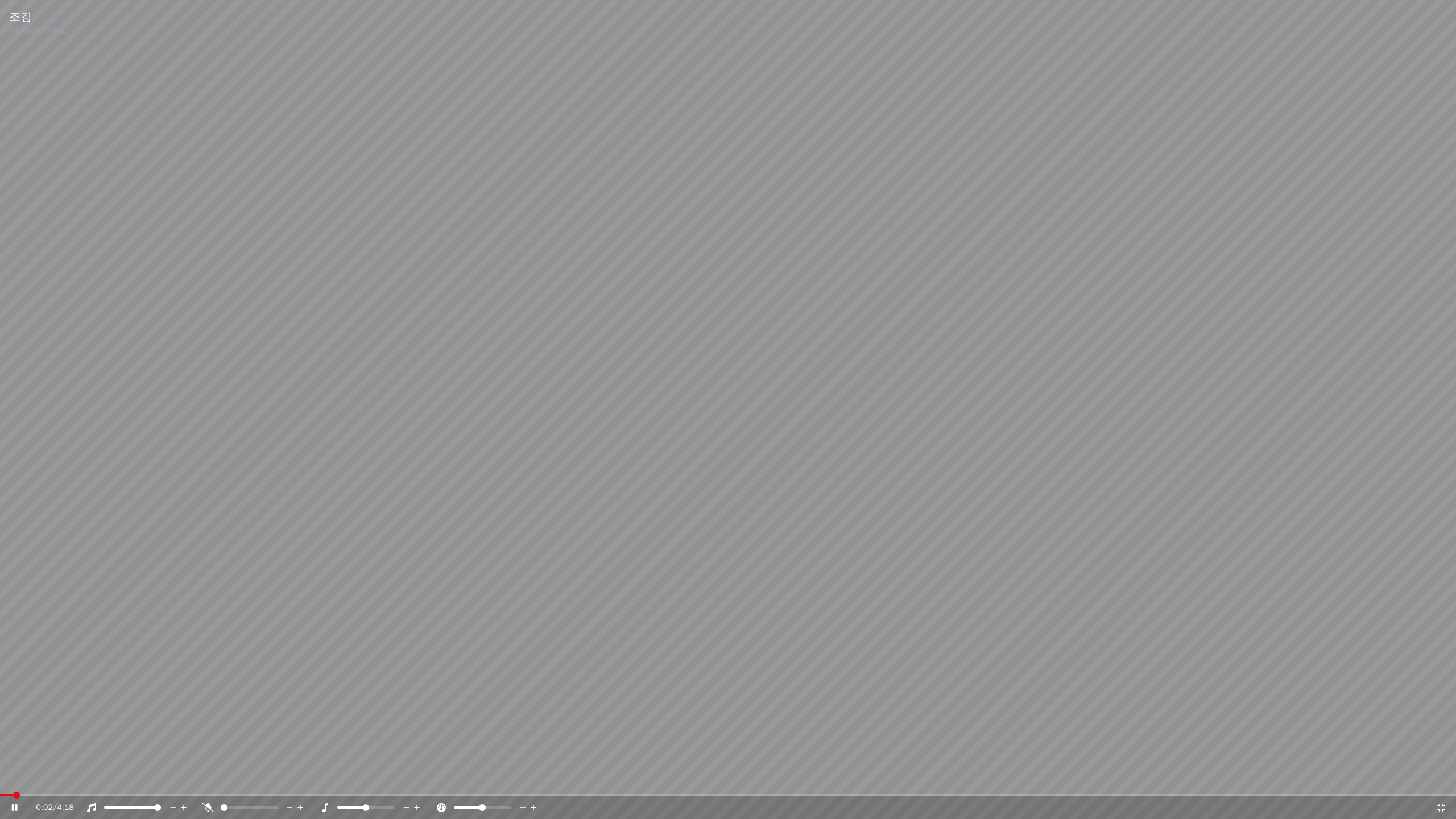 click on "0:02  /  4:18" at bounding box center (728, 808) 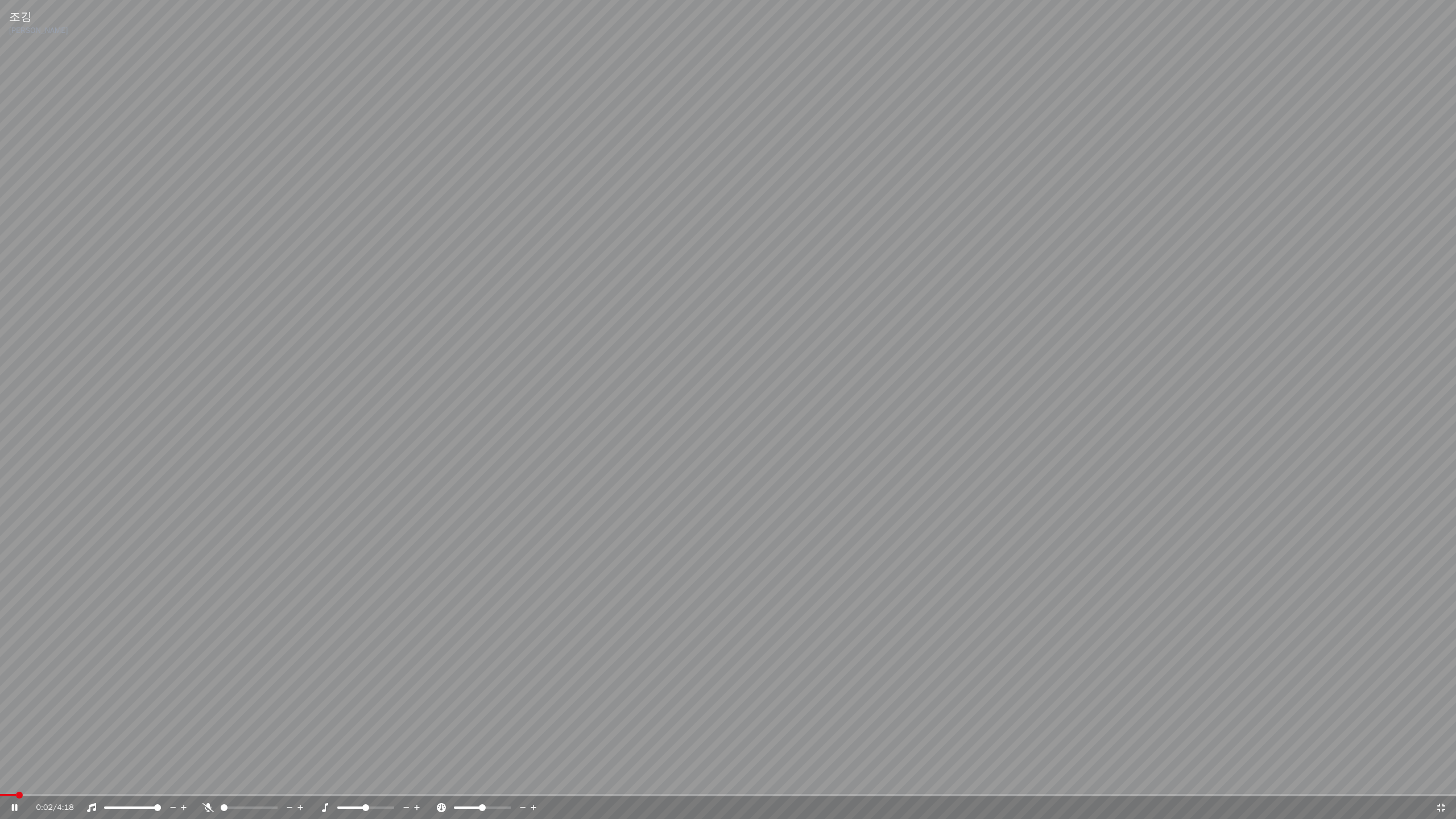 click 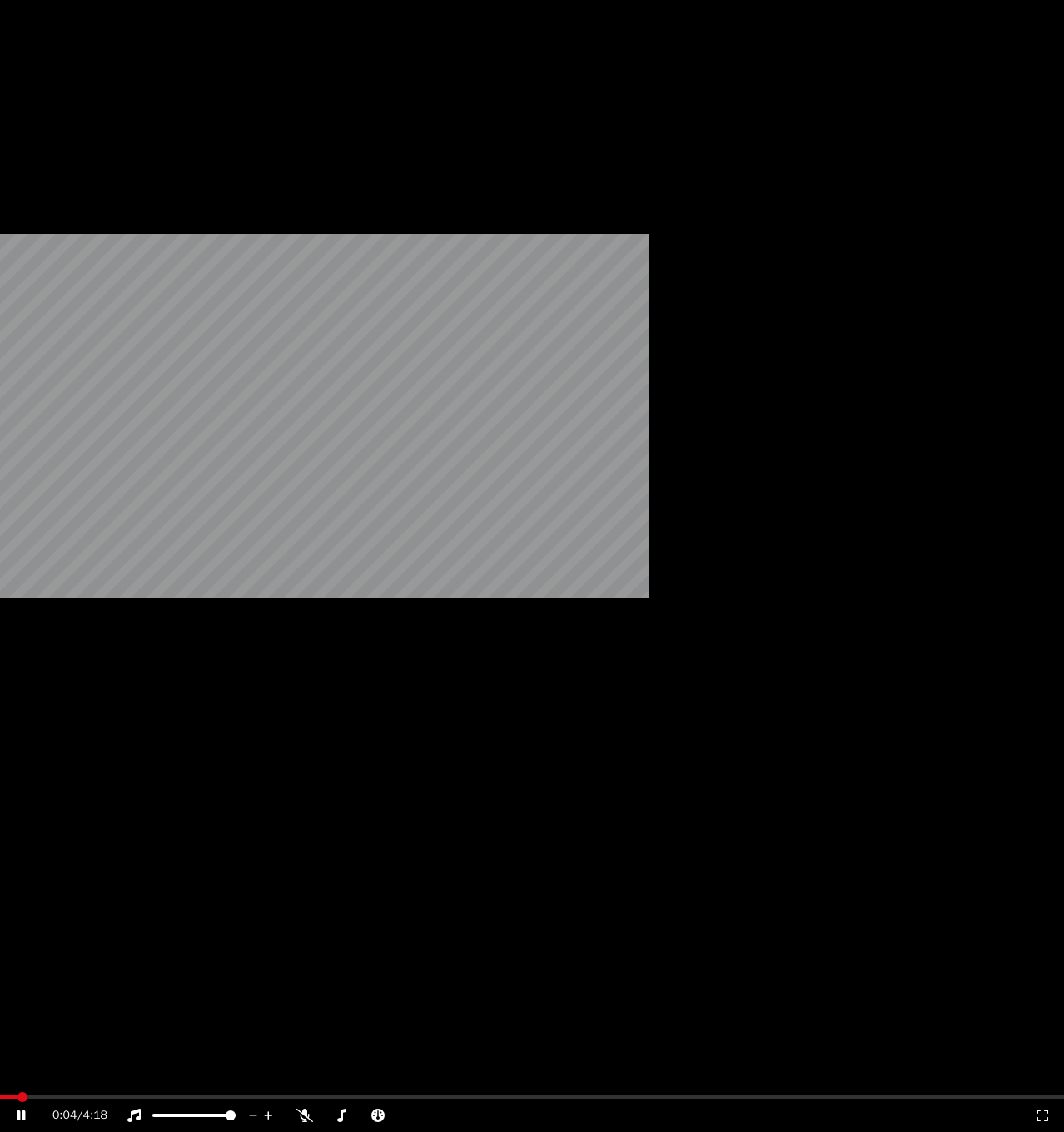 click at bounding box center [532, 299] 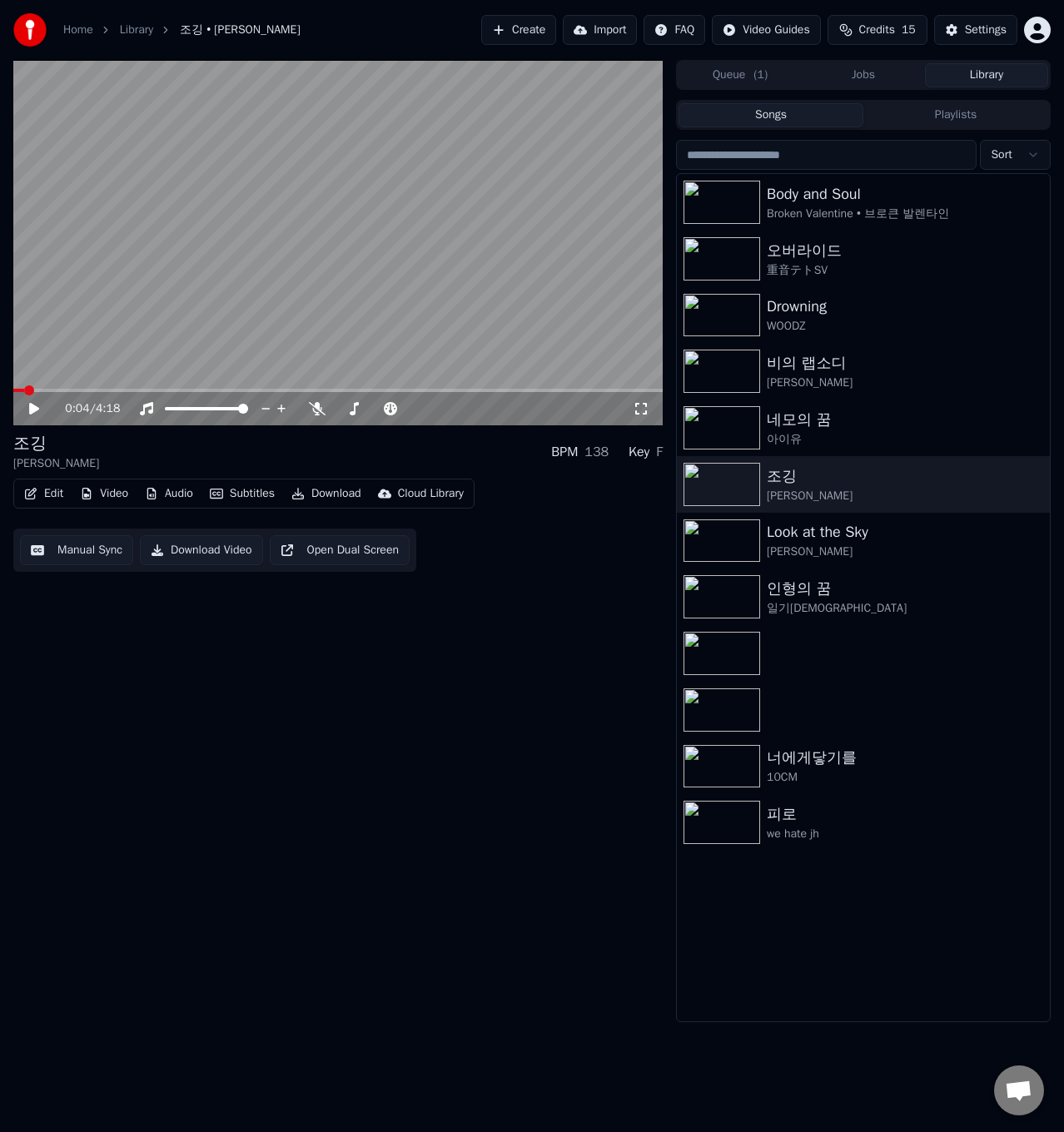 click at bounding box center (338, 242) 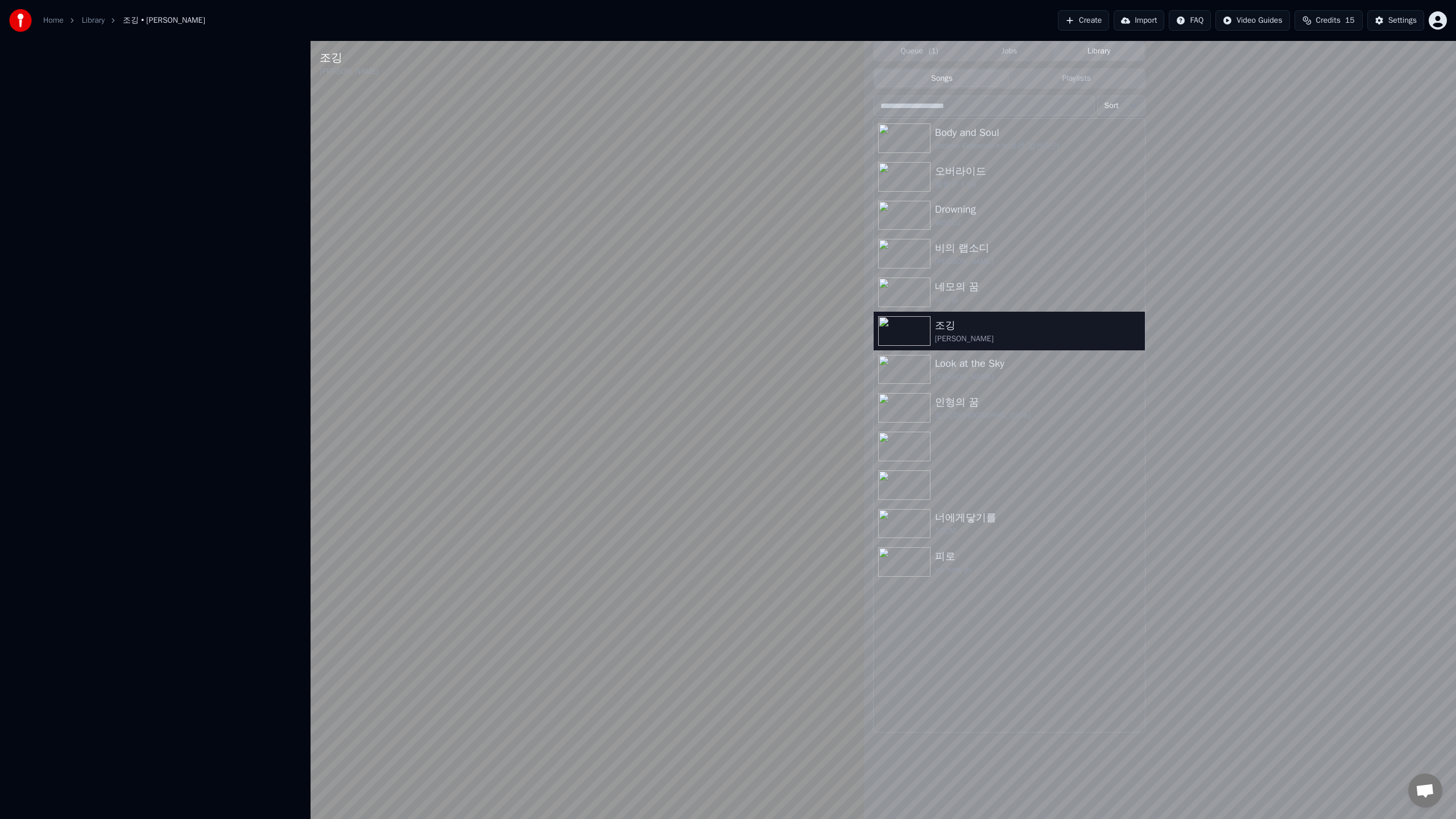 click at bounding box center (587, 450) 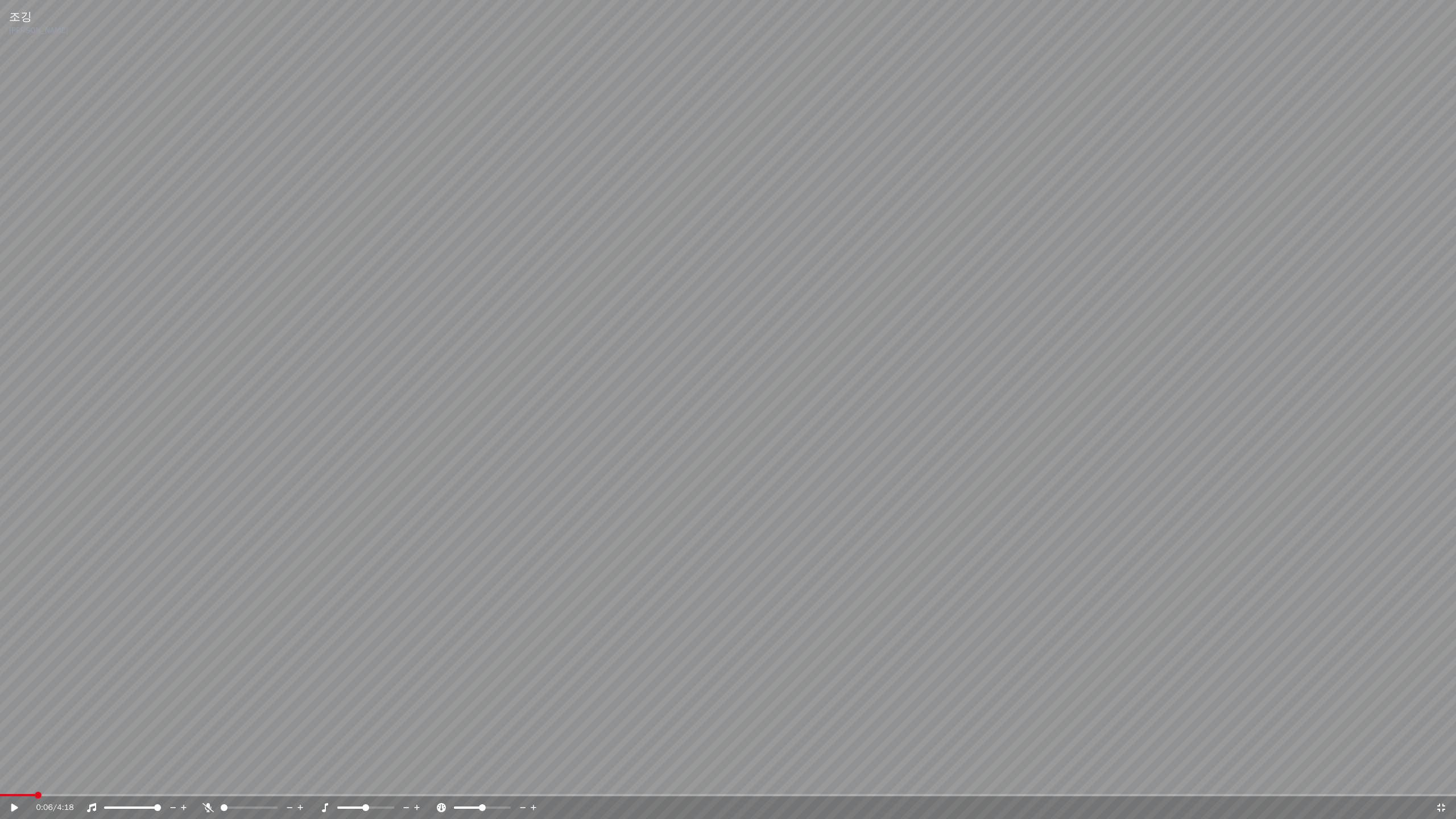 click at bounding box center [728, 795] 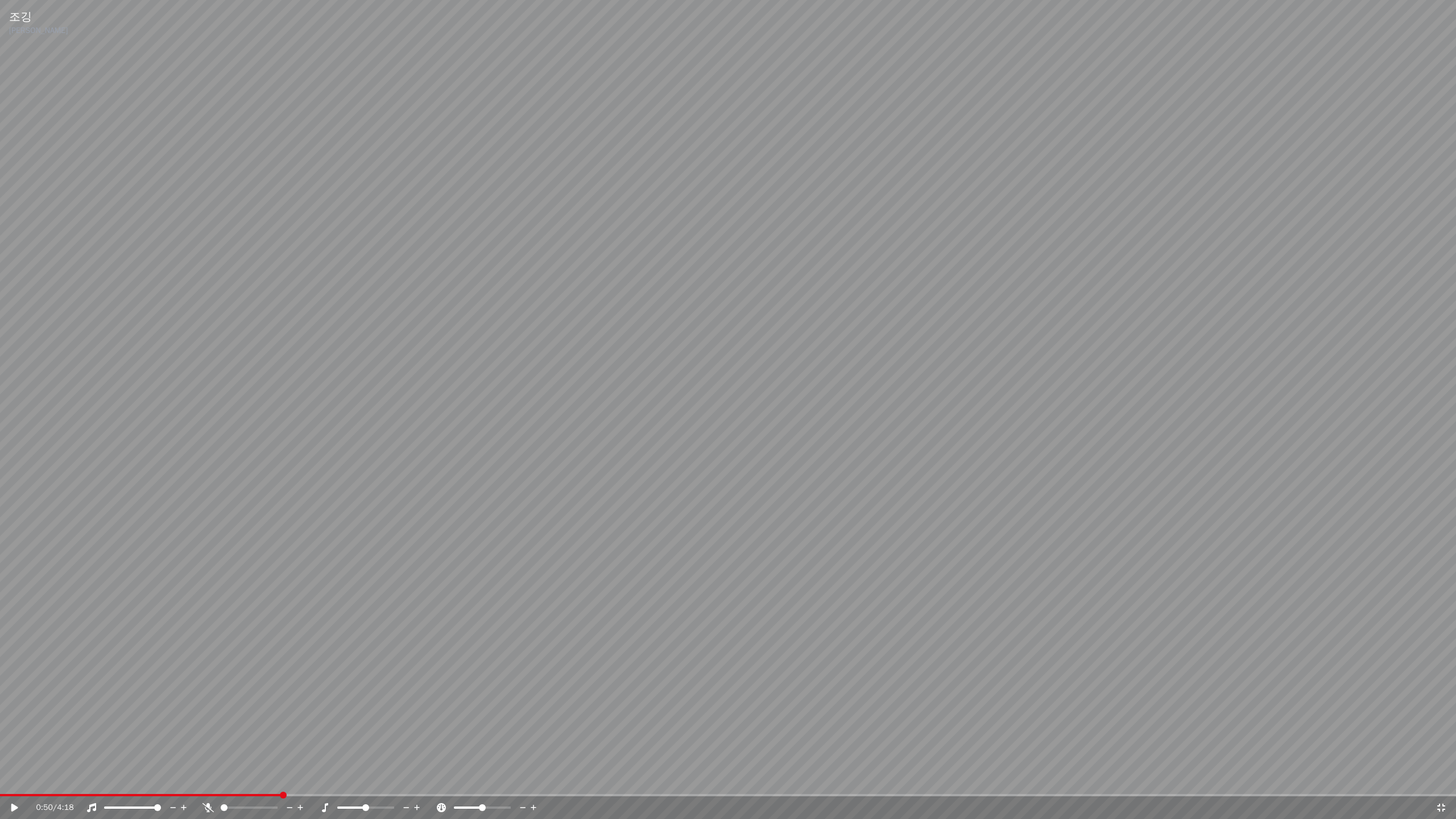 click at bounding box center (728, 410) 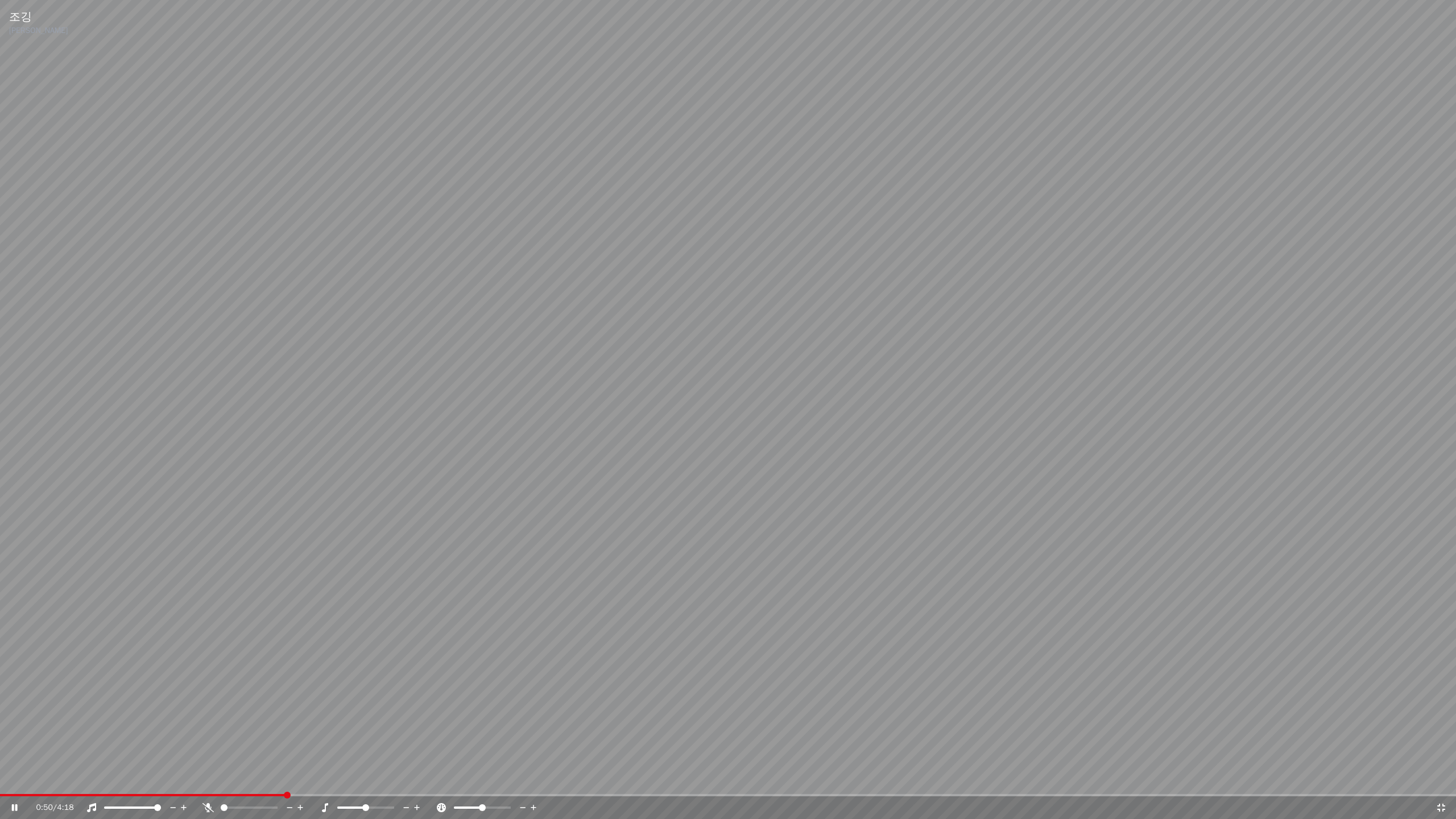 click on "0:50  /  4:18" at bounding box center [728, 808] 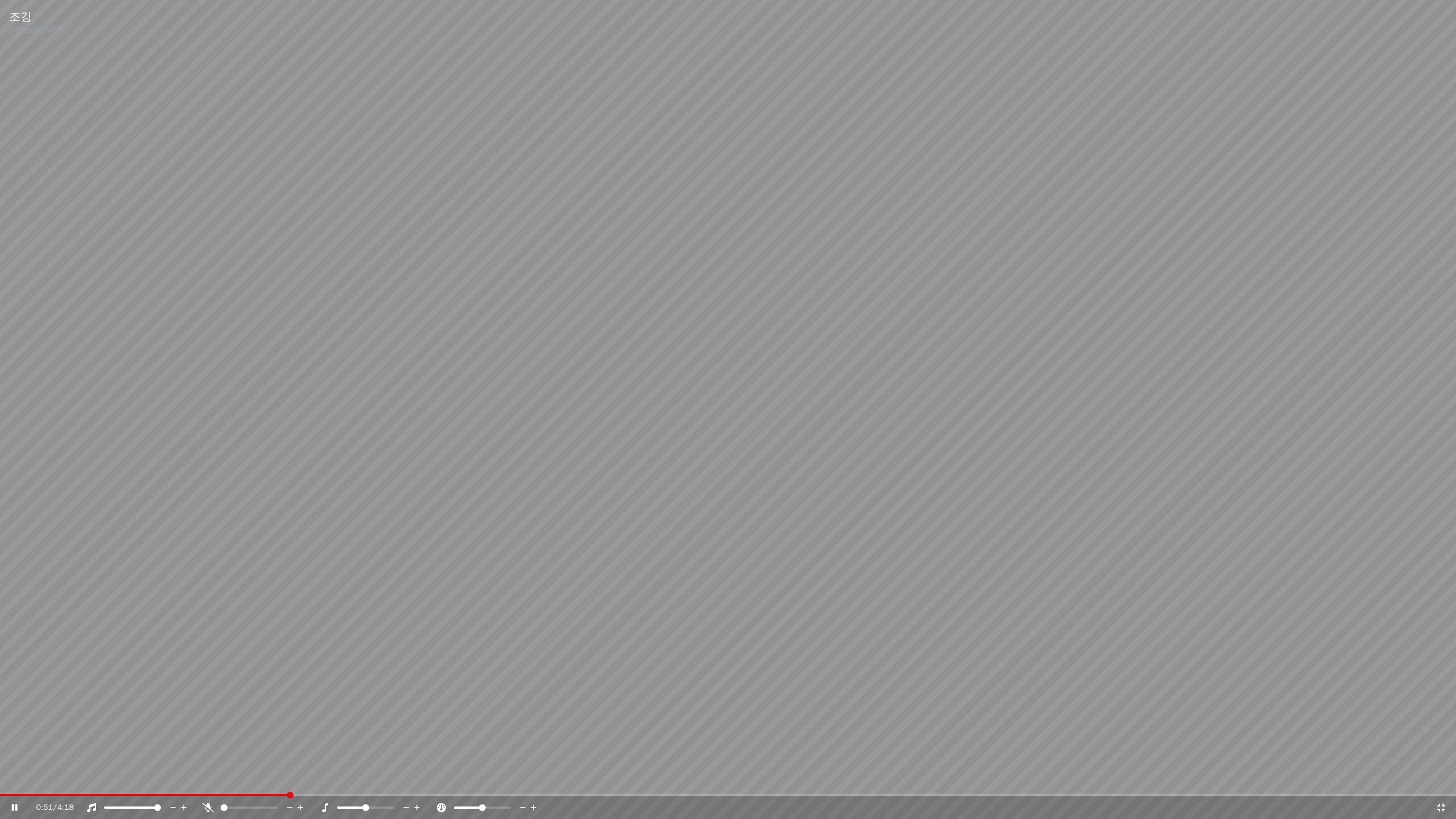 click on "0:51  /  4:18" at bounding box center [728, 808] 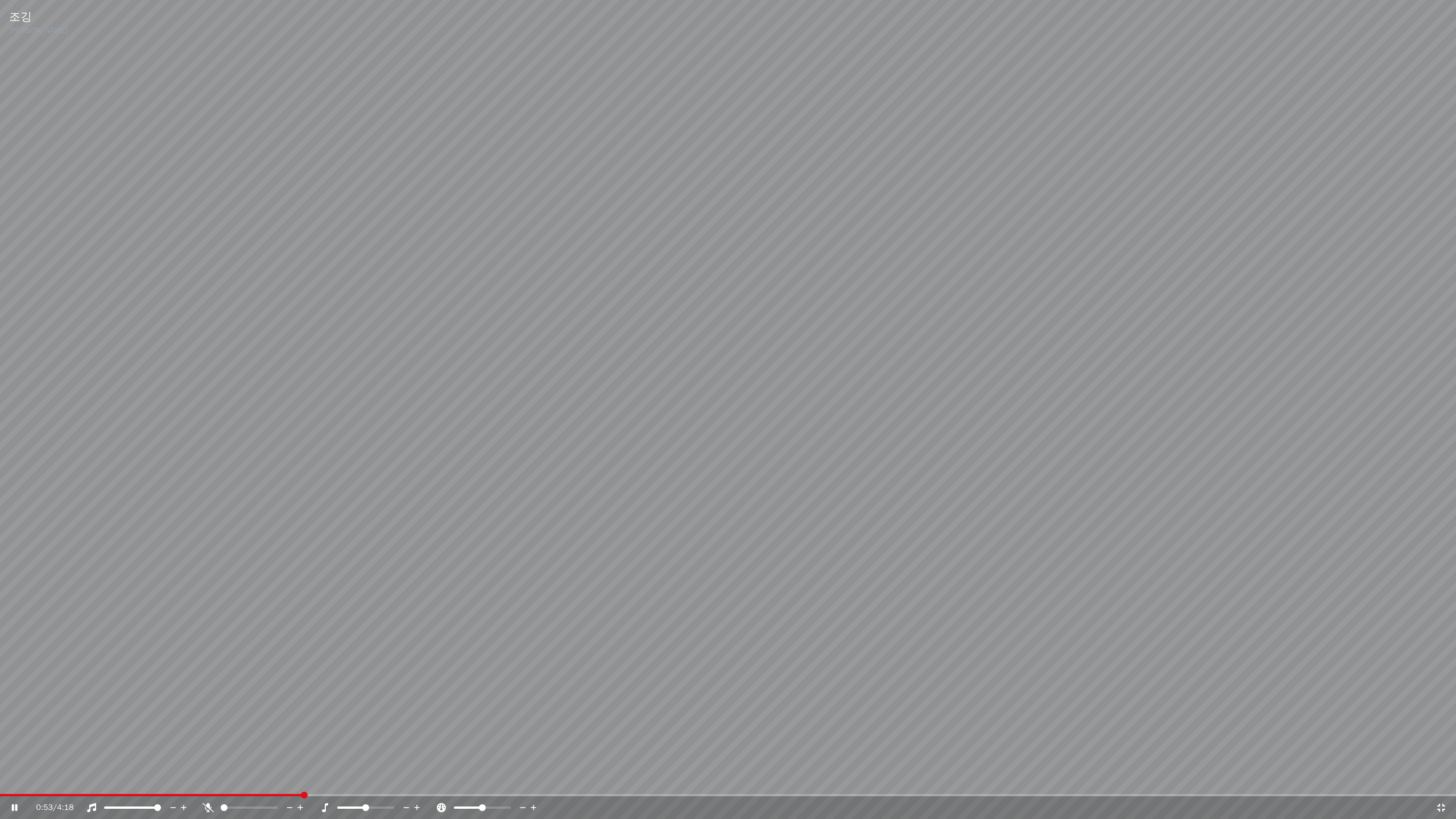 click on "0:53  /  4:18" at bounding box center [728, 808] 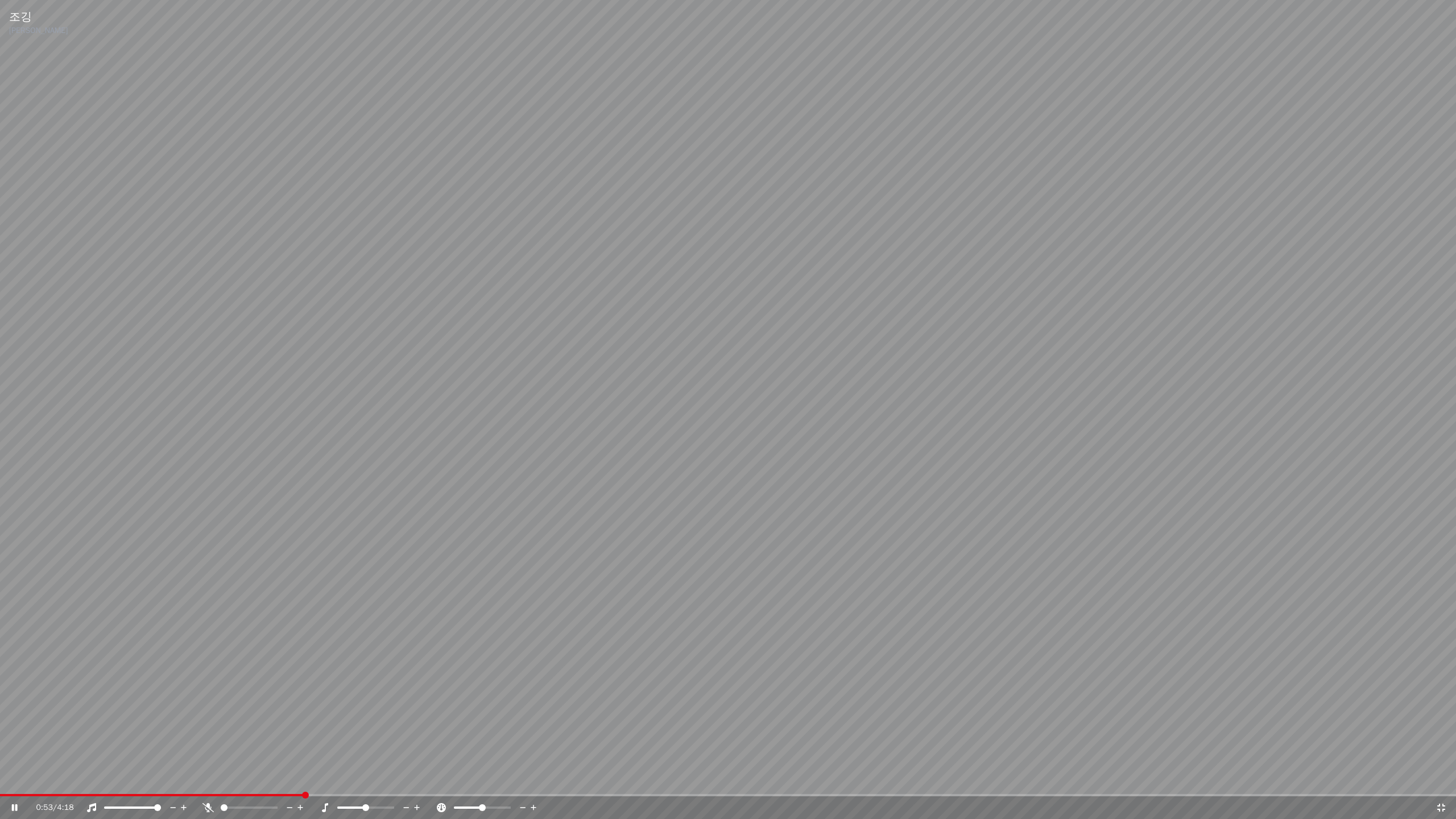 click 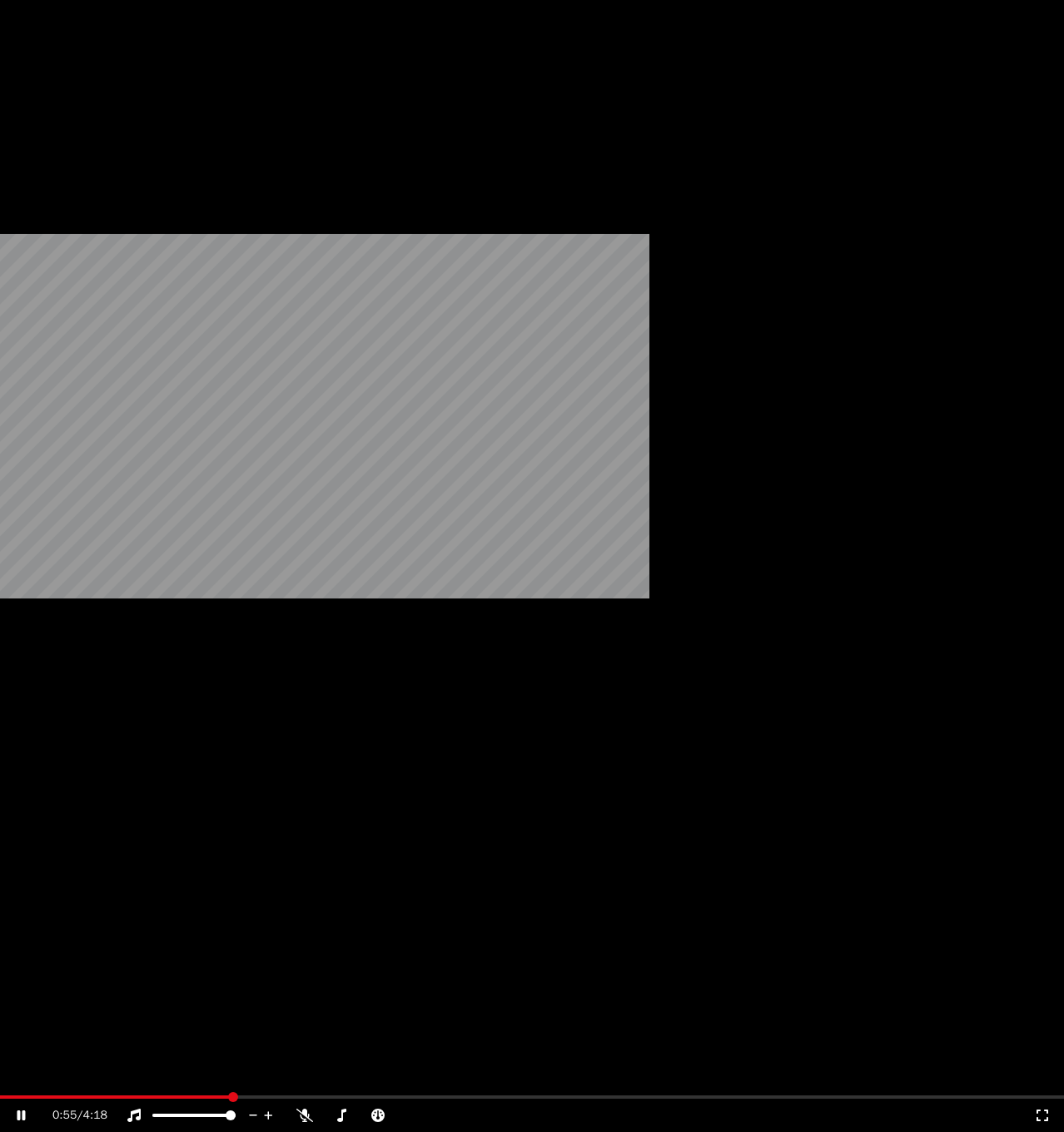 click 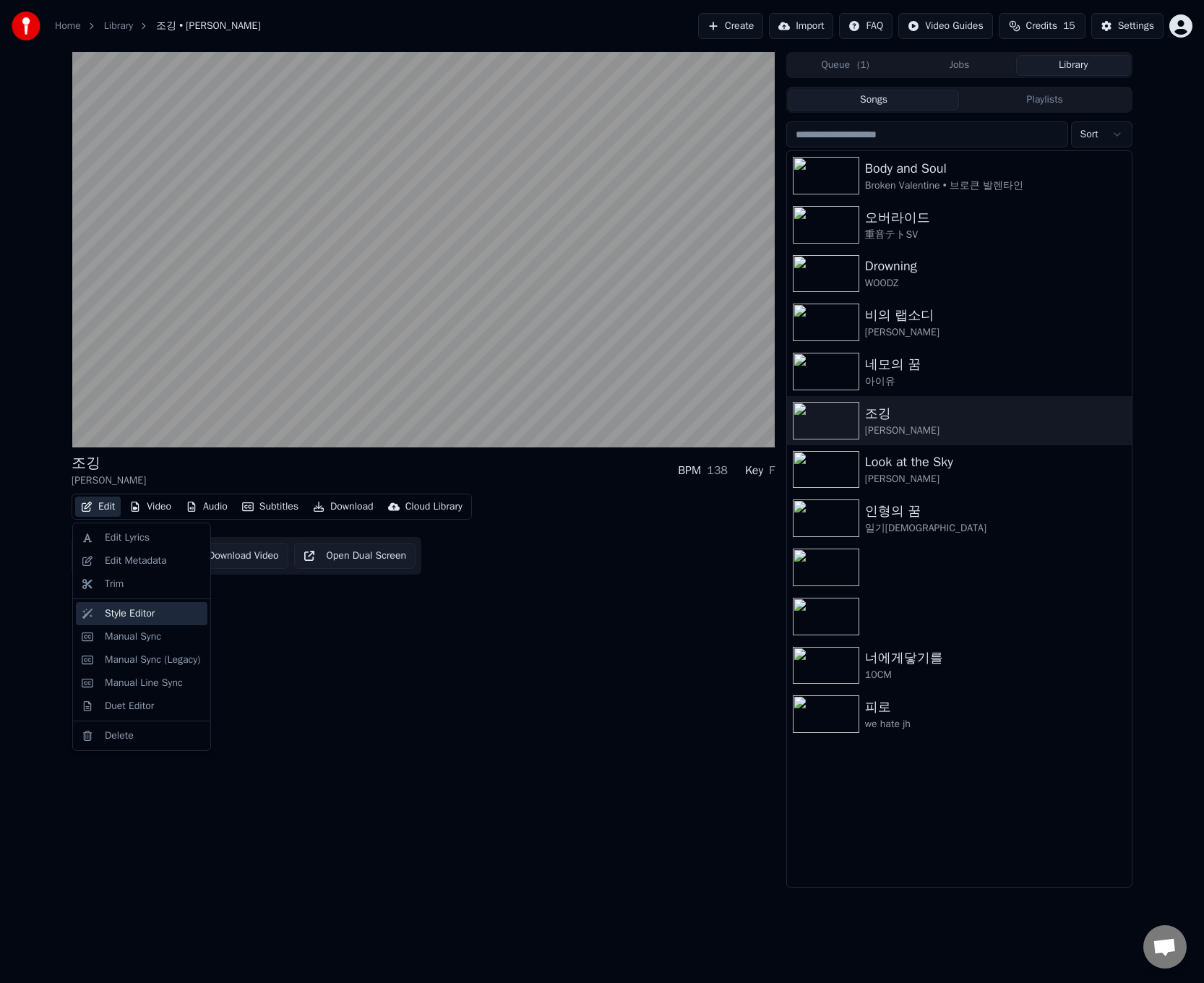 click on "Style Editor" at bounding box center (129, 614) 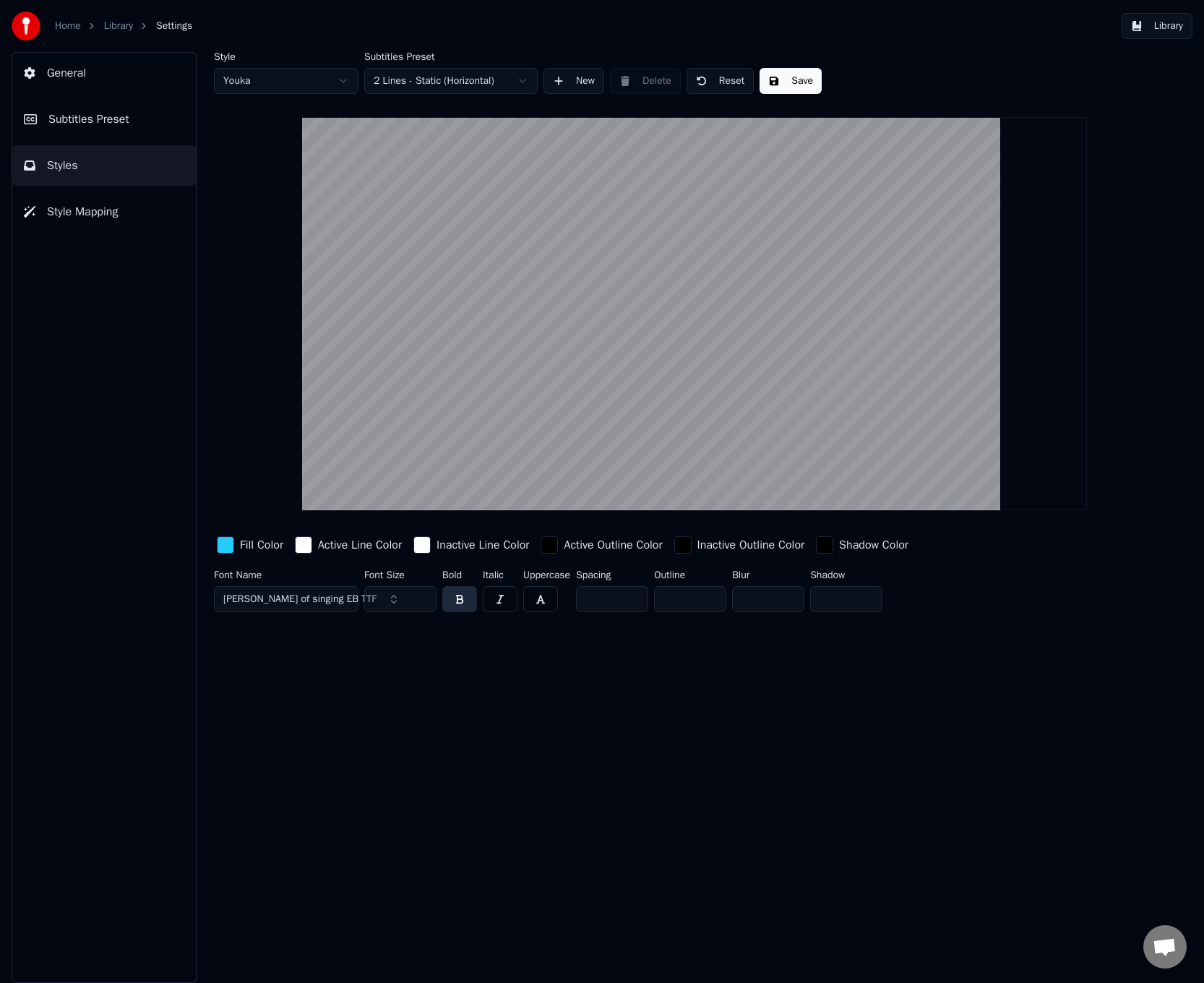 drag, startPoint x: 845, startPoint y: 601, endPoint x: 794, endPoint y: 592, distance: 51.78803 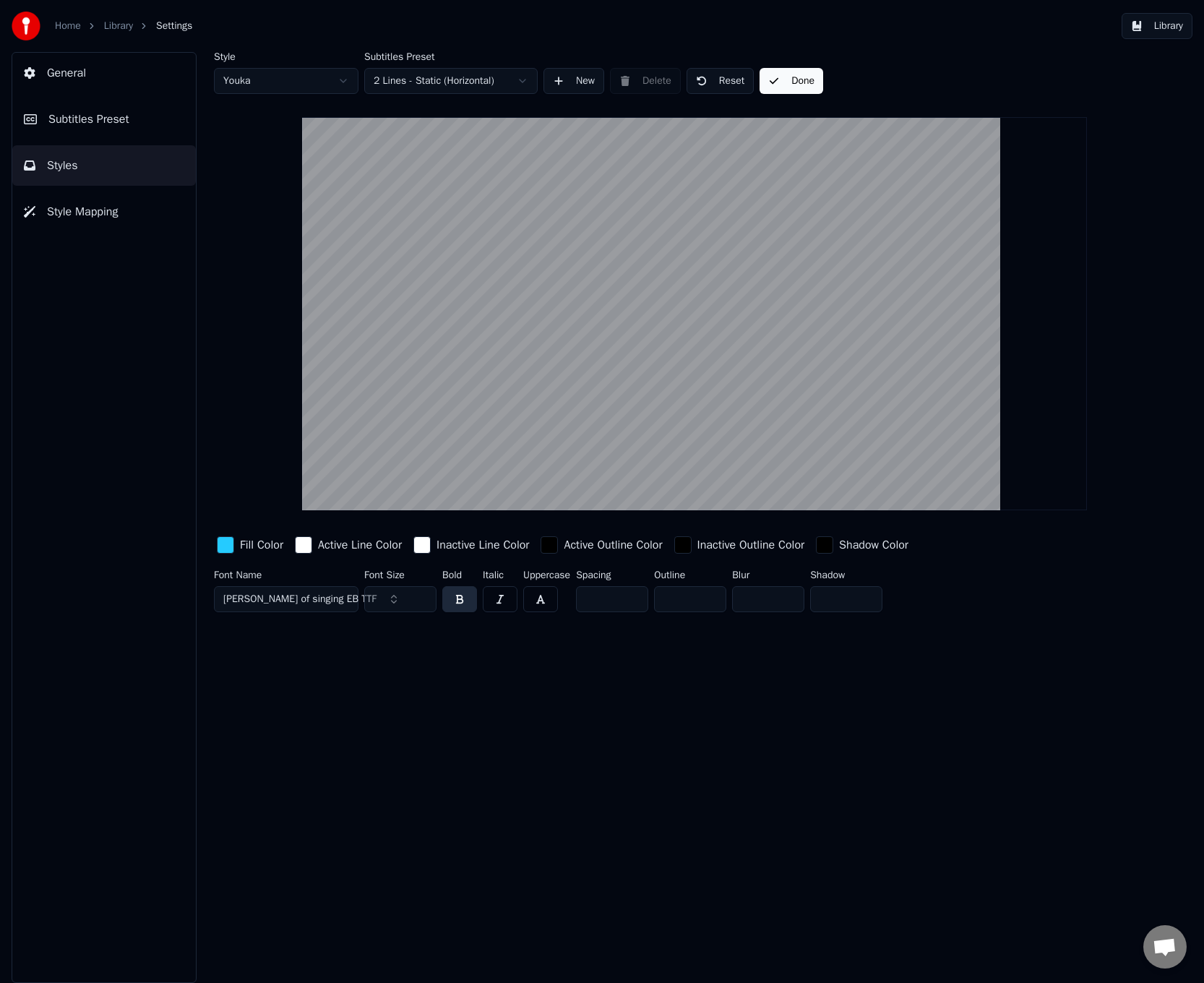 click on "Library" at bounding box center [119, 26] 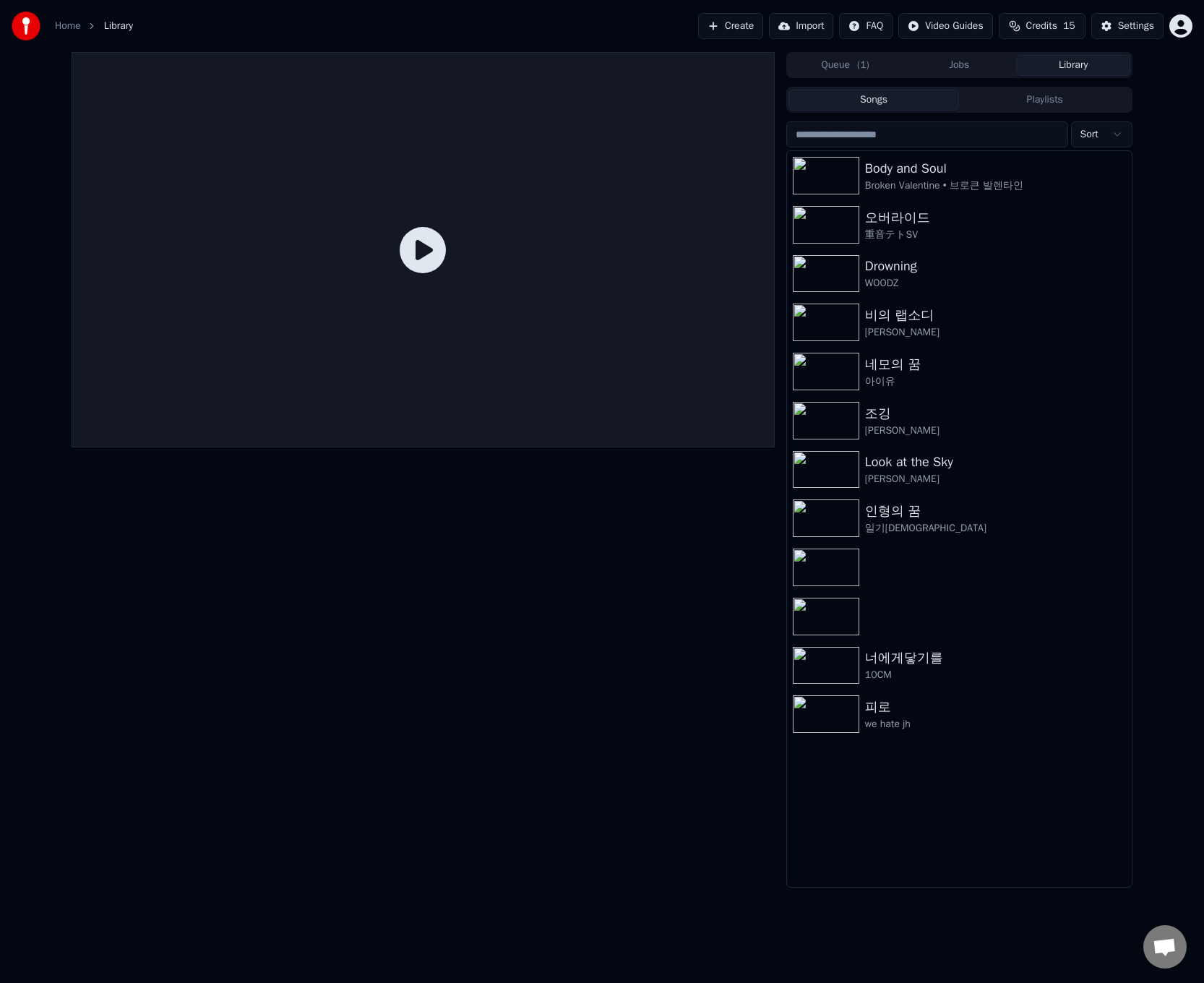 click 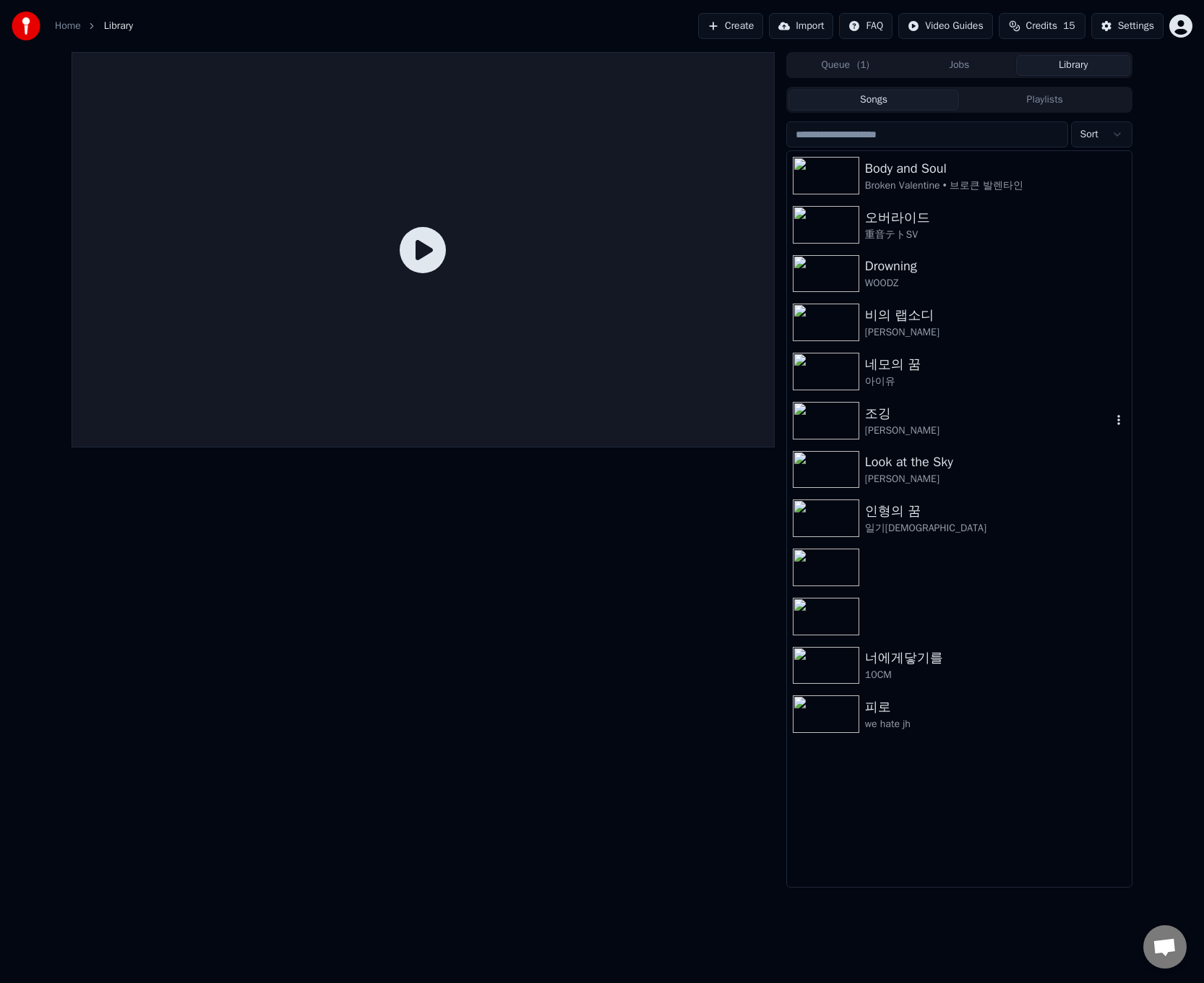 click on "[PERSON_NAME]" at bounding box center [988, 431] 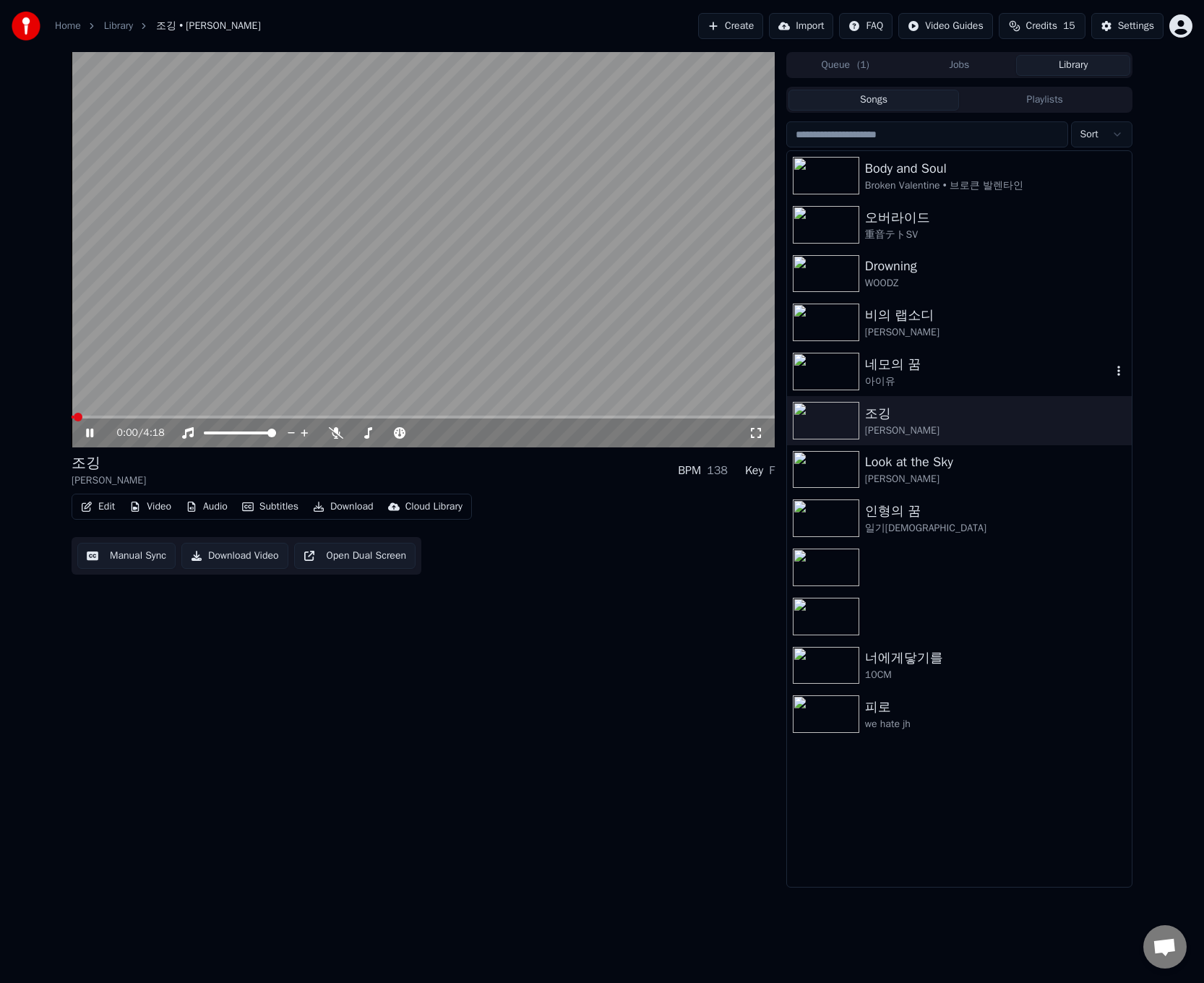 click on "아이유" at bounding box center (988, 382) 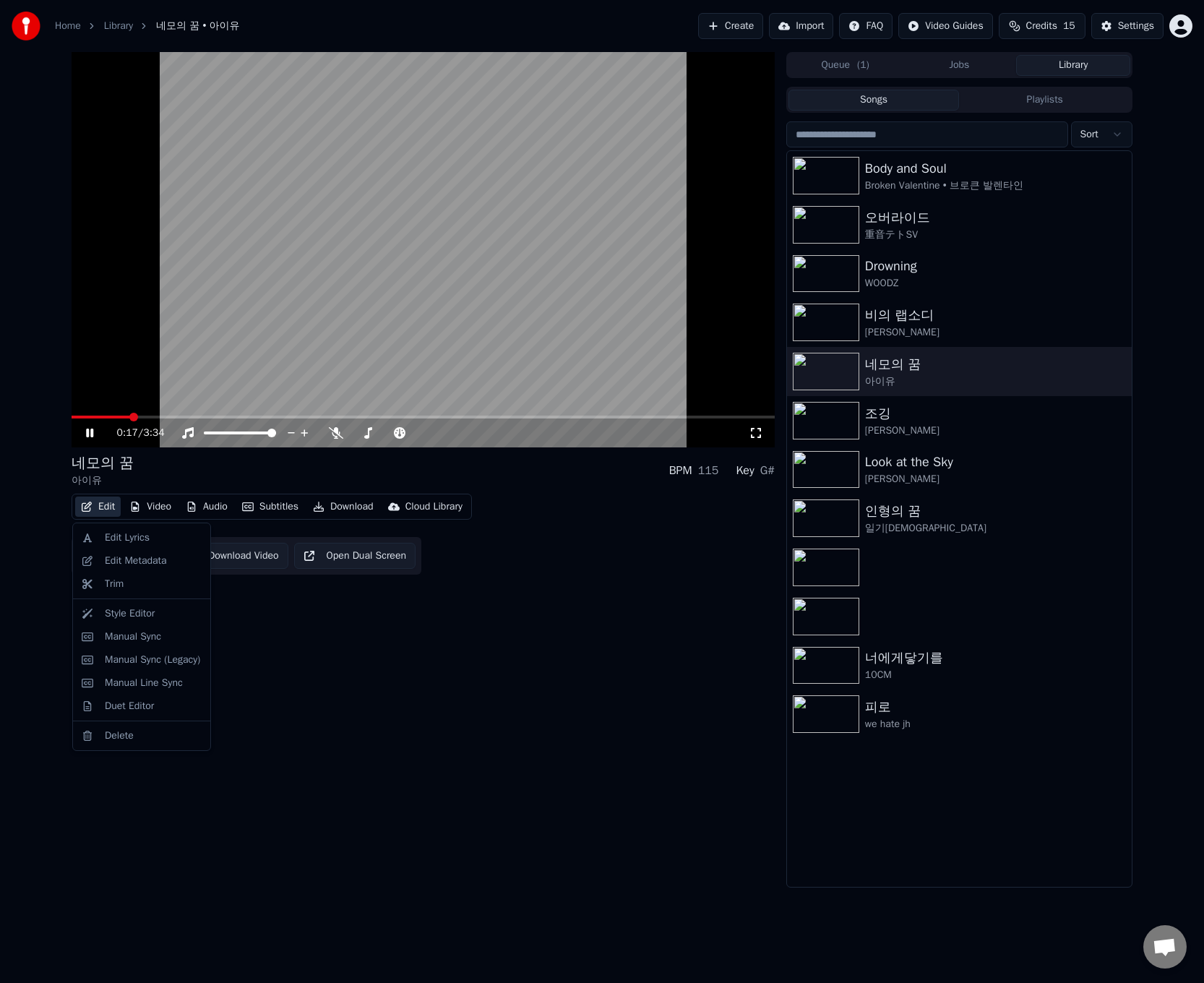 click on "Edit" at bounding box center [98, 507] 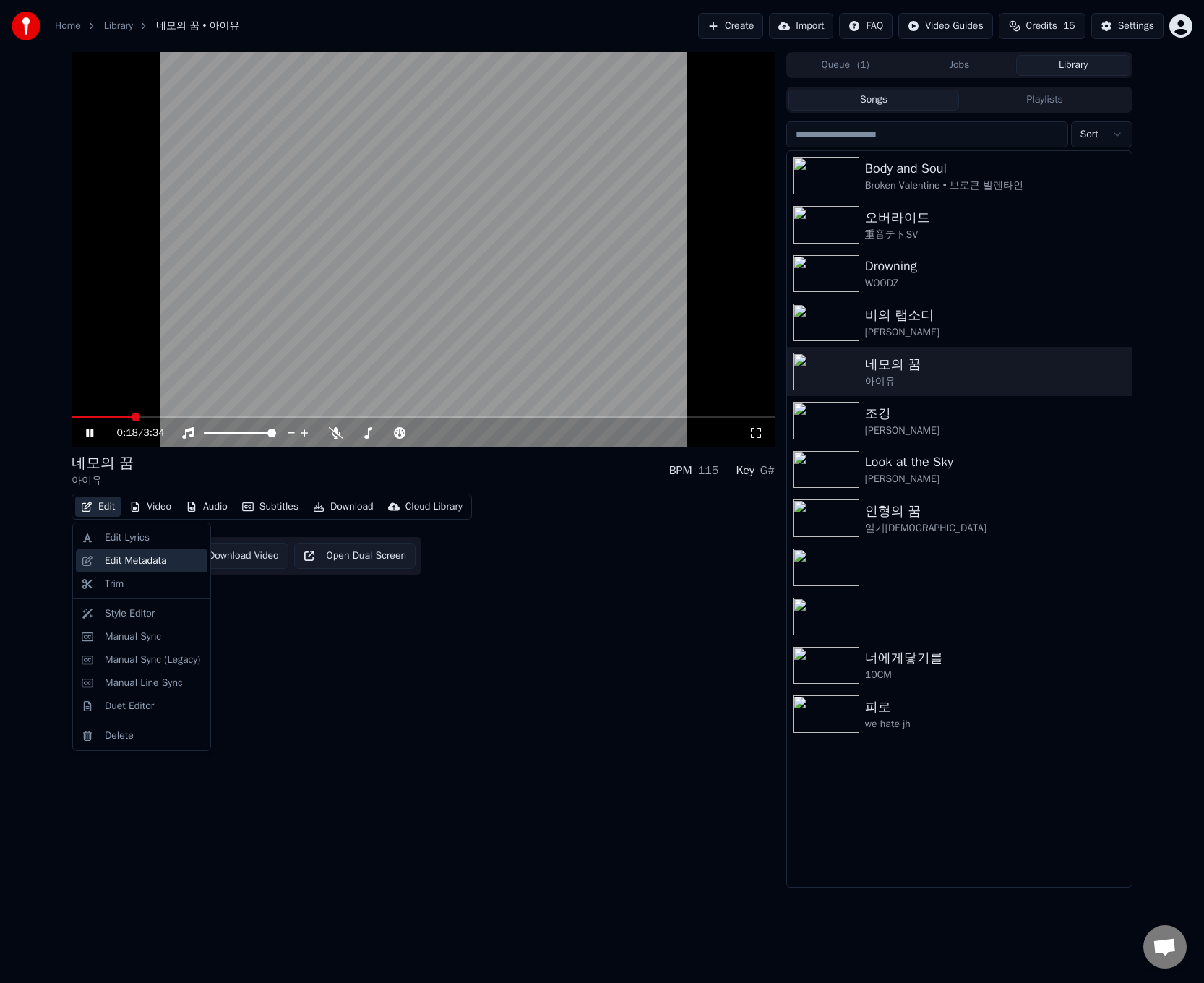 click on "Edit Metadata" at bounding box center (136, 561) 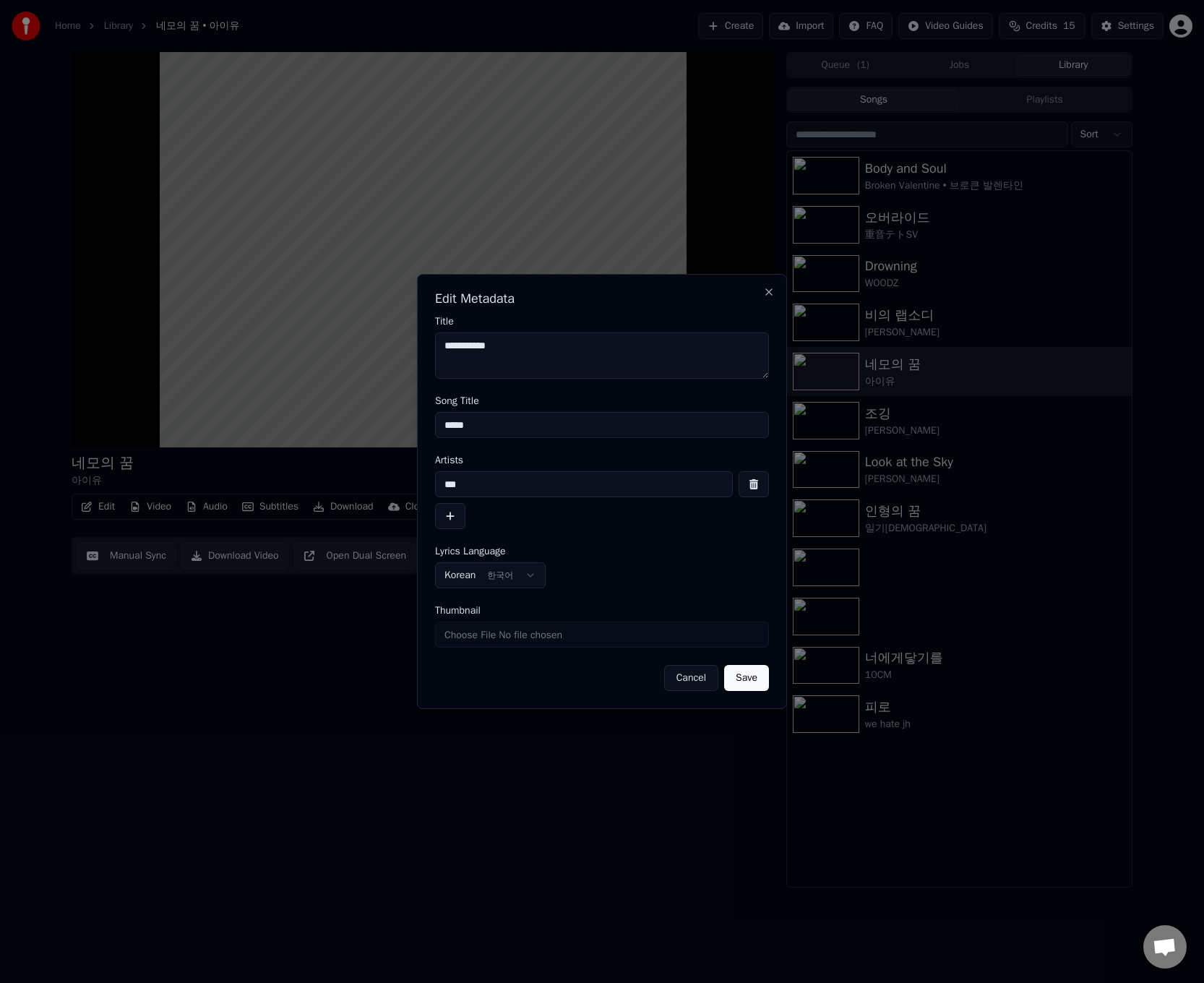 click on "Cancel" at bounding box center [691, 678] 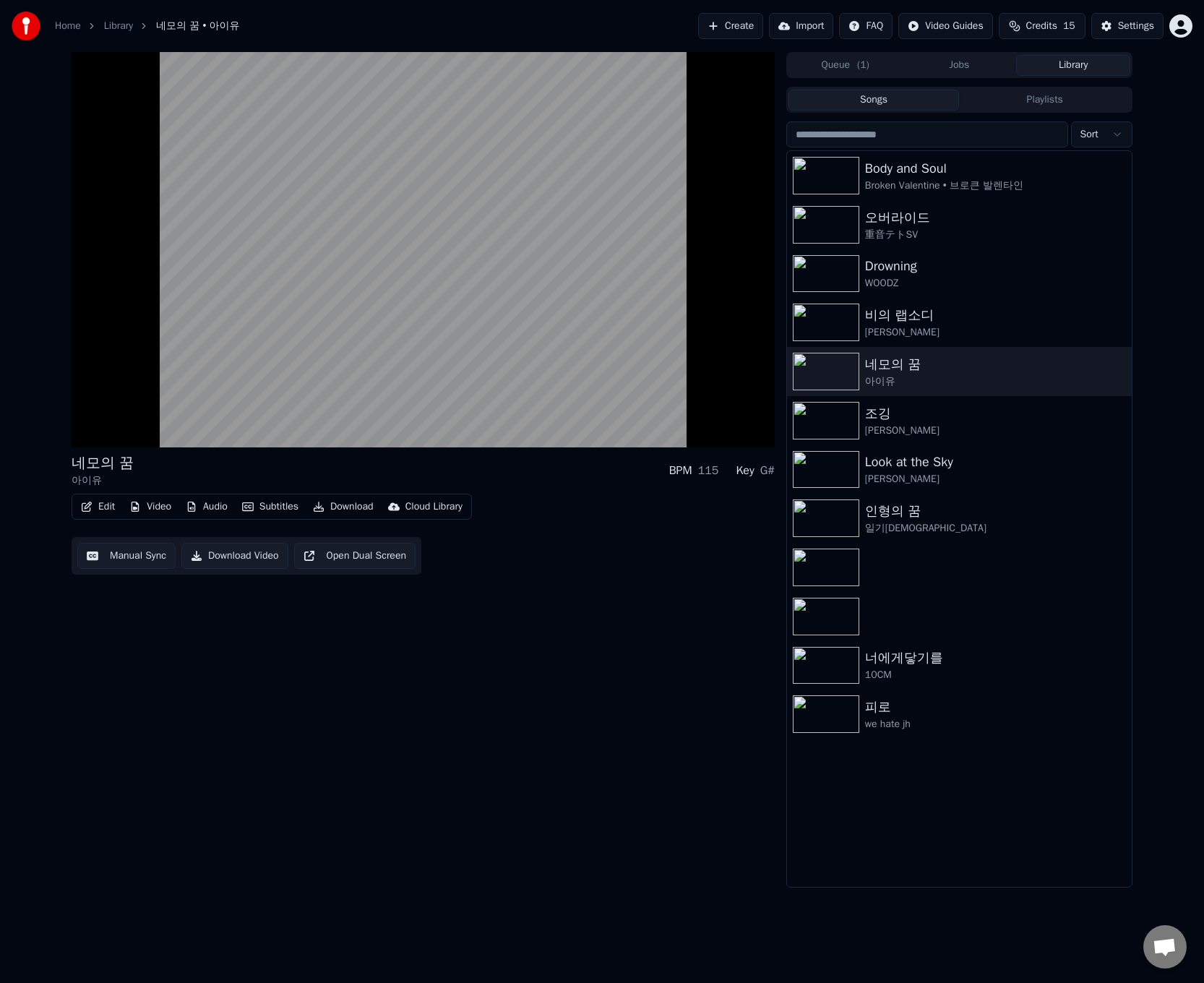 click on "Edit" at bounding box center [98, 507] 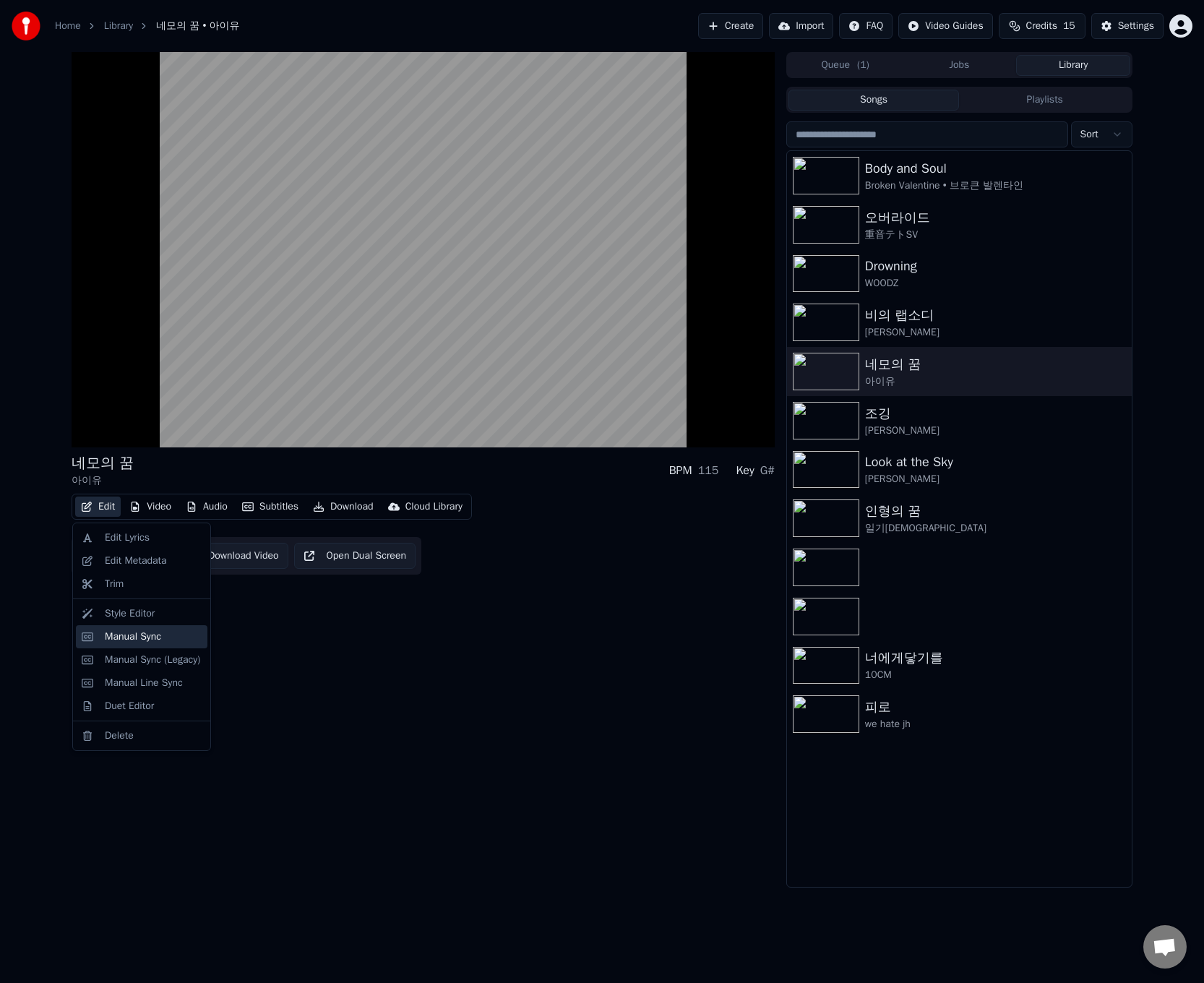 click on "Manual Sync" at bounding box center (133, 637) 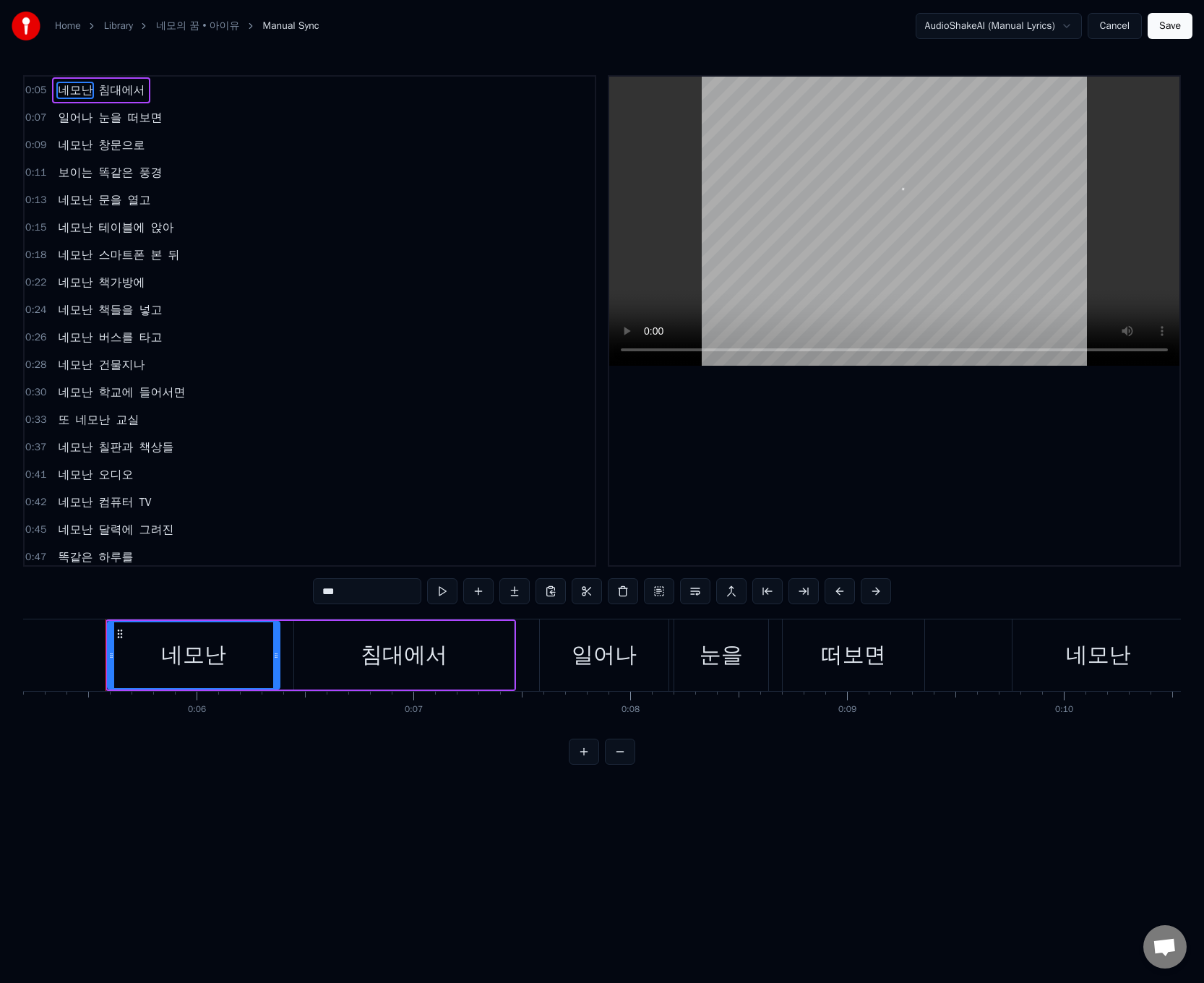 scroll, scrollTop: 0, scrollLeft: 1137, axis: horizontal 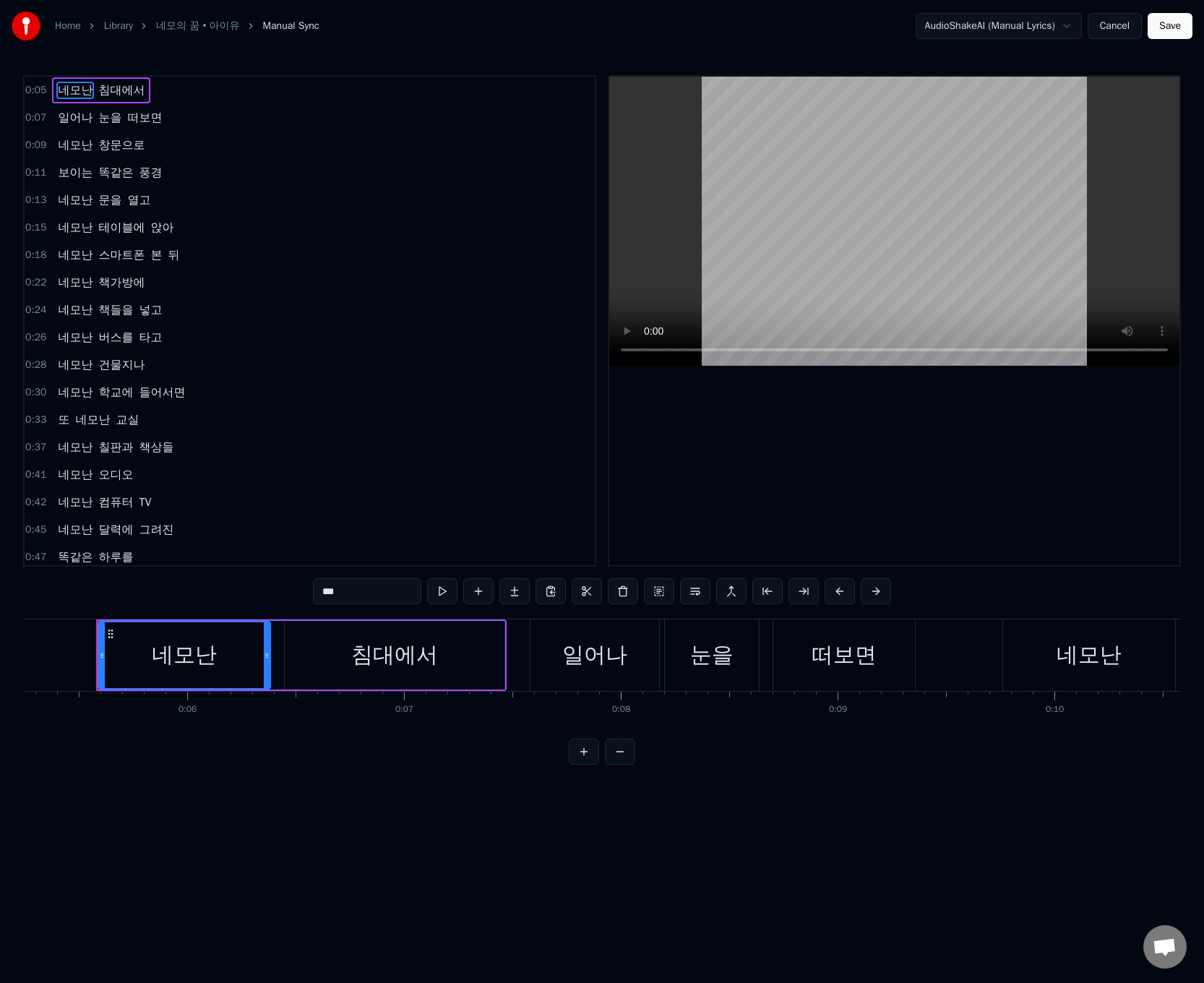 click on "Cancel" at bounding box center (1114, 26) 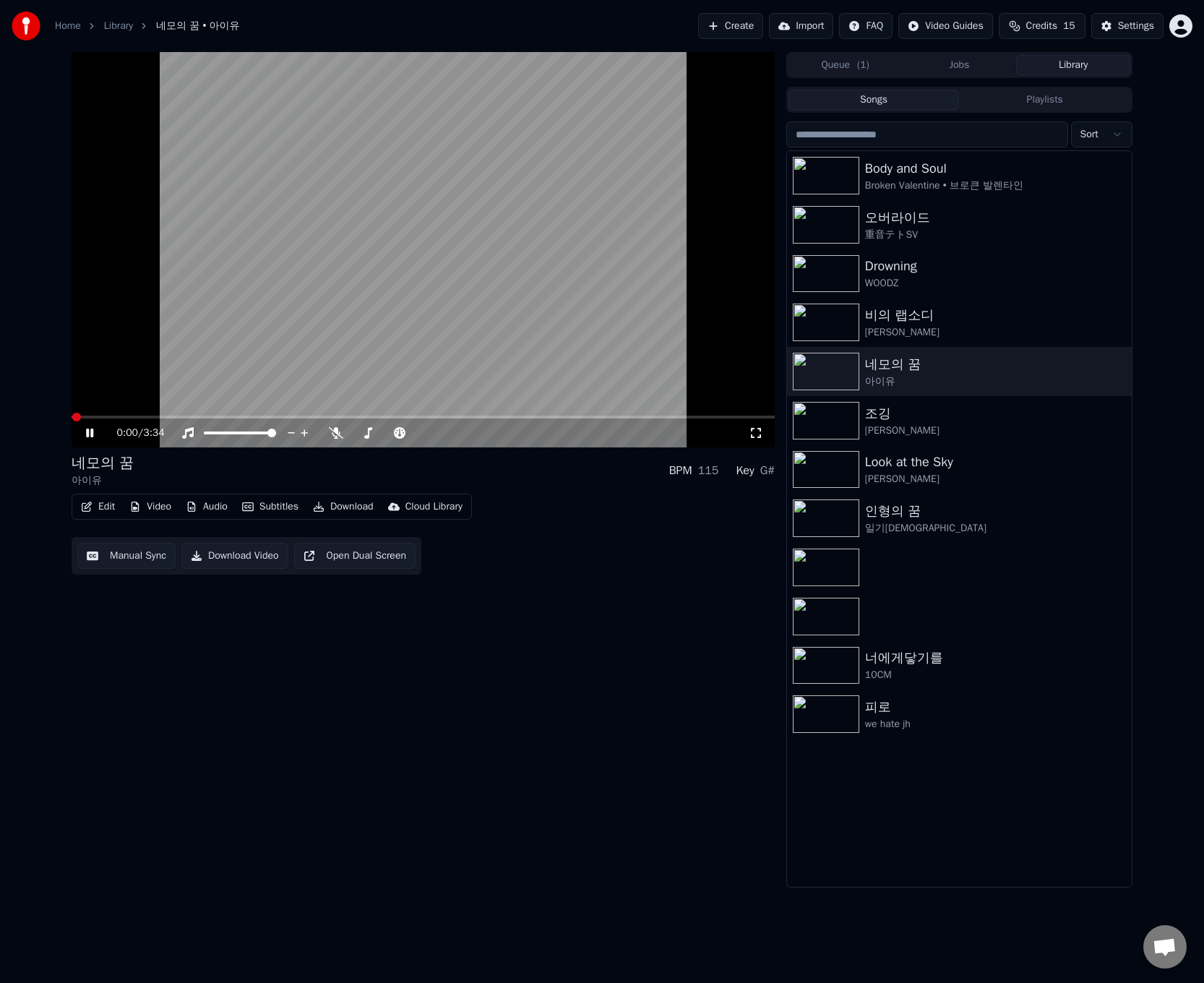 click on "Manual Sync" at bounding box center (126, 556) 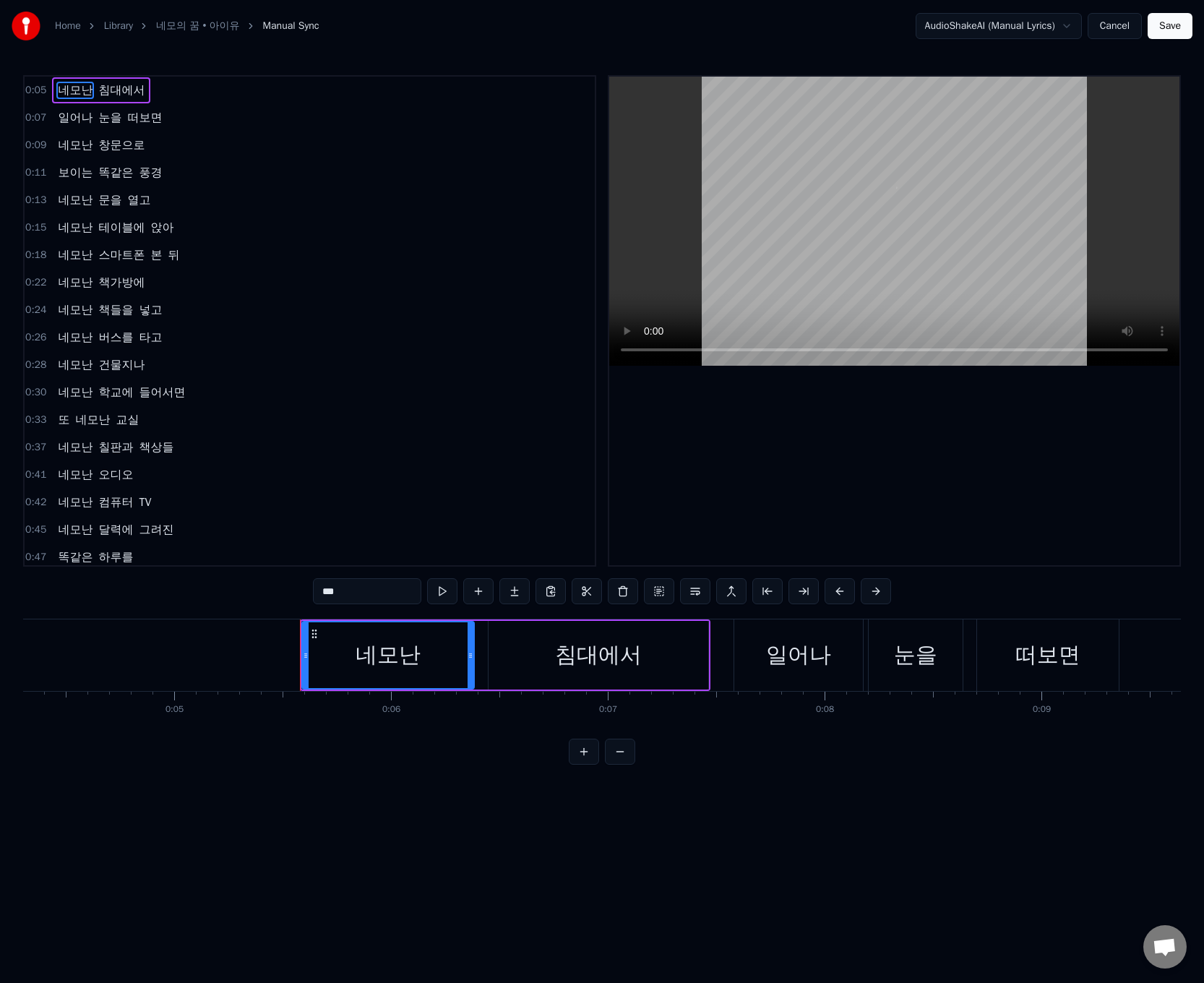 scroll, scrollTop: 0, scrollLeft: 1137, axis: horizontal 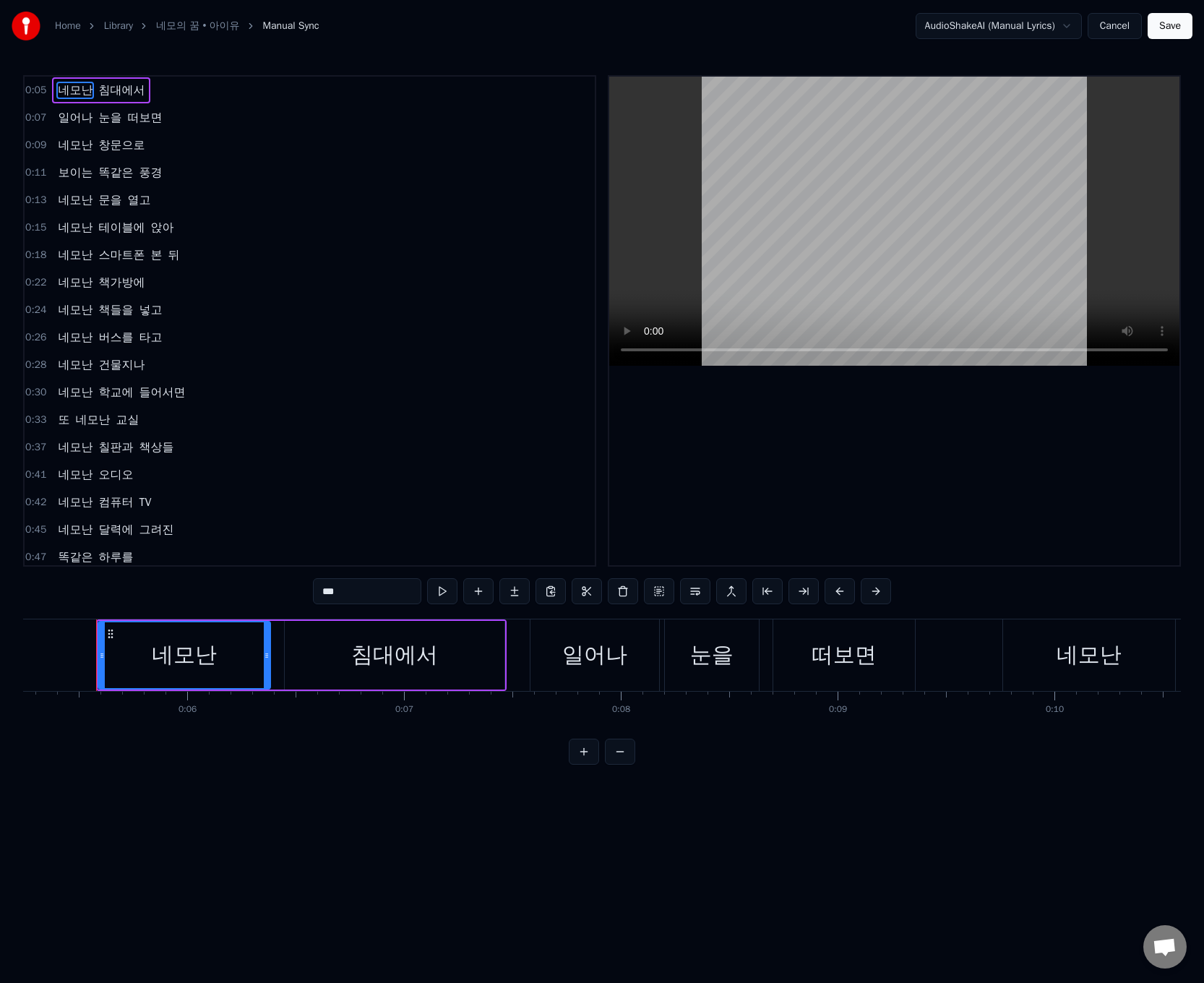 click on "Cancel" at bounding box center [1114, 26] 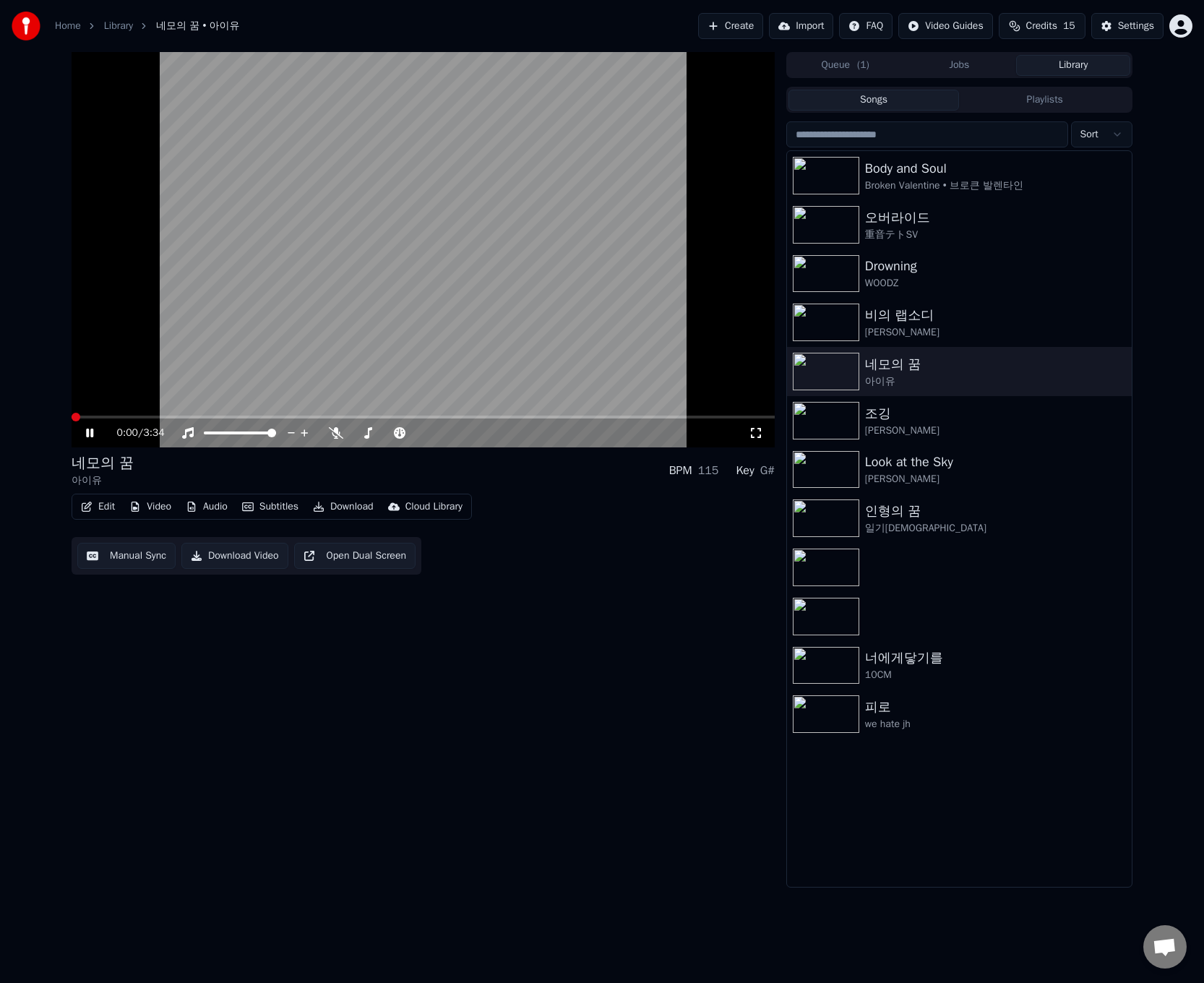 click on "Edit Video Audio Subtitles Download Cloud Library Manual Sync Download Video Open Dual Screen" at bounding box center (423, 534) 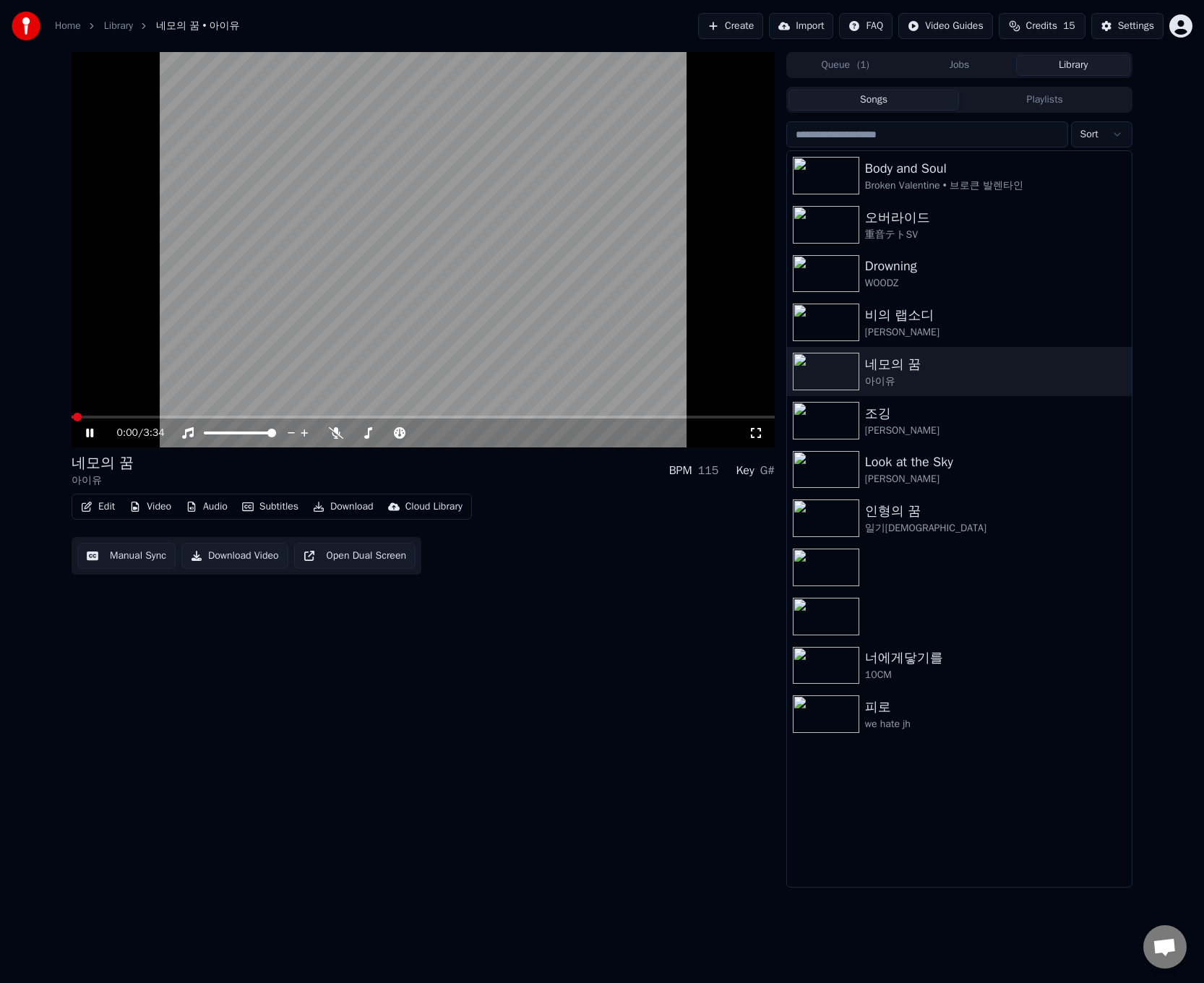 click 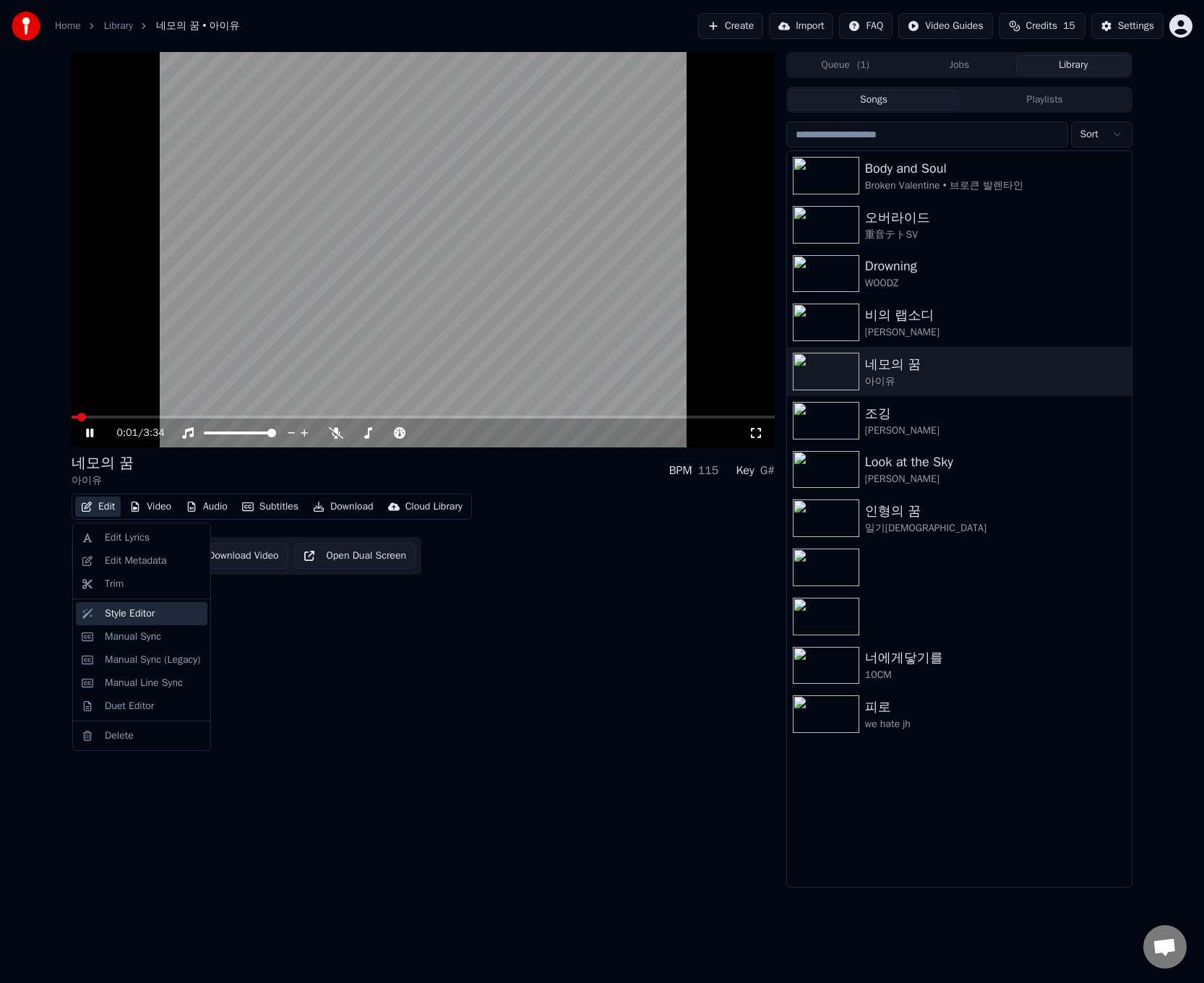 click on "Style Editor" at bounding box center (153, 614) 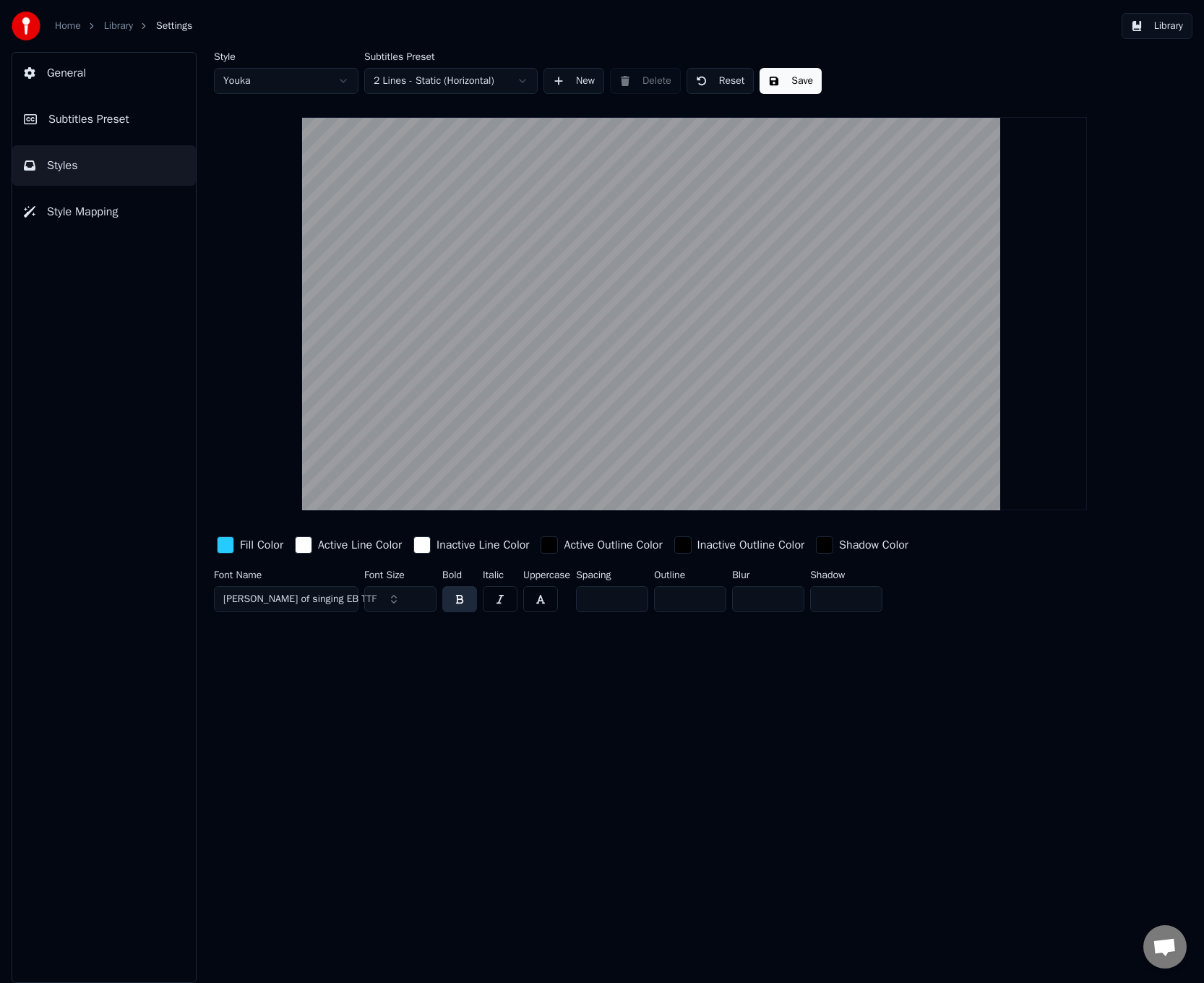 click on "Save" at bounding box center [791, 81] 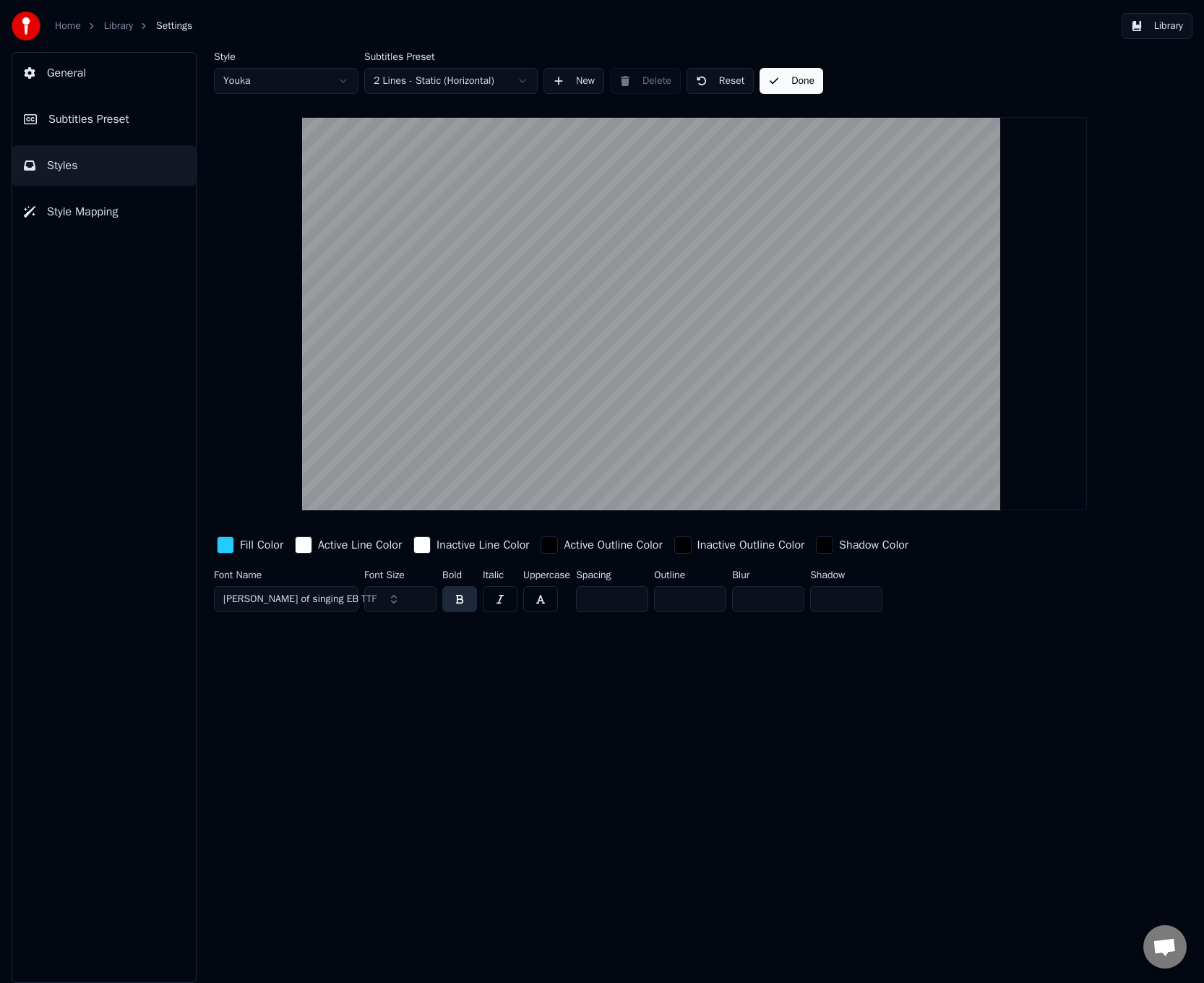 click on "Home Library Settings" at bounding box center [102, 26] 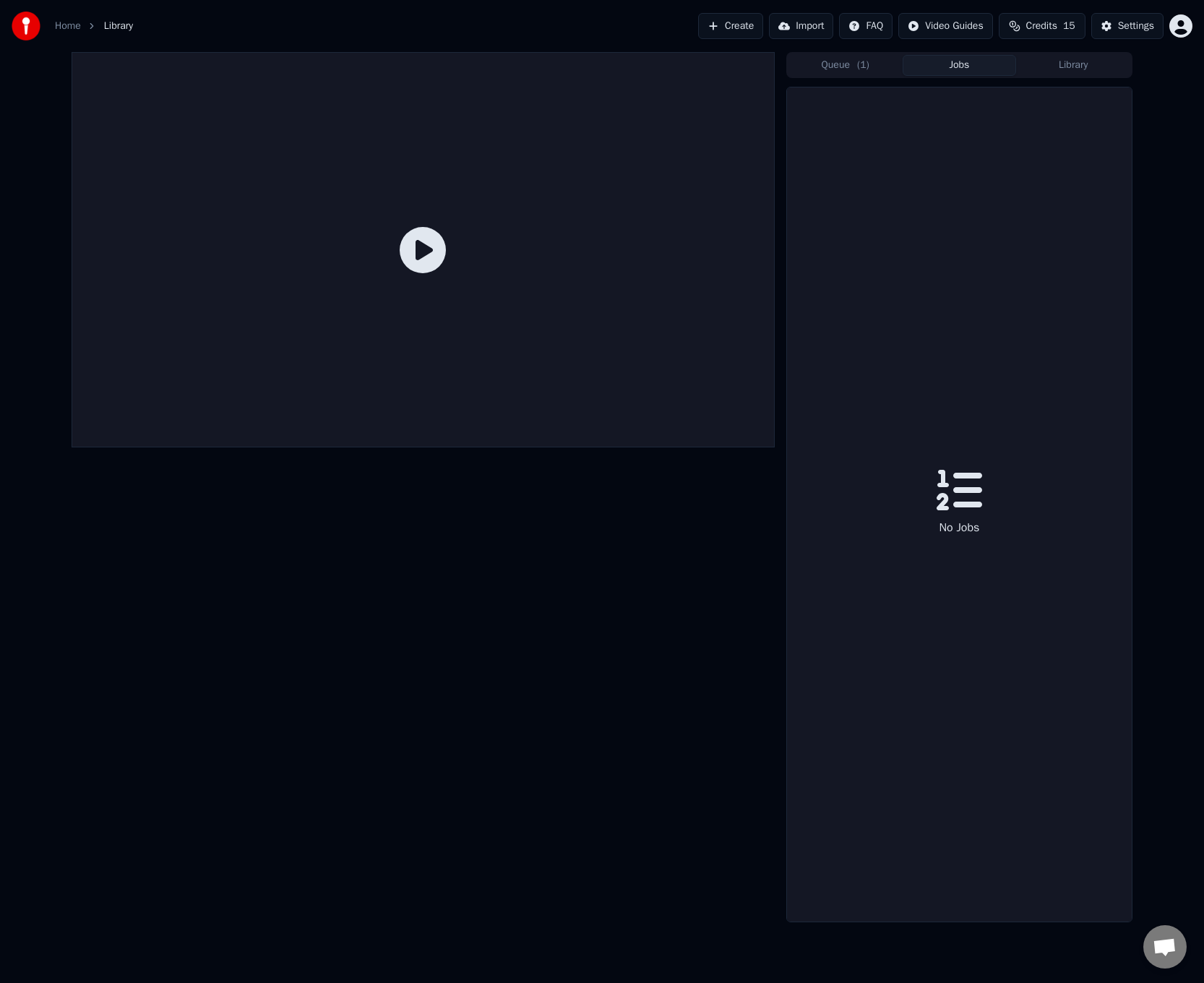 click on "Jobs" at bounding box center (960, 65) 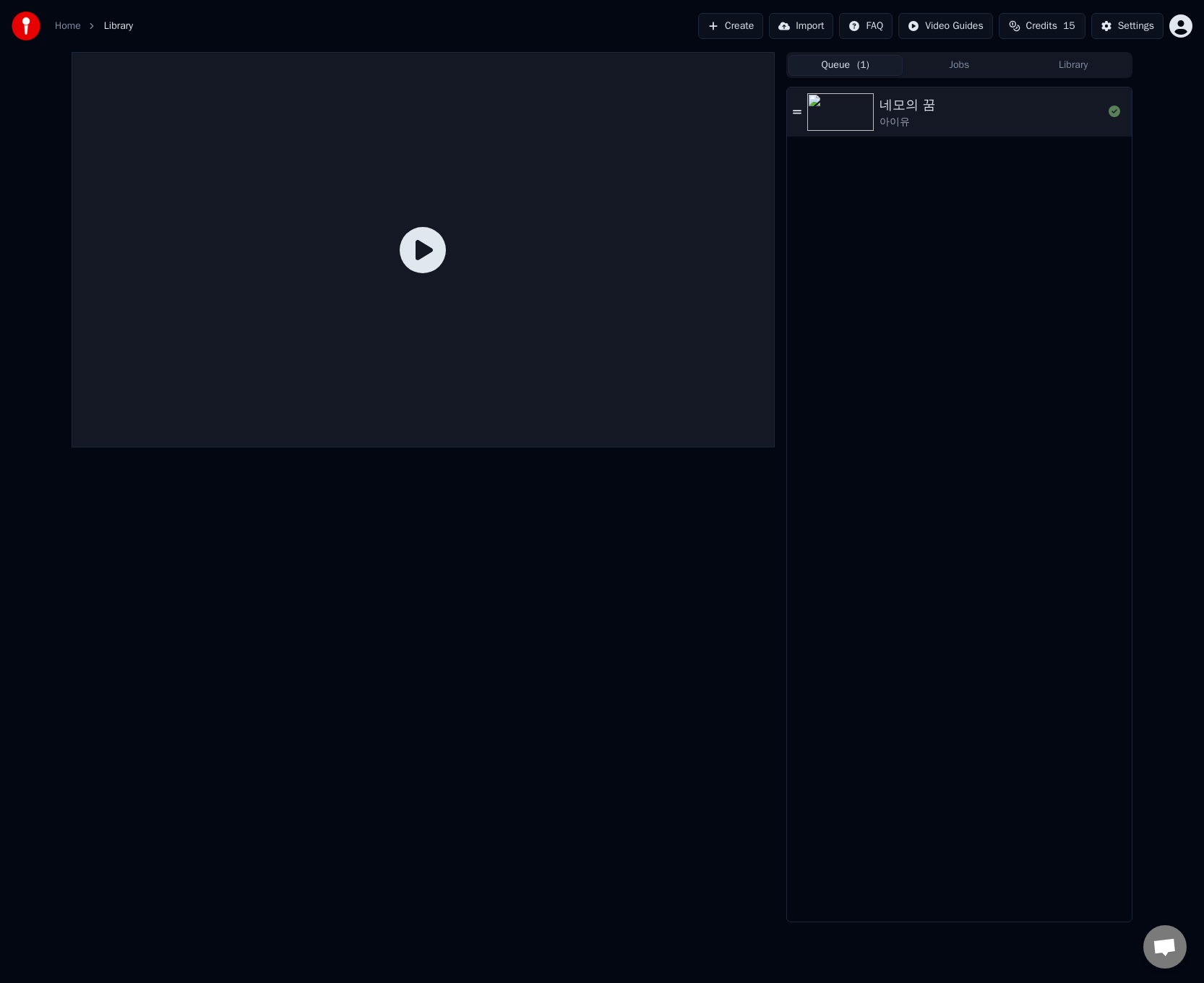 click on "Home" at bounding box center [68, 26] 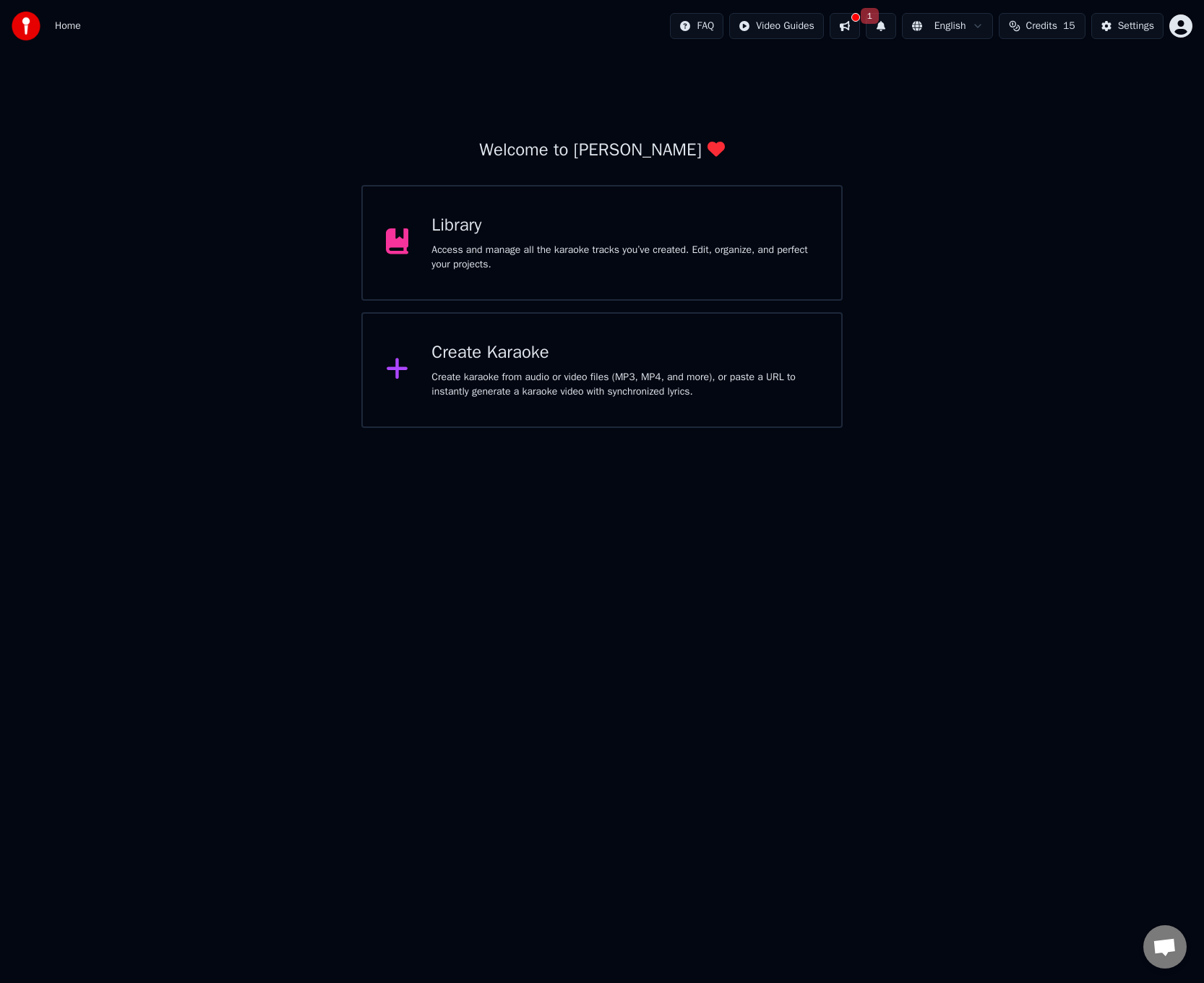 click on "Create Karaoke Create karaoke from audio or video files (MP3, MP4, and more), or paste a URL to instantly generate a karaoke video with synchronized lyrics." at bounding box center (602, 370) 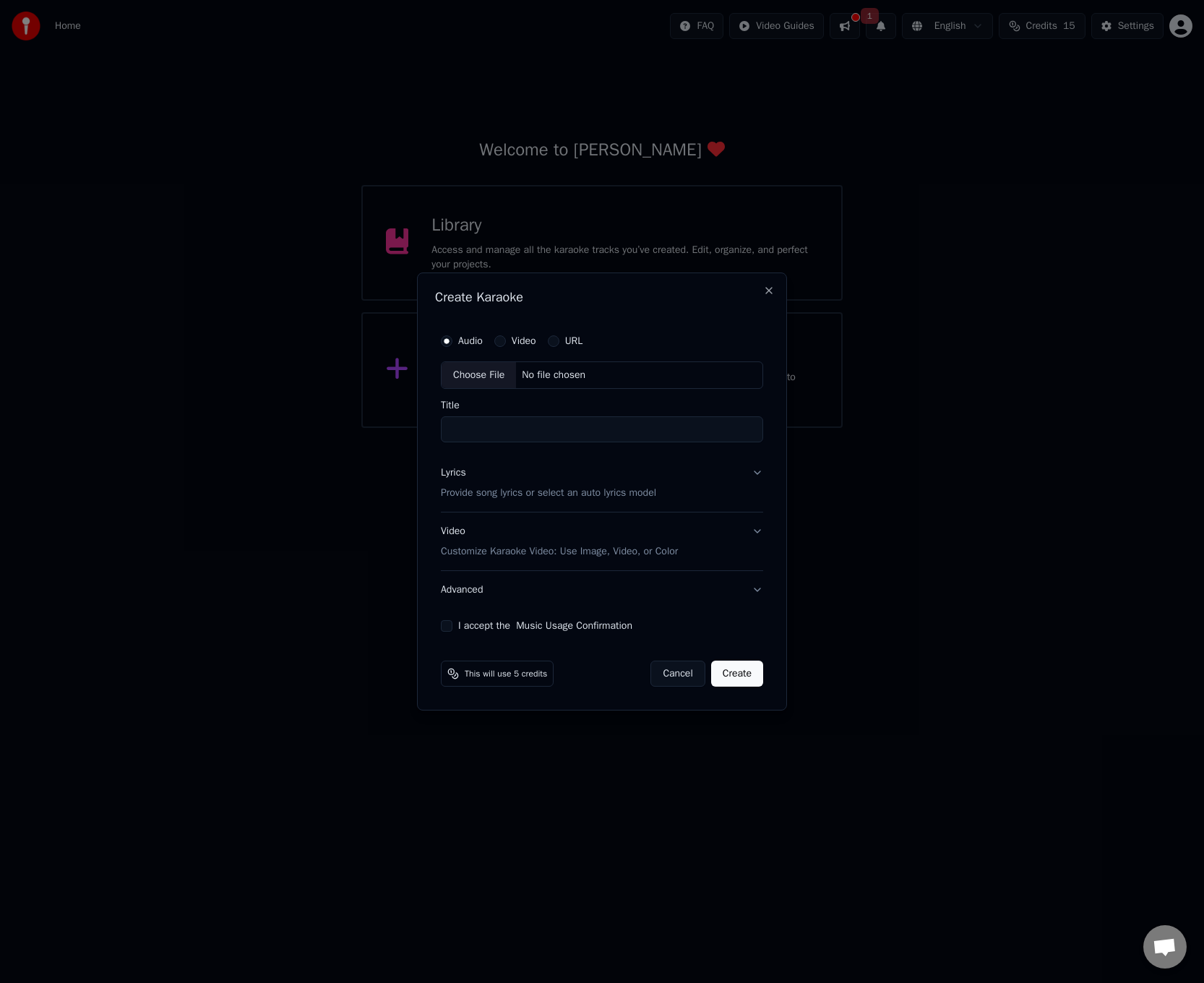 click on "Choose File" at bounding box center [478, 375] 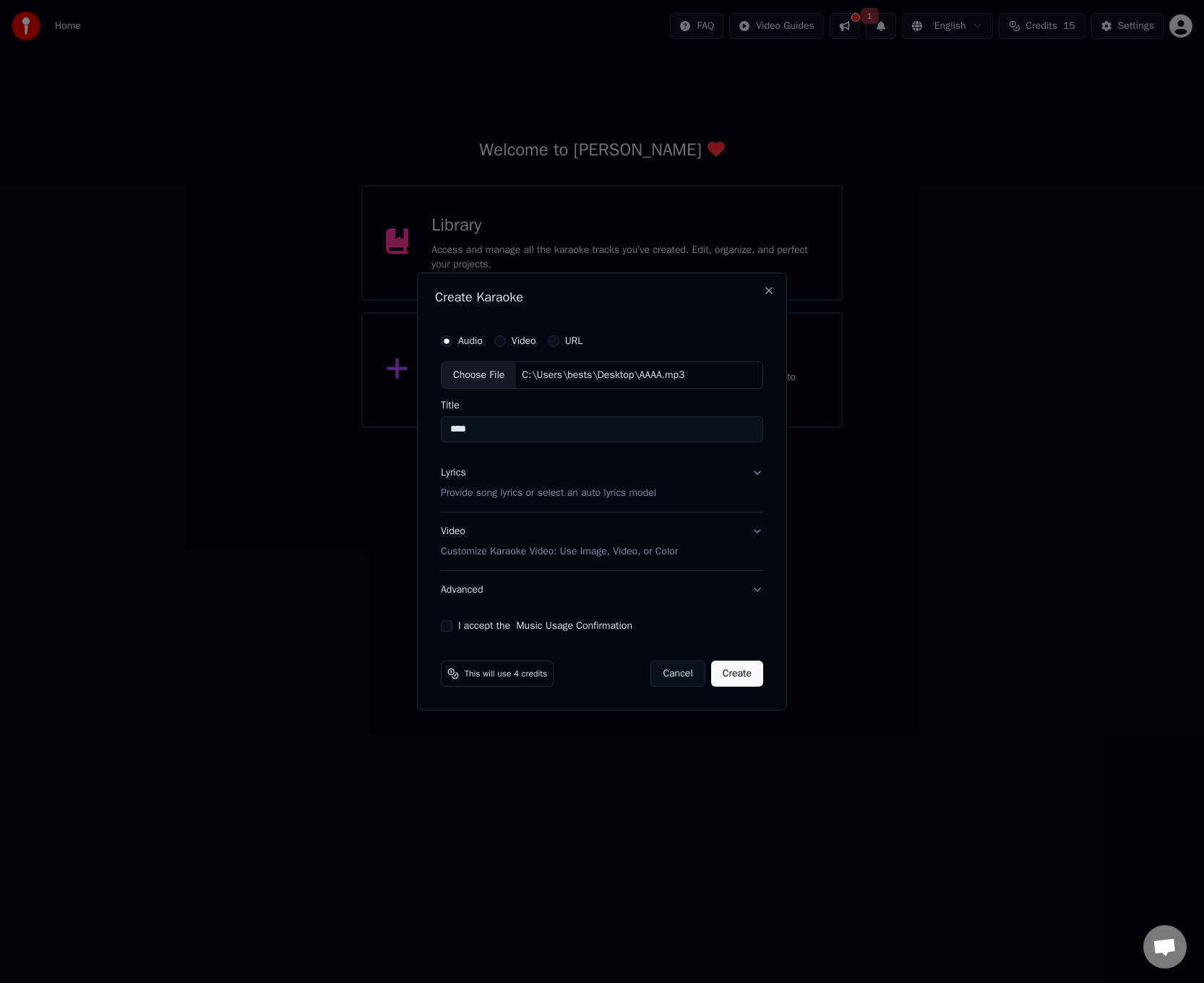 click on "****" at bounding box center [602, 429] 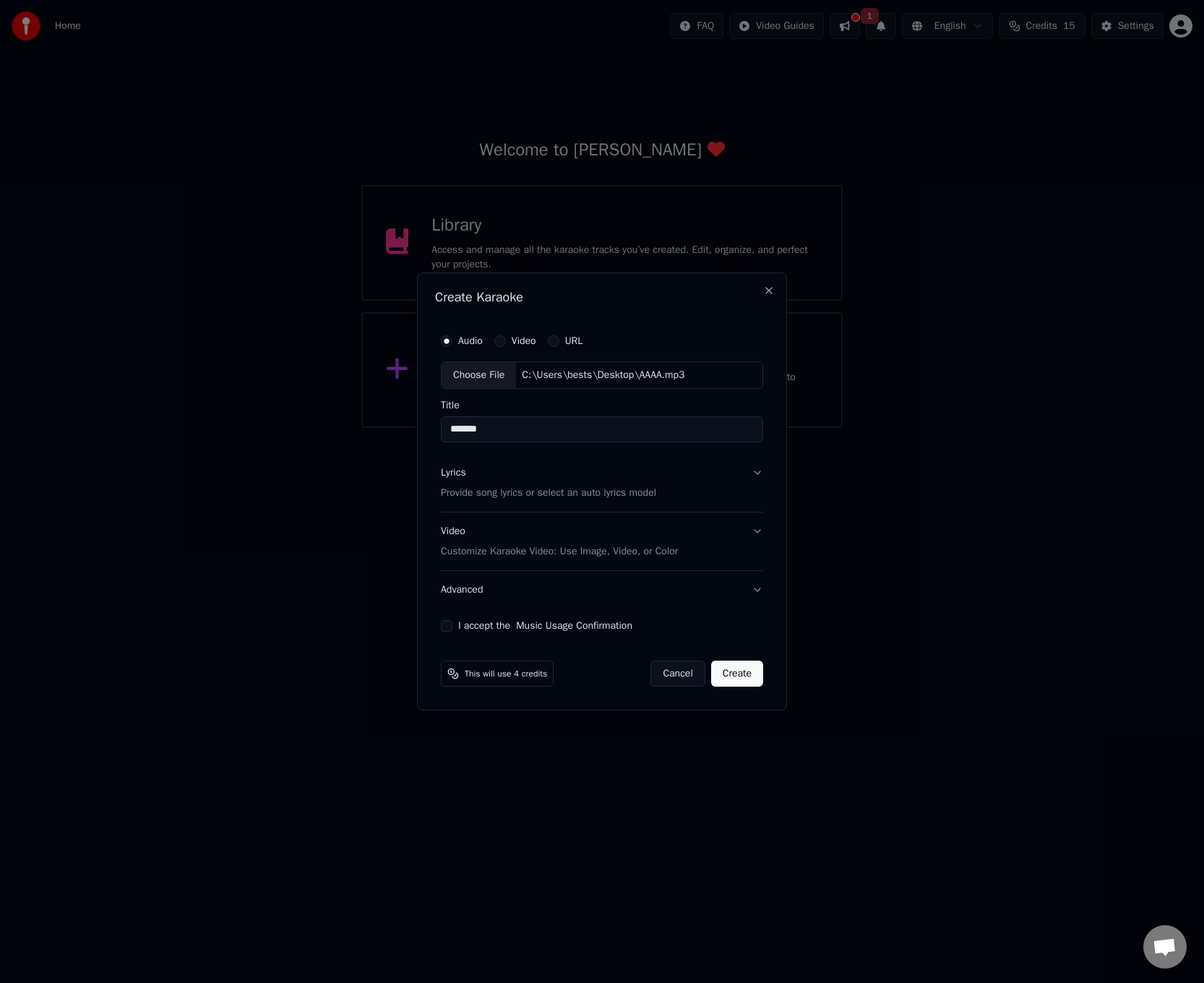 type on "*******" 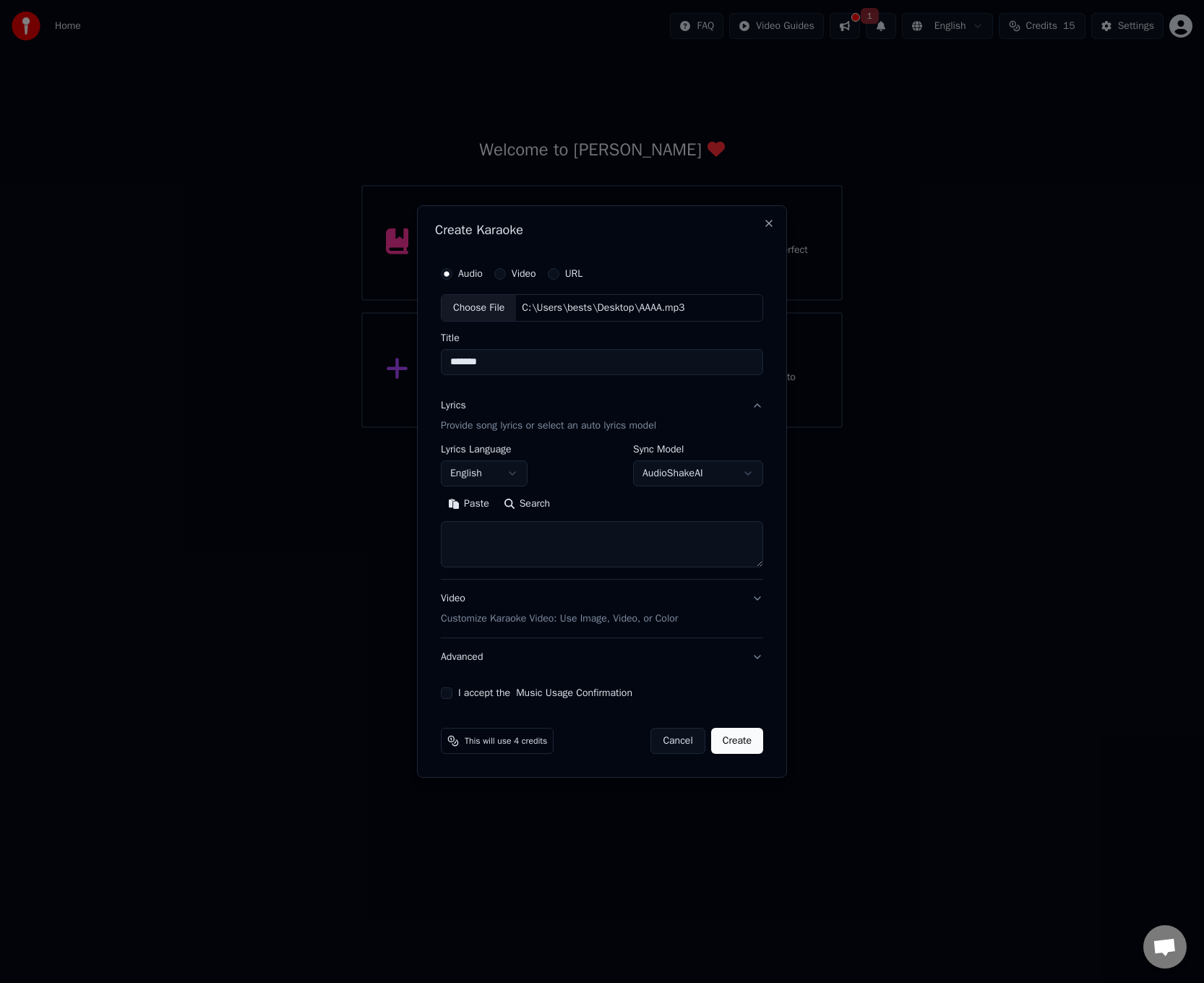 click at bounding box center [602, 544] 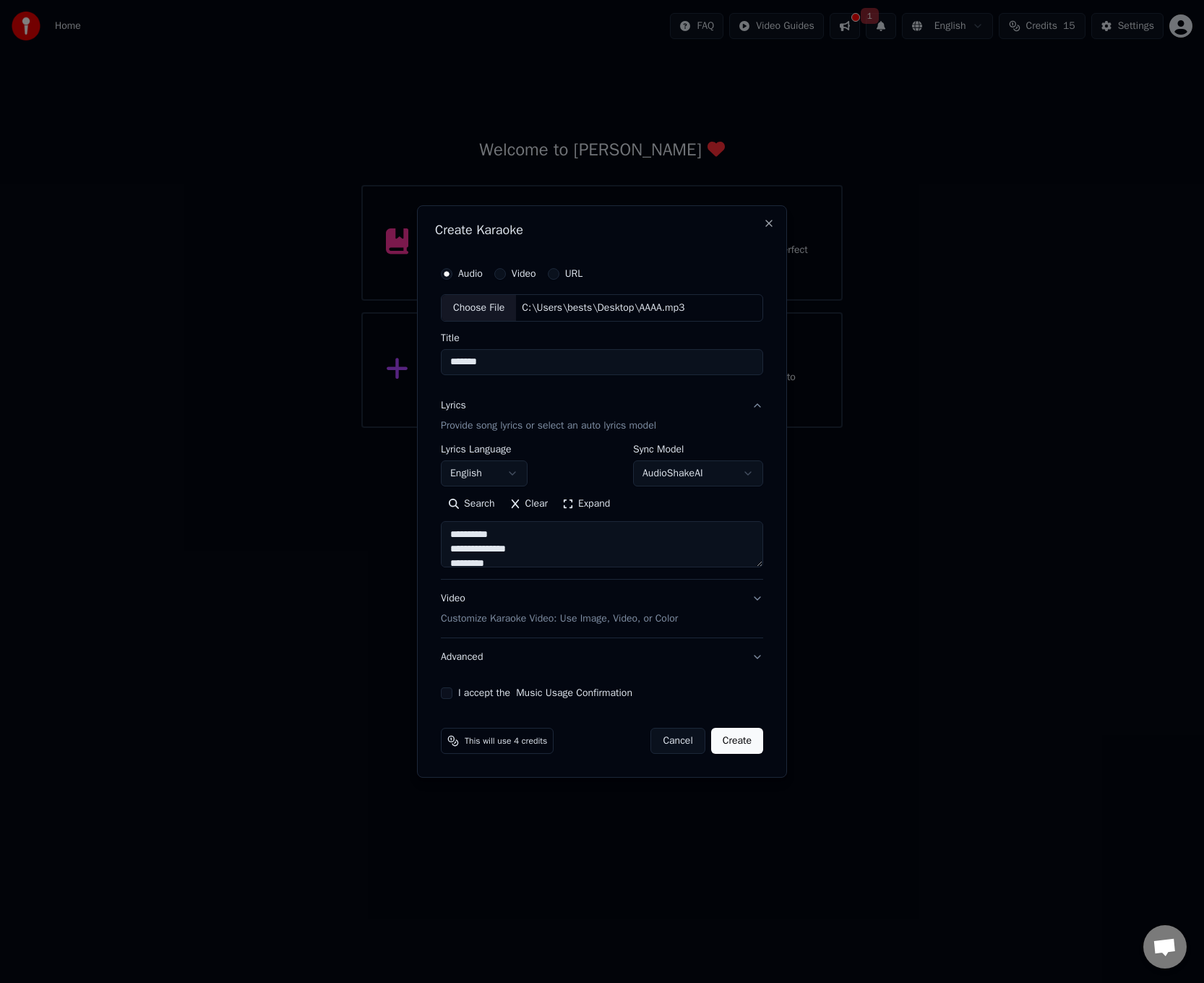 scroll, scrollTop: 321, scrollLeft: 0, axis: vertical 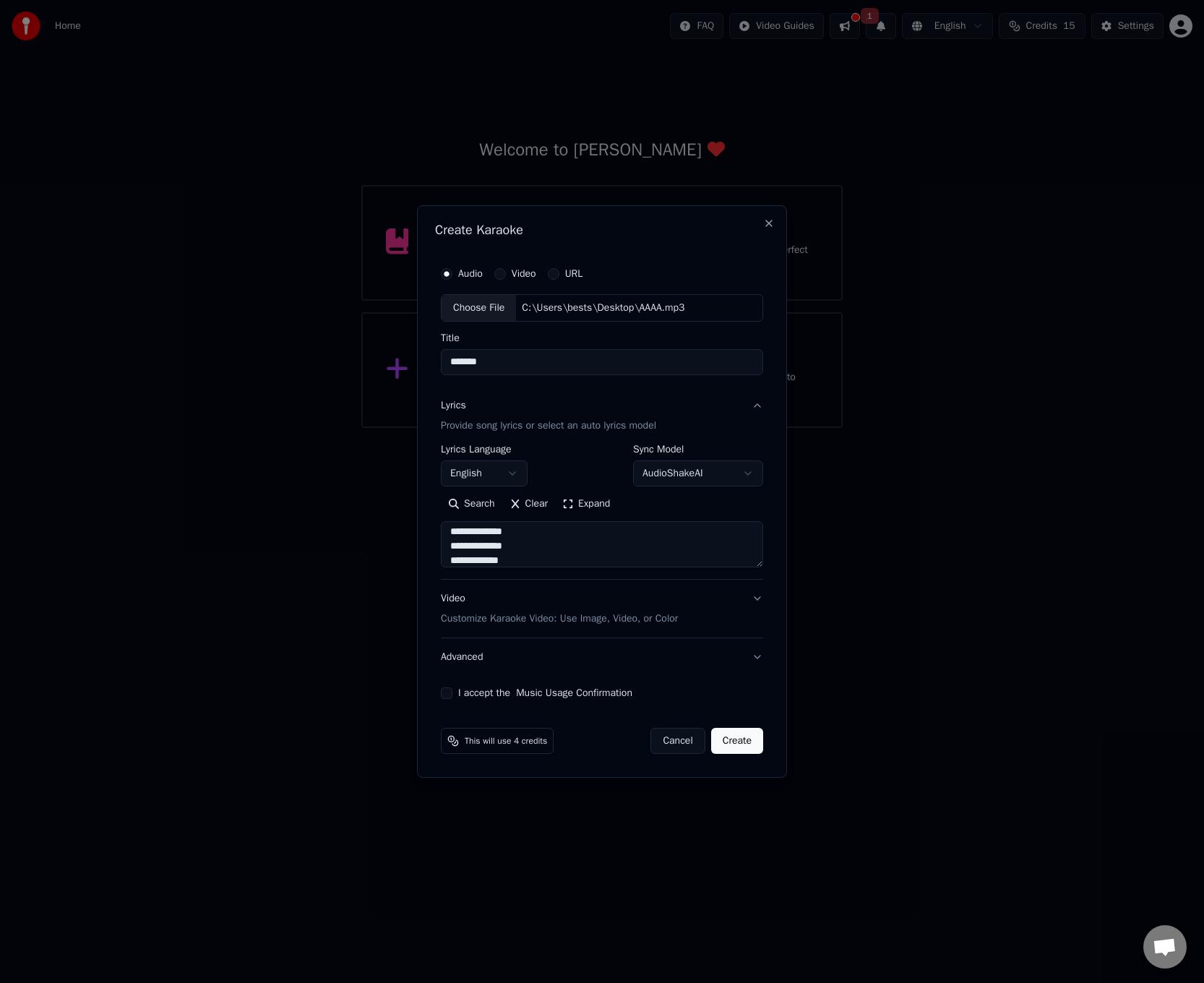 click on "**********" at bounding box center [602, 544] 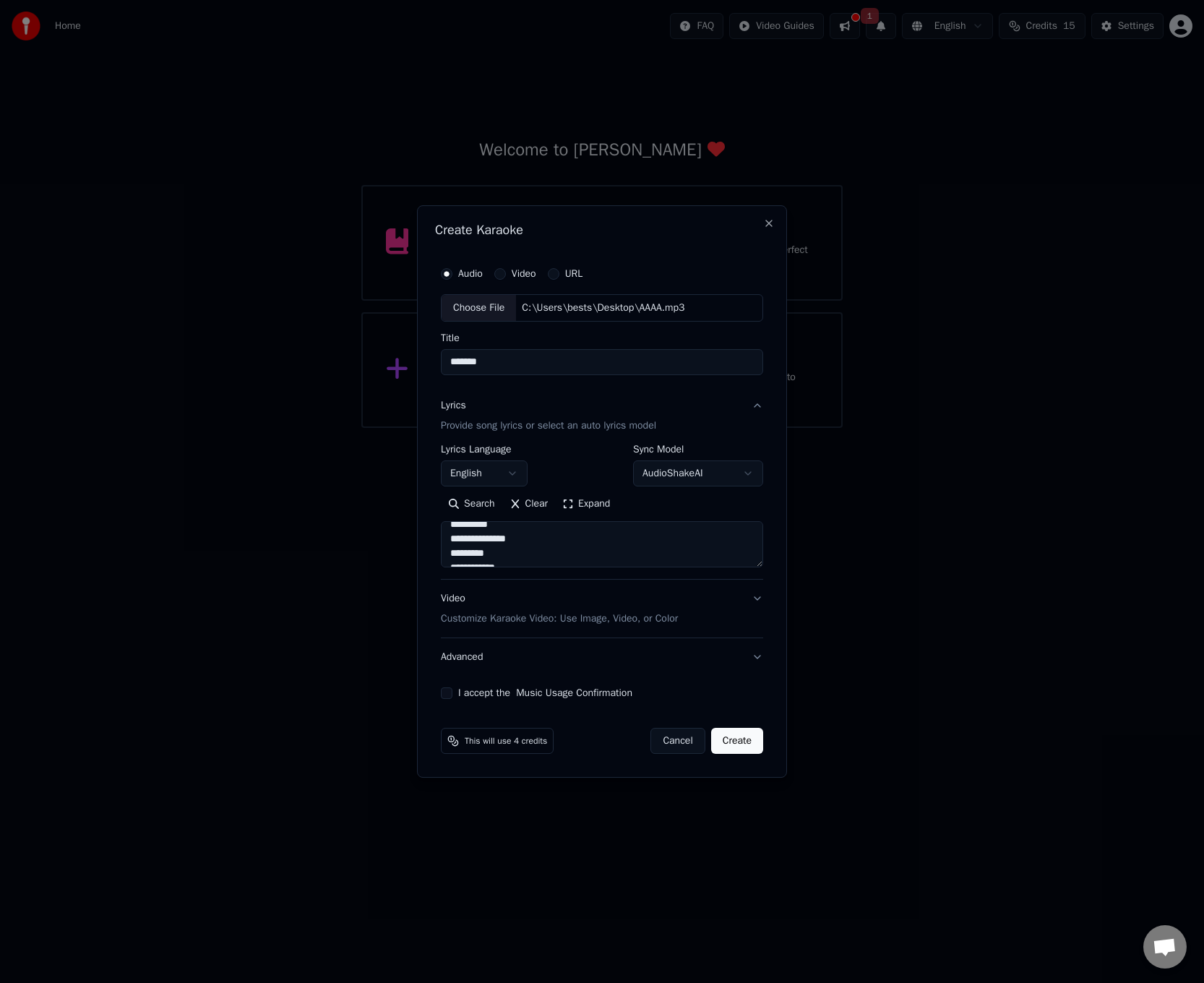 scroll, scrollTop: 0, scrollLeft: 0, axis: both 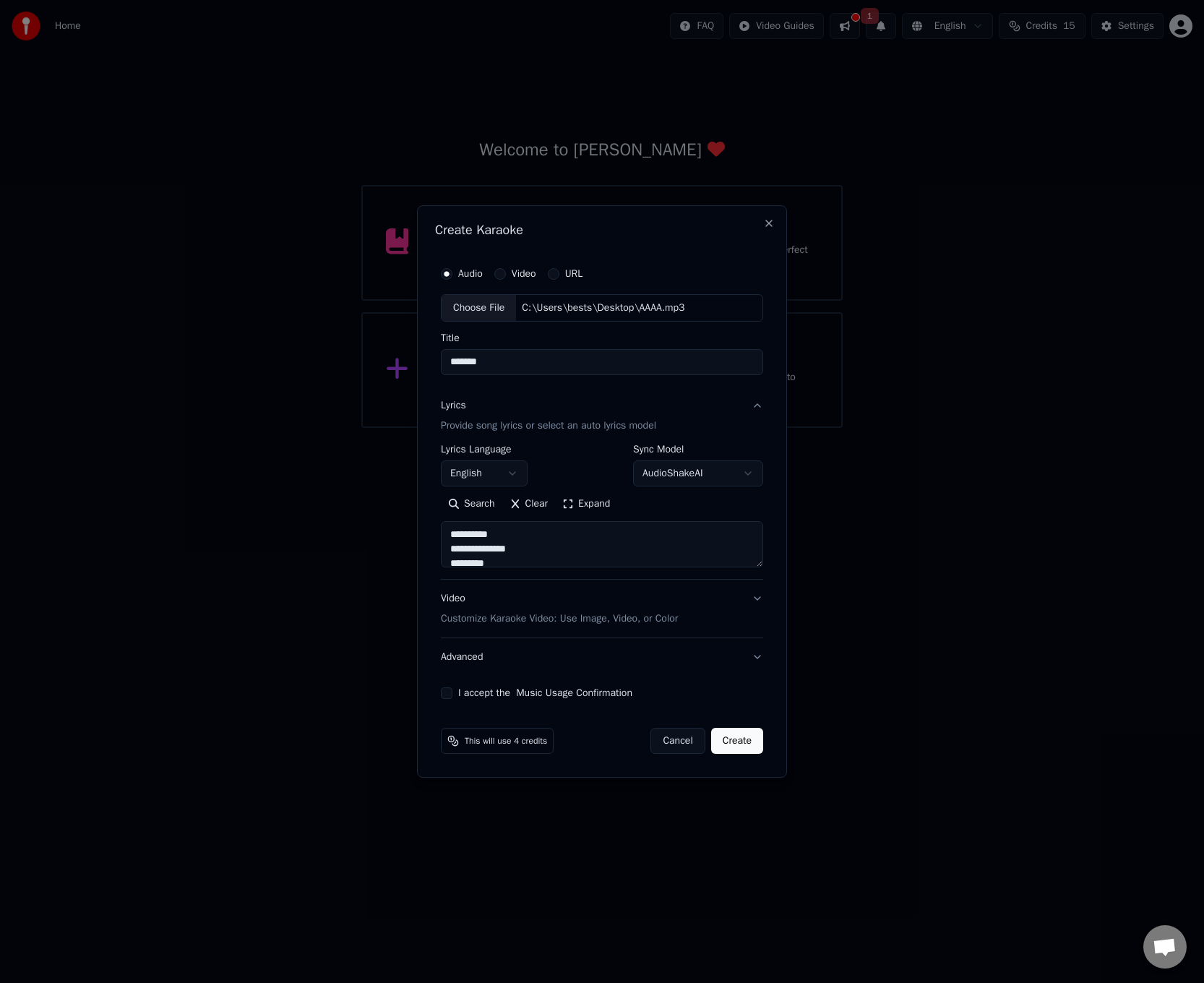 type on "**********" 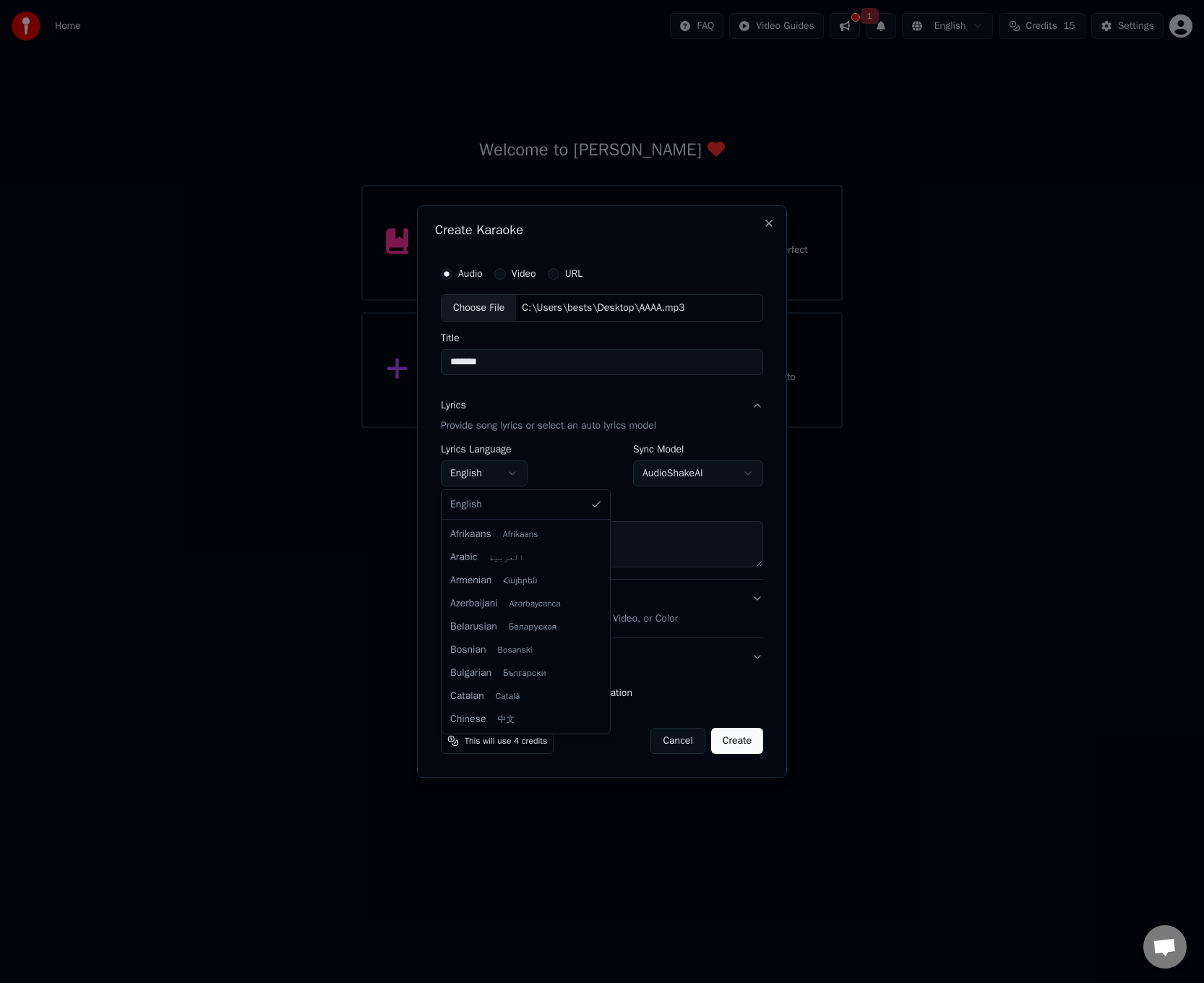 click on "**********" at bounding box center (602, 214) 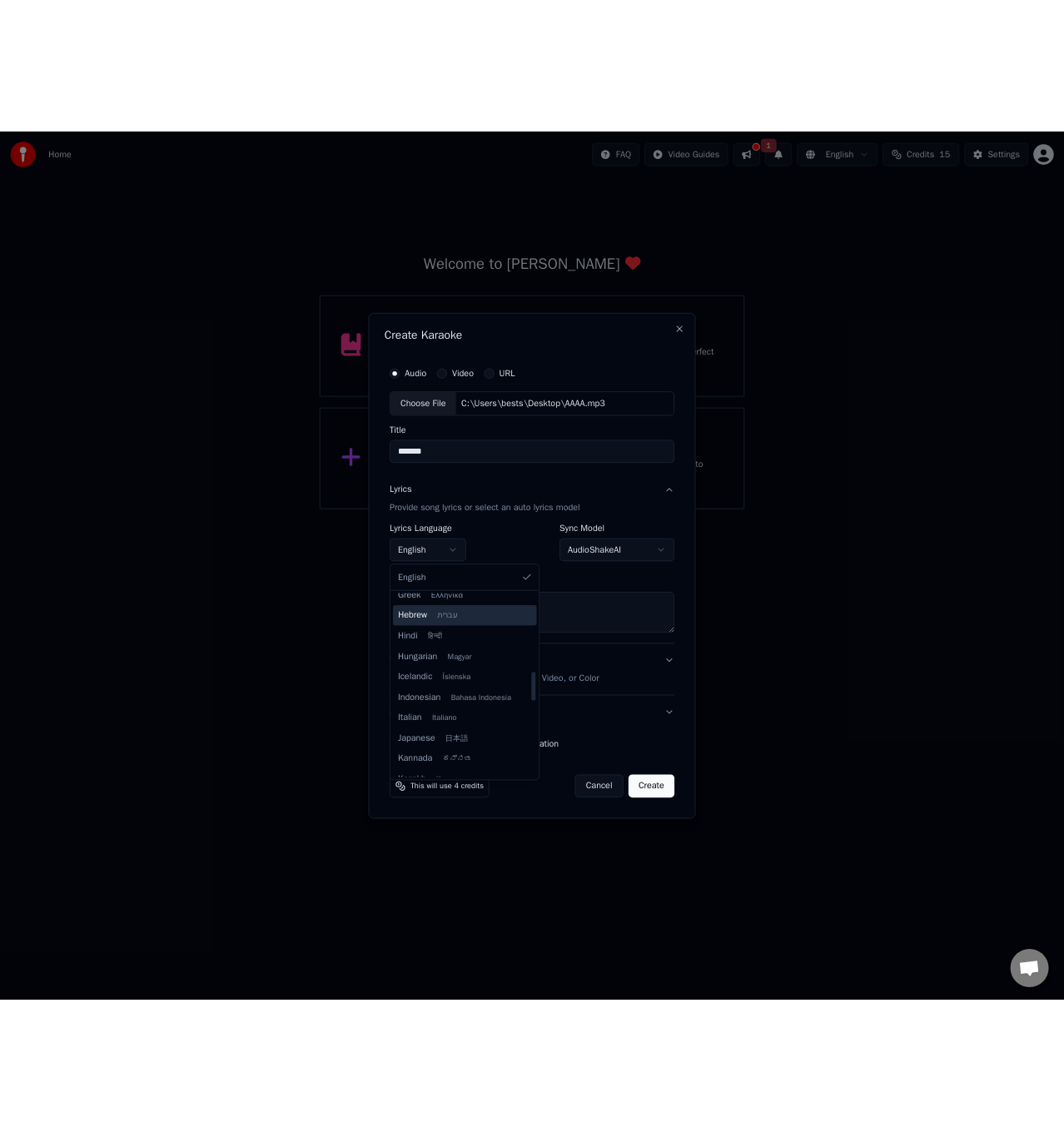 scroll, scrollTop: 666, scrollLeft: 0, axis: vertical 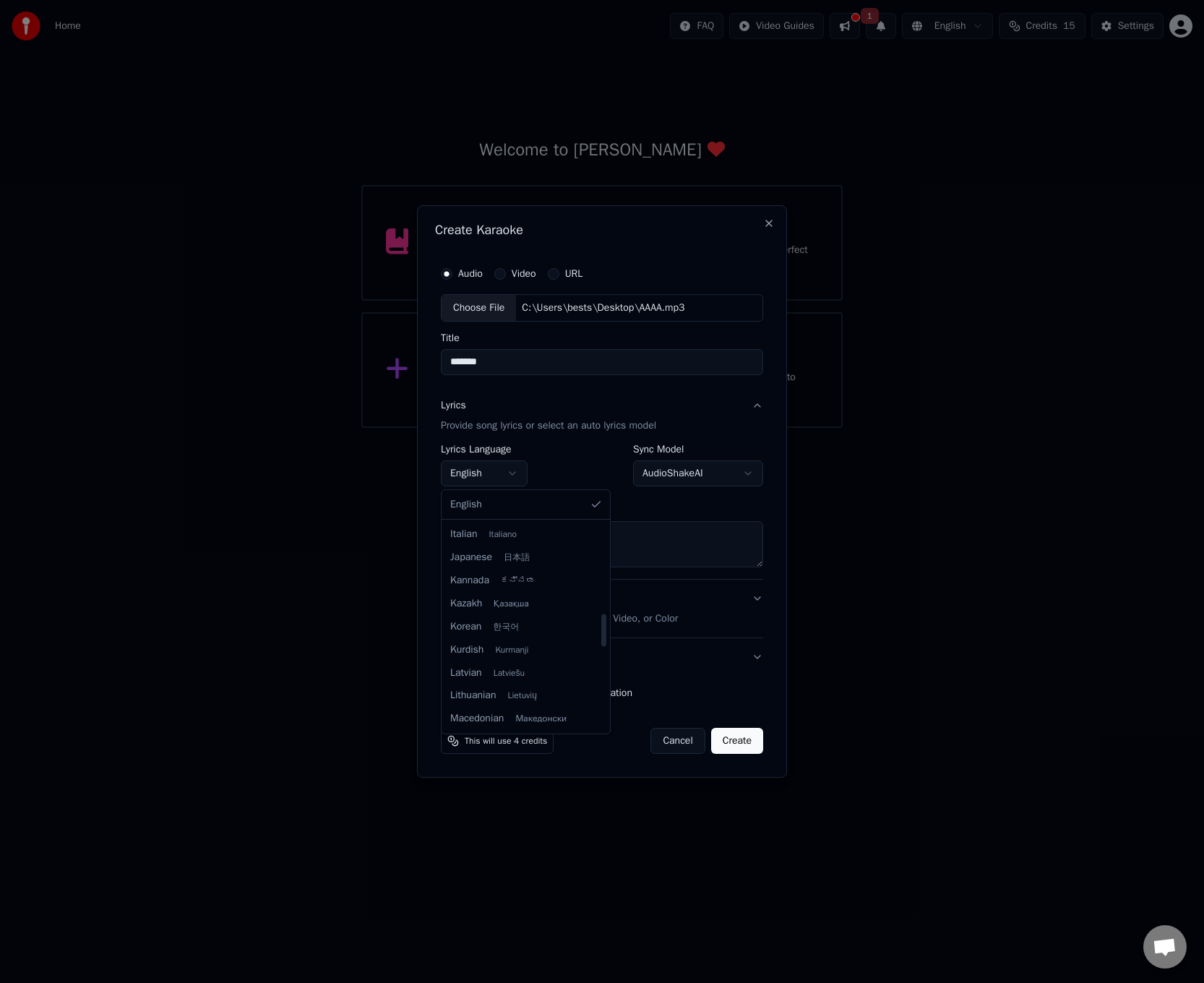 select on "**" 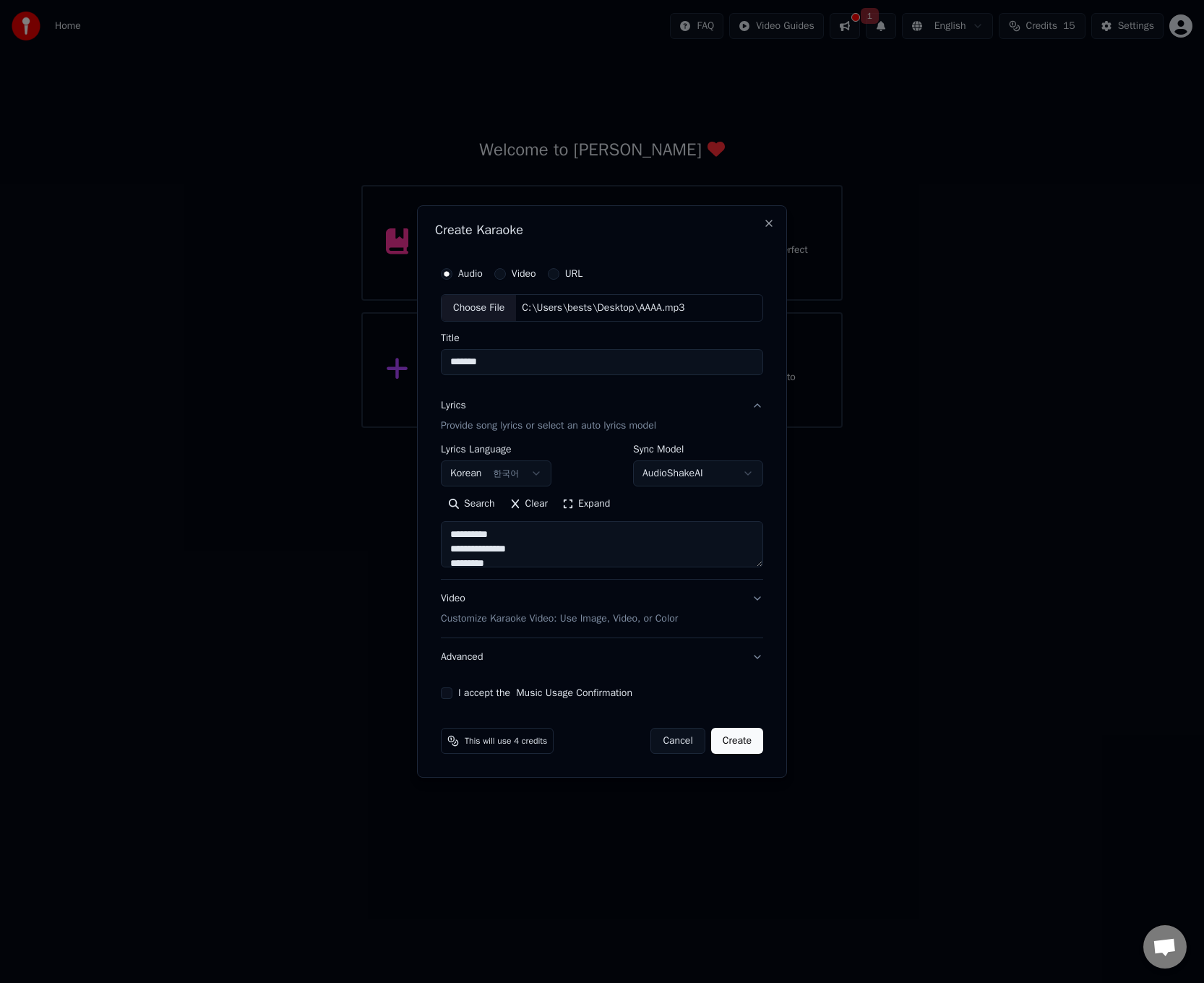 click on "Customize Karaoke Video: Use Image, Video, or Color" at bounding box center [559, 619] 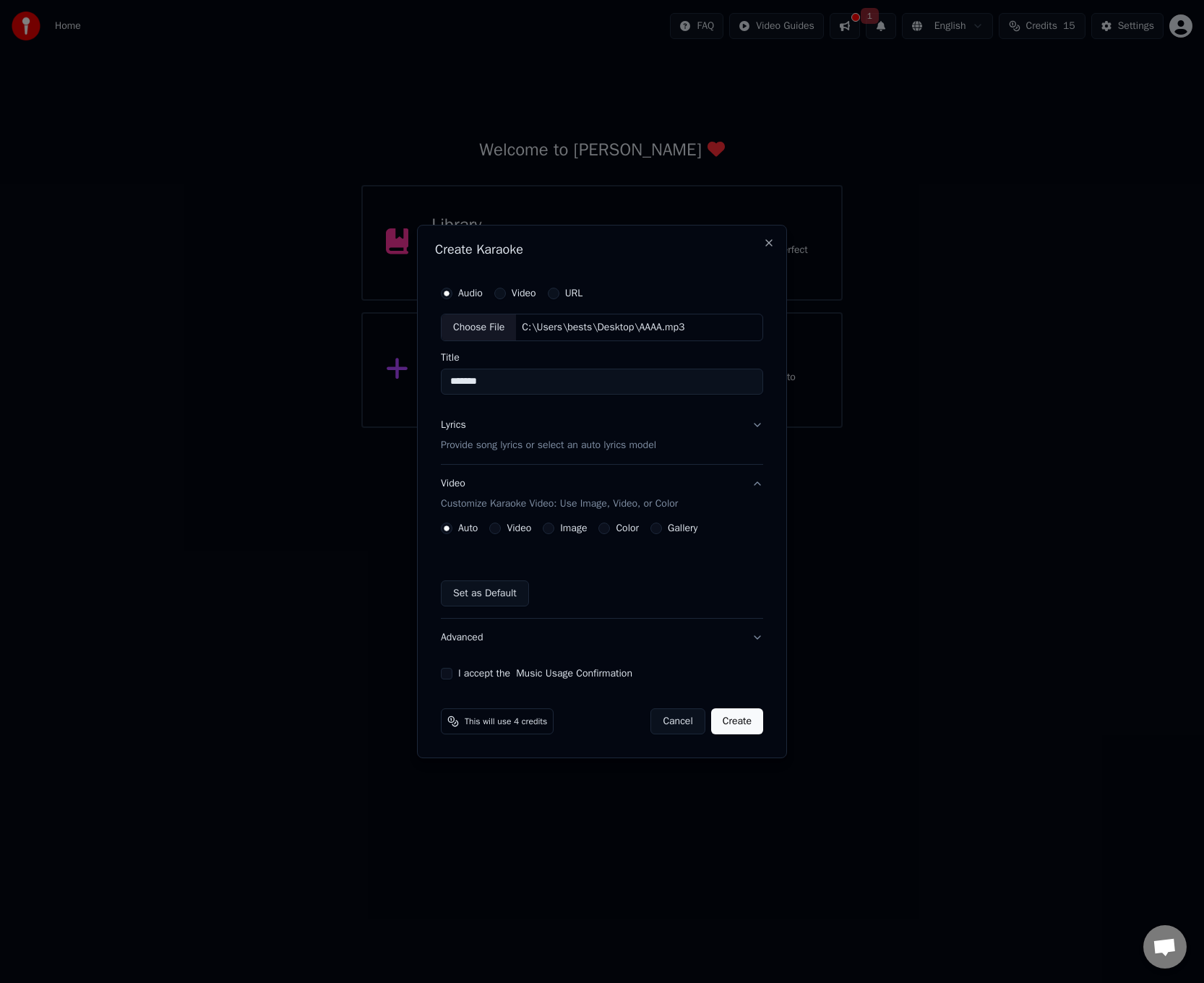 click on "Image" at bounding box center (549, 528) 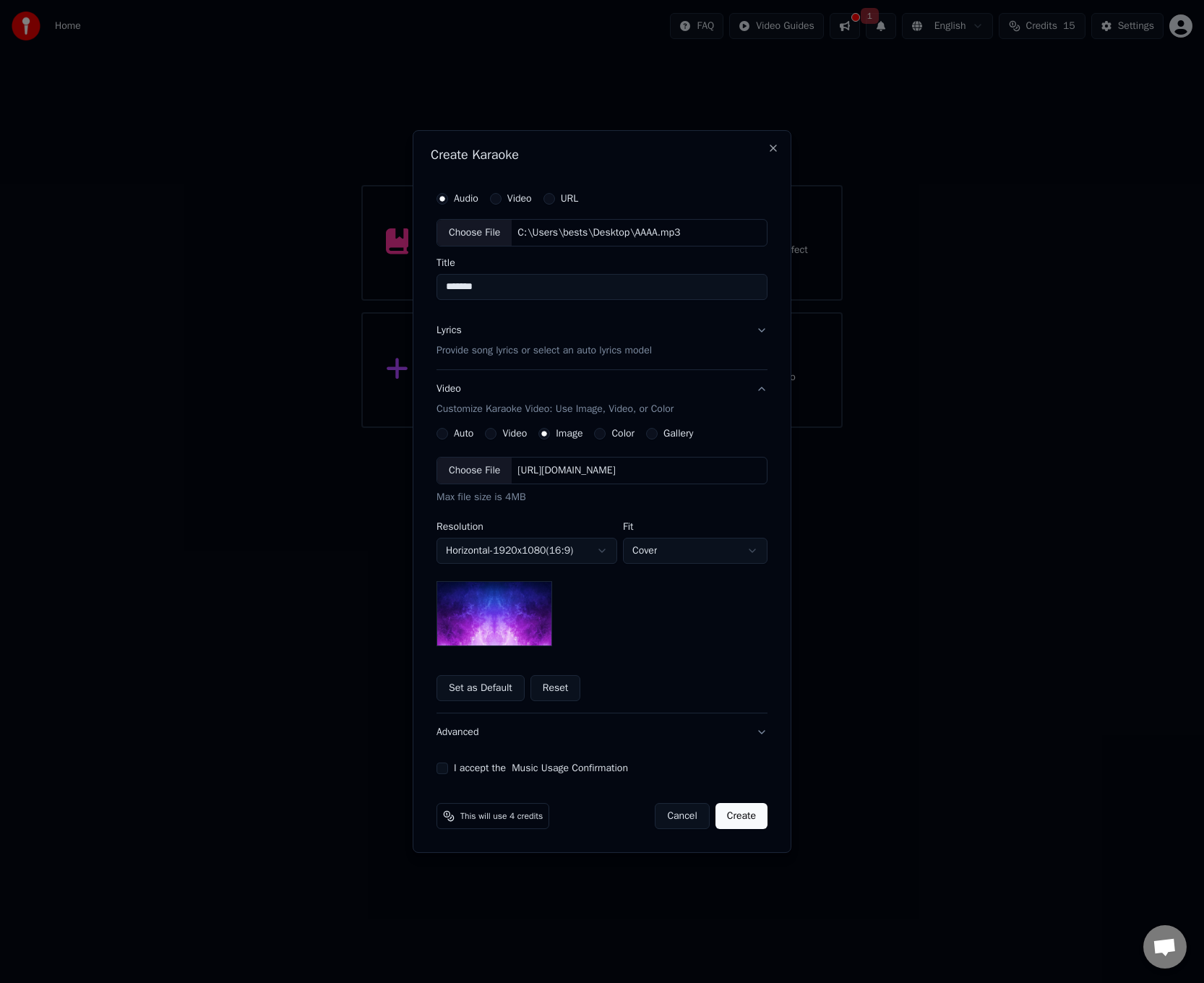click on "Color" at bounding box center (600, 434) 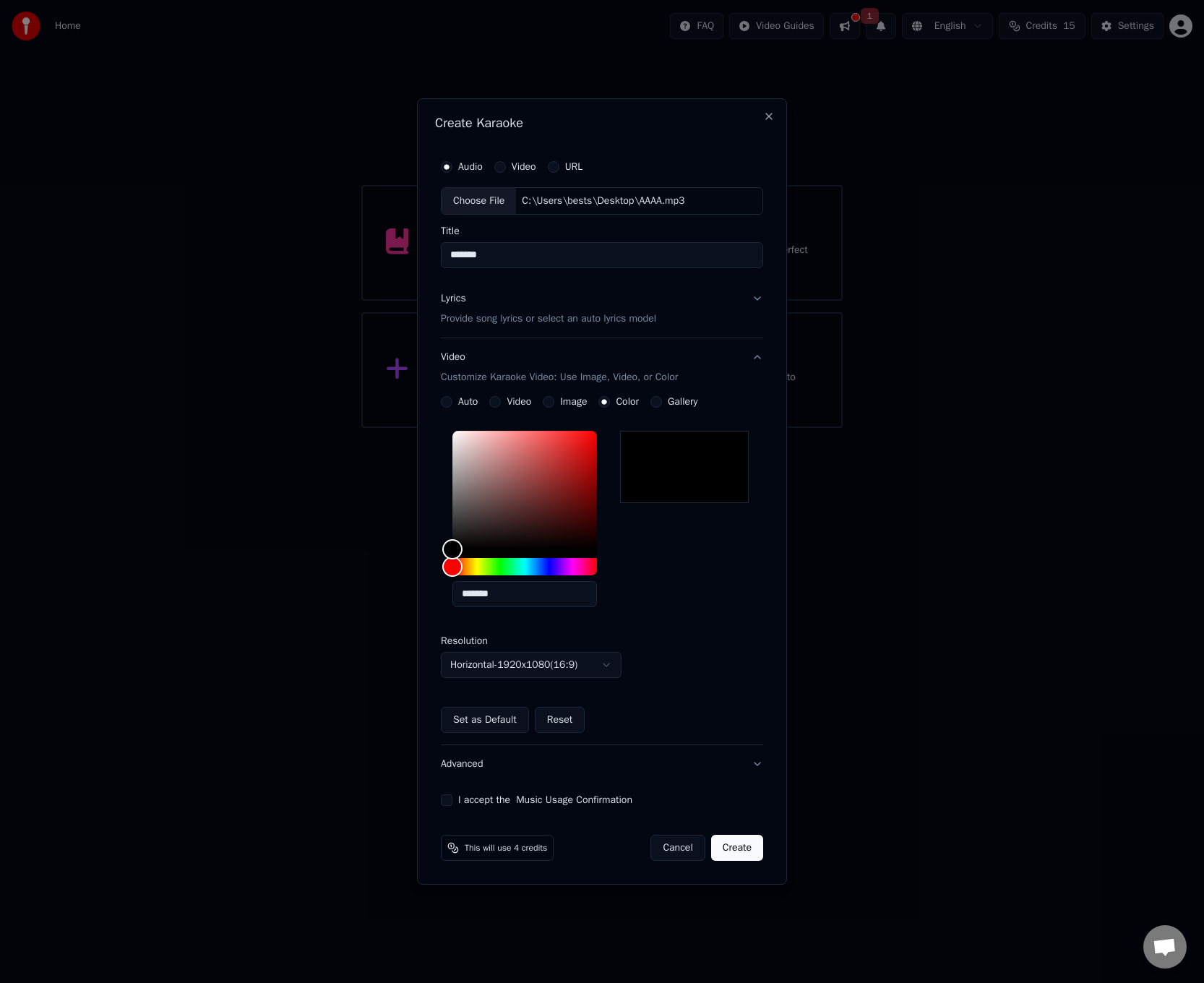 drag, startPoint x: 497, startPoint y: 577, endPoint x: 501, endPoint y: 569, distance: 8.944272 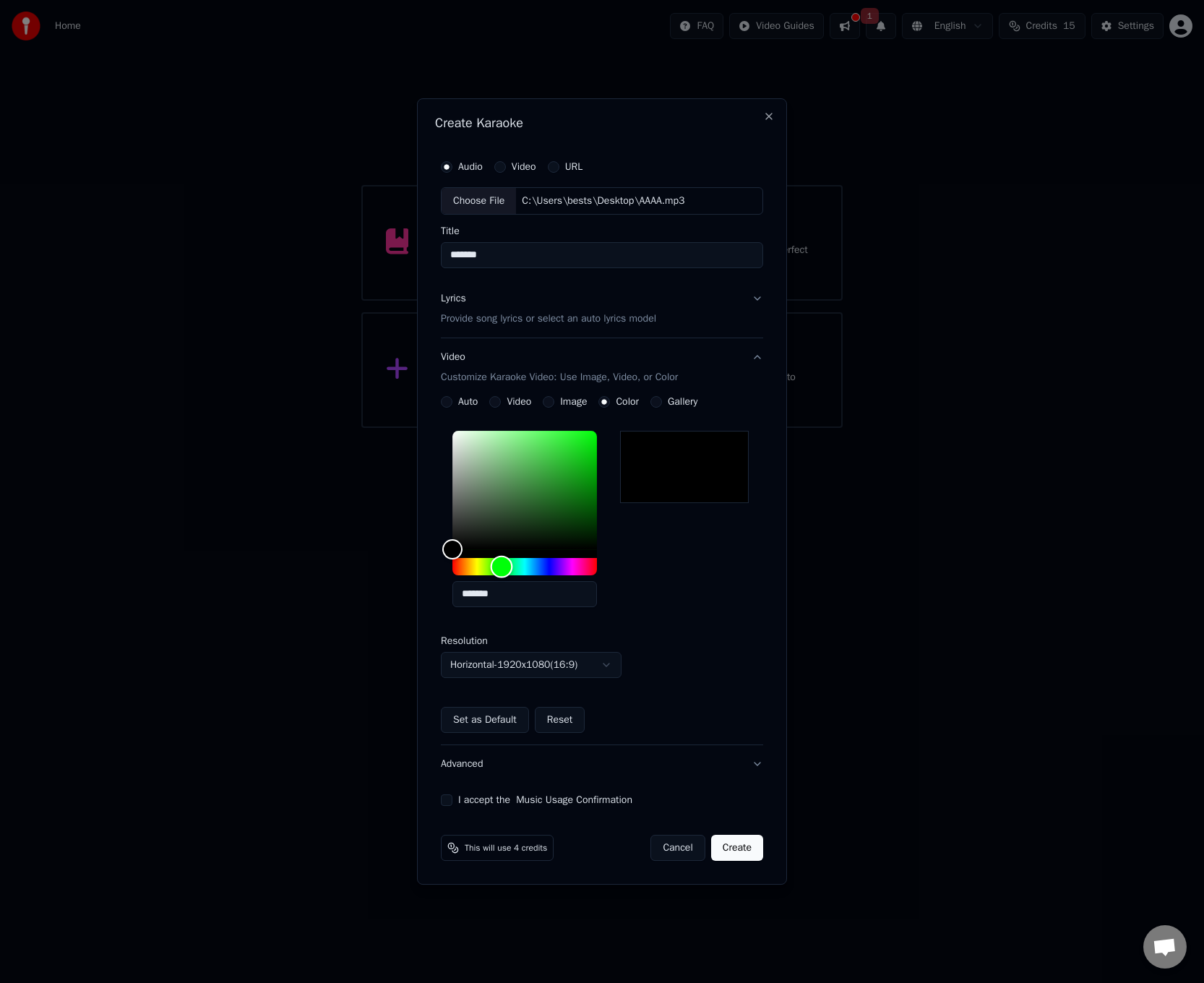 click at bounding box center (525, 567) 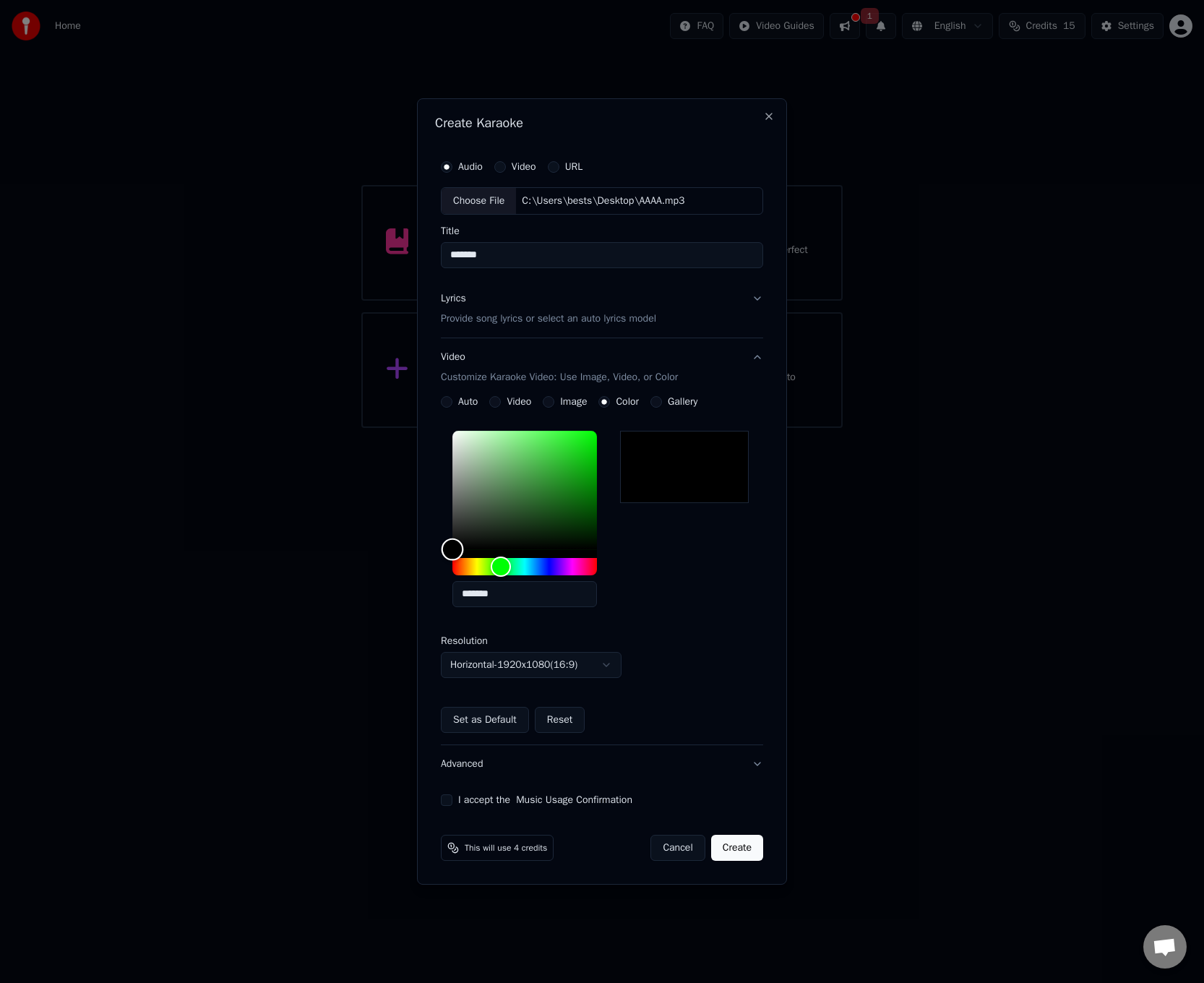 type on "*******" 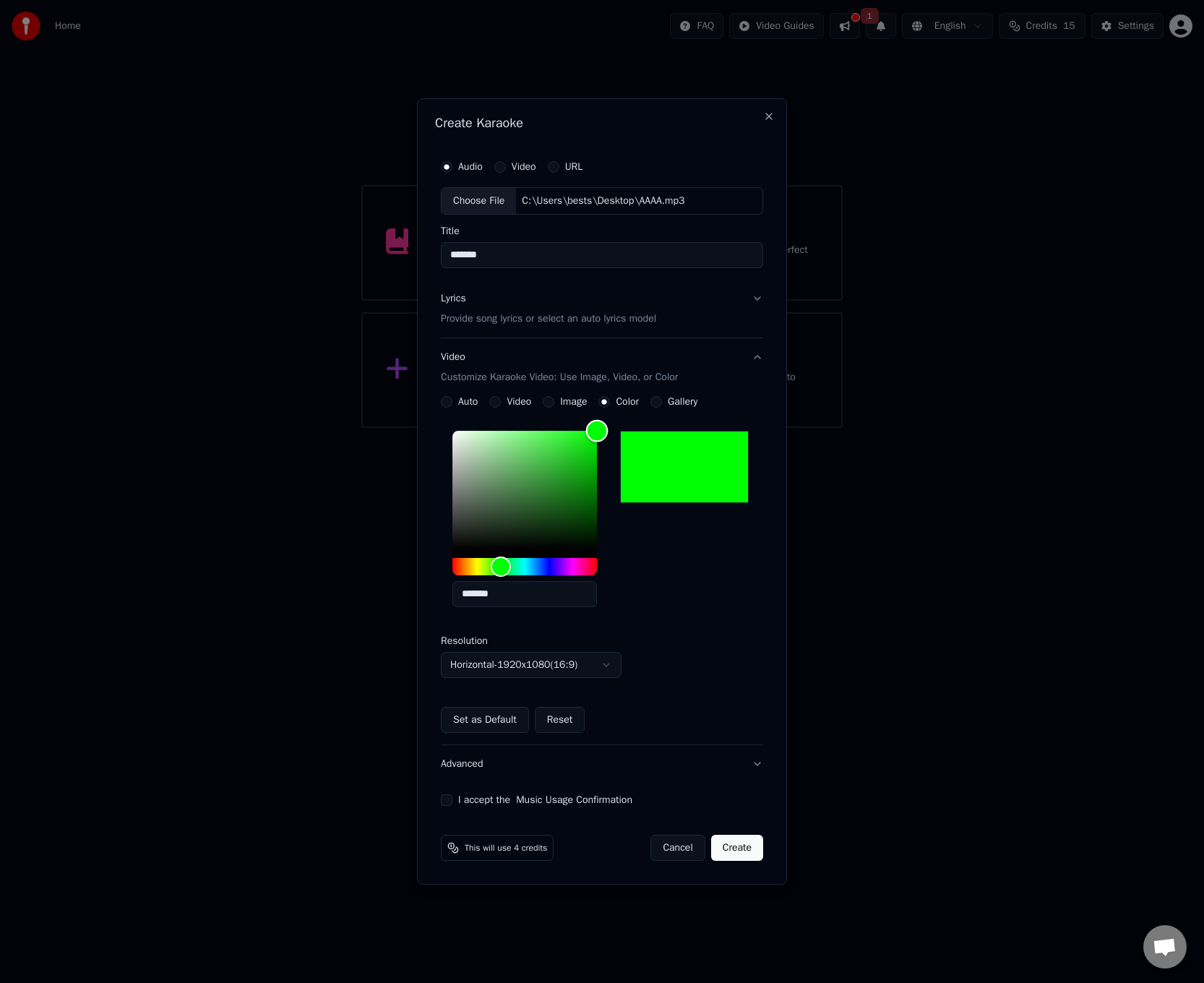 drag, startPoint x: 543, startPoint y: 497, endPoint x: 660, endPoint y: 373, distance: 170.4846 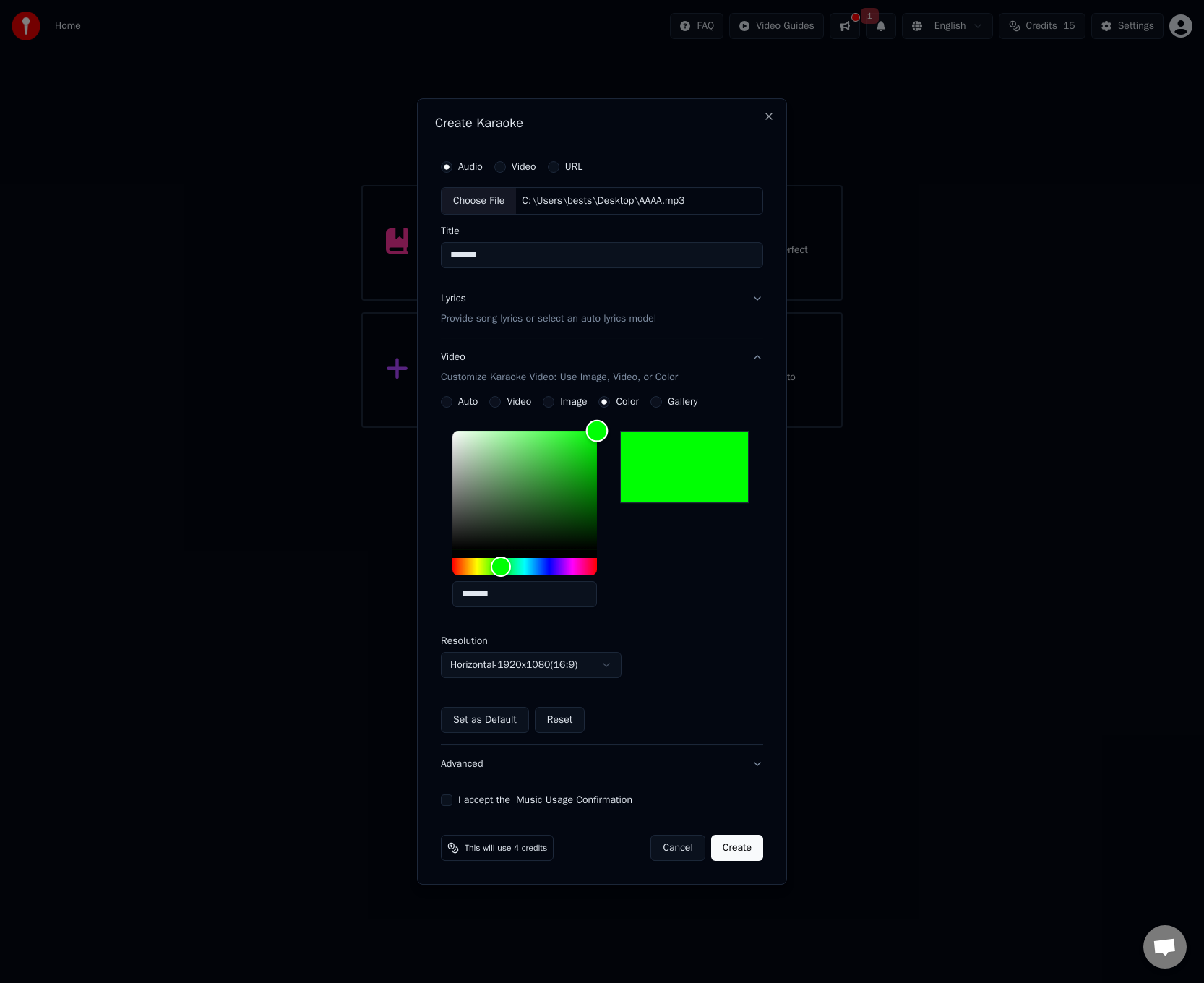 click on "**********" at bounding box center [602, 541] 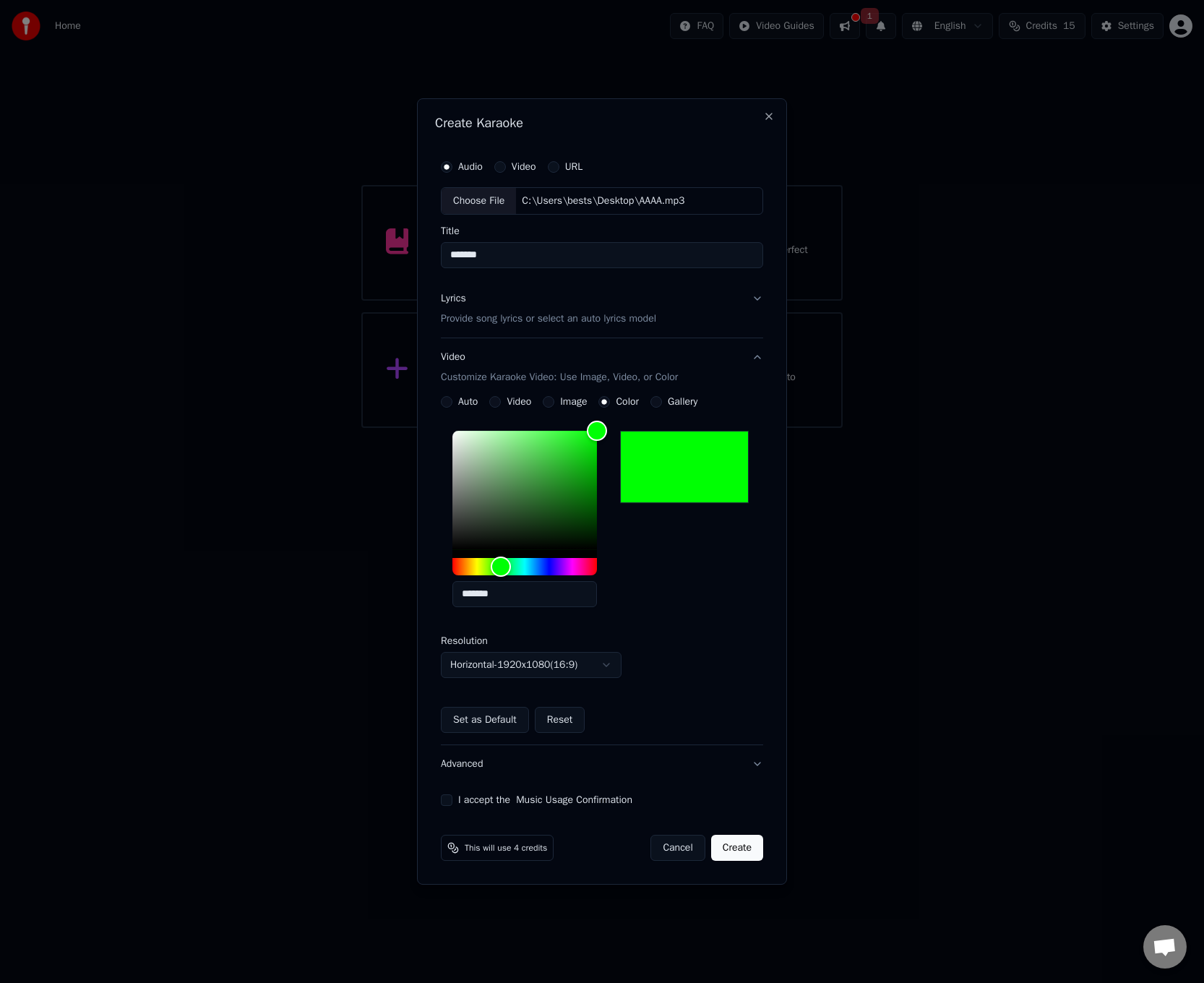 click on "*******" at bounding box center (602, 522) 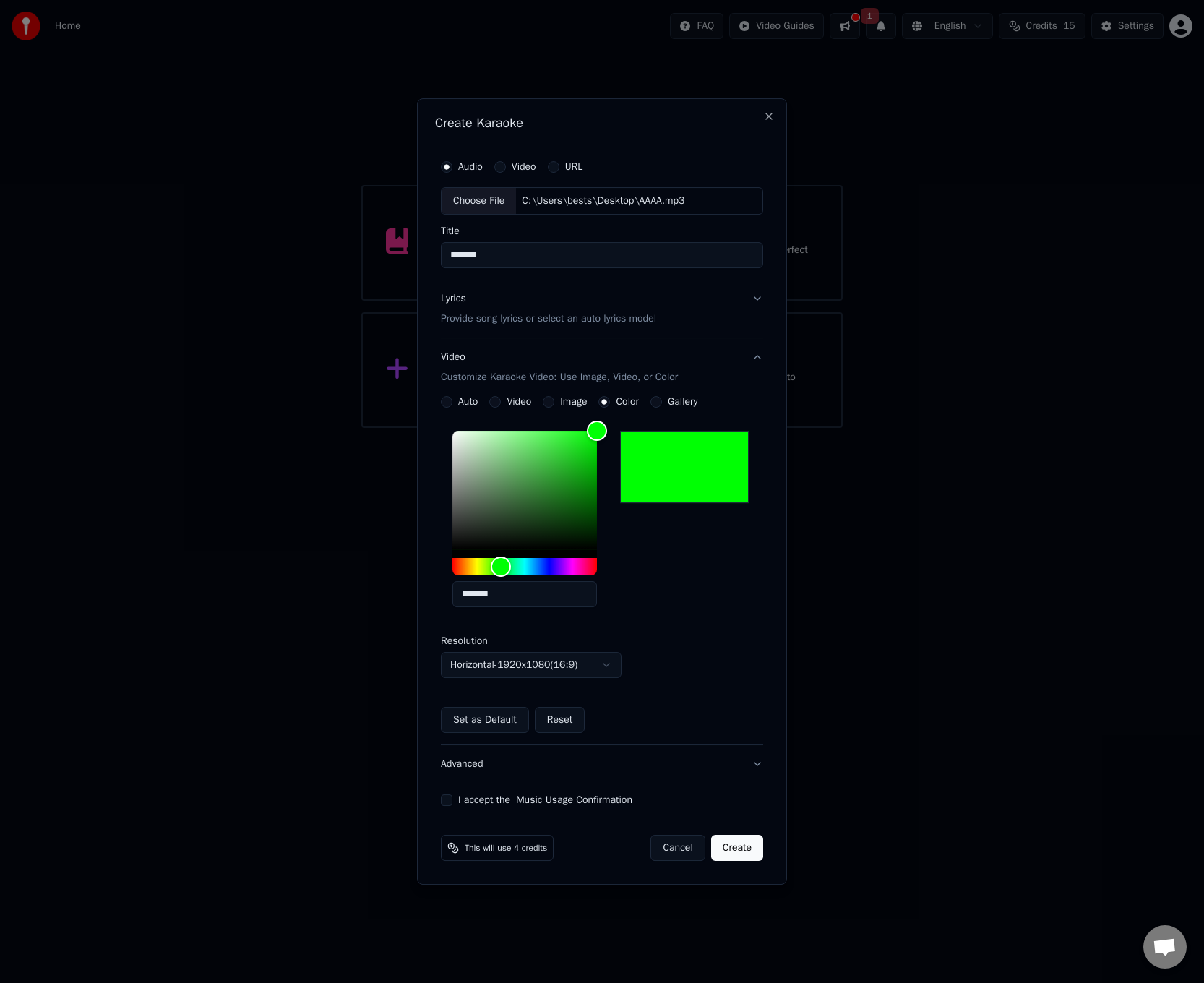 click on "**********" at bounding box center (602, 551) 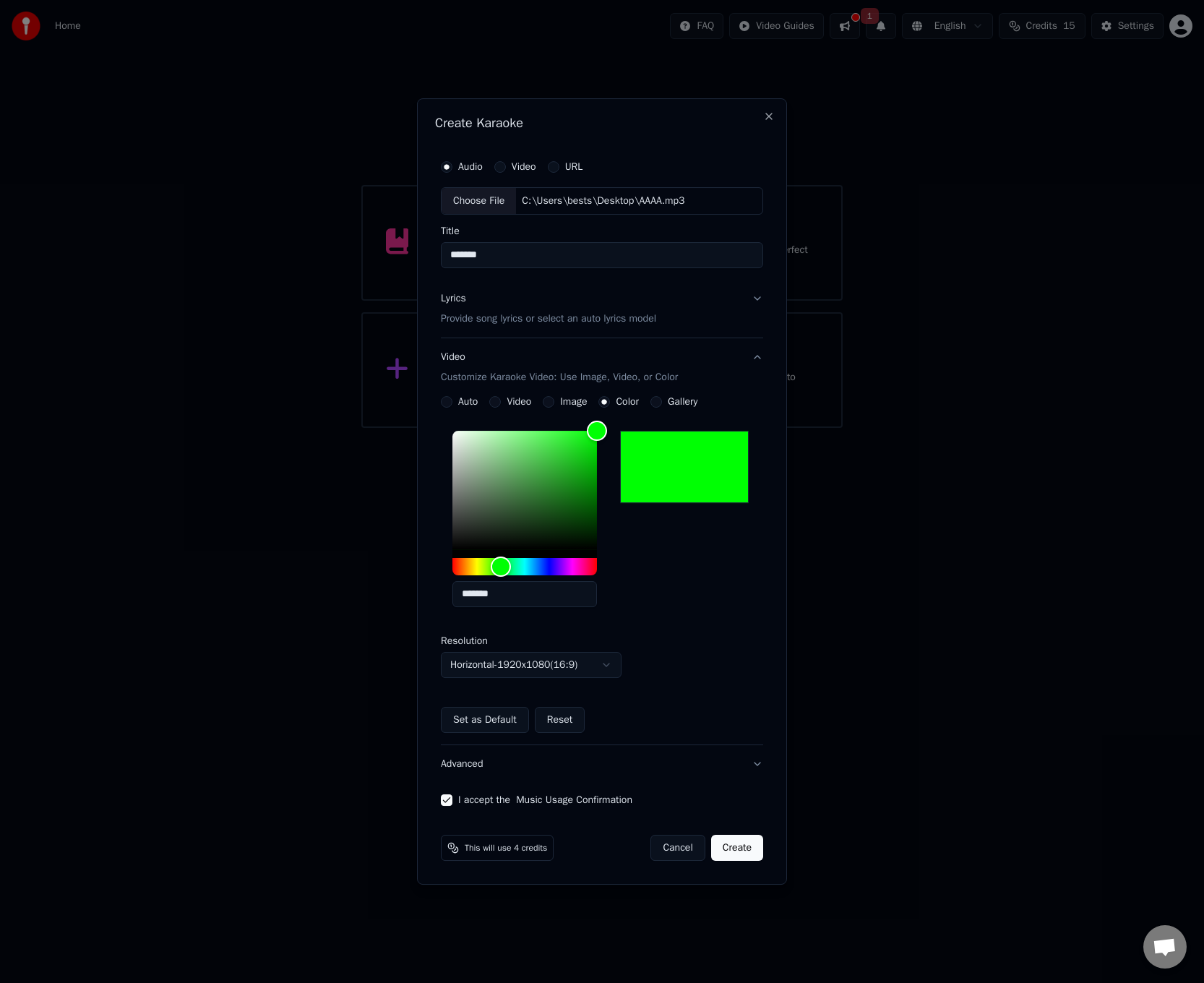 click on "Advanced" at bounding box center [602, 764] 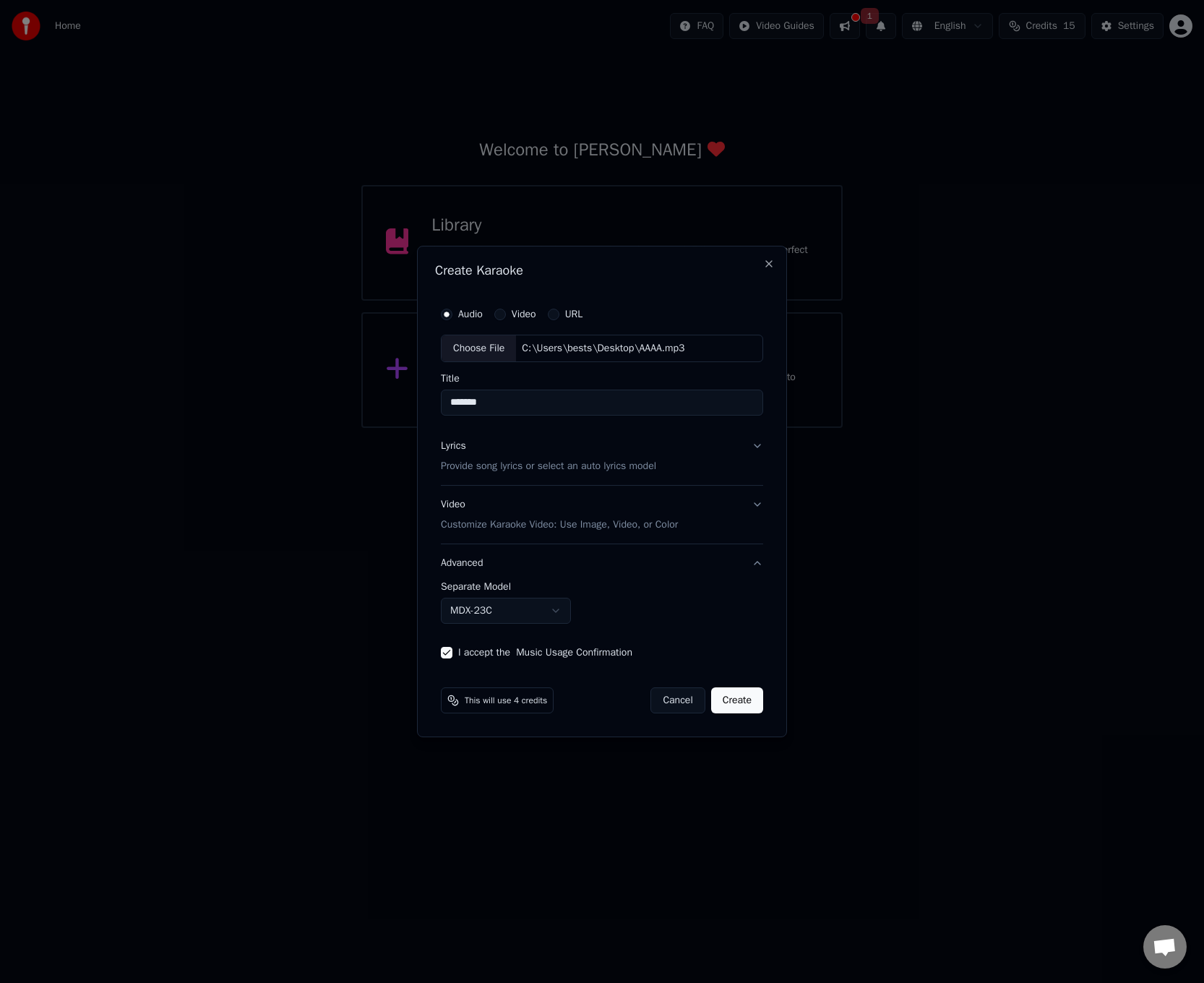 click on "Video Customize Karaoke Video: Use Image, Video, or Color" at bounding box center [559, 515] 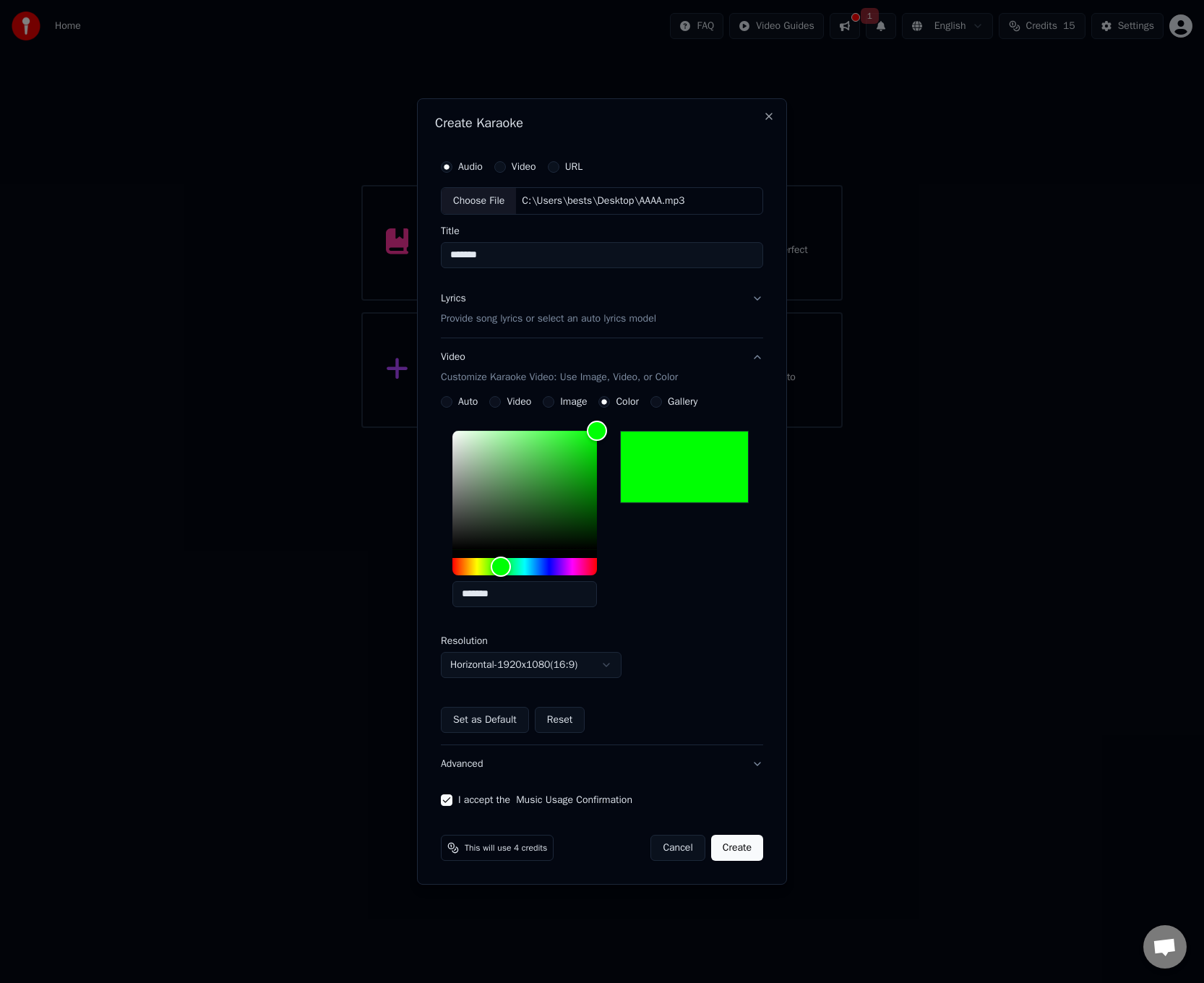 click on "Create" at bounding box center (737, 848) 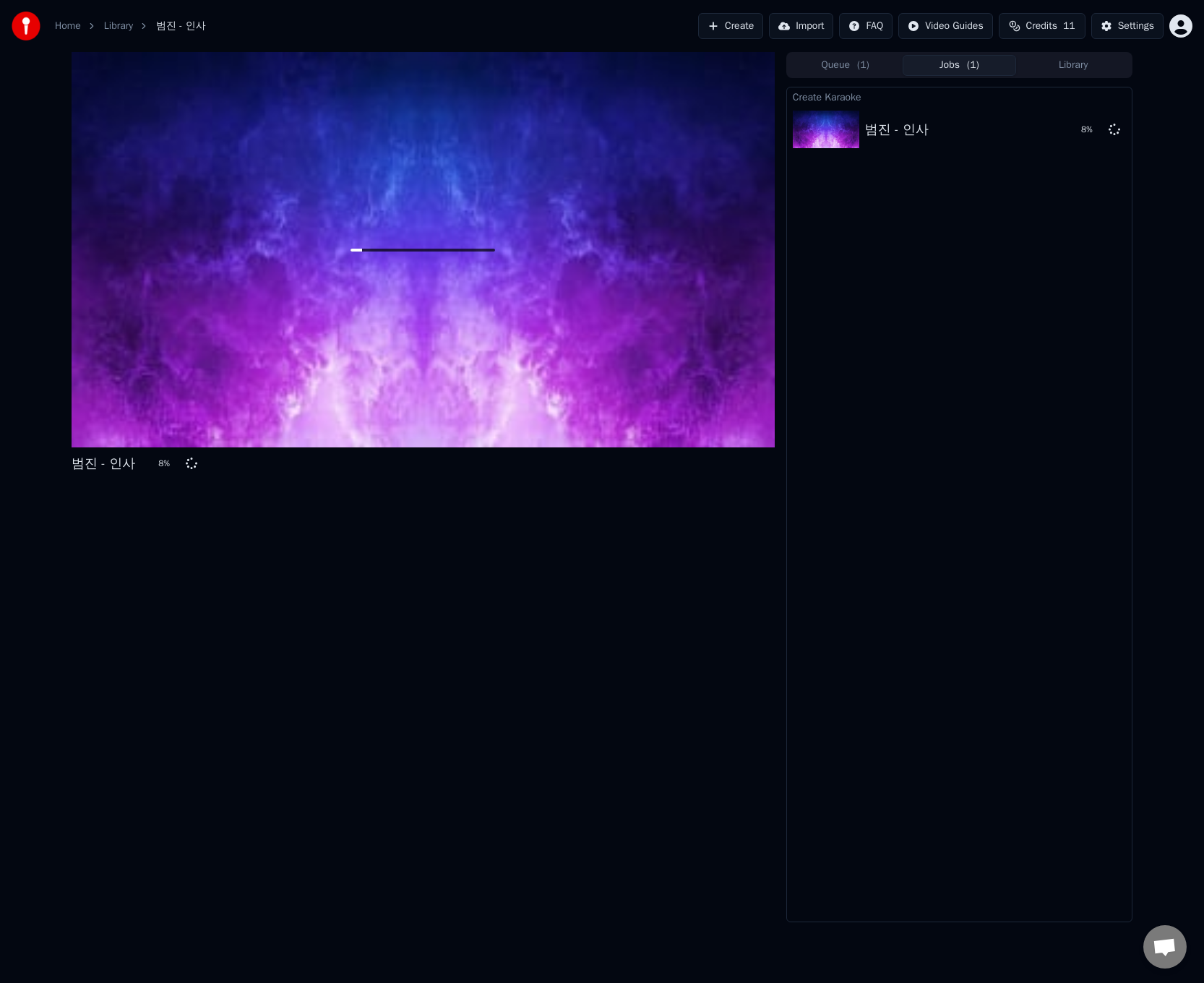 click on "Create Karaoke 범진 - 인사 8 %" at bounding box center [959, 505] 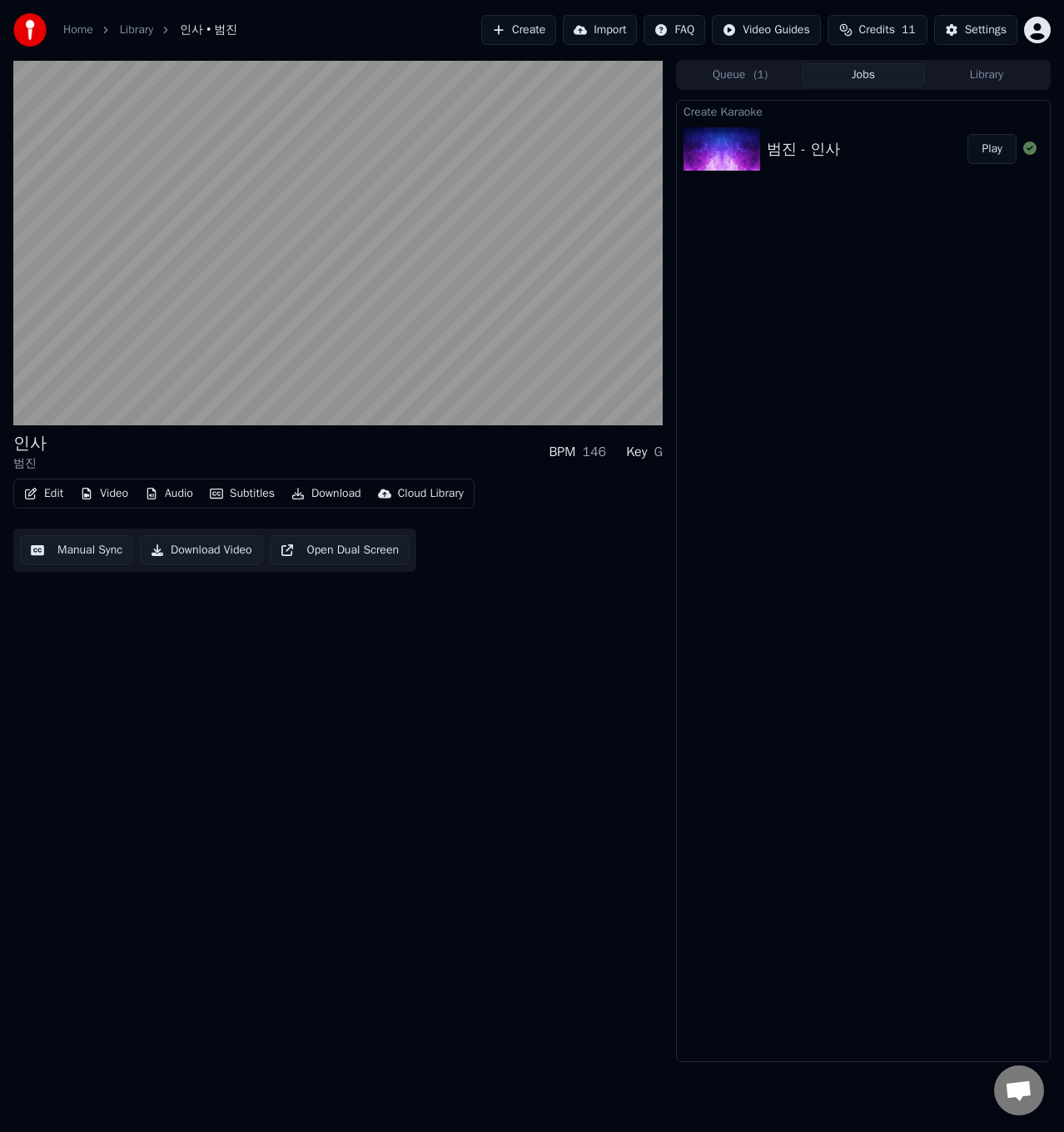 click on "인사 범진 BPM 146 Key G Edit Video Audio Subtitles Download Cloud Library Manual Sync Download Video Open Dual Screen" at bounding box center (338, 561) 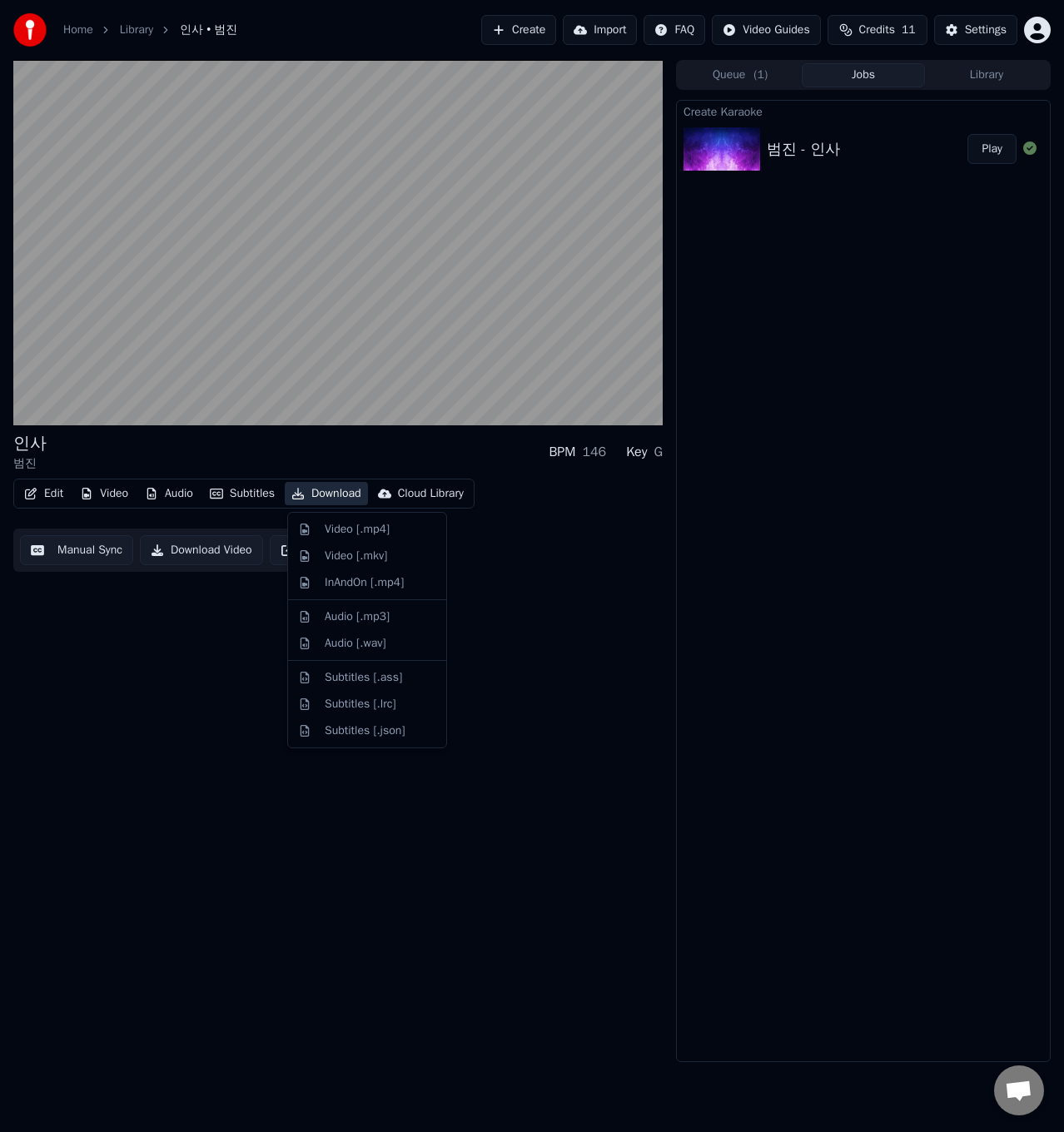 click on "Download" at bounding box center (326, 494) 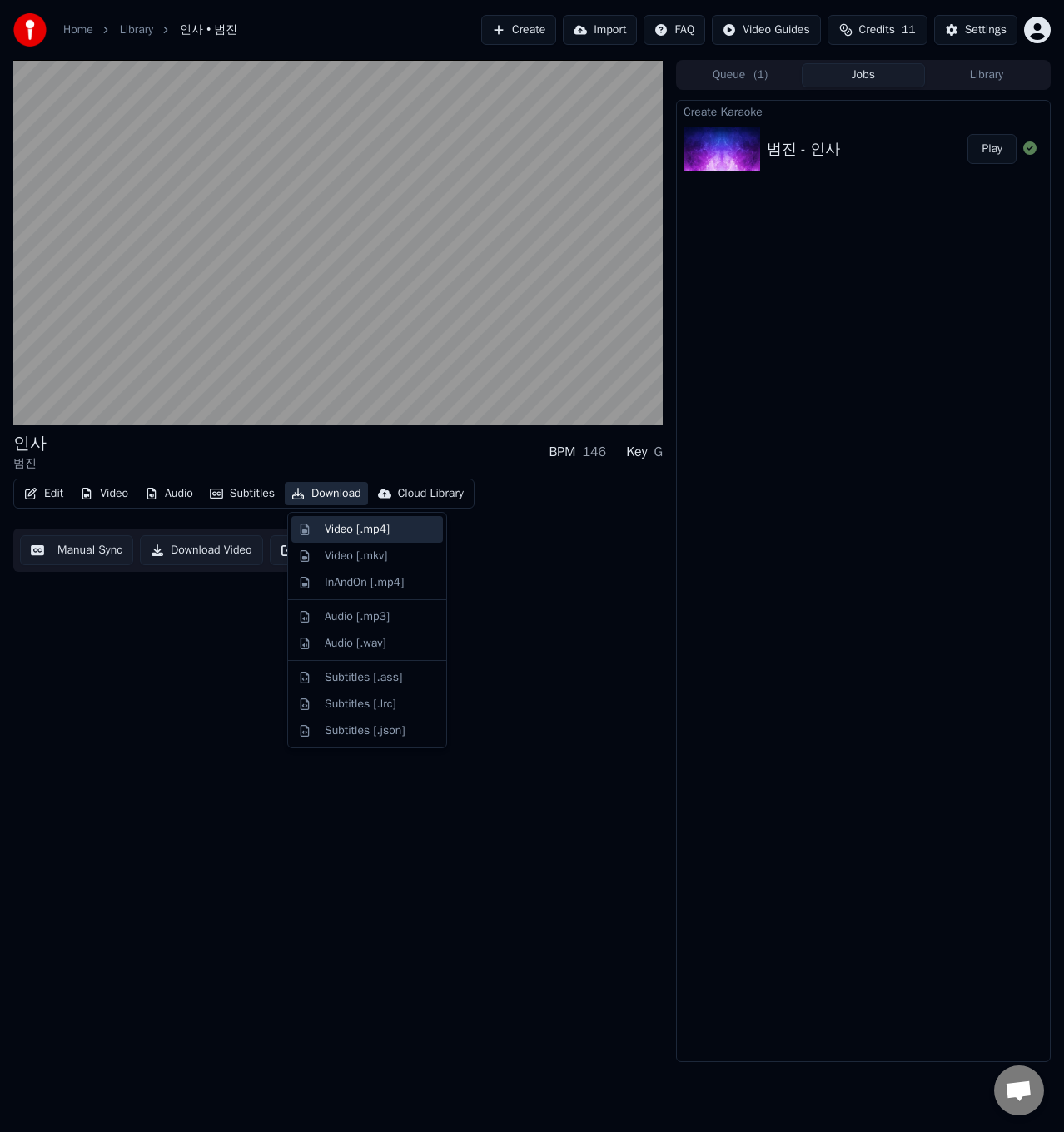 click on "Video [.mp4]" at bounding box center (357, 529) 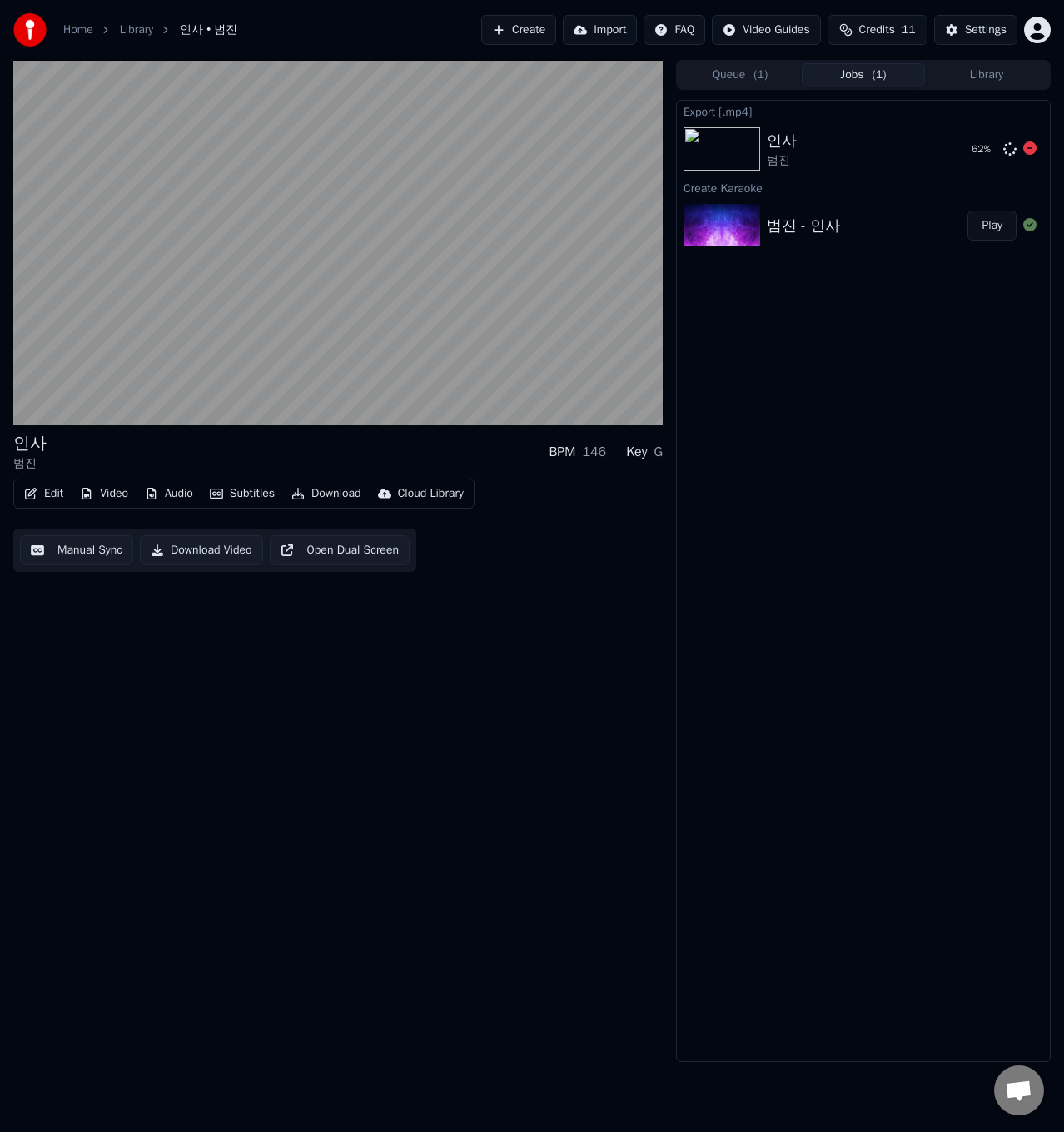 click 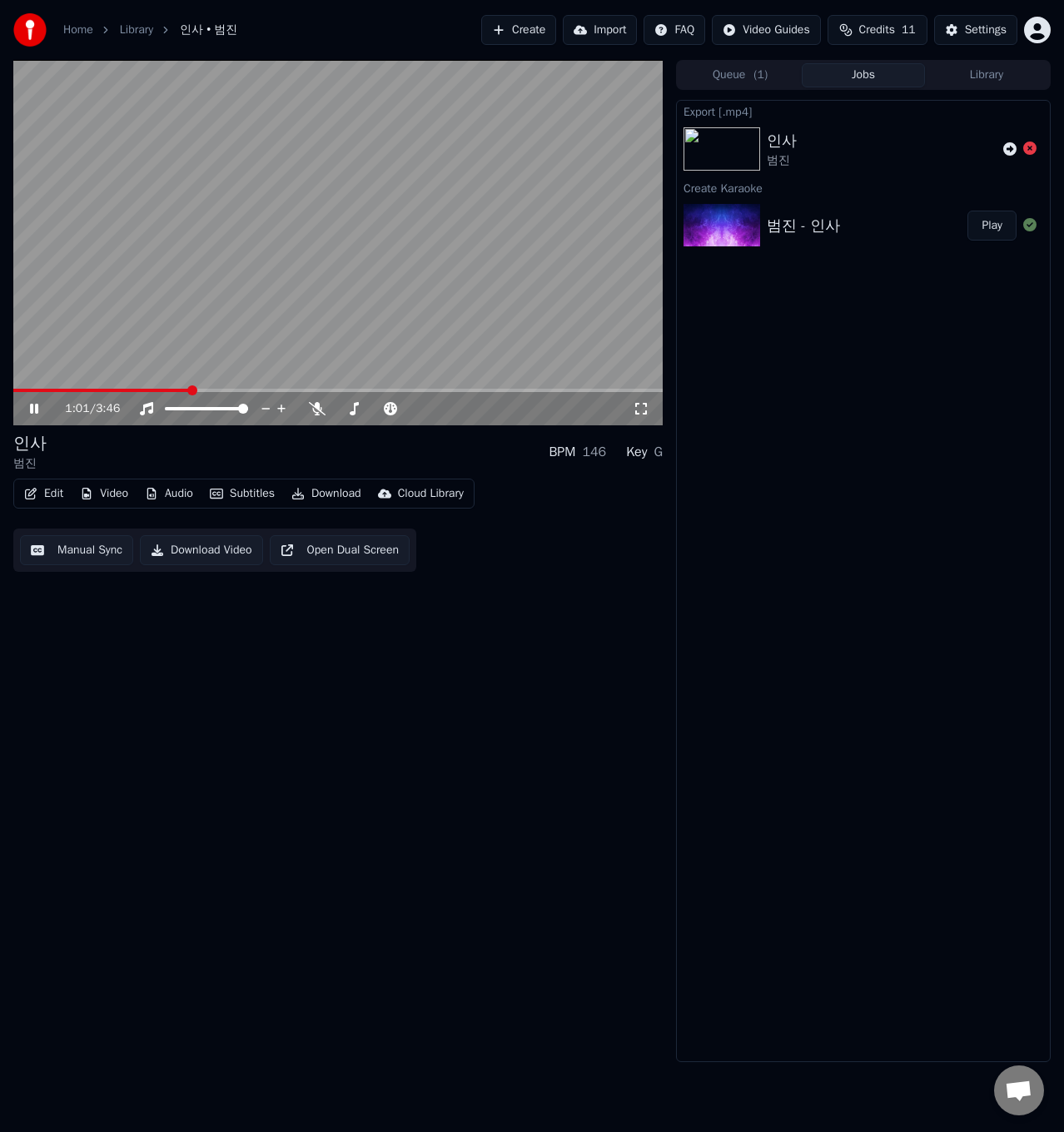 click on "Manual Sync" at bounding box center [77, 550] 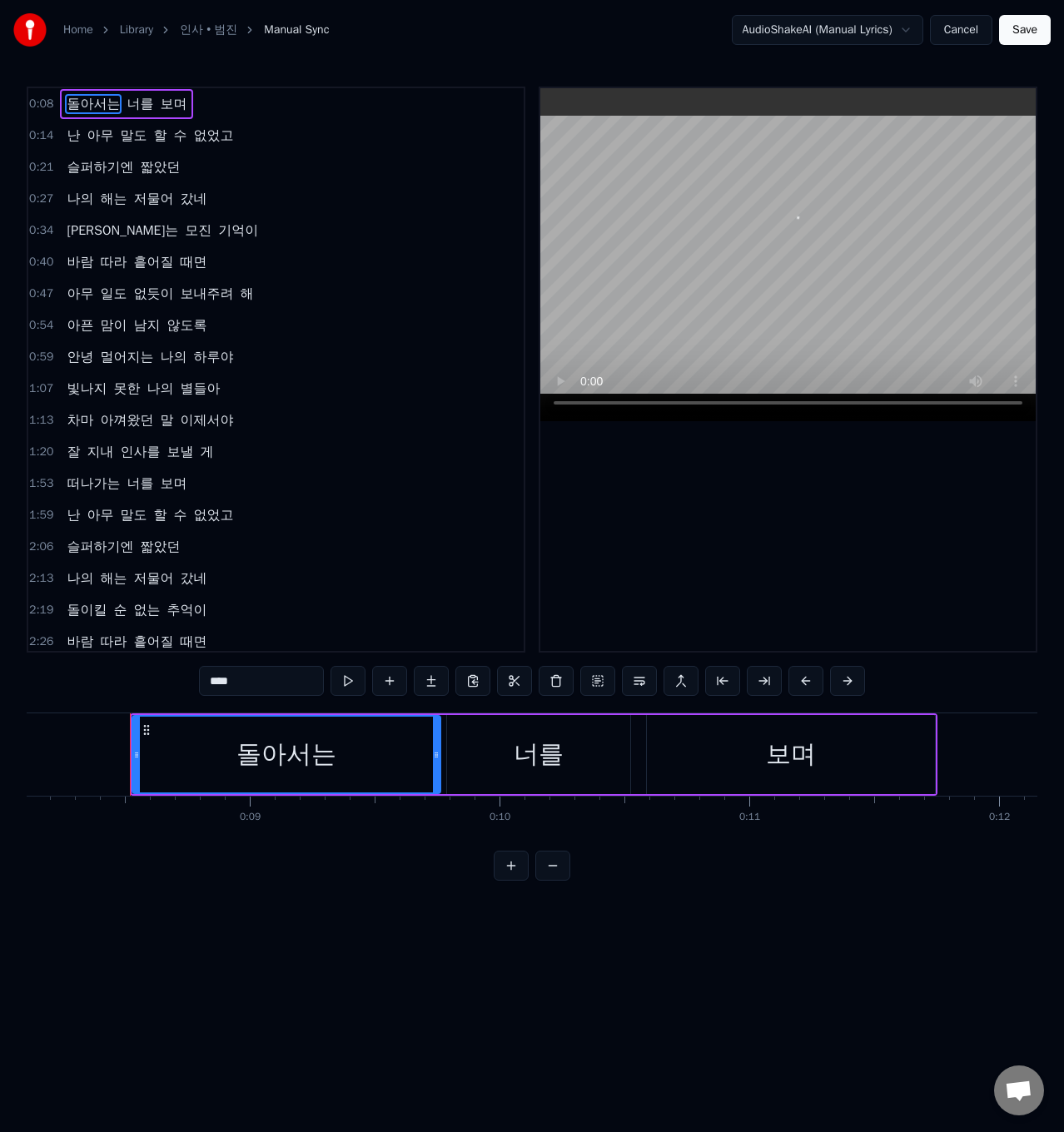 scroll, scrollTop: 0, scrollLeft: 2044, axis: horizontal 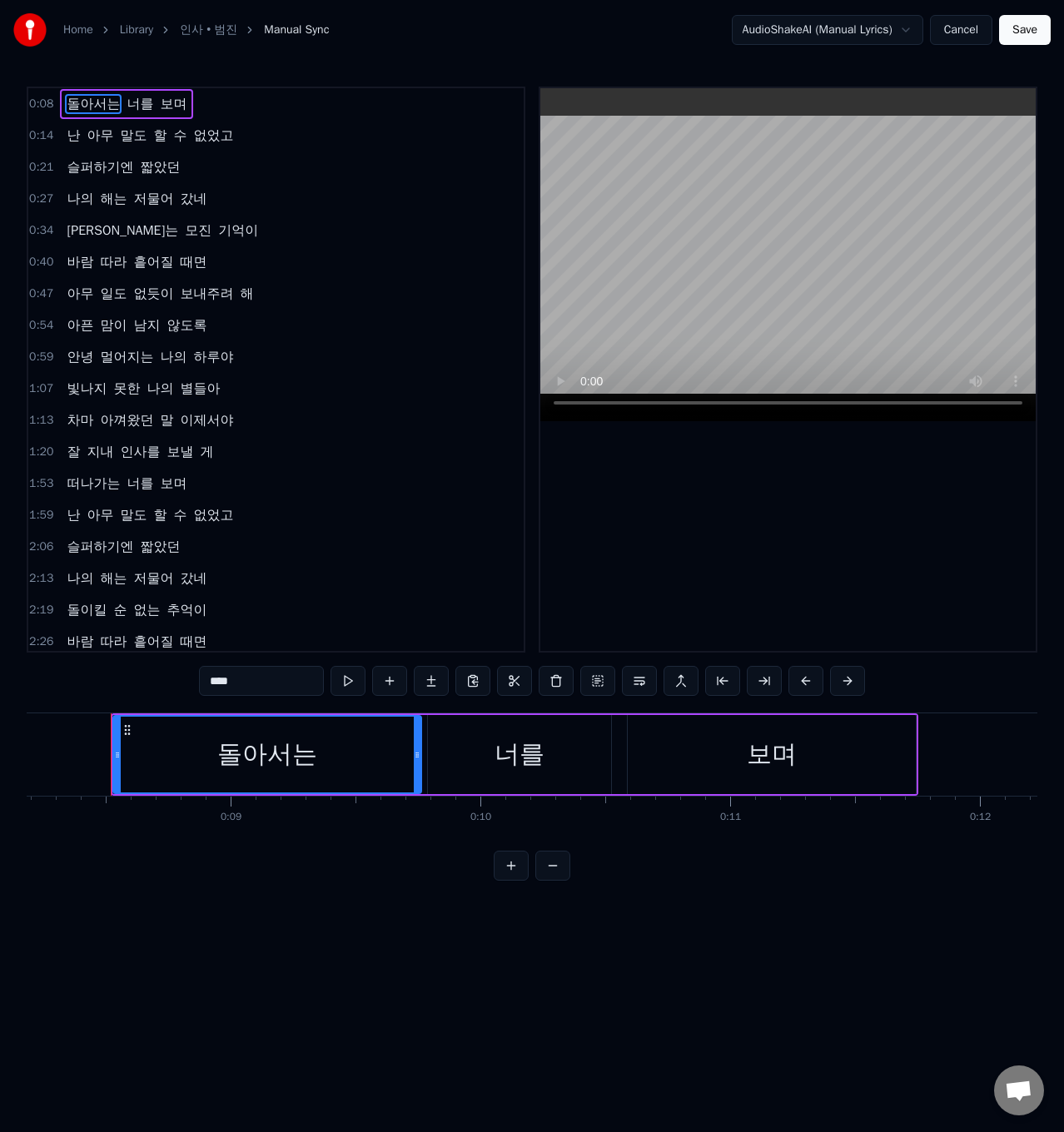 click on "아무 일도 없듯이 보내주려 해" at bounding box center [160, 294] 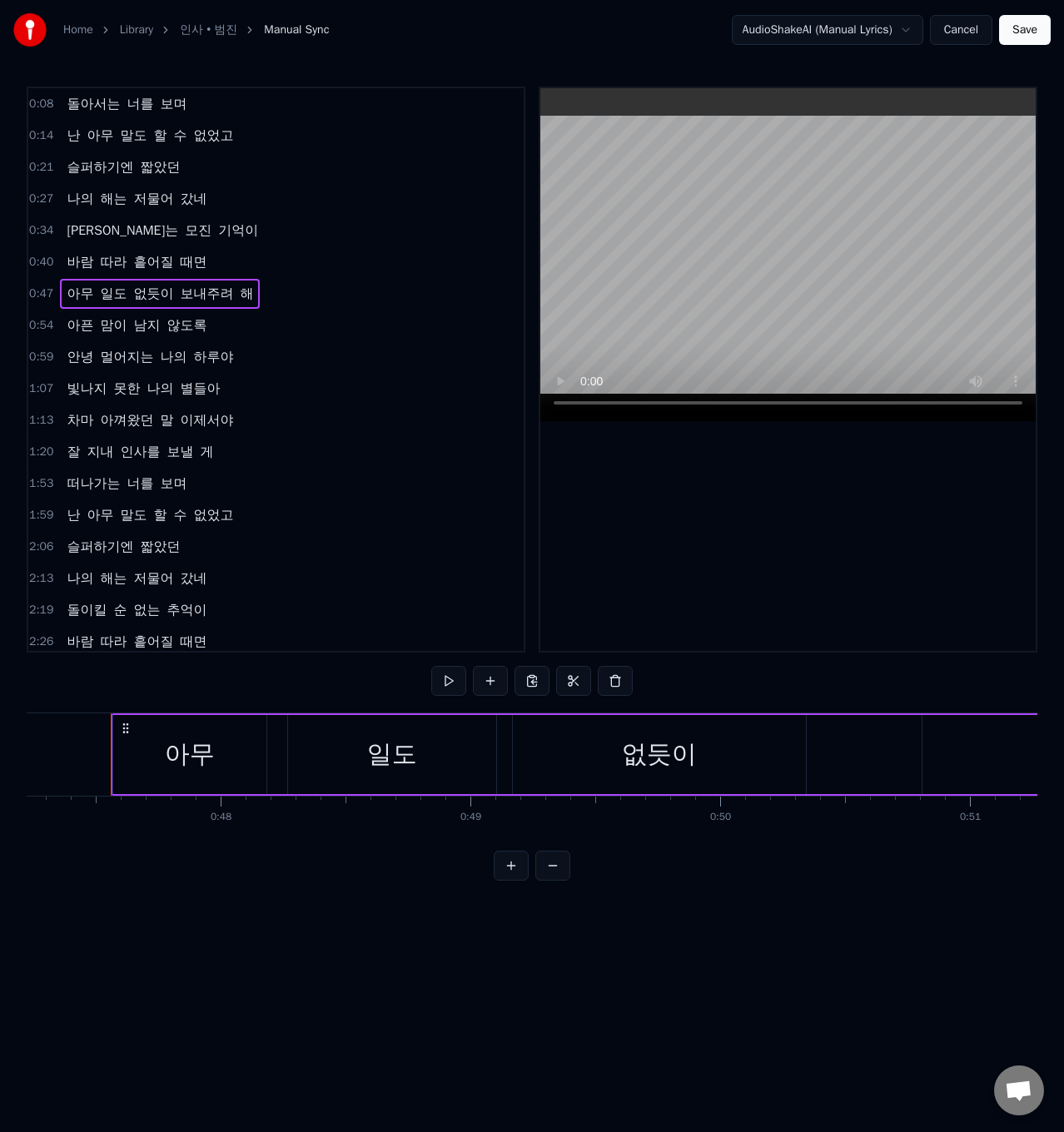 click on "아픈 맘이 남지 않도록" at bounding box center (137, 325) 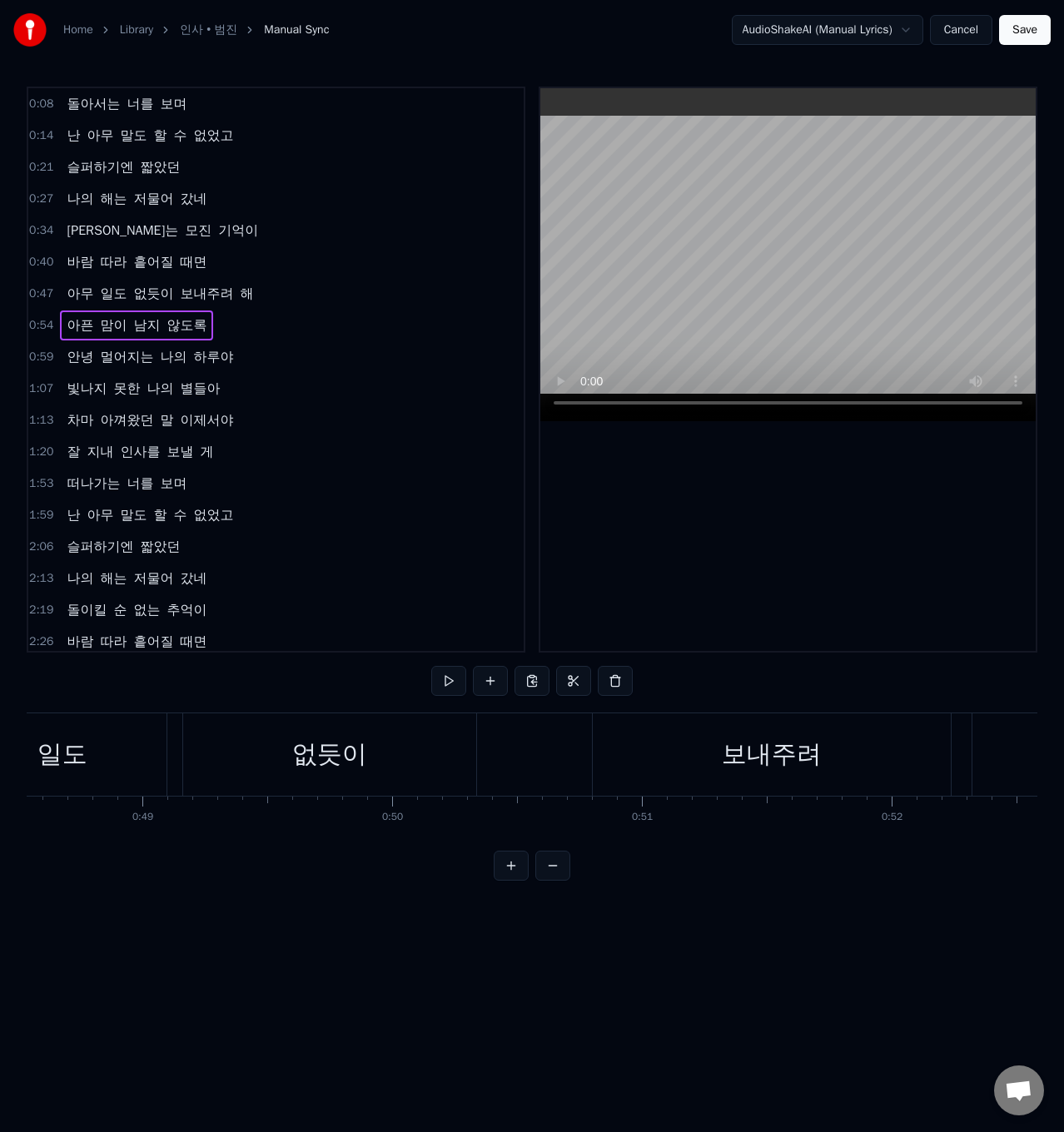 scroll, scrollTop: 0, scrollLeft: 12943, axis: horizontal 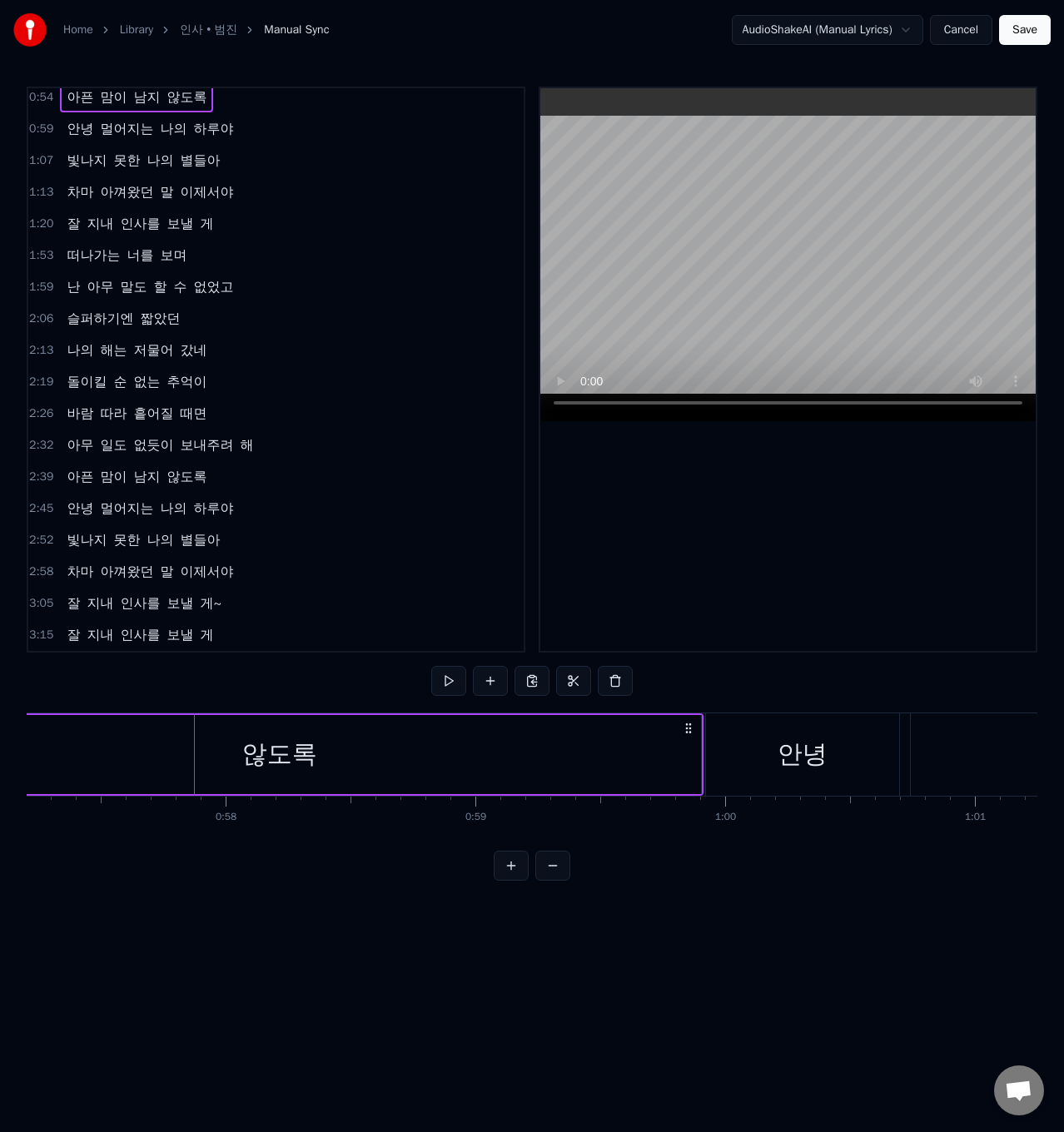 click on "않도록" at bounding box center (280, 754) 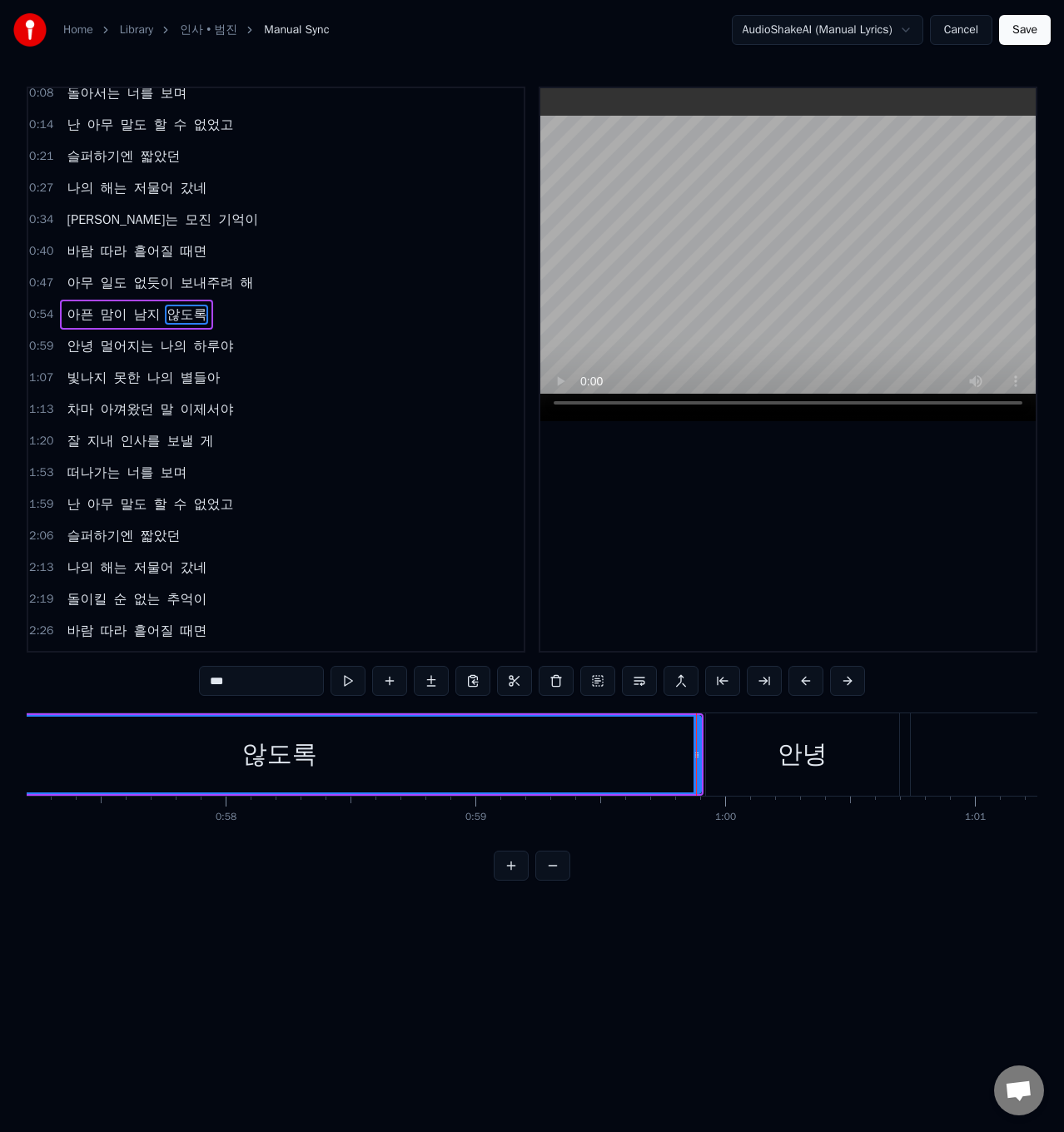 scroll, scrollTop: 0, scrollLeft: 0, axis: both 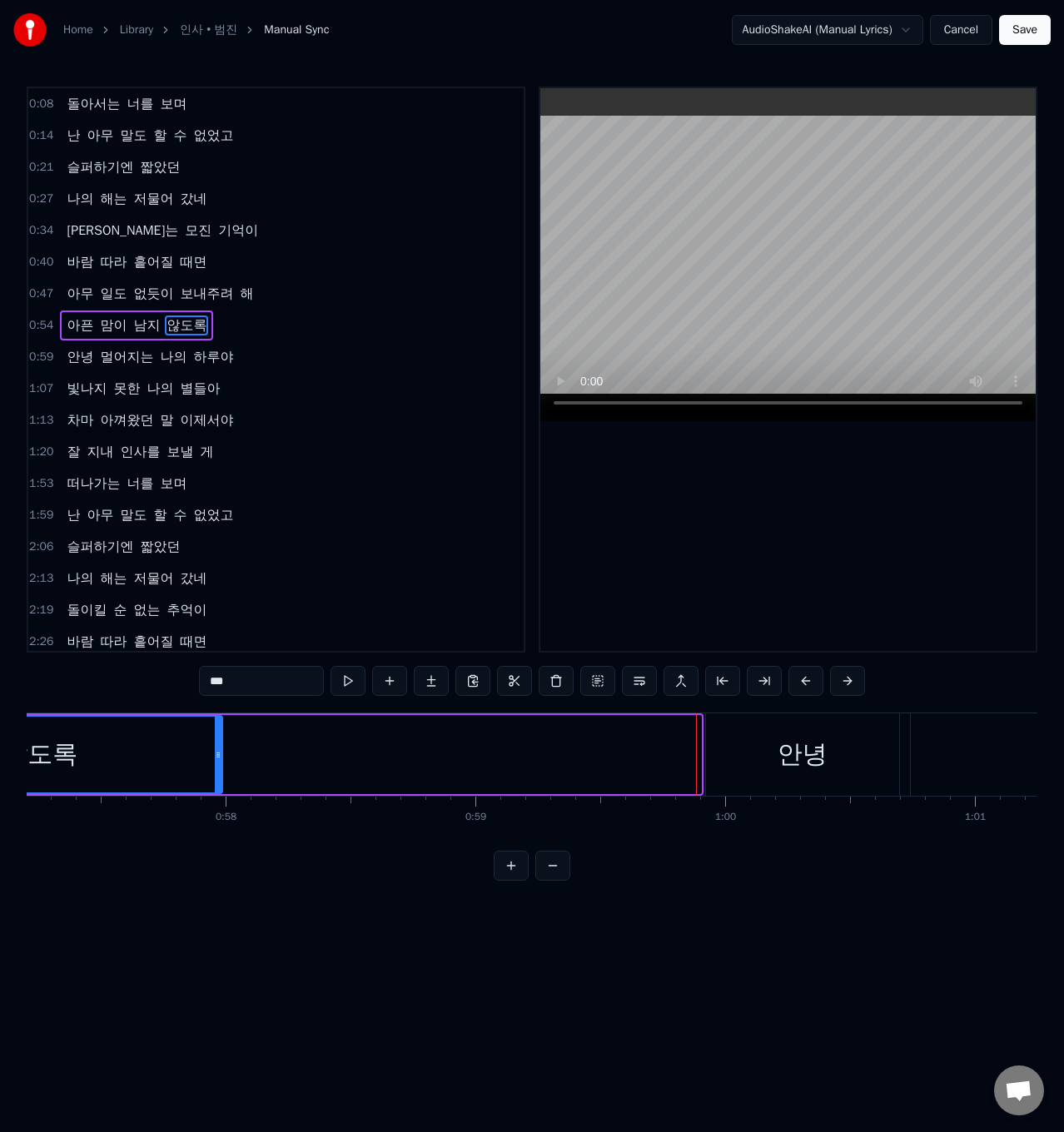 drag, startPoint x: 699, startPoint y: 756, endPoint x: 222, endPoint y: 759, distance: 477.009 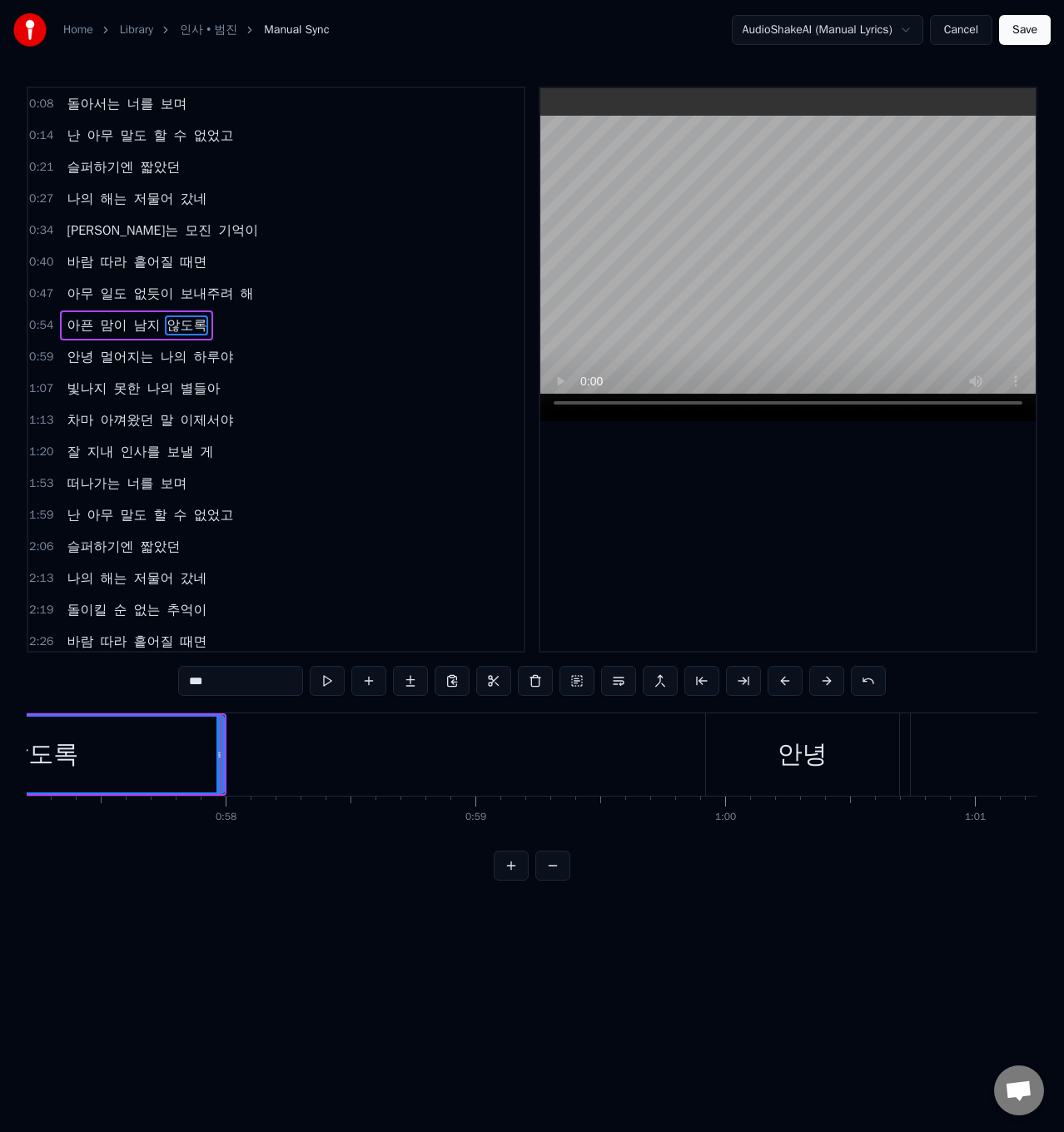 click on "않도록" at bounding box center [41, 754] 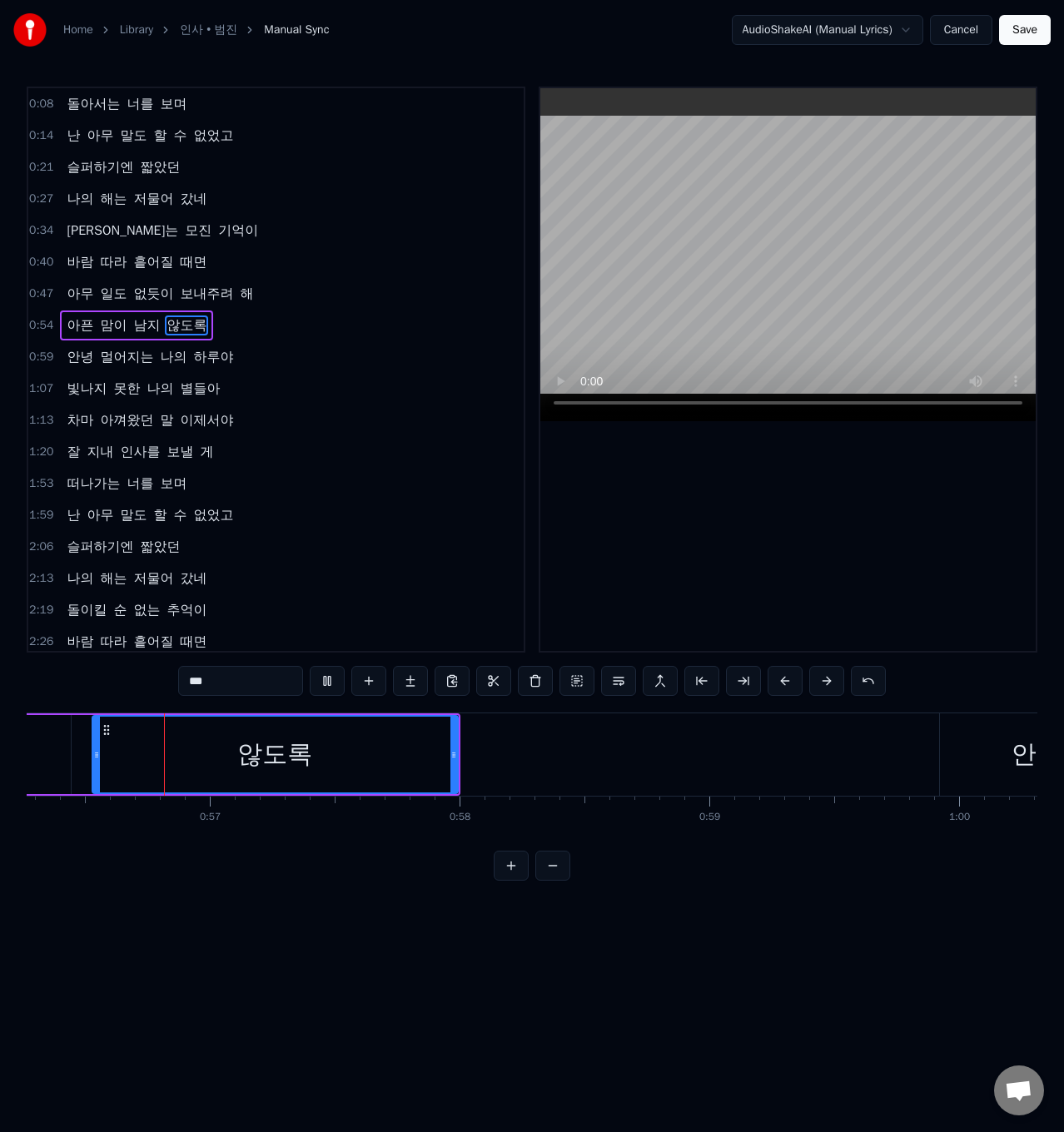 scroll, scrollTop: 0, scrollLeft: 14033, axis: horizontal 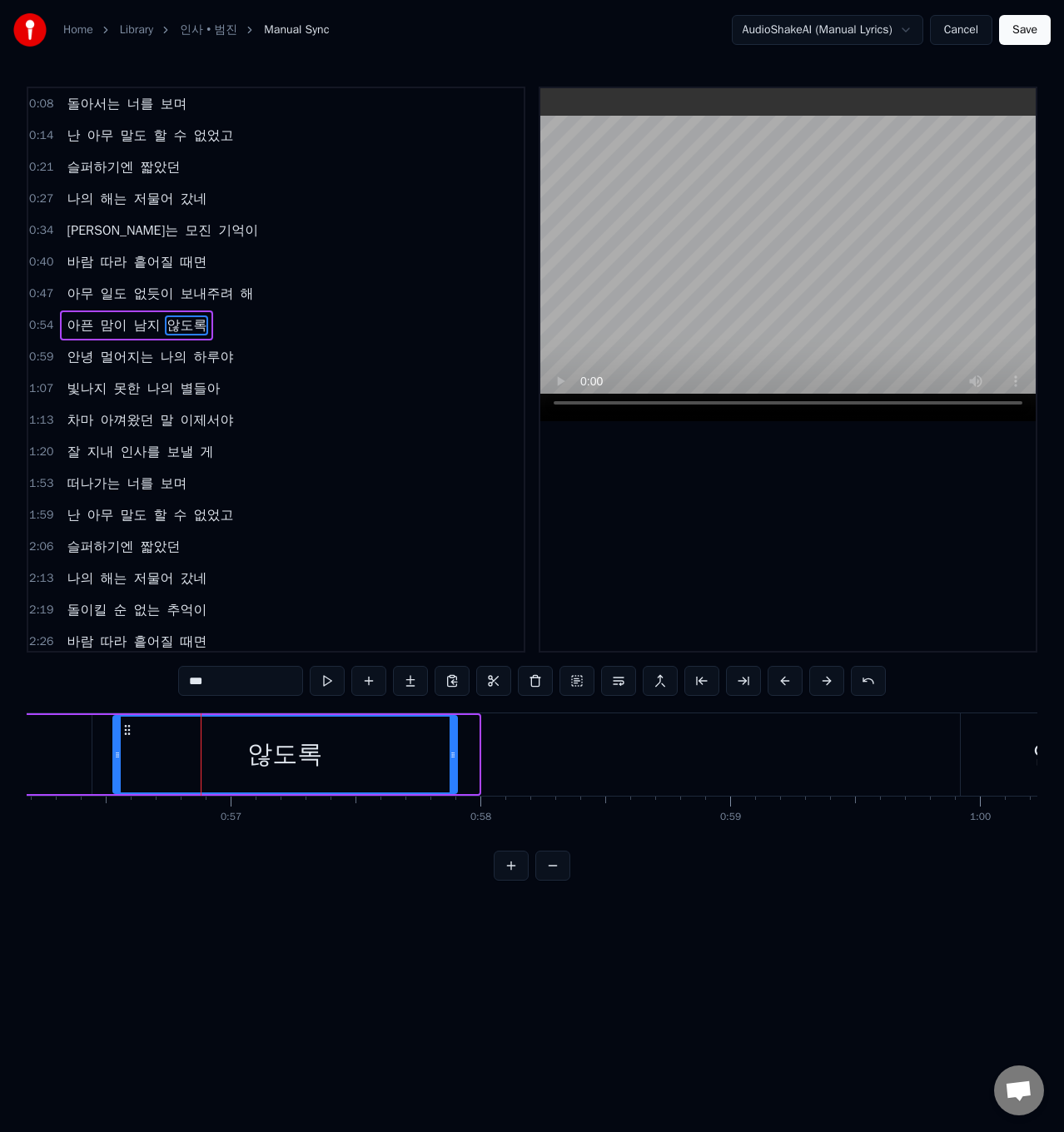 drag, startPoint x: 476, startPoint y: 757, endPoint x: 429, endPoint y: 767, distance: 48.0521 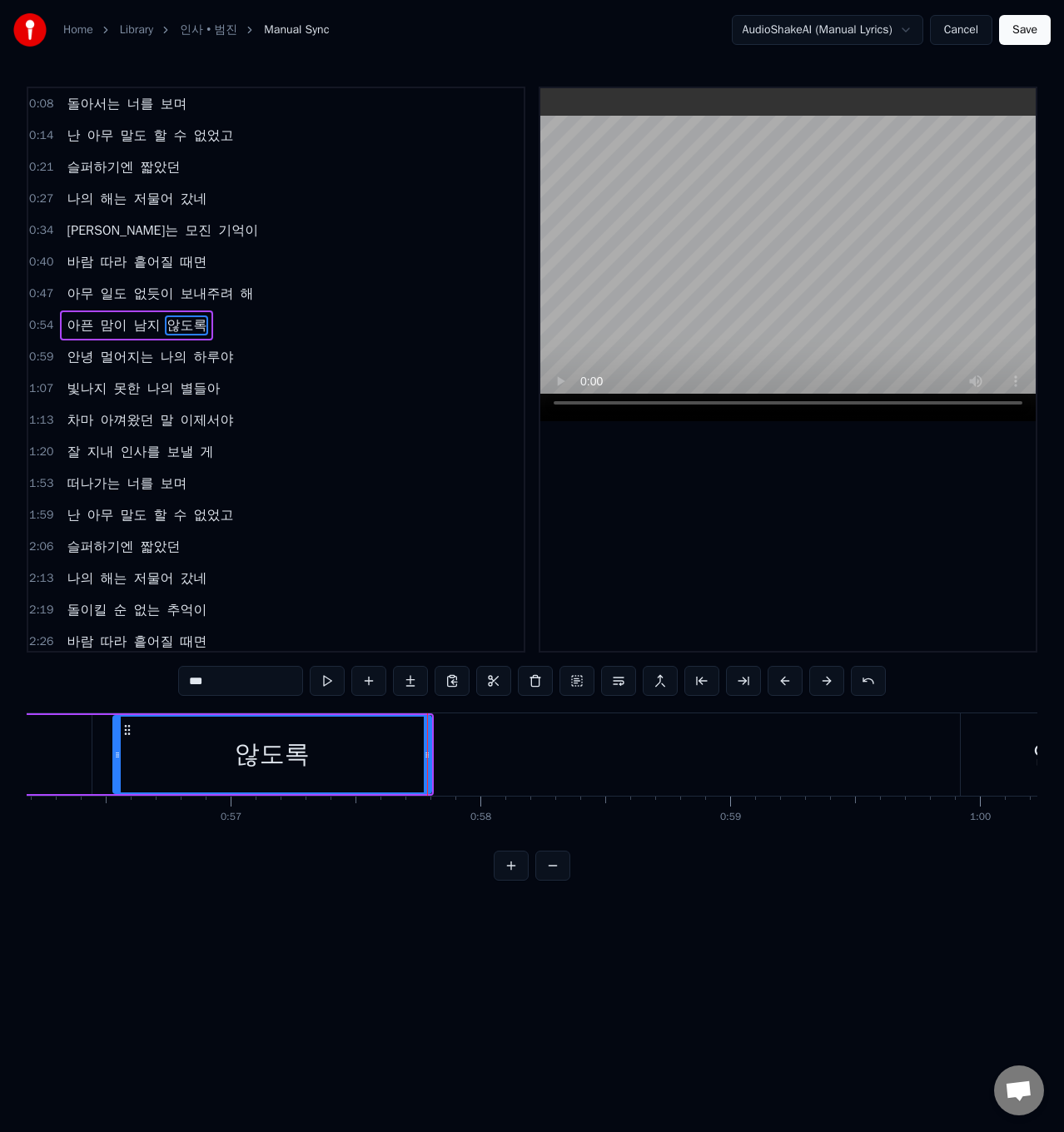 click on "않도록" at bounding box center [272, 754] 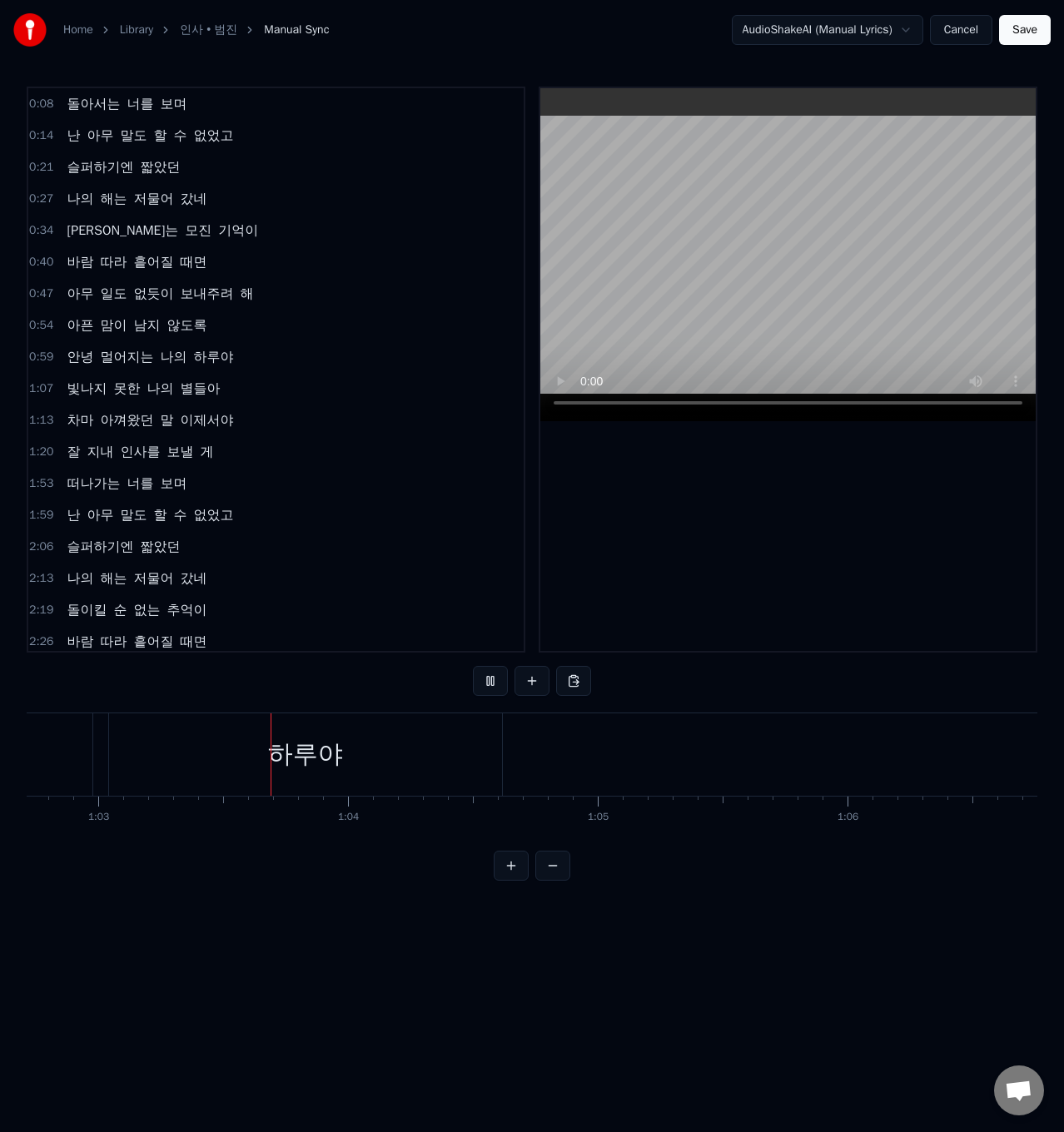 scroll, scrollTop: 0, scrollLeft: 15721, axis: horizontal 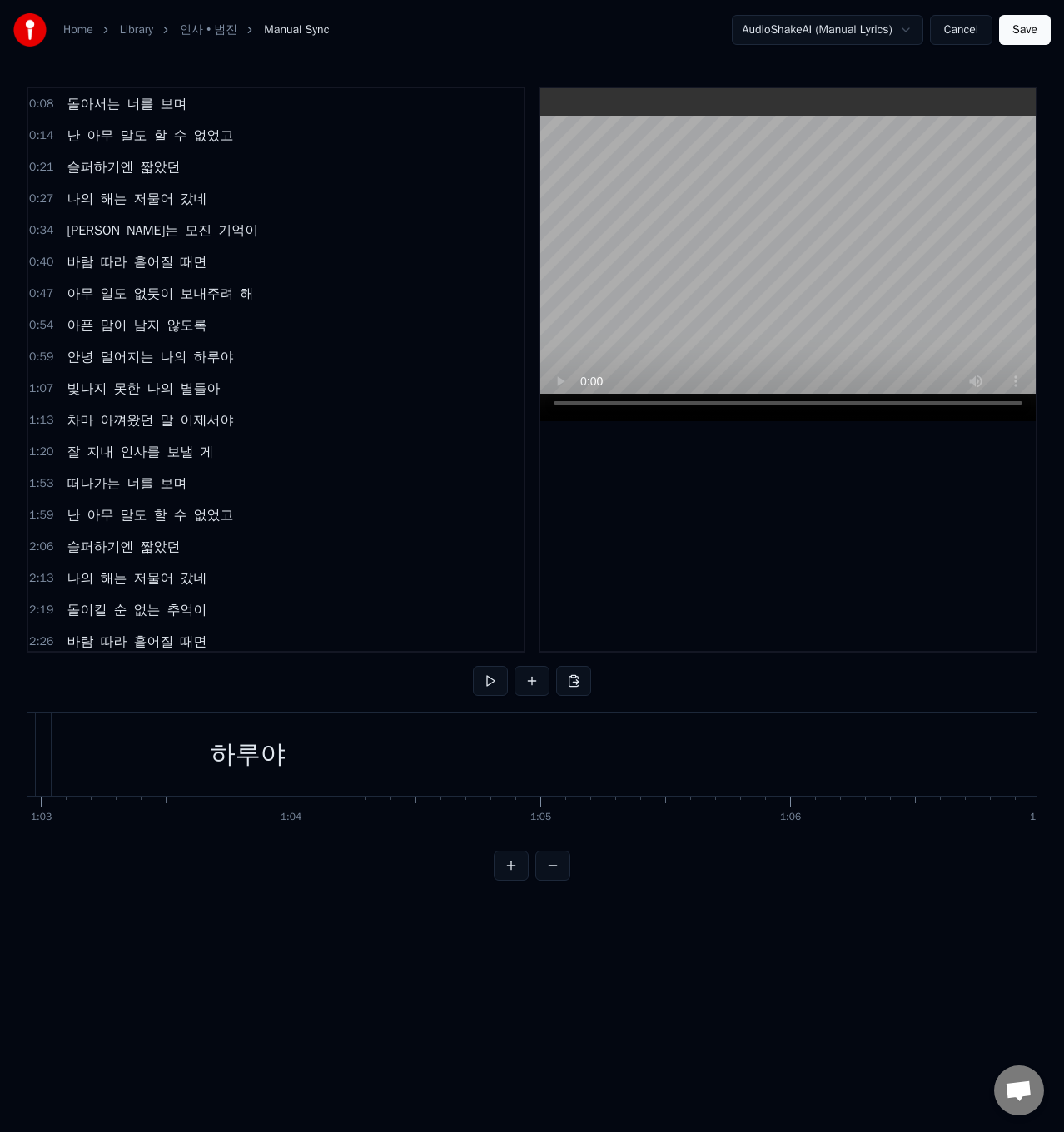 click on "하루야" at bounding box center [248, 754] 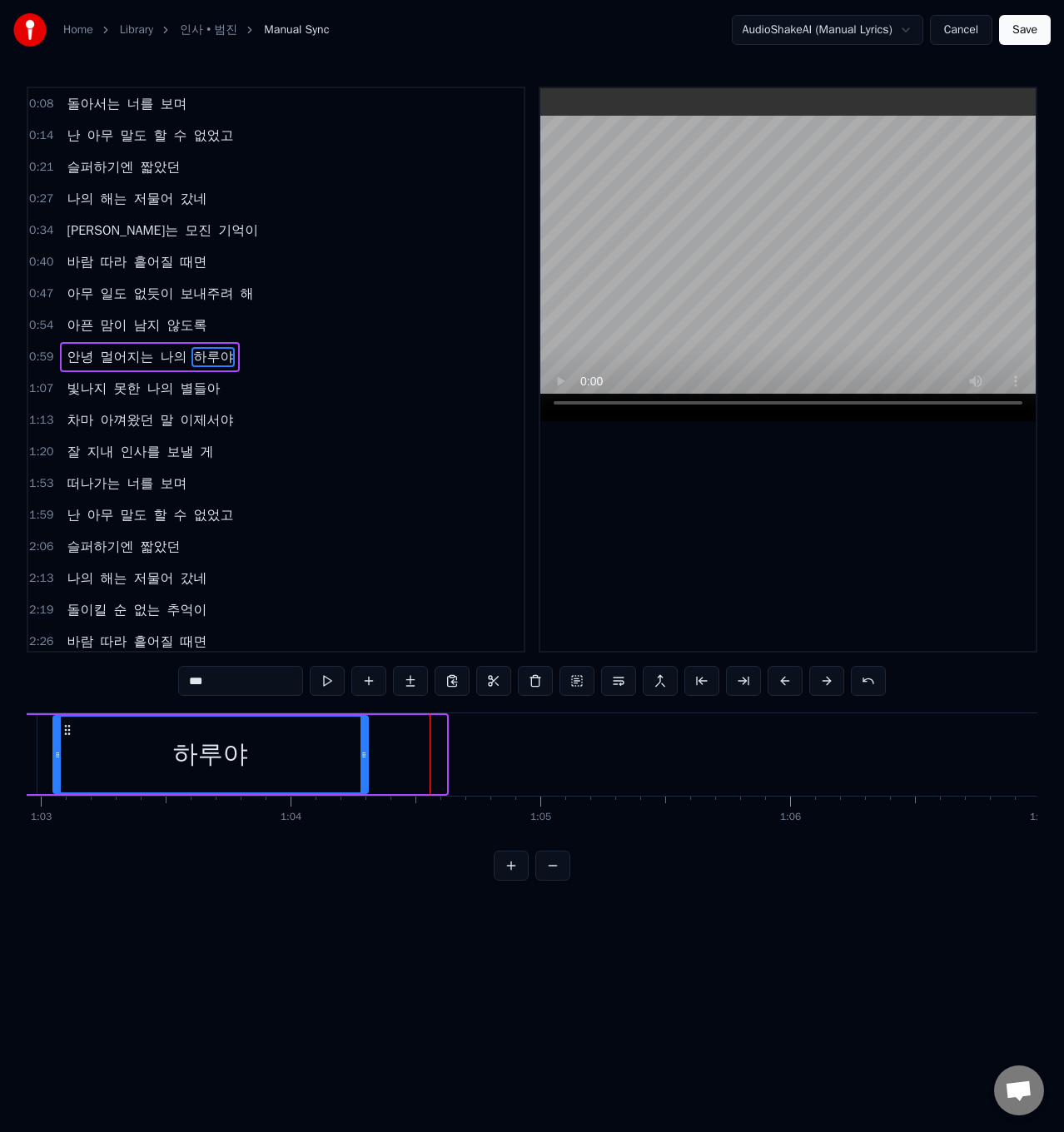 drag, startPoint x: 442, startPoint y: 754, endPoint x: 364, endPoint y: 761, distance: 78.31347 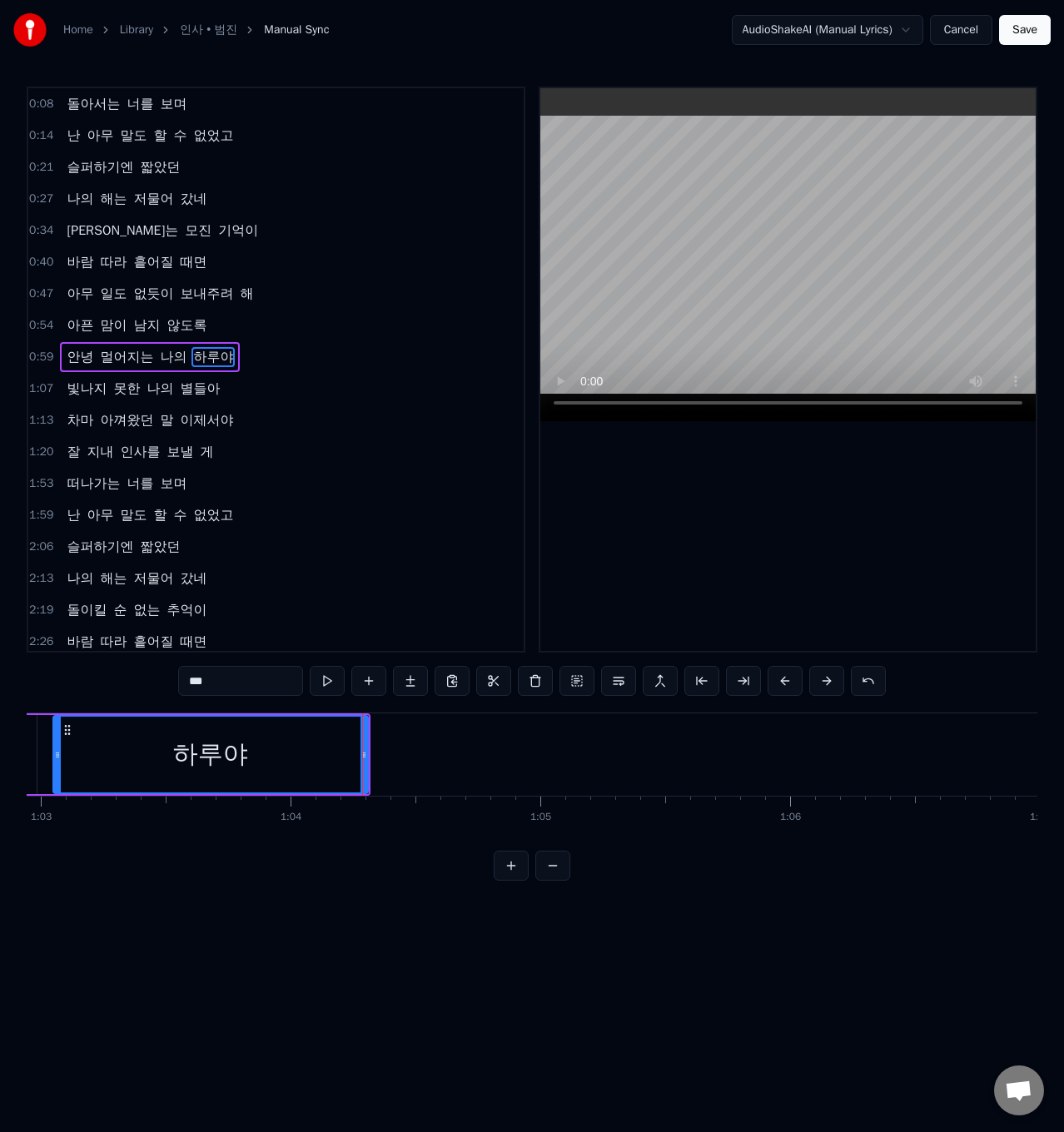 click on "하루야" at bounding box center [211, 754] 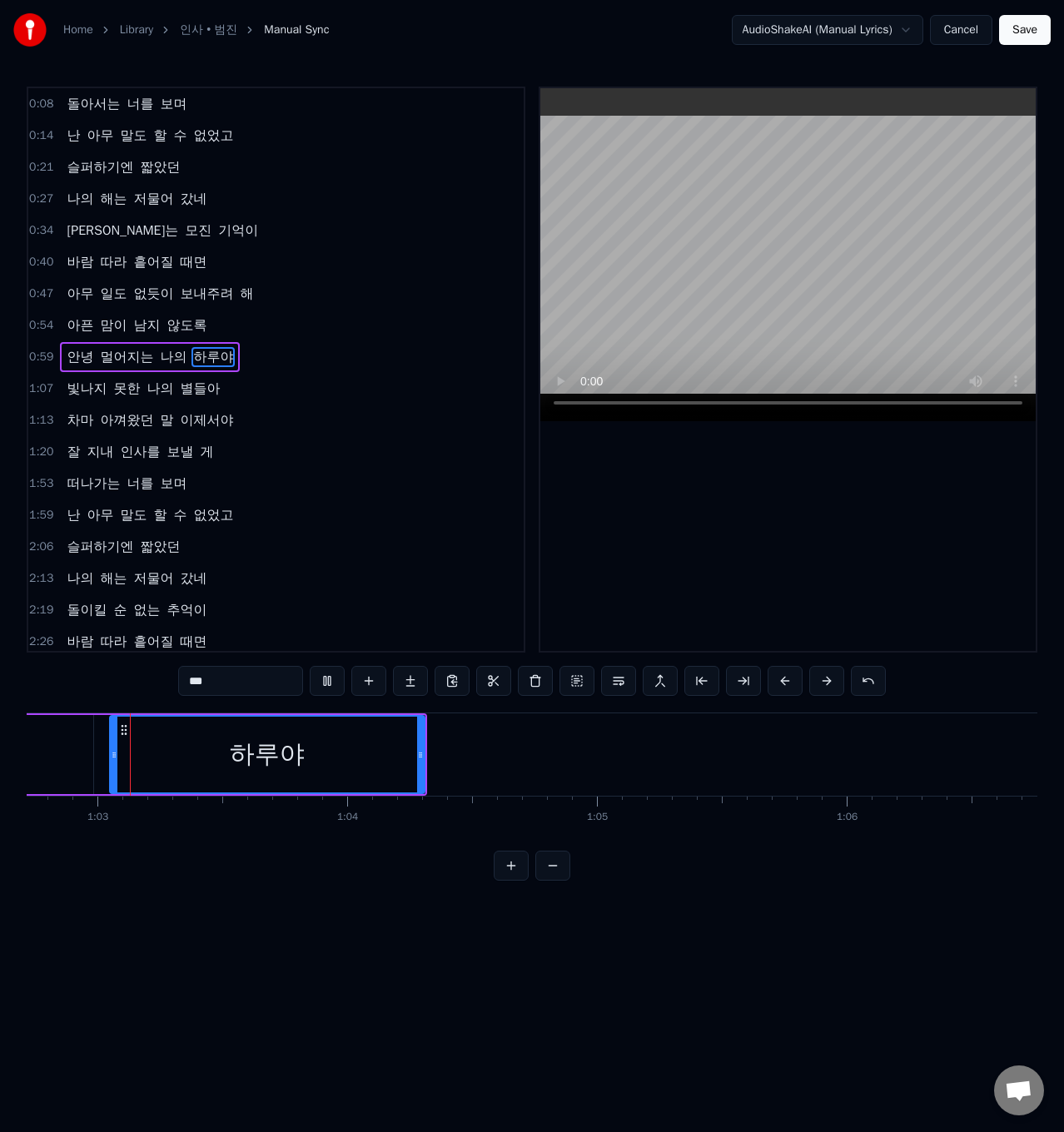 scroll, scrollTop: 0, scrollLeft: 15661, axis: horizontal 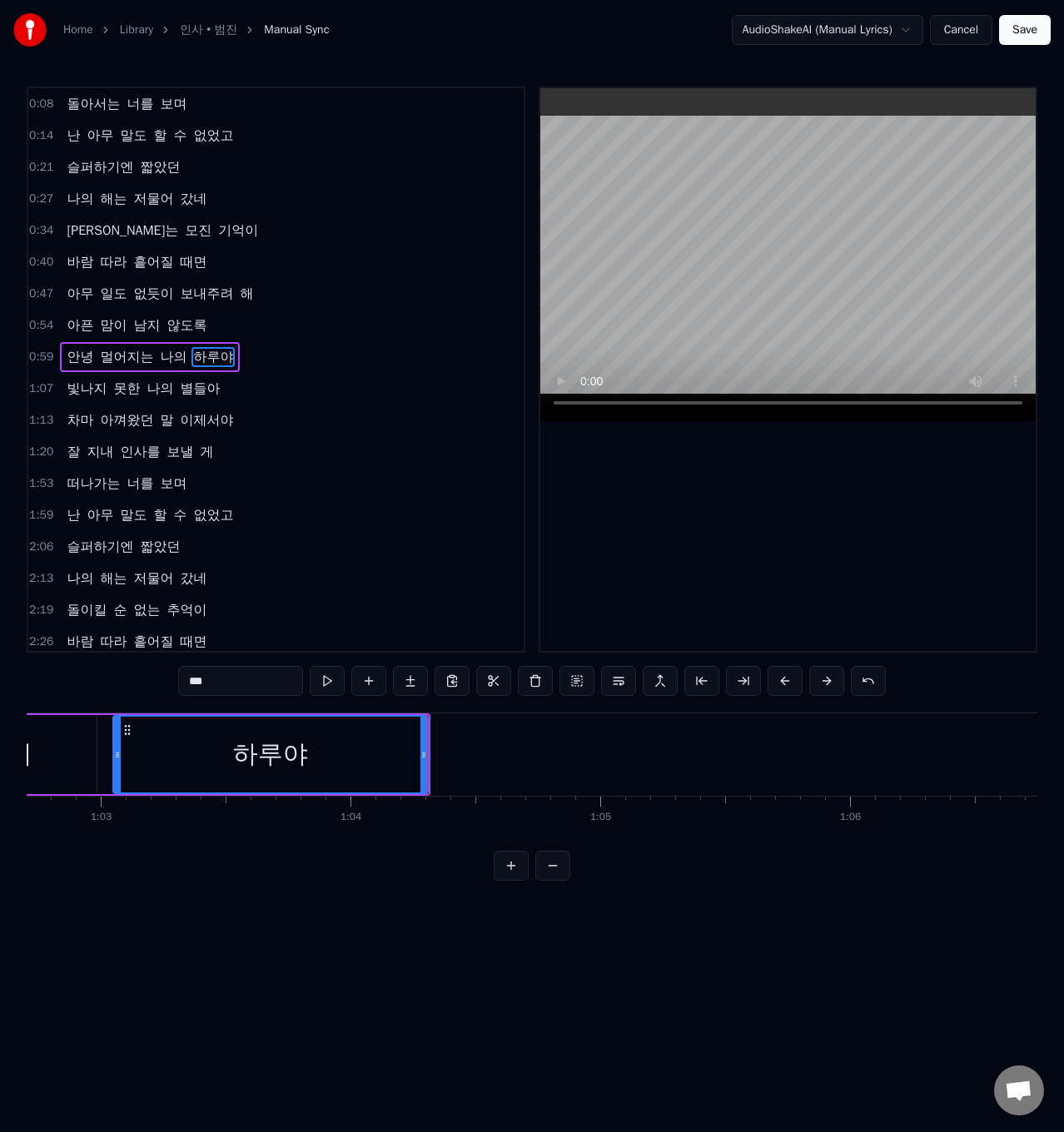 click on "0 0:01 0:02 0:03 0:04 0:05 0:06 0:07 0:08 0:09 0:10 0:11 0:12 0:13 0:14 0:15 0:16 0:17 0:18 0:19 0:20 0:21 0:22 0:23 0:24 0:25 0:26 0:27 0:28 0:29 0:30 0:31 0:32 0:33 0:34 0:35 0:36 0:37 0:38 0:39 0:40 0:41 0:42 0:43 0:44 0:45 0:46 0:47 0:48 0:49 0:50 0:51 0:52 0:53 0:54 0:55 0:56 0:57 0:58 0:59 1:00 1:01 1:02 1:03 1:04 1:05 1:06 1:07 1:08 1:09 1:10 1:11 1:12 1:13 1:14 1:15 1:16 1:17 1:18 1:19 1:20 1:21 1:22 1:23 1:24 1:25 1:26 1:27 1:28 1:29 1:30 1:31 1:32 1:33 1:34 1:35 1:36 1:37 1:38 1:39 1:40 1:41 1:42 1:43 1:44 1:45 1:46 1:47 1:48 1:49 1:50 1:51 1:52 1:53 1:54 1:55 1:56 1:57 1:58 1:59 2:00 2:01 2:02 2:03 2:04 2:05 2:06 2:07 2:08 2:09 2:10 2:11 2:12 2:13 2:14 2:15 2:16 2:17 2:18 2:19 2:20 2:21 2:22 2:23 2:24 2:25 2:26 2:27 2:28 2:29 2:30 2:31 2:32 2:33 2:34 2:35 2:36 2:37 2:38 2:39 2:40 2:41 2:42 2:43 2:44 2:45 2:46 2:47 2:48 2:49 2:50 2:51 2:52 2:53 2:54 2:55 2:56 2:57 2:58 2:59 3:00 3:01 3:02 3:03 3:04 3:05 3:06 3:07 3:08 3:09 3:10 3:11 3:12 3:13 3:14 3:15 3:16 3:17 3:18 3:19 3:20 3:21 3:22 3:23 3:24" at bounding box center [12607, 809] 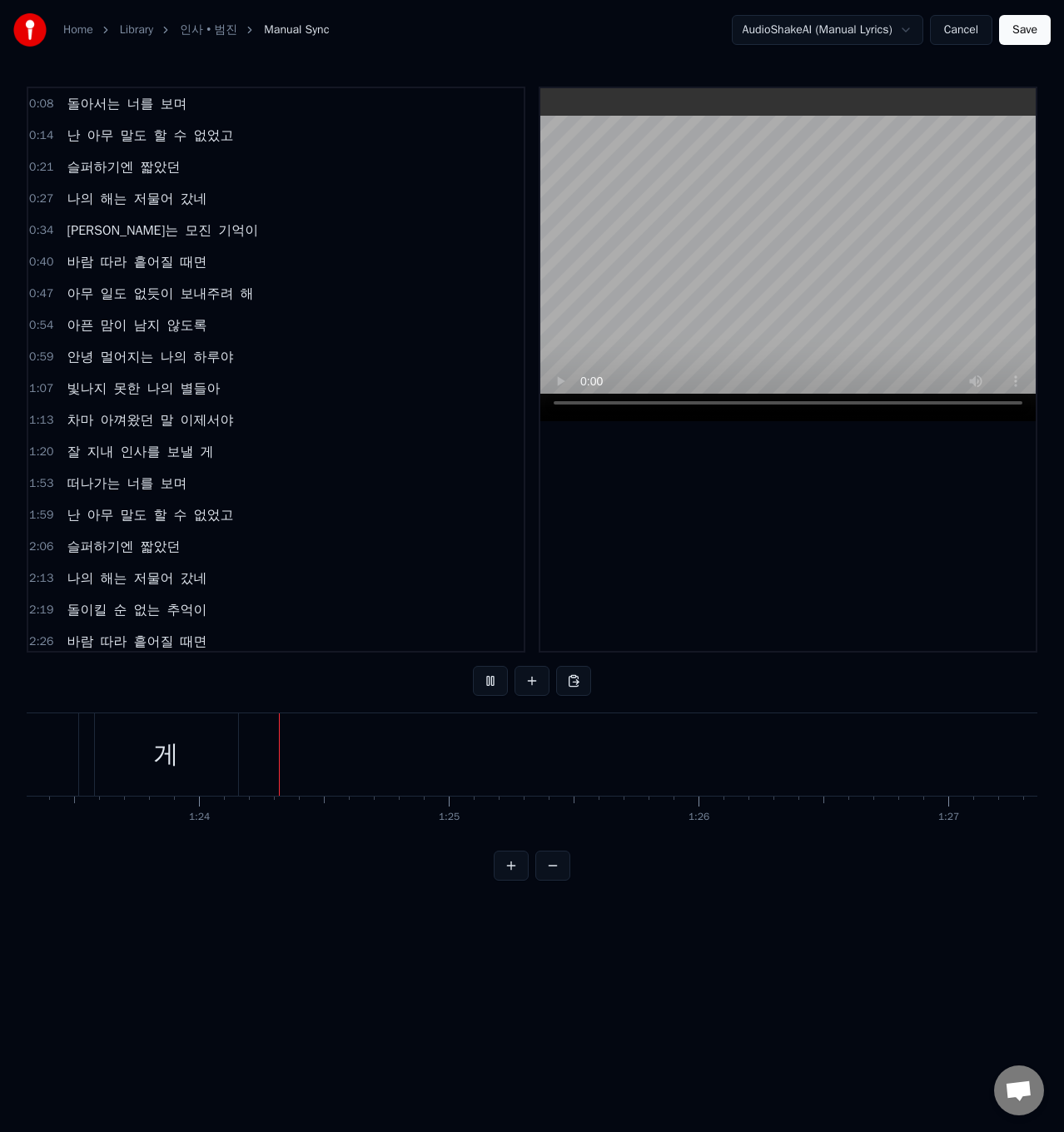 scroll, scrollTop: 0, scrollLeft: 20872, axis: horizontal 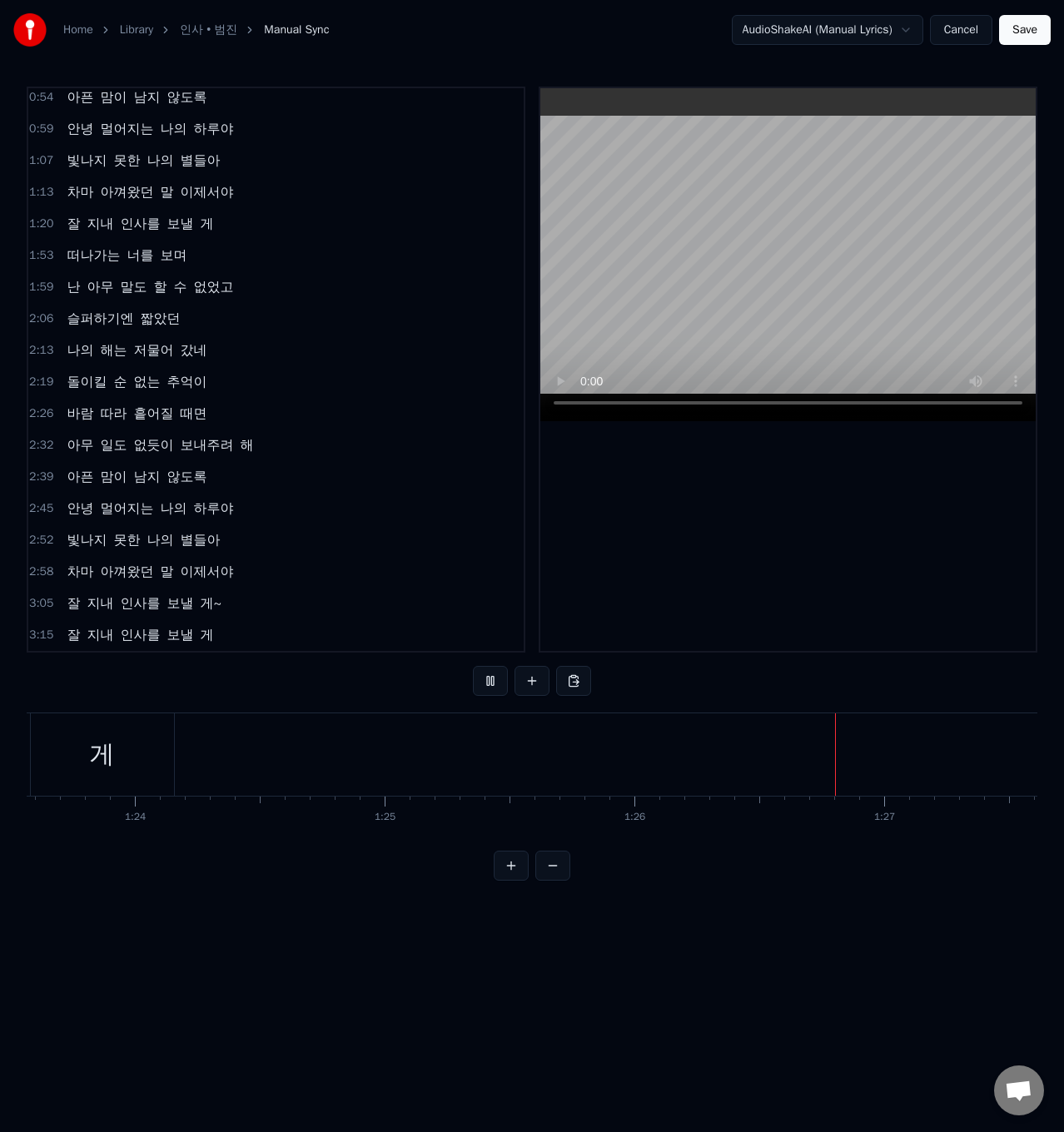 click on "2:32 아무 일도 없듯이 보내주려 해" at bounding box center (276, 445) 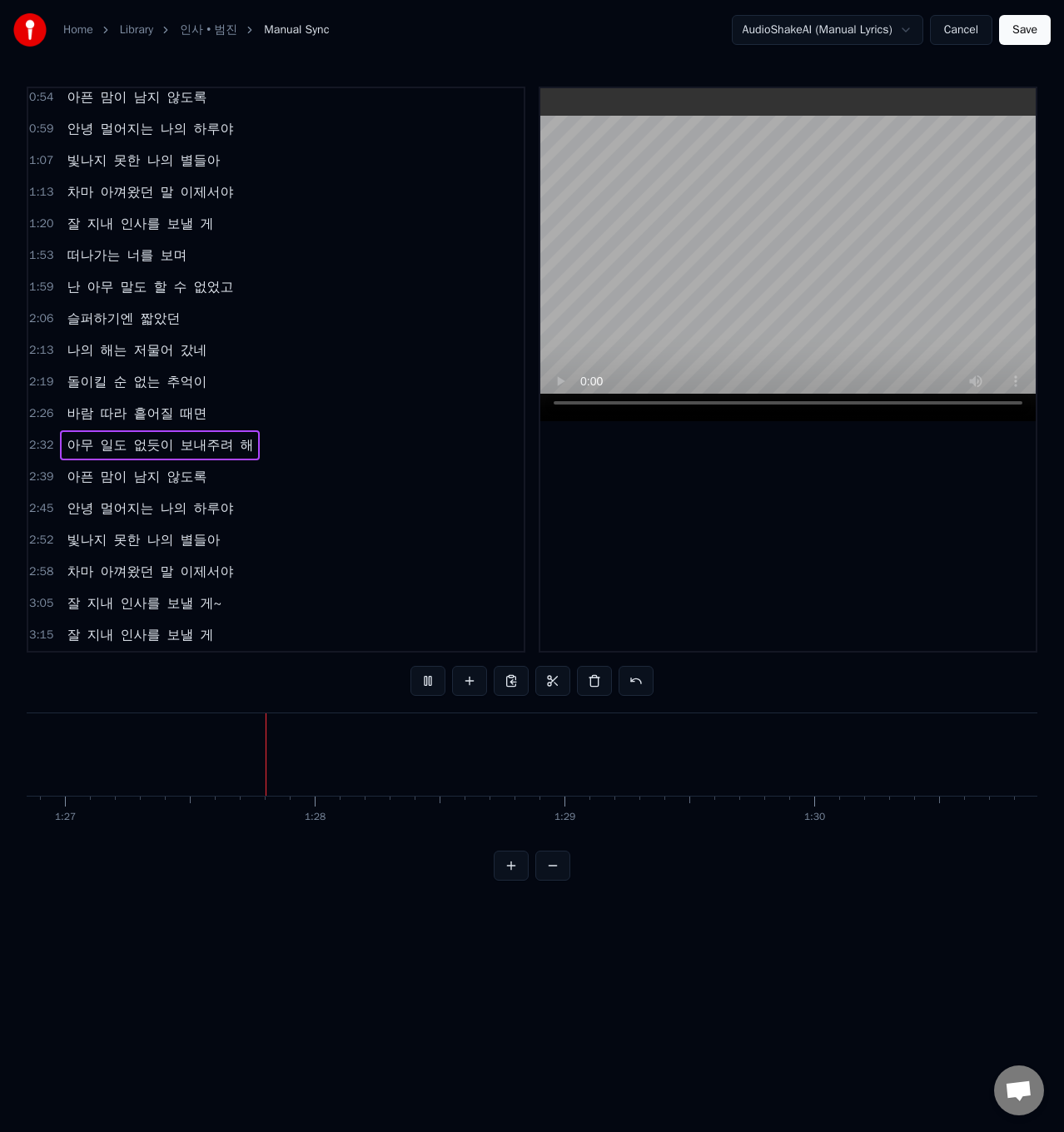 scroll, scrollTop: 0, scrollLeft: 21737, axis: horizontal 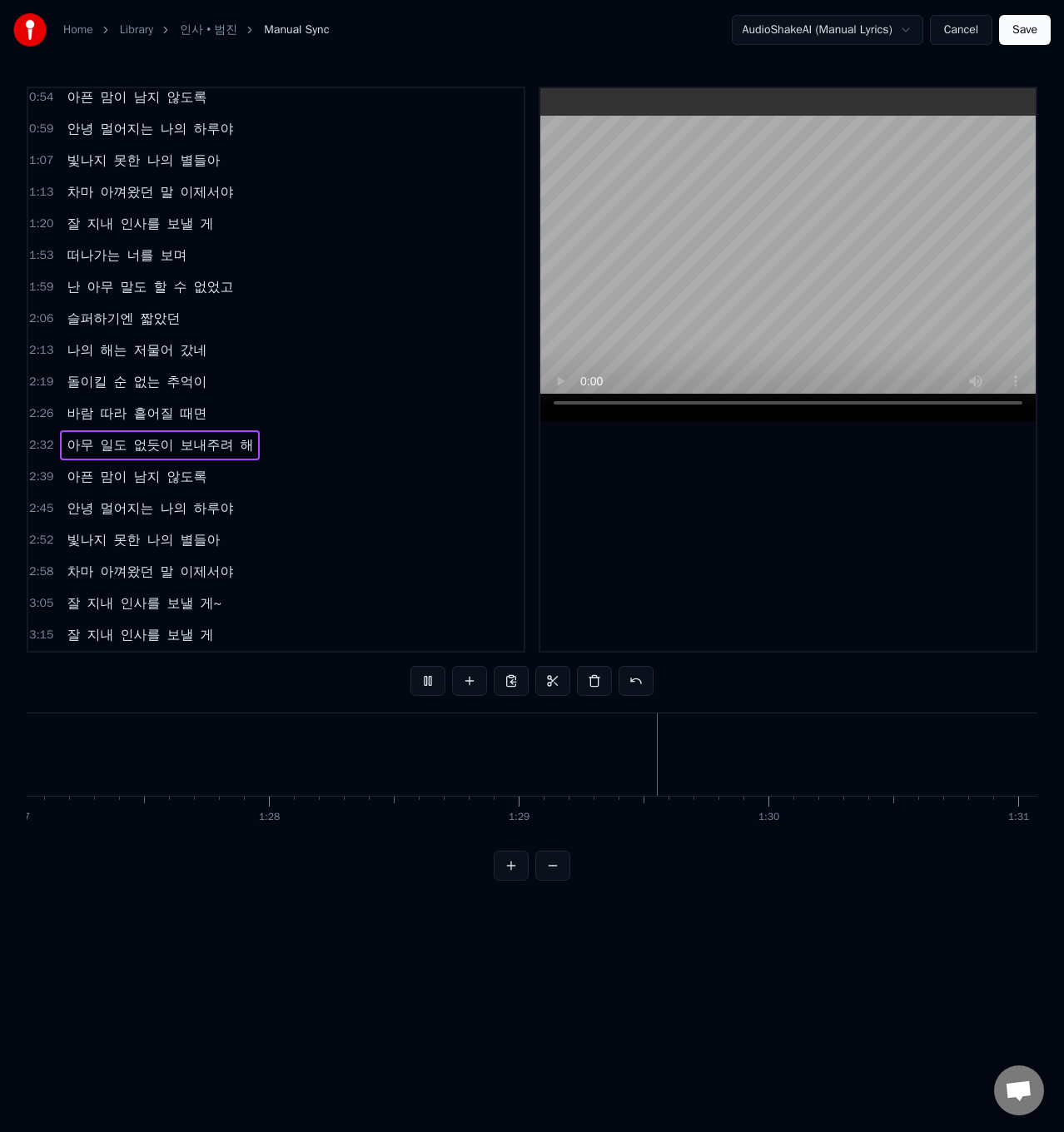 click on "떠나가는 너를 보며" at bounding box center [127, 256] 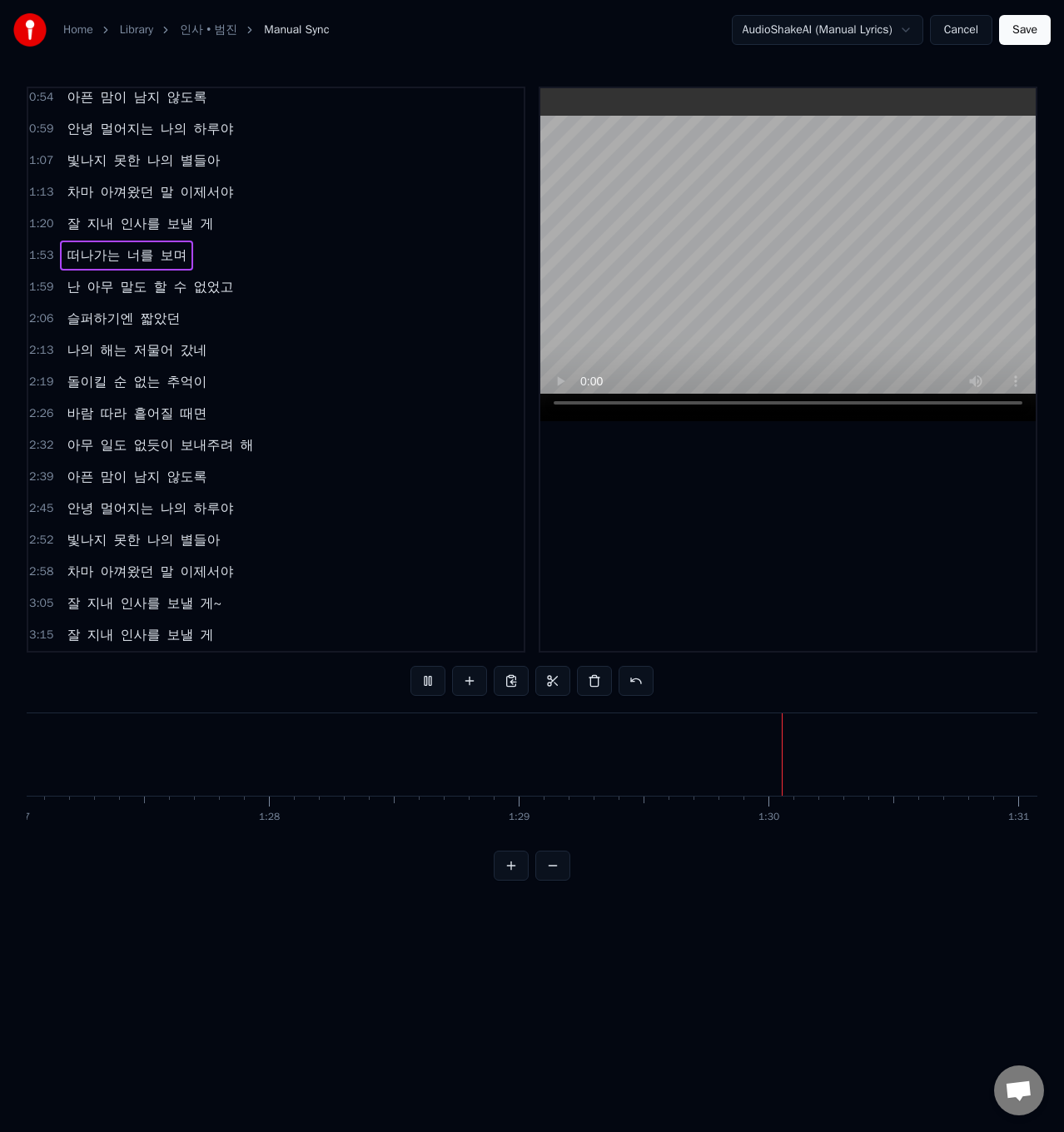 click on "떠나가는 너를 보며" at bounding box center (127, 256) 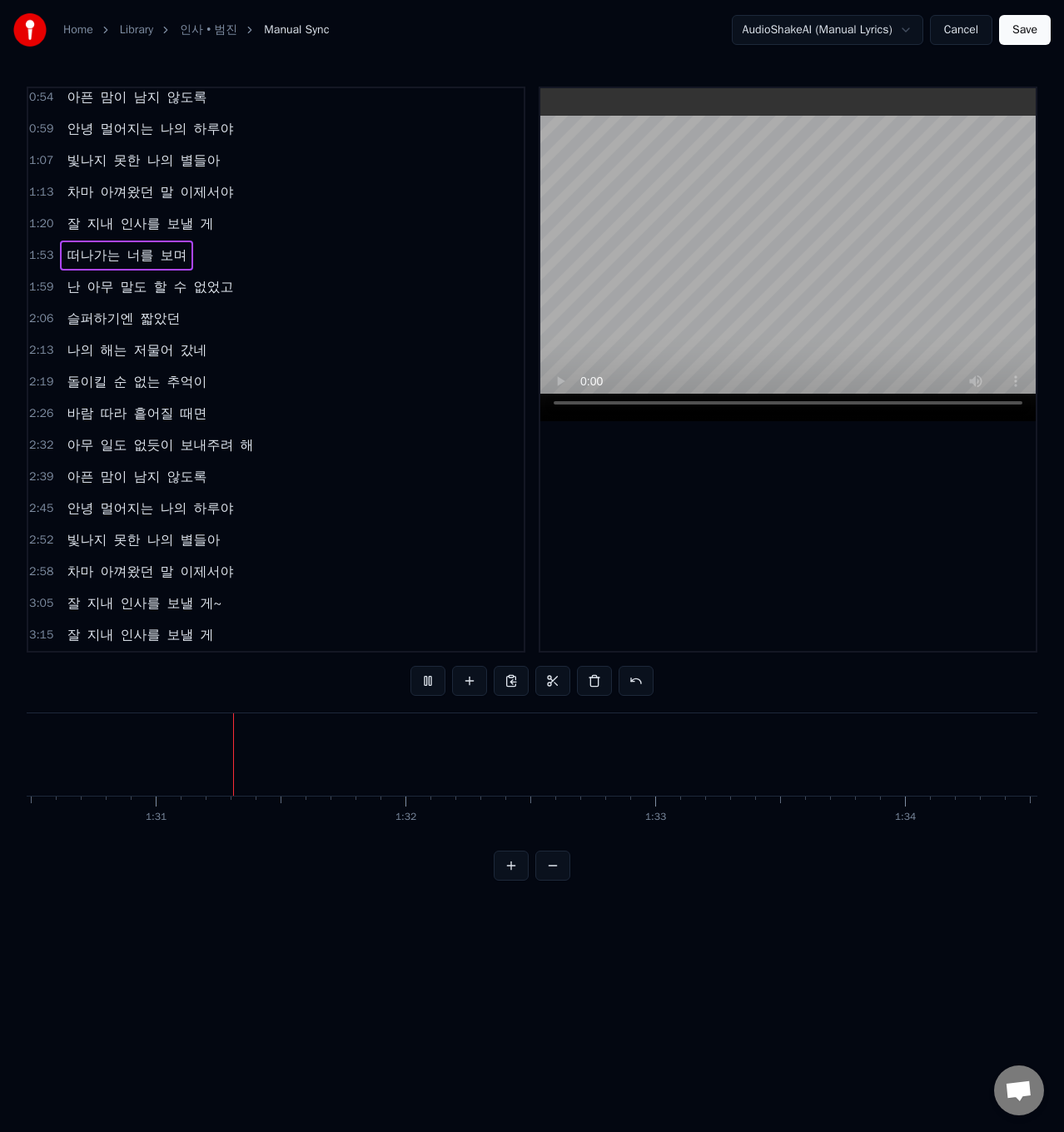 click on "떠나가는" at bounding box center (93, 256) 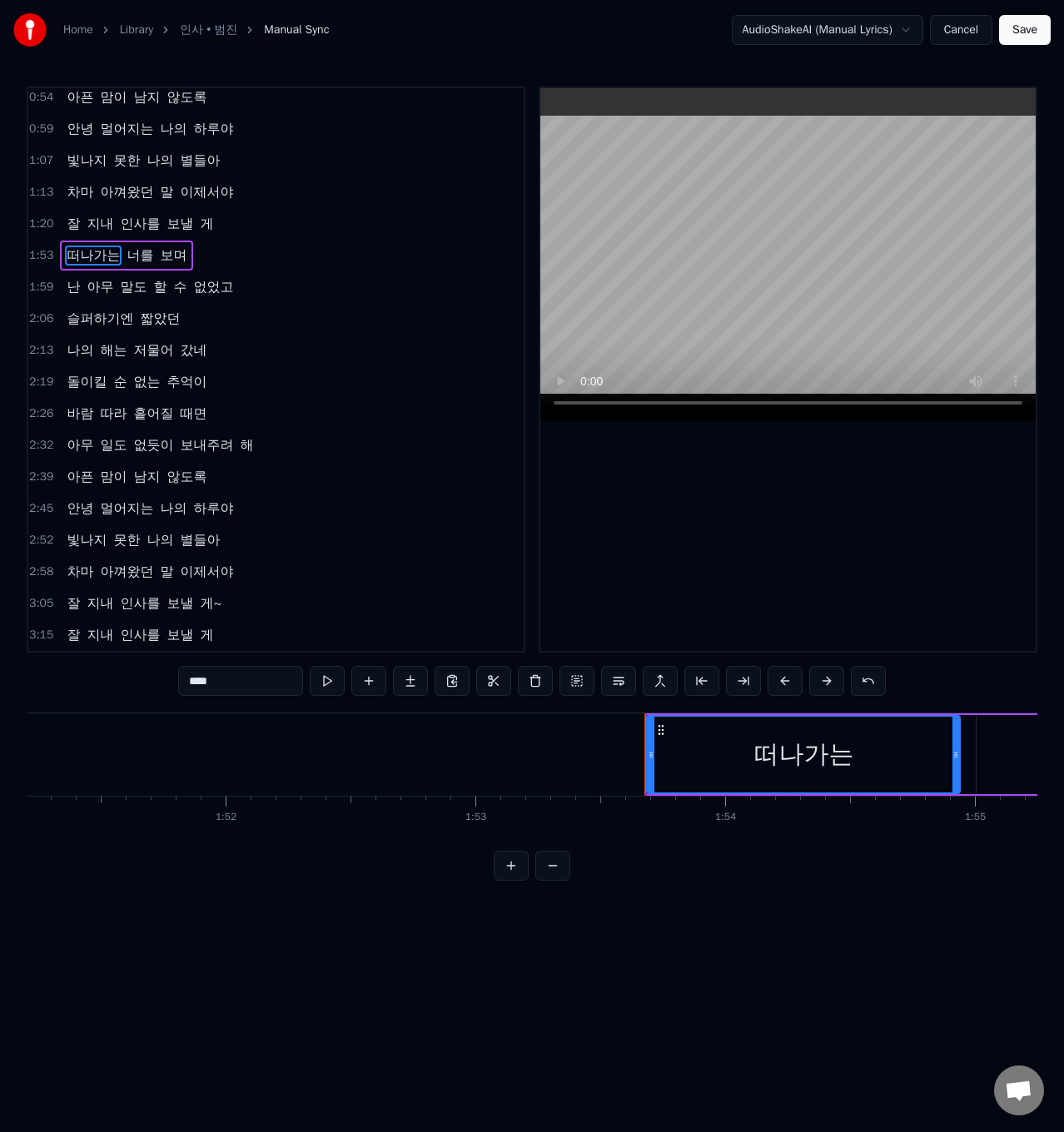 scroll, scrollTop: 0, scrollLeft: 28309, axis: horizontal 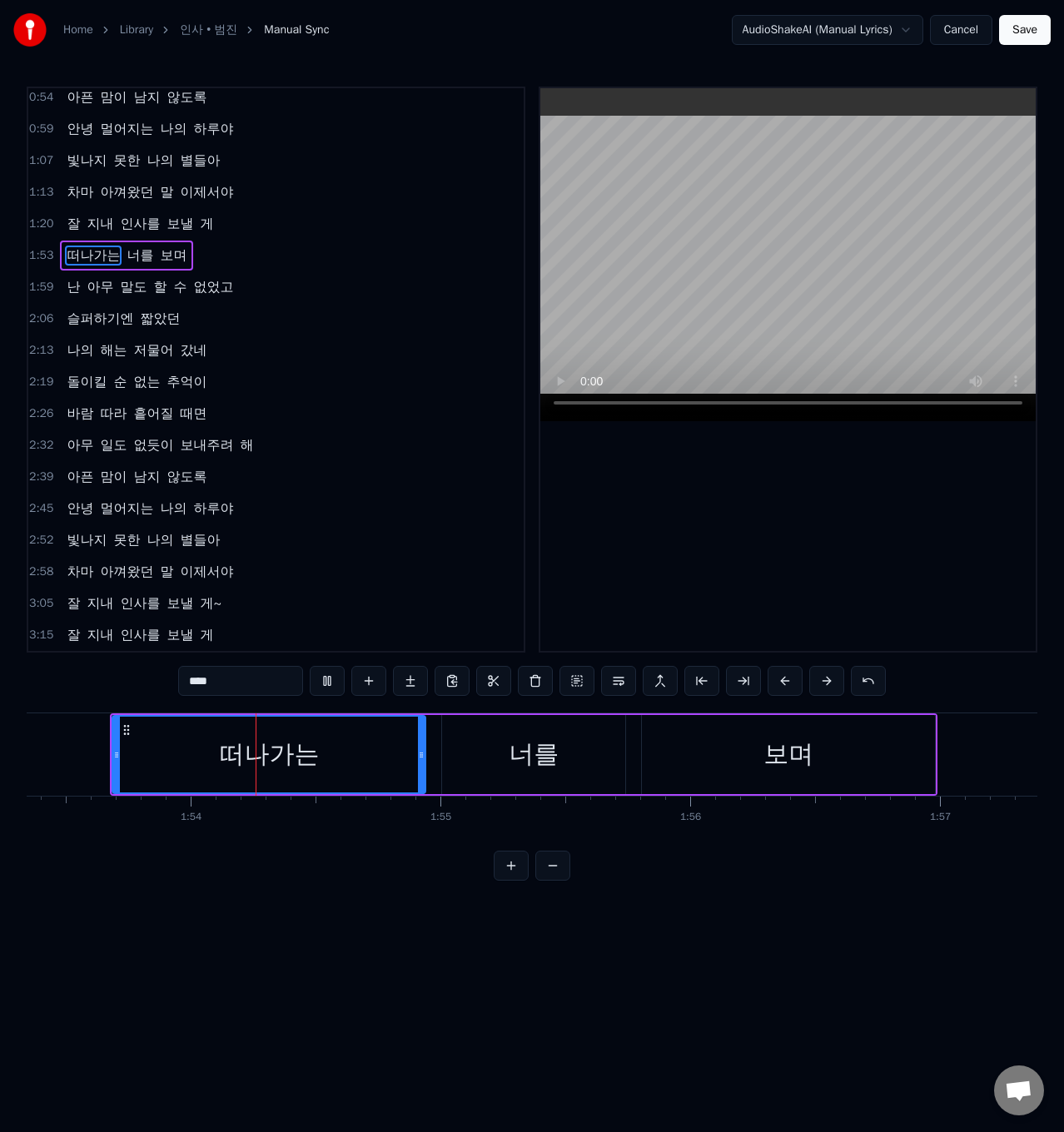 click on "1:59 난 아무 말도 할 수 없었고" at bounding box center [276, 287] 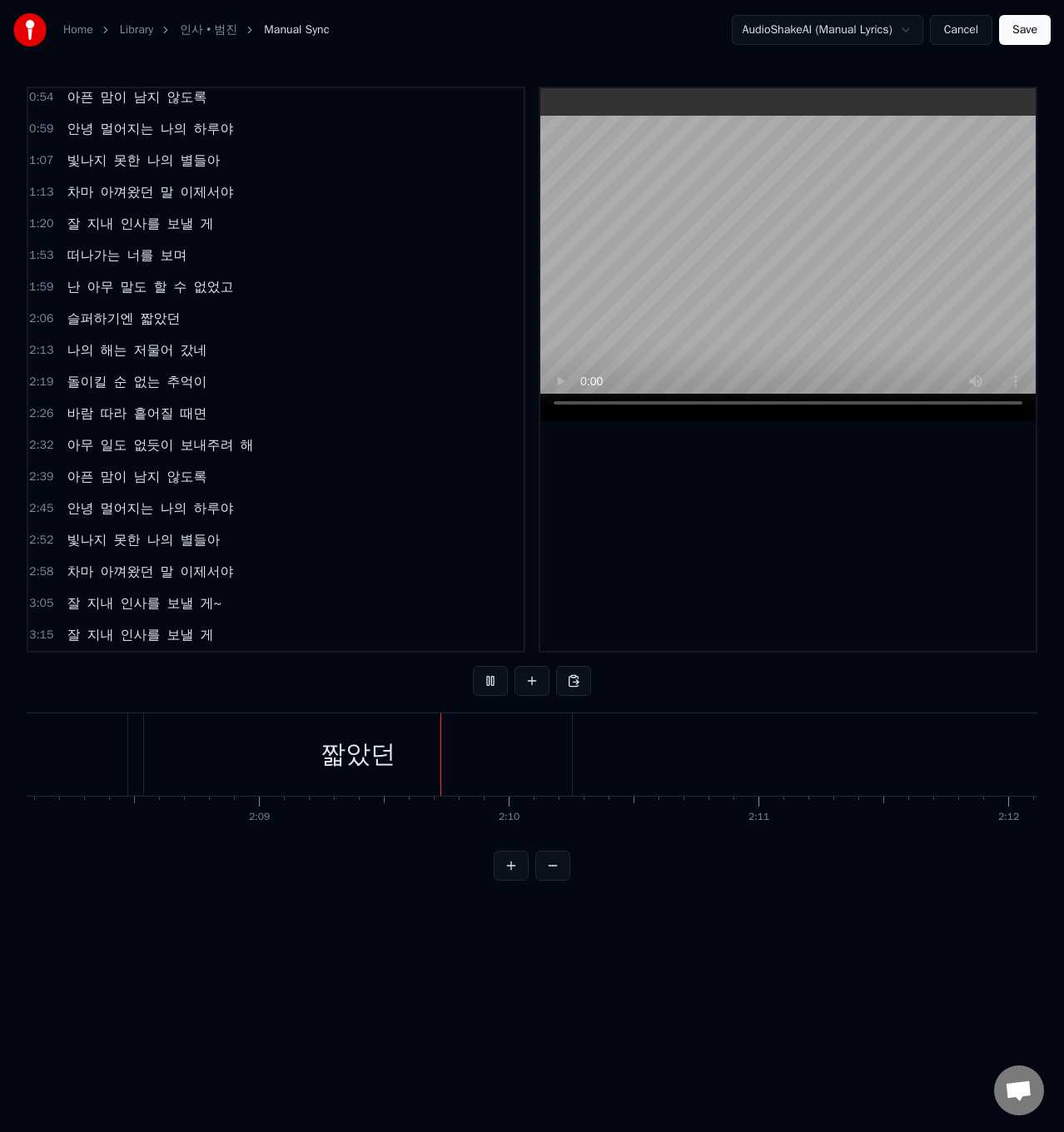 scroll, scrollTop: 0, scrollLeft: 32203, axis: horizontal 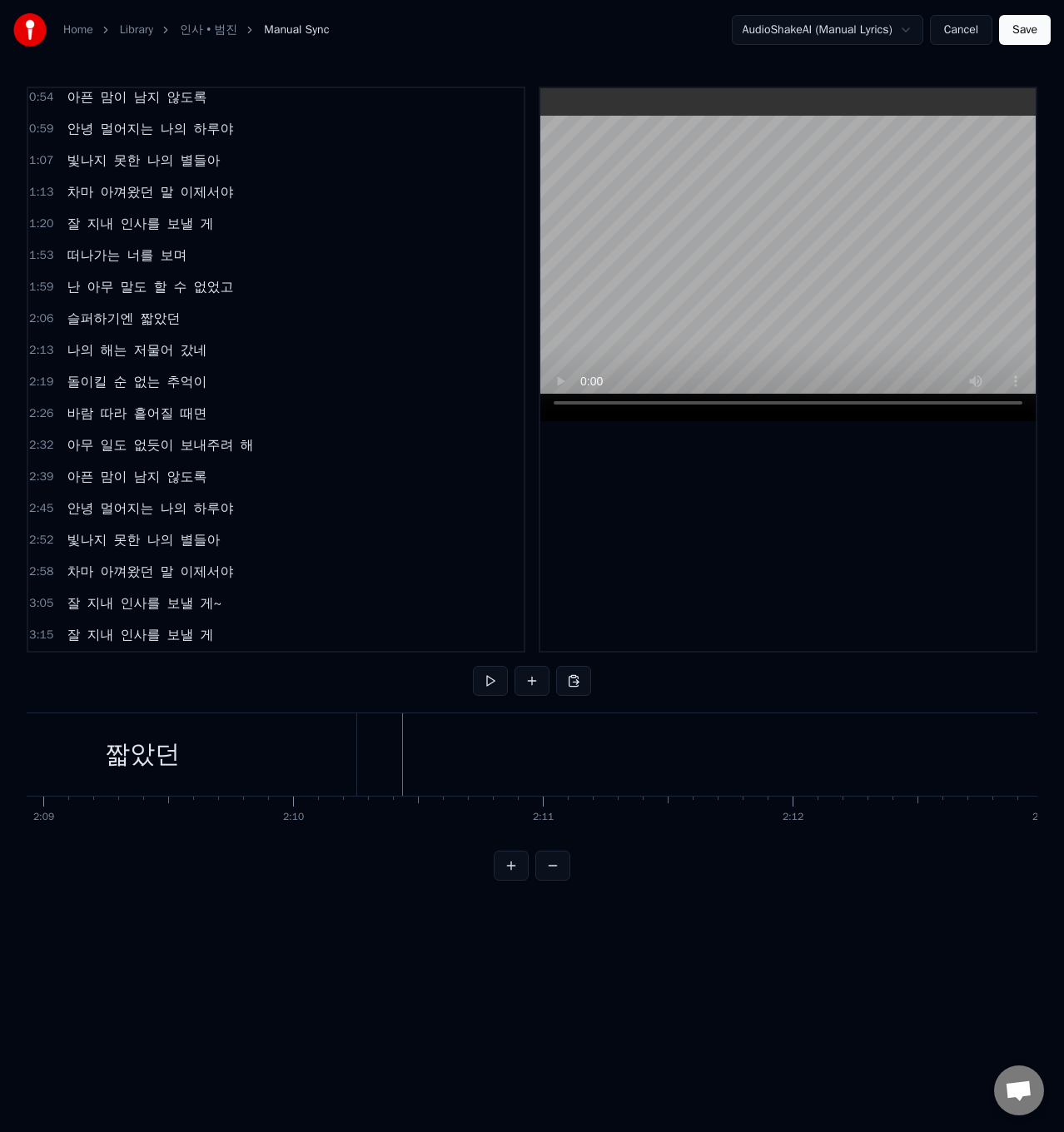 click on "짧았던" at bounding box center [142, 754] 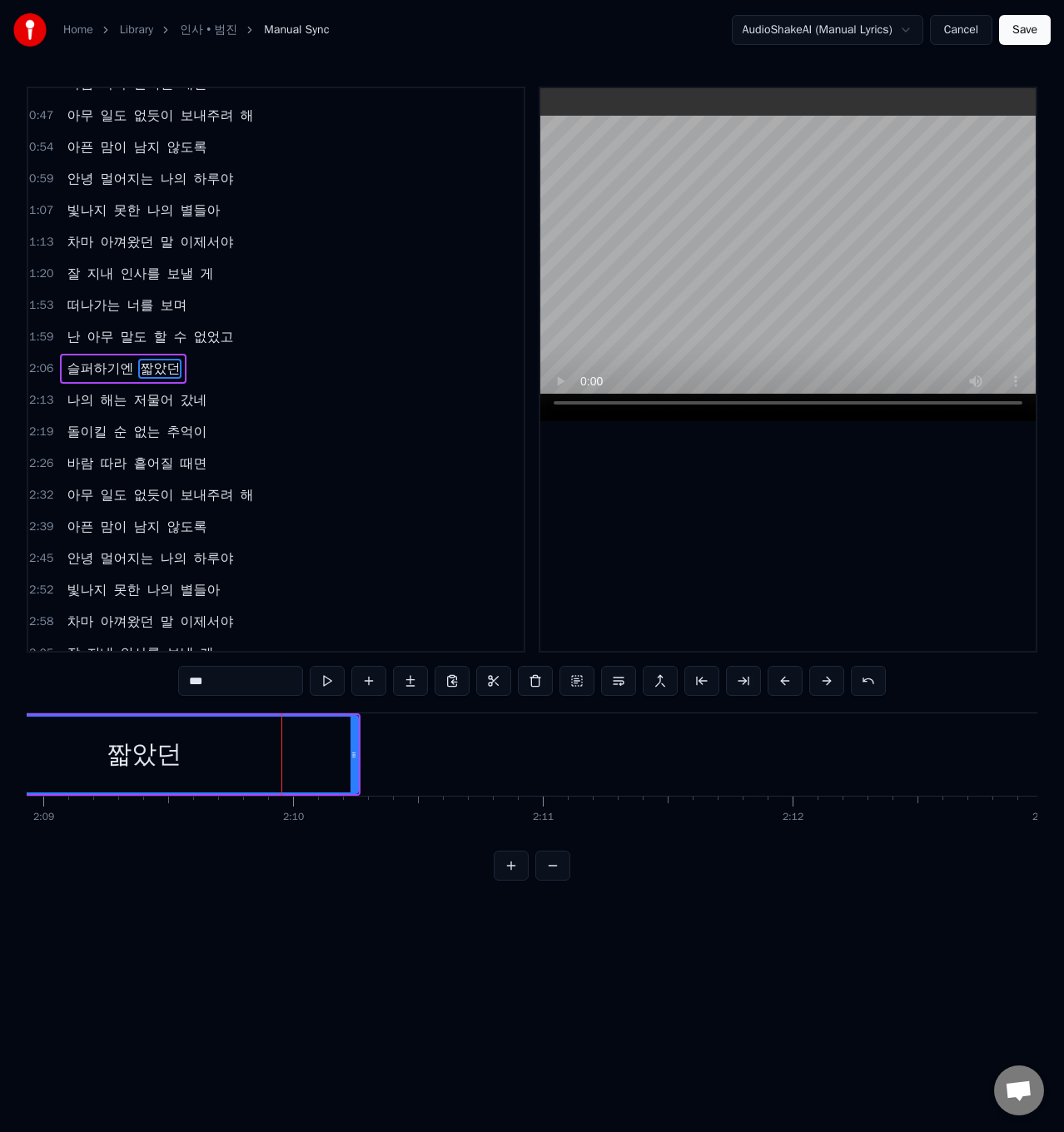scroll, scrollTop: 177, scrollLeft: 0, axis: vertical 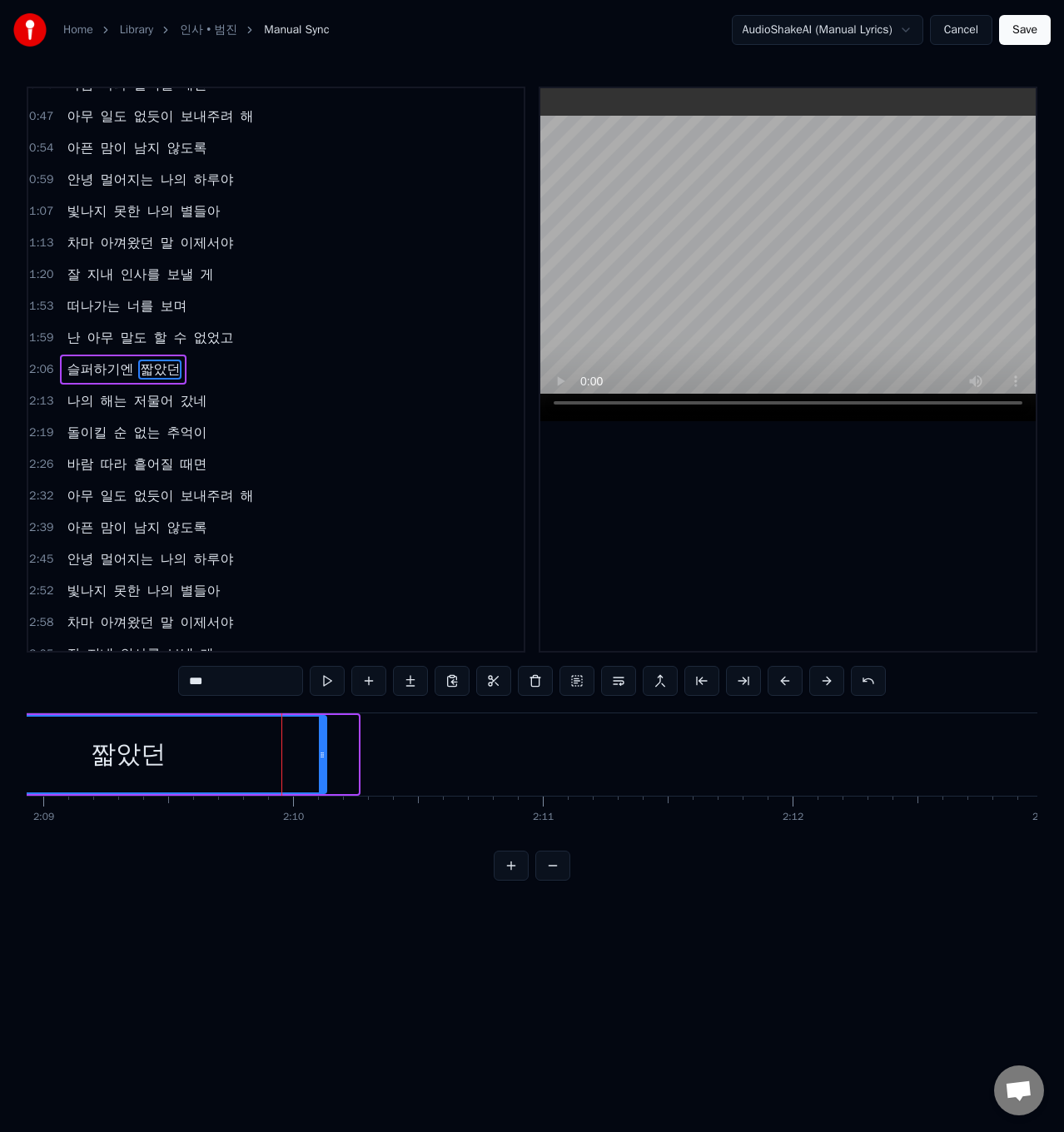 drag, startPoint x: 356, startPoint y: 760, endPoint x: 296, endPoint y: 765, distance: 60.20797 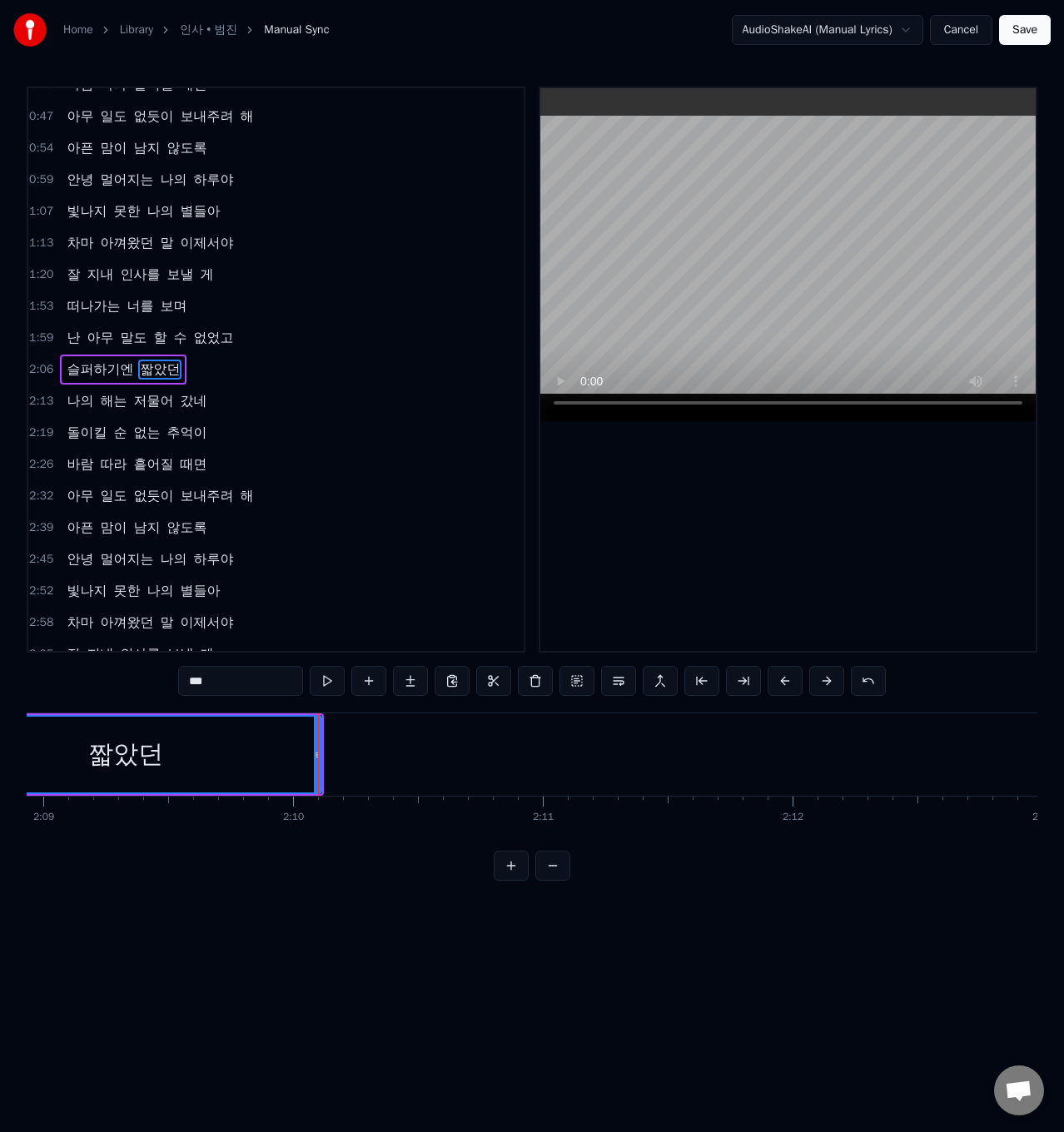 click on "짧았던" at bounding box center [126, 754] 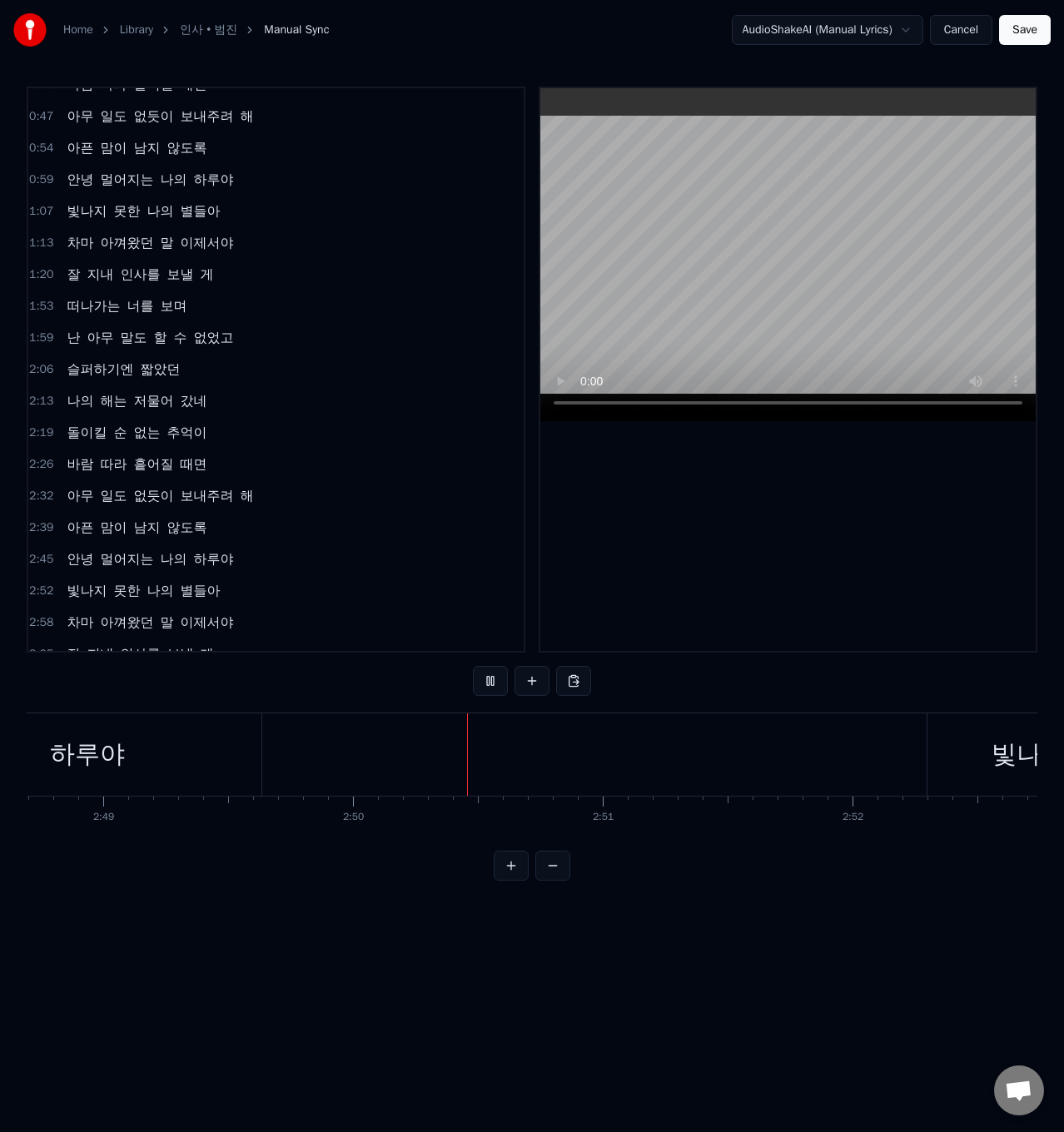 scroll, scrollTop: 0, scrollLeft: 42391, axis: horizontal 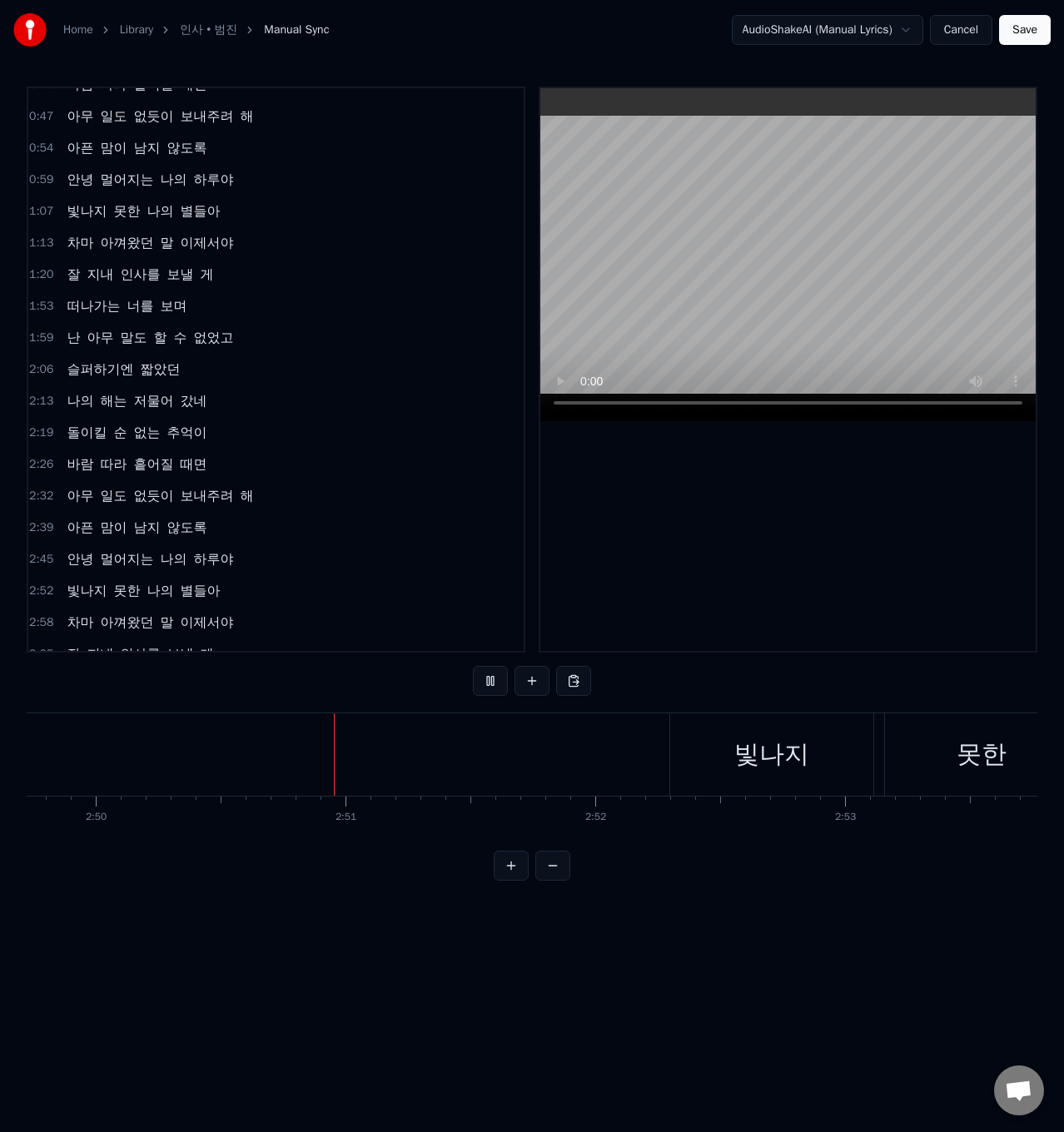 click on "돌아서는 너를 보며 난 아무 말도 할 수 없었고 슬퍼하기엔 짧았던 나의 해는 저물어 갔네 지나치는 모진 기억이 바람 따라 흩어질 때면 아무 일도 없듯이 보내주려 해 아픈 맘이 남지 않도록 안녕 멀어지는 나의 하루야 빛나지 못한 나의 별들아 차마 아껴왔던 말 이제서야 잘 지내 인사를 보낼 게 떠나가는 너를 보며 난 아무 말도 할 수 없었고 슬퍼하기엔 짧았던 나의 해는 저물어 갔네 돌이킬 순 없는 추억이 바람 따라 흩어질 때면 아무 일도 없듯이 보내주려 해 아픈 맘이 남지 않도록 안녕 멀어지는 나의 하루야 빛나지 못한 나의 별들아 차마 아껴왔던 말 이제서야 잘 지내 인사를 보낼 게~ 잘 지내 인사를 보낼 게
To pick up a draggable item, press the space bar.
While dragging, use the arrow keys to move the item.
Press space again to drop the item in its new position, or press escape to cancel.
0" at bounding box center (532, 775) 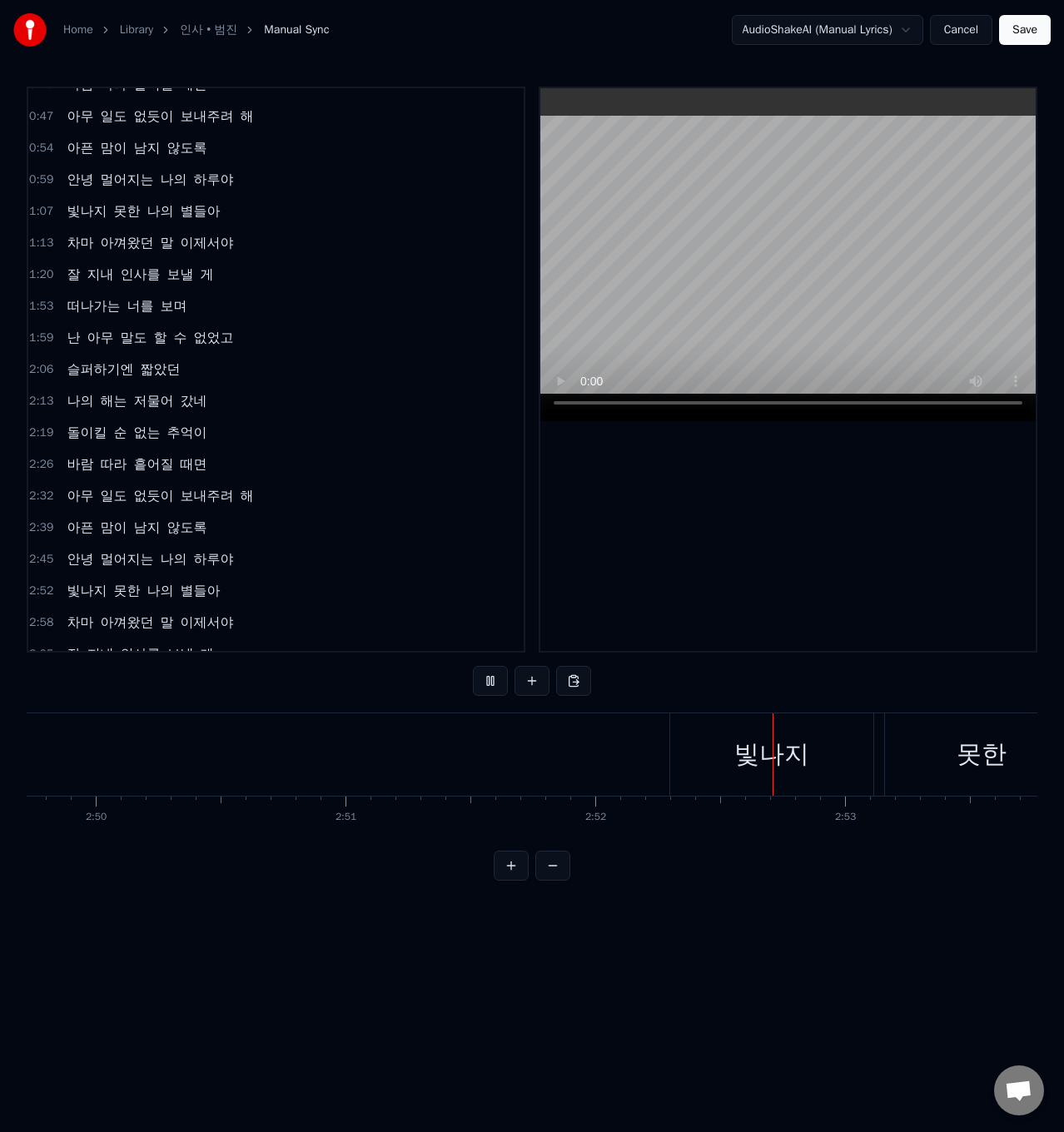 click on "아픈 맘이 남지 않도록" at bounding box center [137, 528] 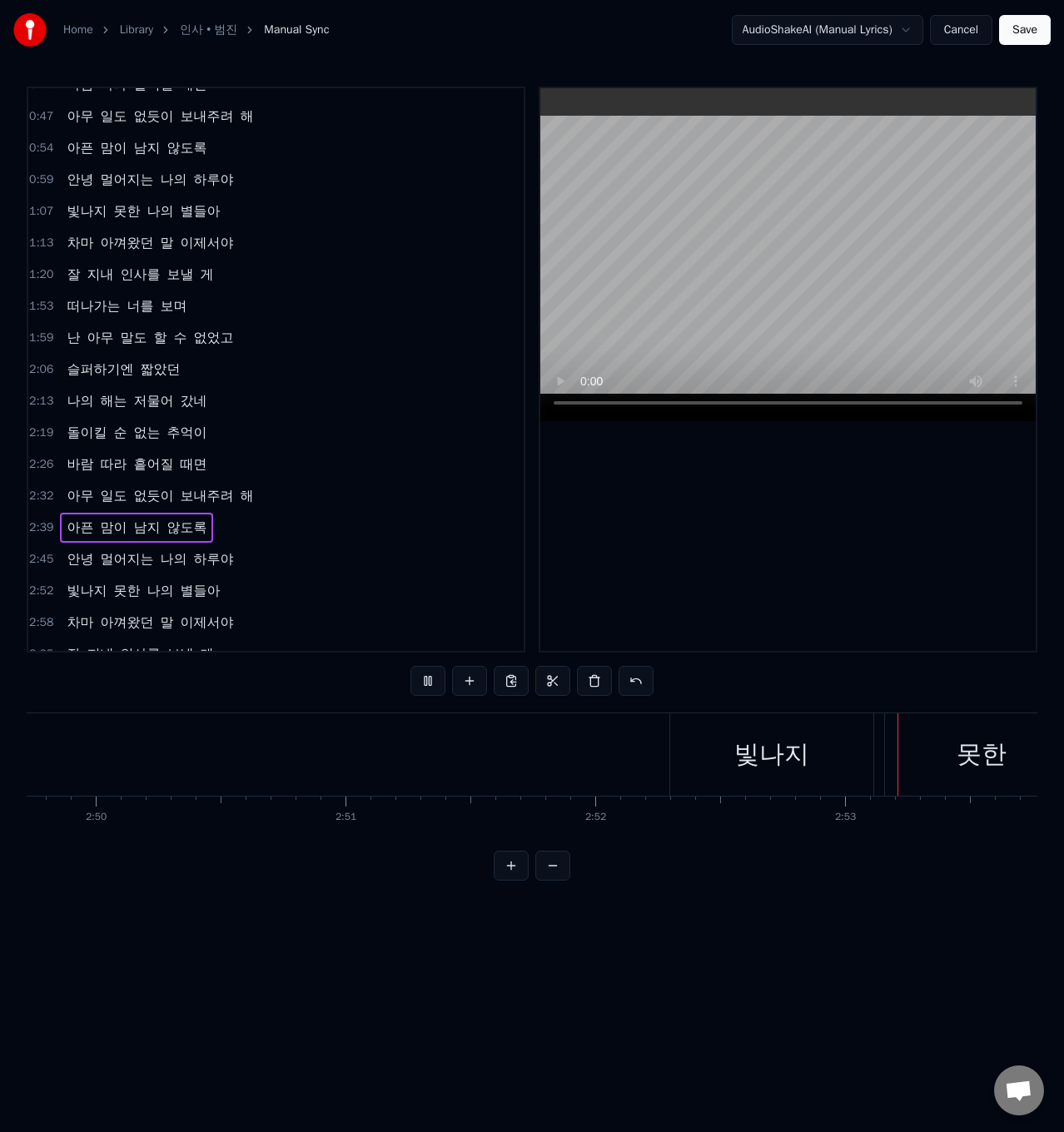 click on "아픈 맘이 남지 않도록" at bounding box center [137, 528] 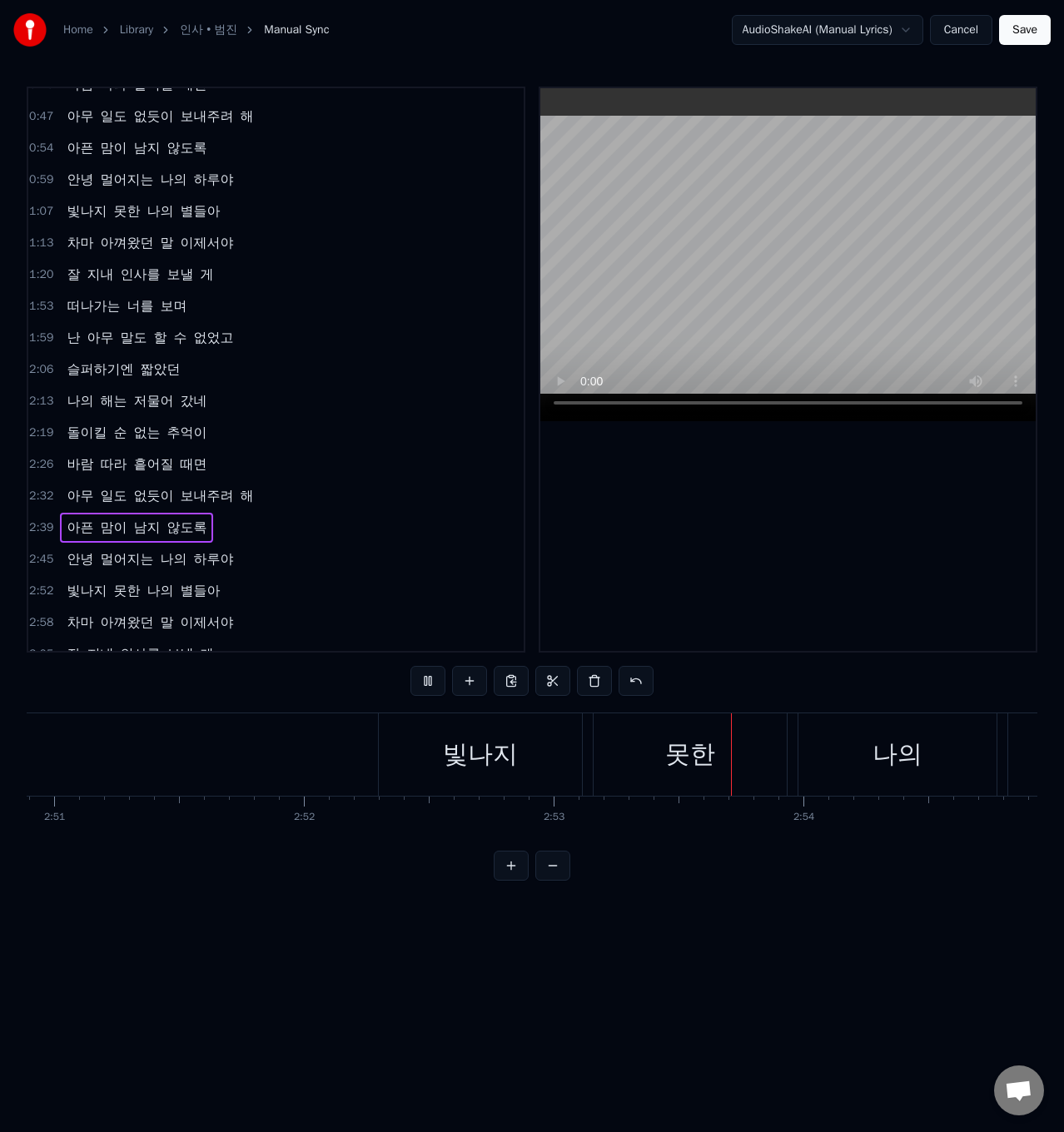 click on "아픈 맘이 남지 않도록" at bounding box center (137, 528) 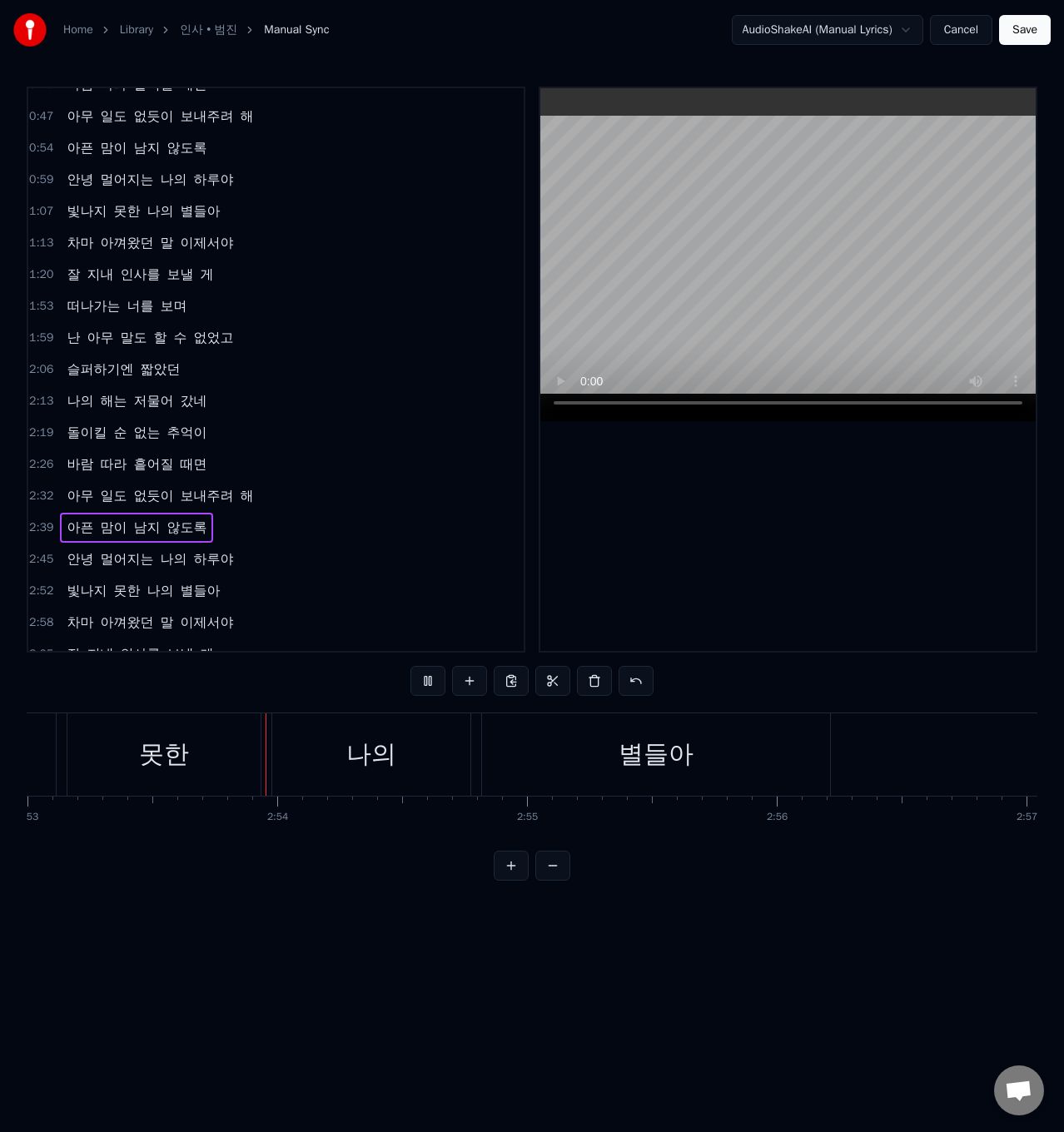 scroll, scrollTop: 0, scrollLeft: 43254, axis: horizontal 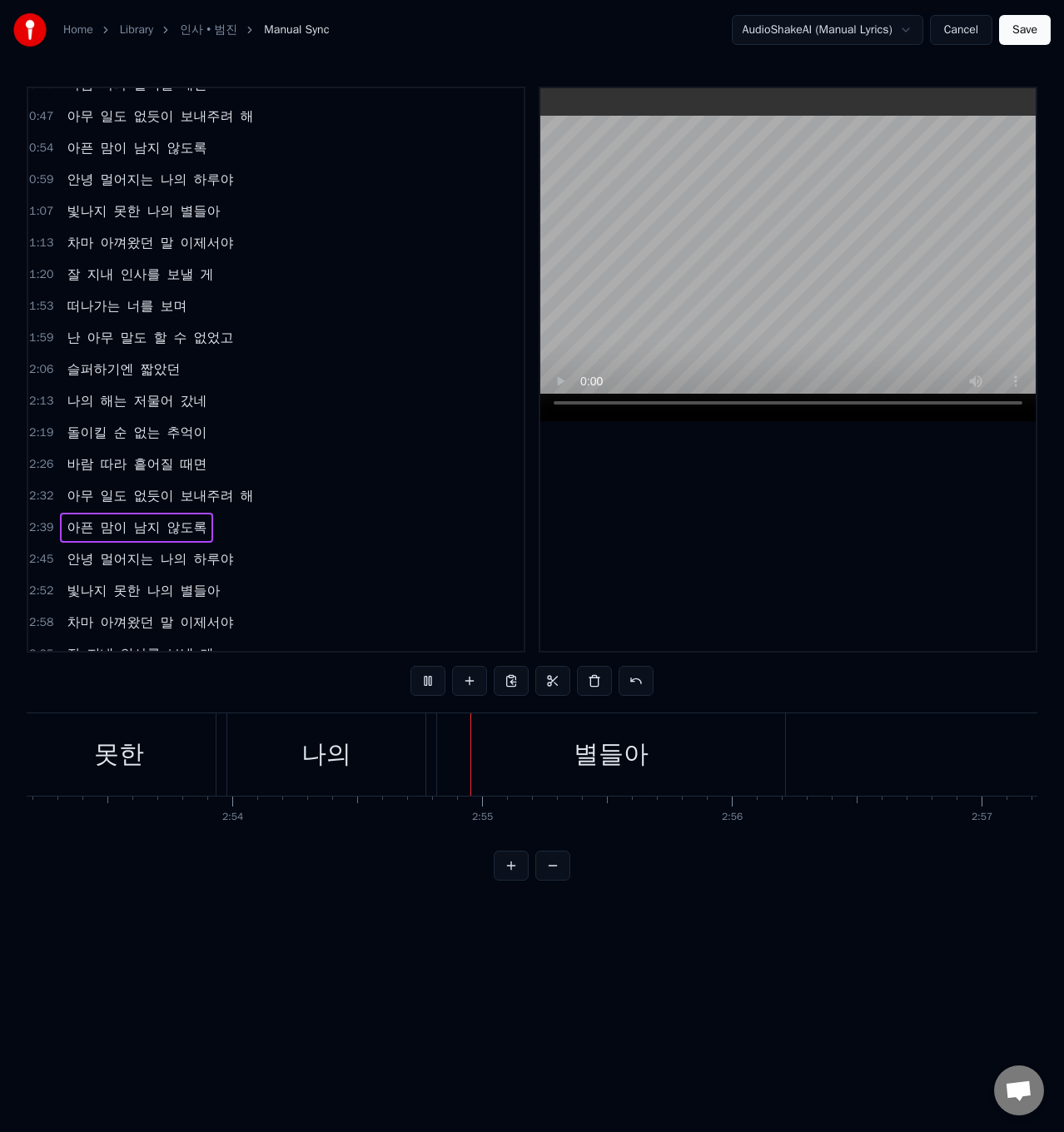 click on "않도록" at bounding box center (186, 528) 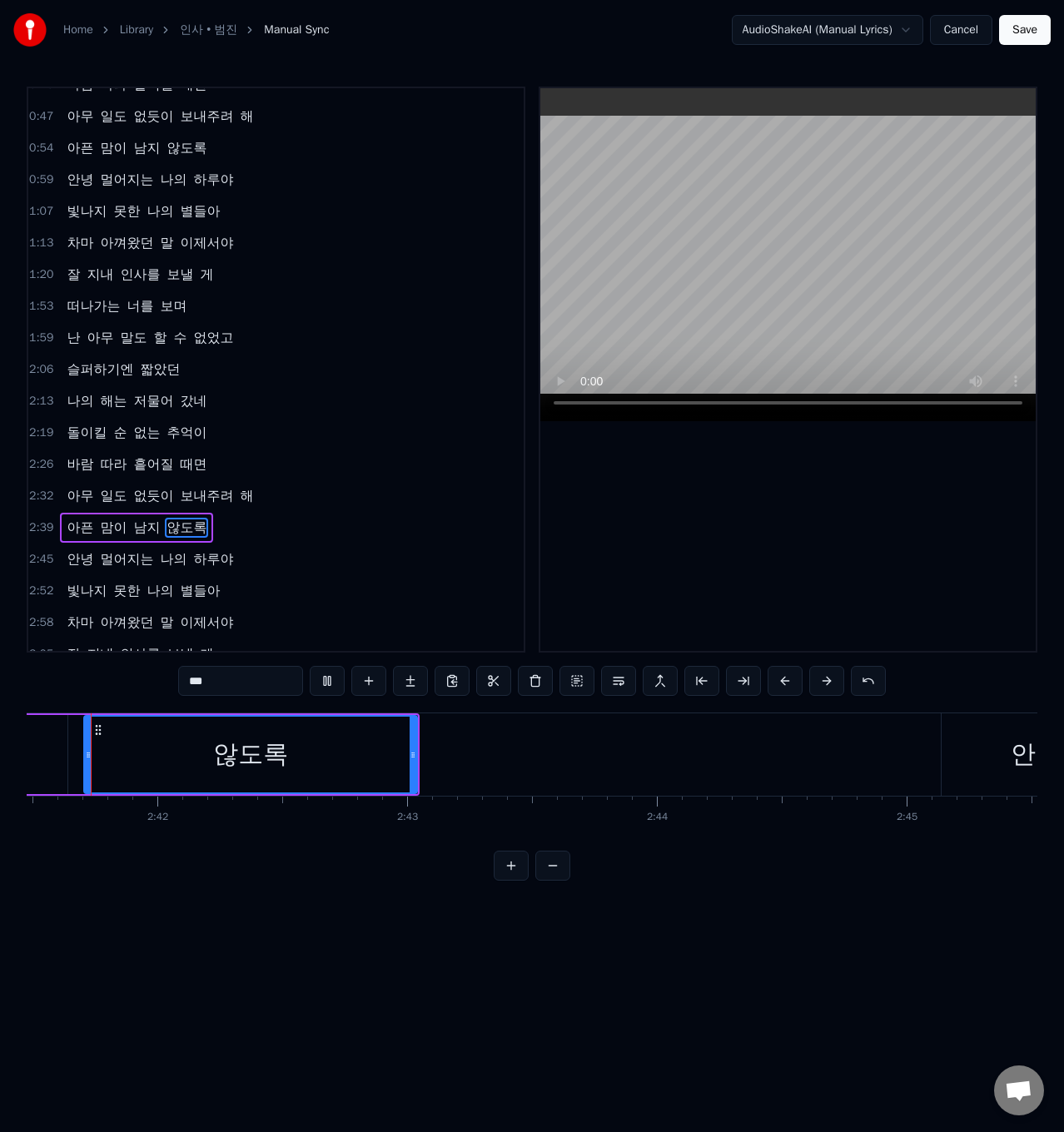 scroll, scrollTop: 0, scrollLeft: 40303, axis: horizontal 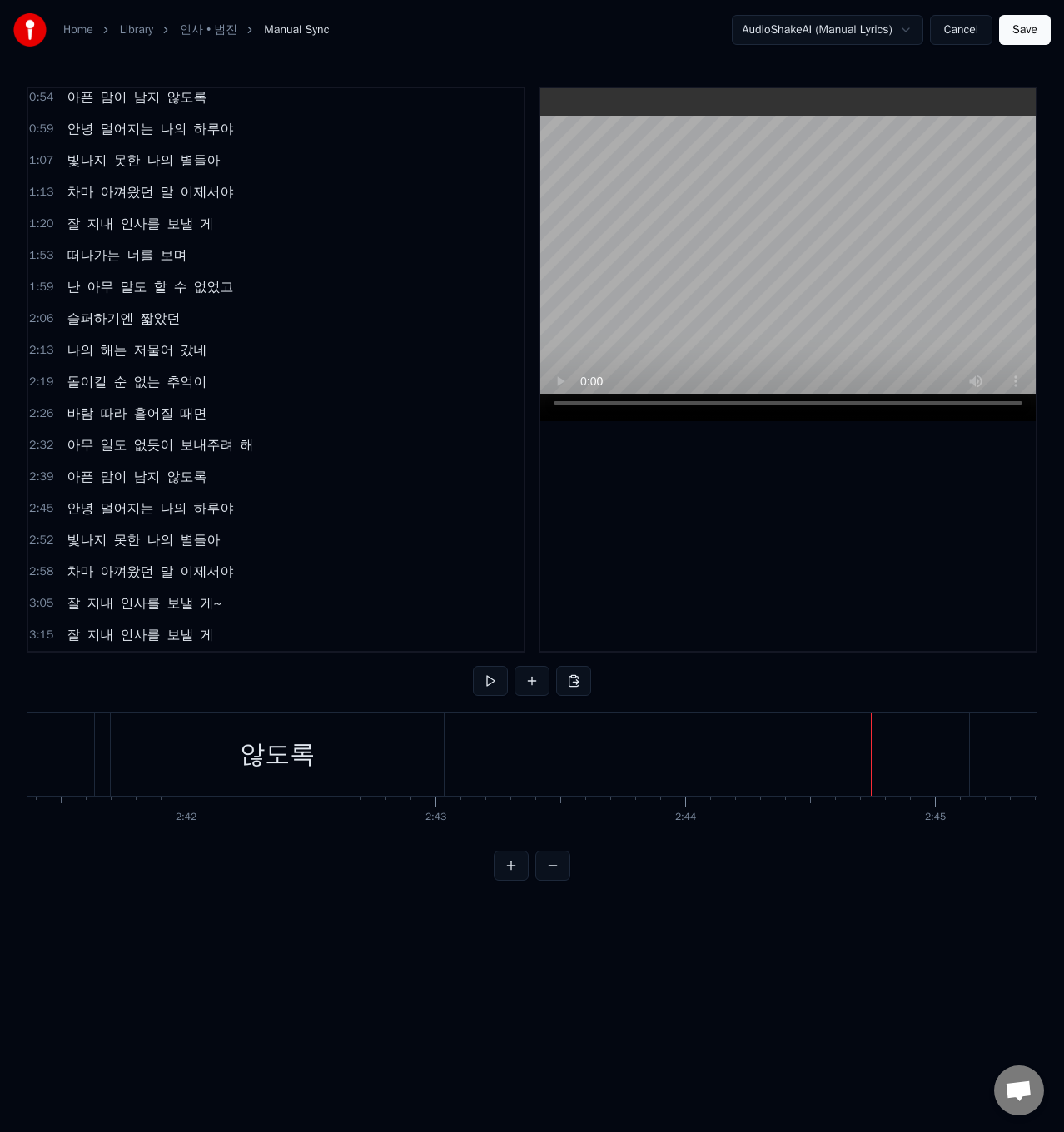 click on "하루야" at bounding box center (213, 509) 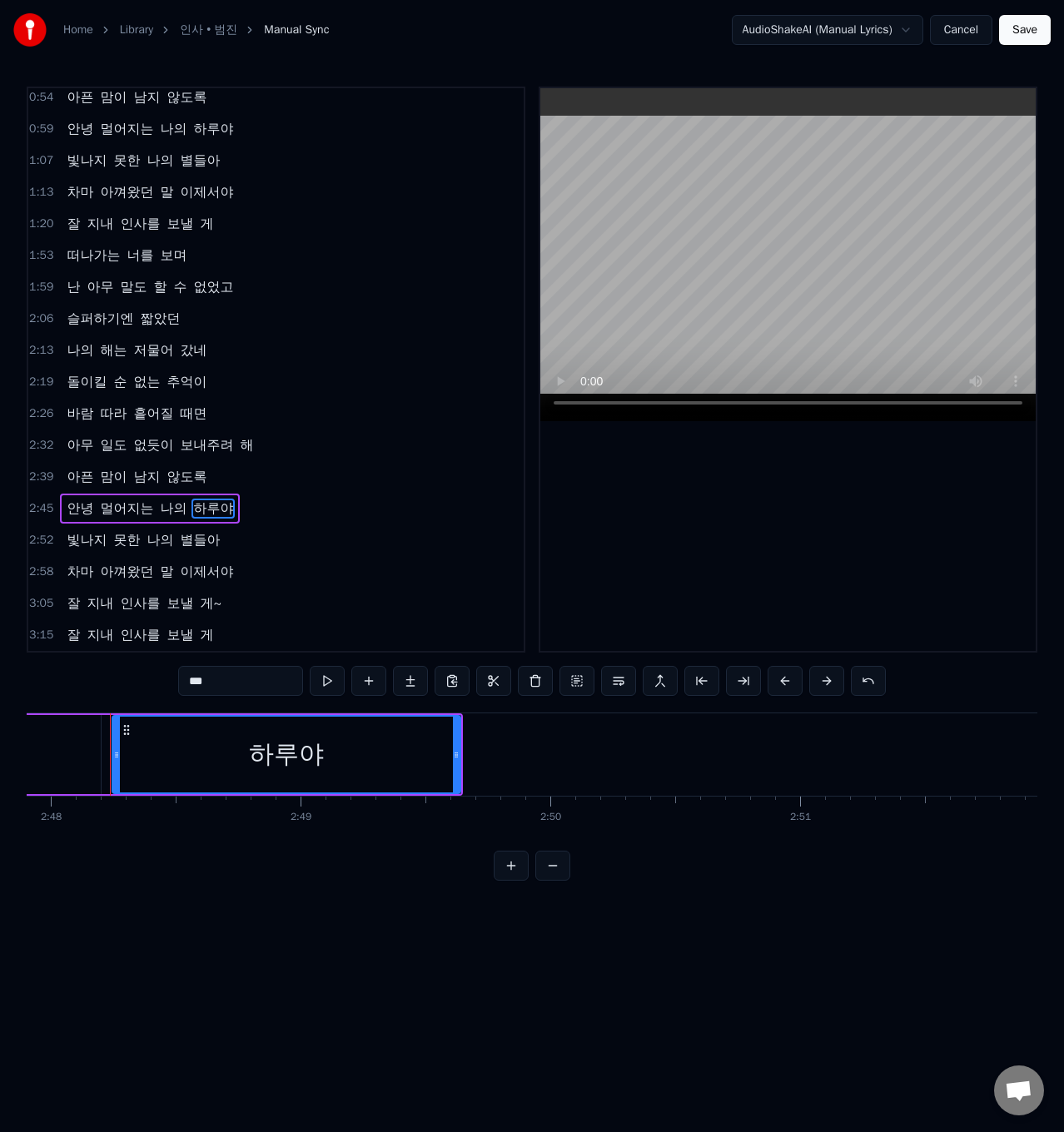 click on "별들아" at bounding box center [200, 540] 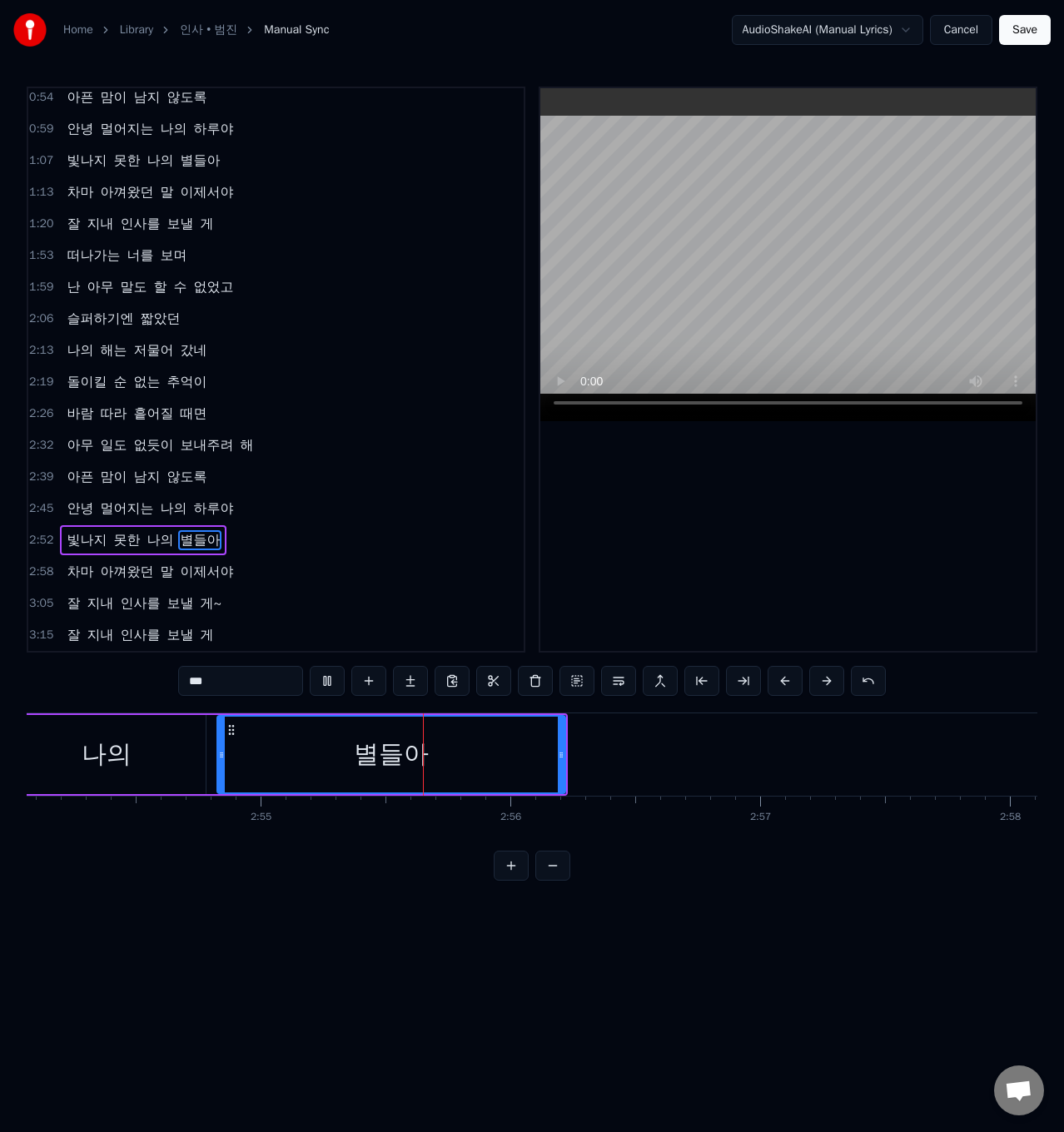 scroll, scrollTop: 0, scrollLeft: 43696, axis: horizontal 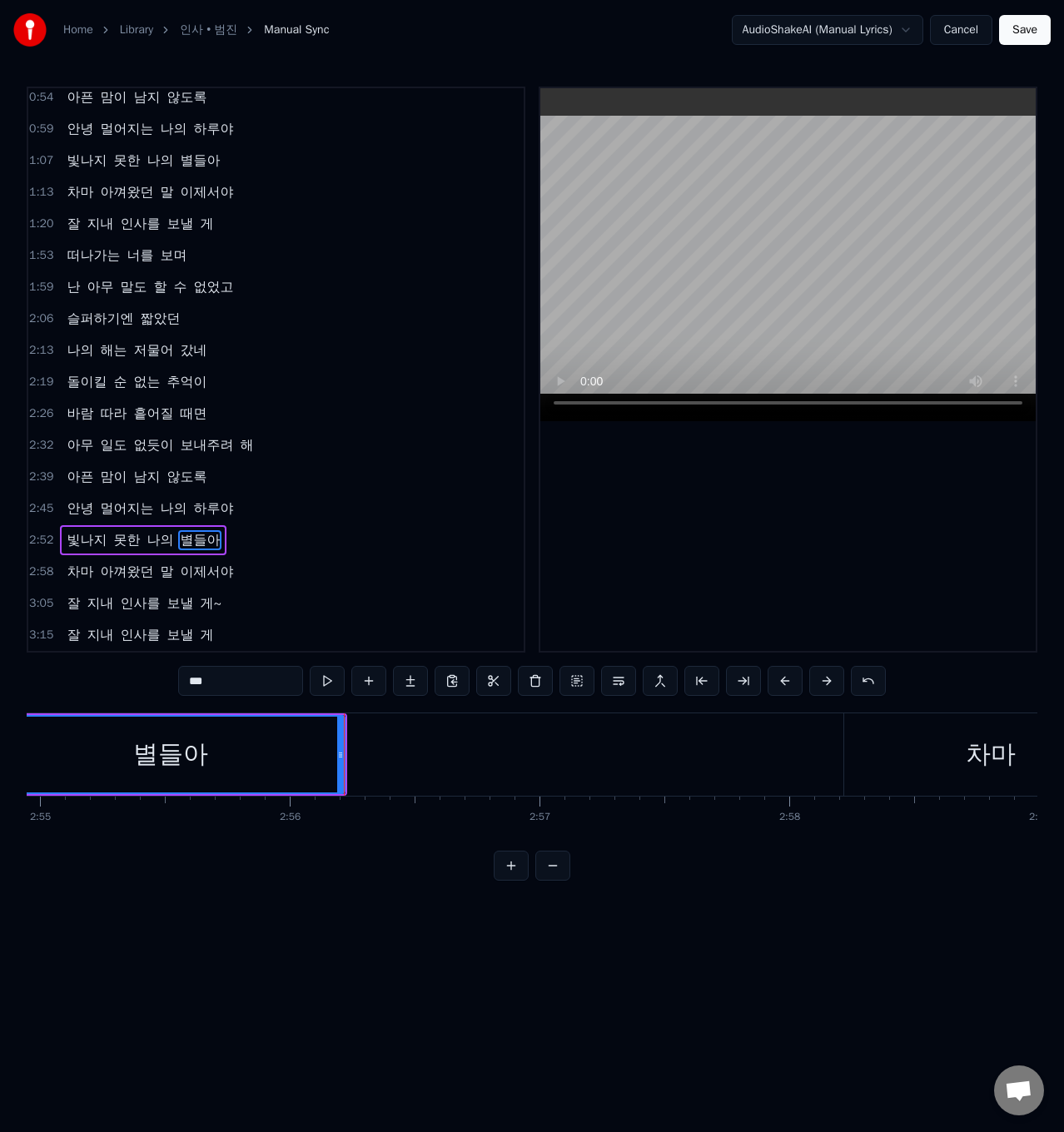 click on "이제서야" at bounding box center [206, 572] 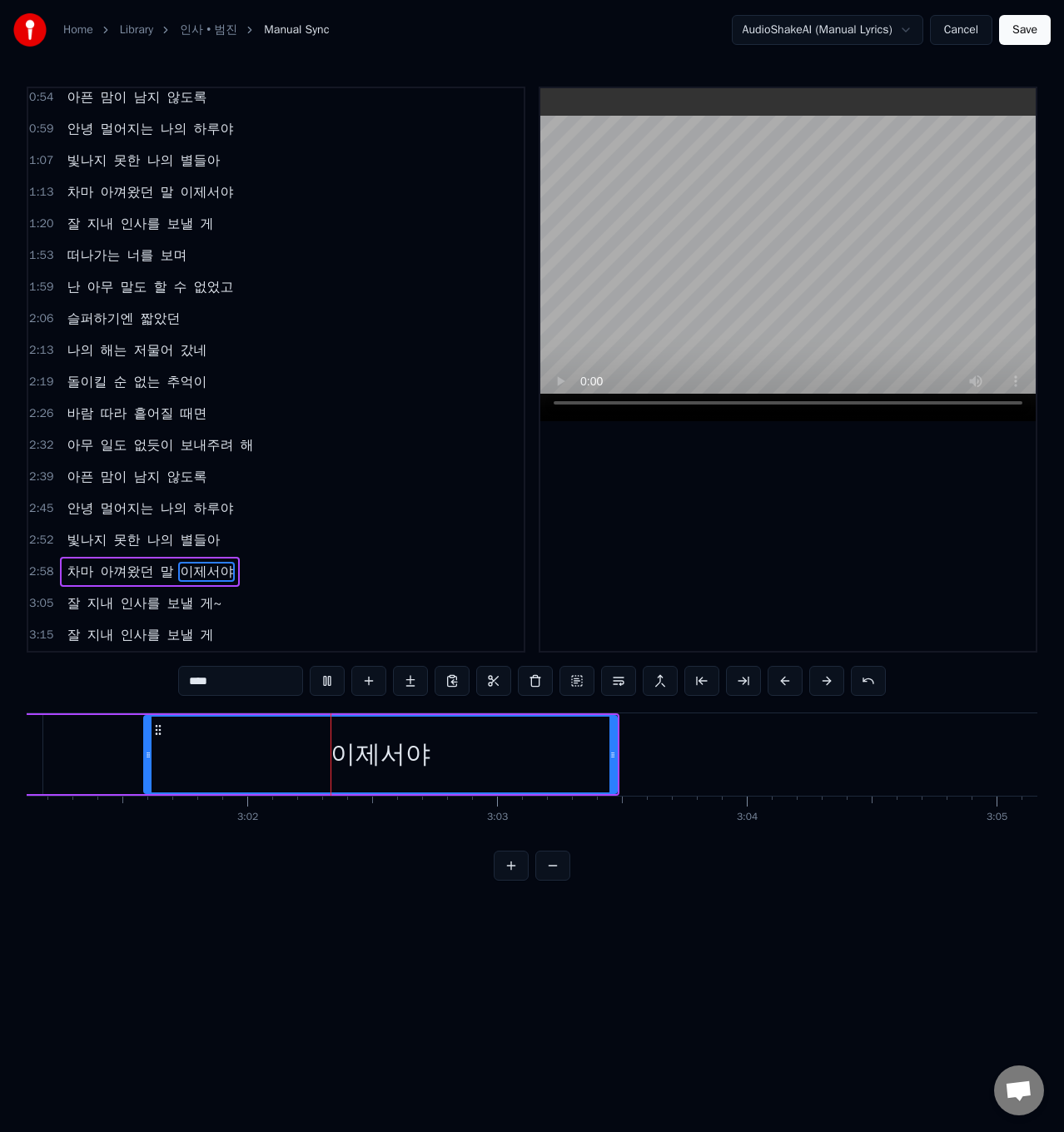 scroll, scrollTop: 0, scrollLeft: 45318, axis: horizontal 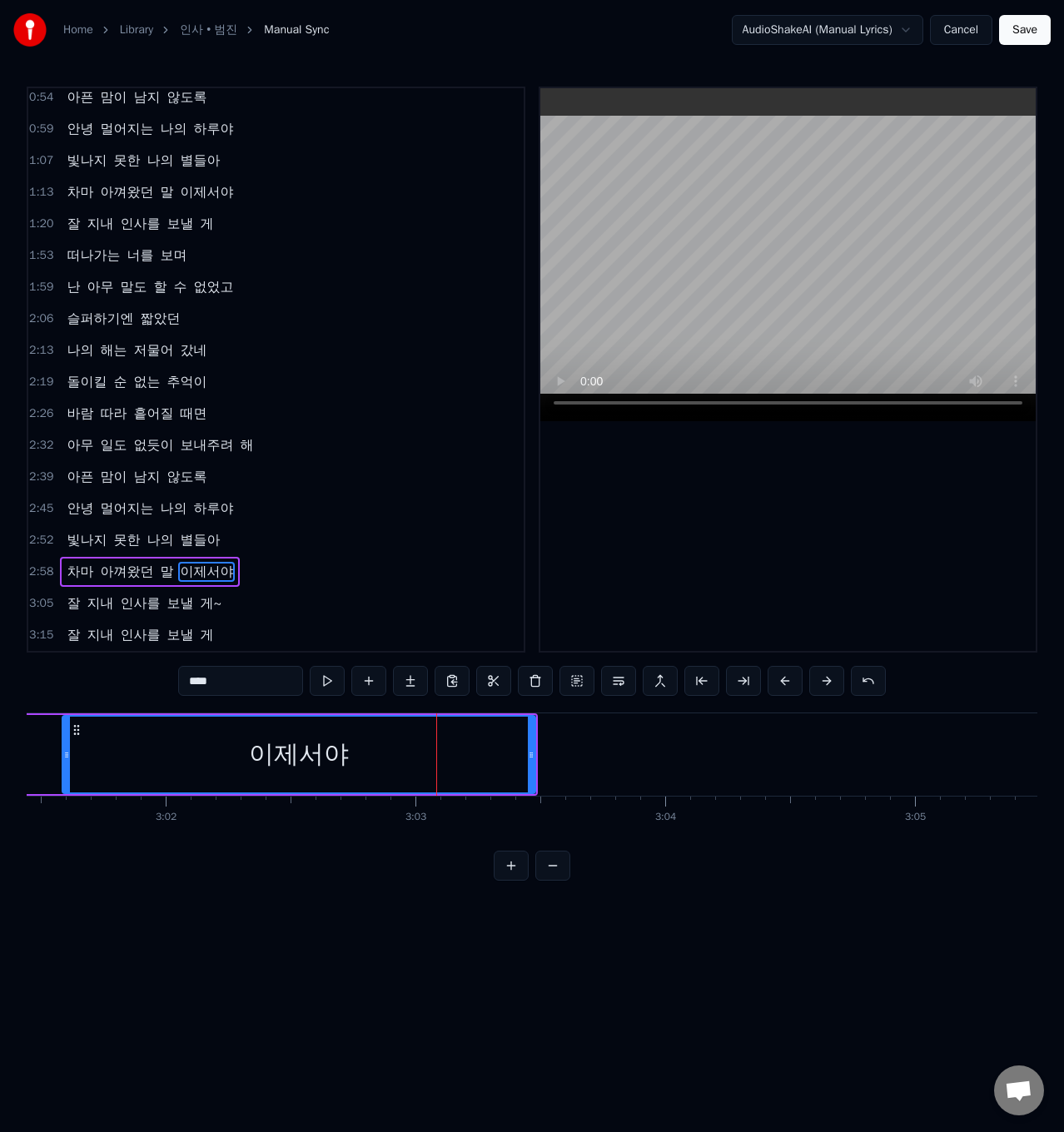 drag, startPoint x: 535, startPoint y: 760, endPoint x: 439, endPoint y: 768, distance: 96.33276 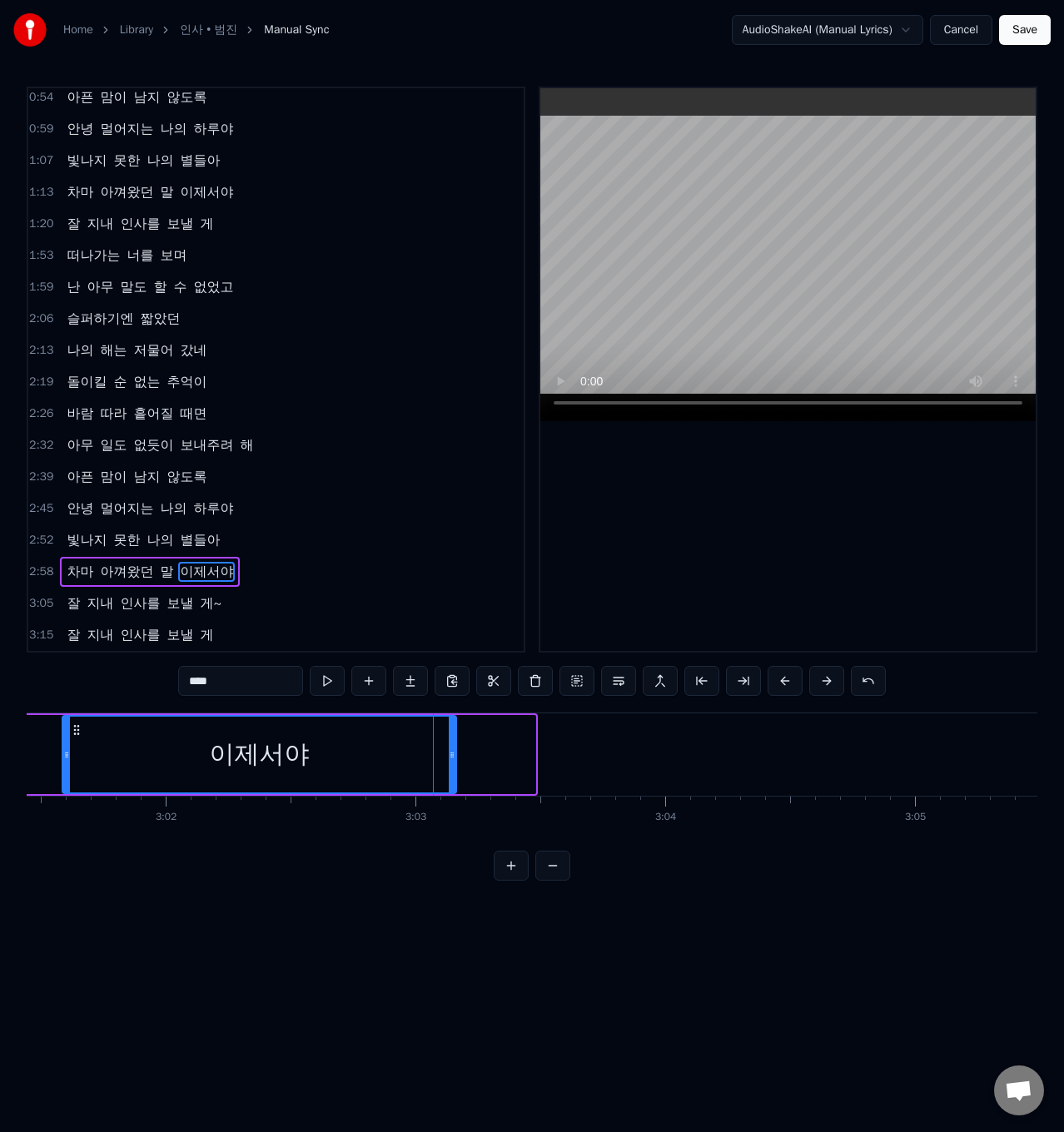 drag, startPoint x: 532, startPoint y: 747, endPoint x: 437, endPoint y: 755, distance: 95.33625 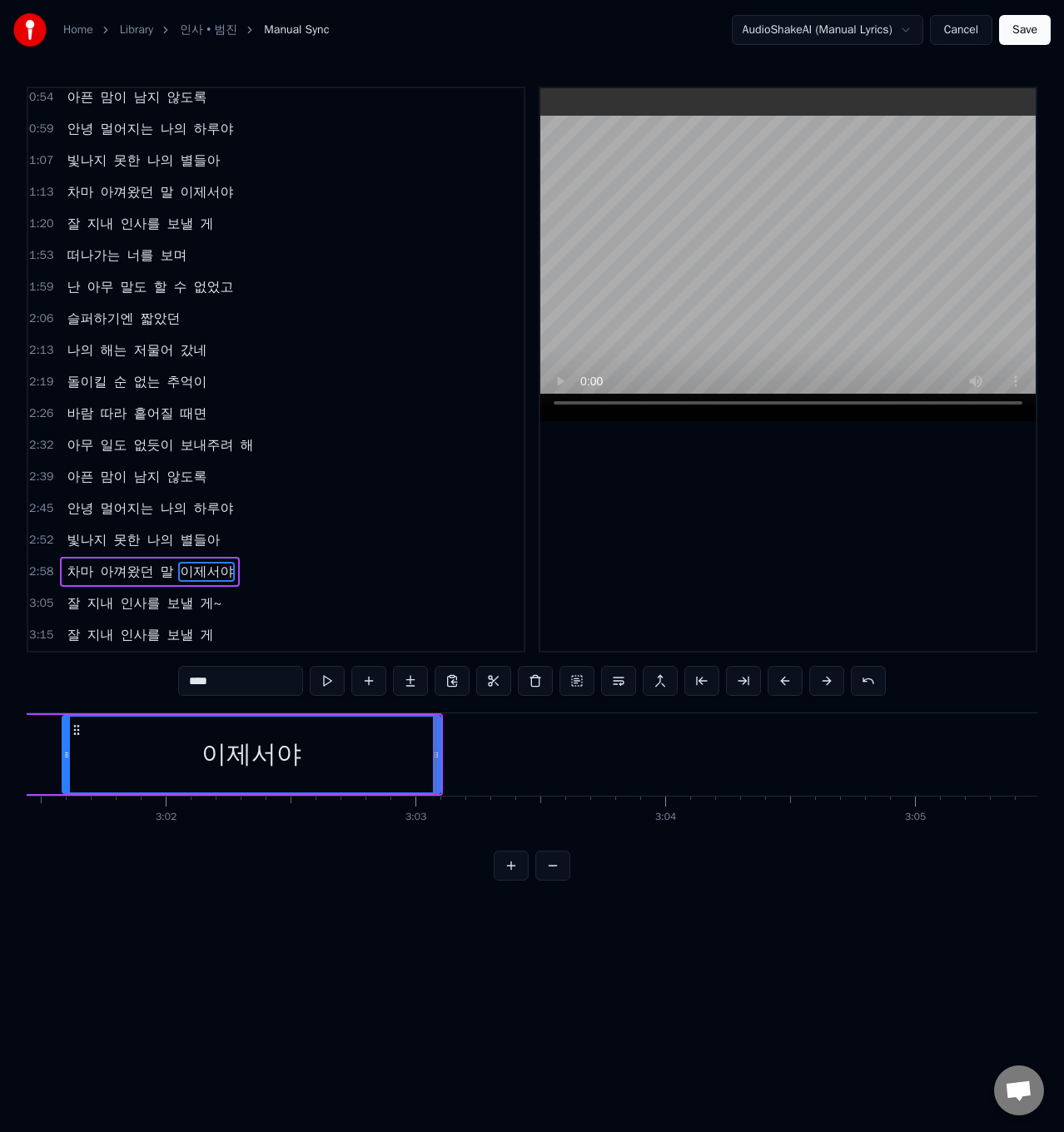 click on "이제서야" at bounding box center [251, 754] 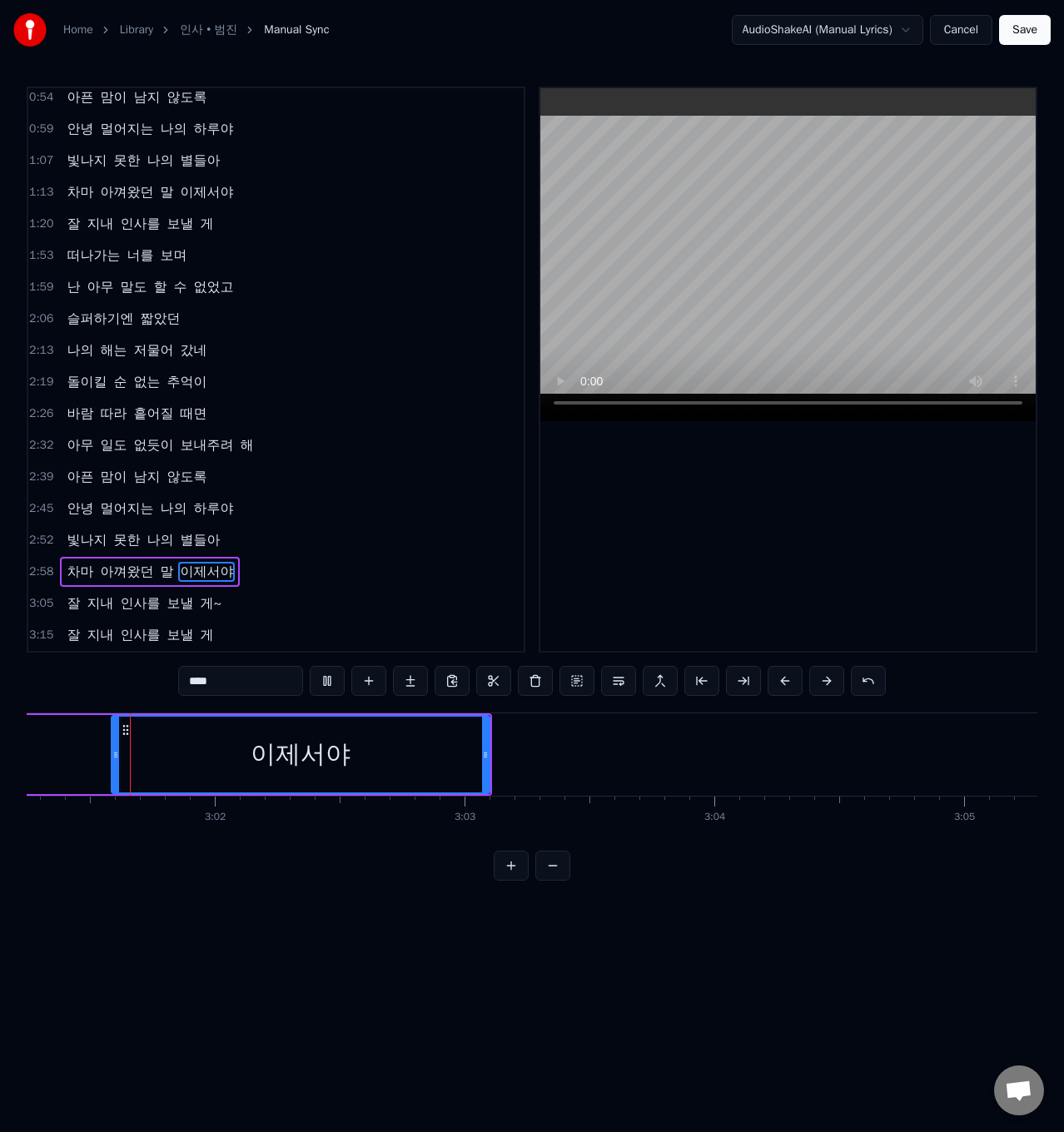 scroll, scrollTop: 0, scrollLeft: 45268, axis: horizontal 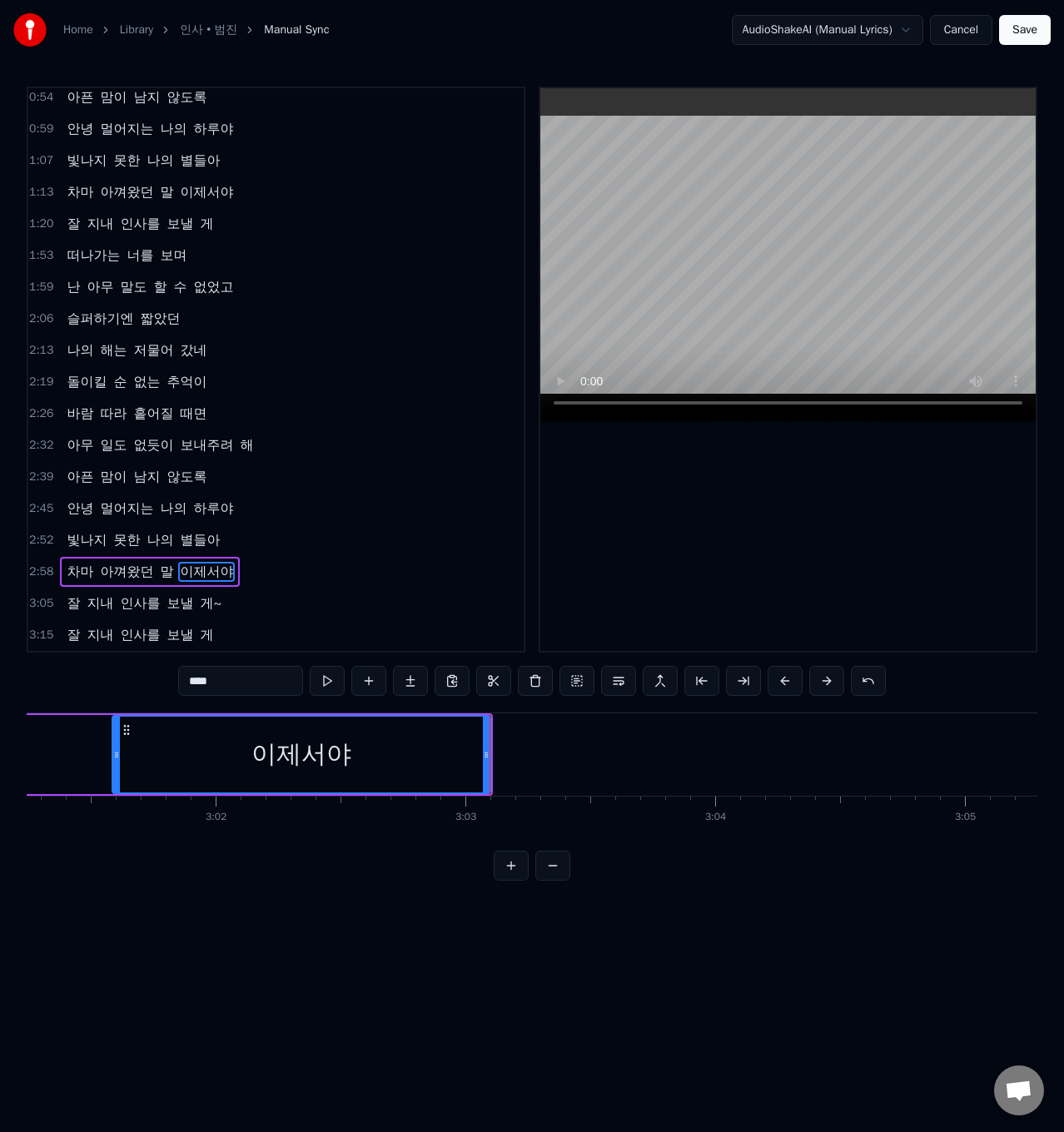 click on "게~" at bounding box center [211, 603] 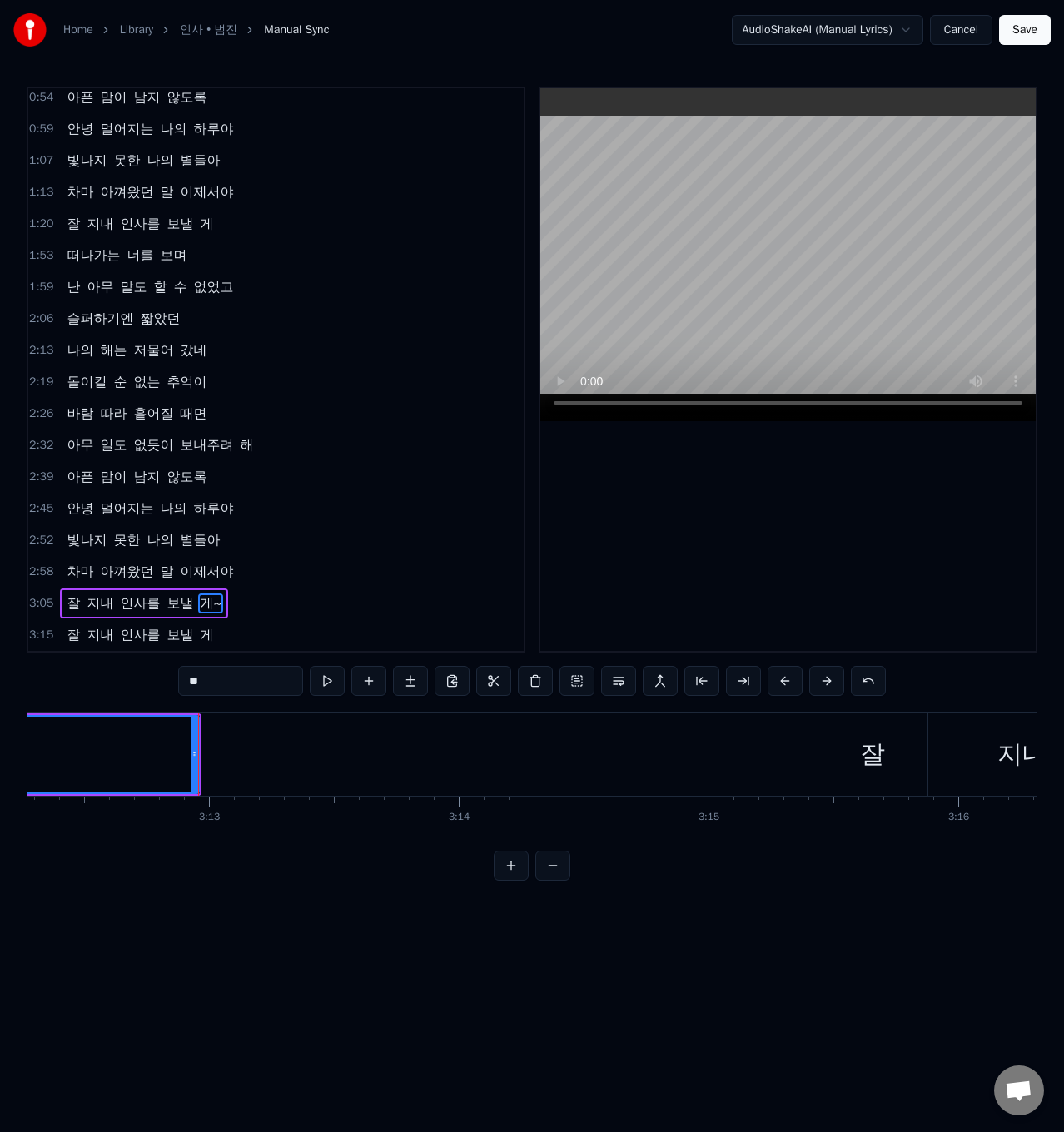 scroll, scrollTop: 0, scrollLeft: 48086, axis: horizontal 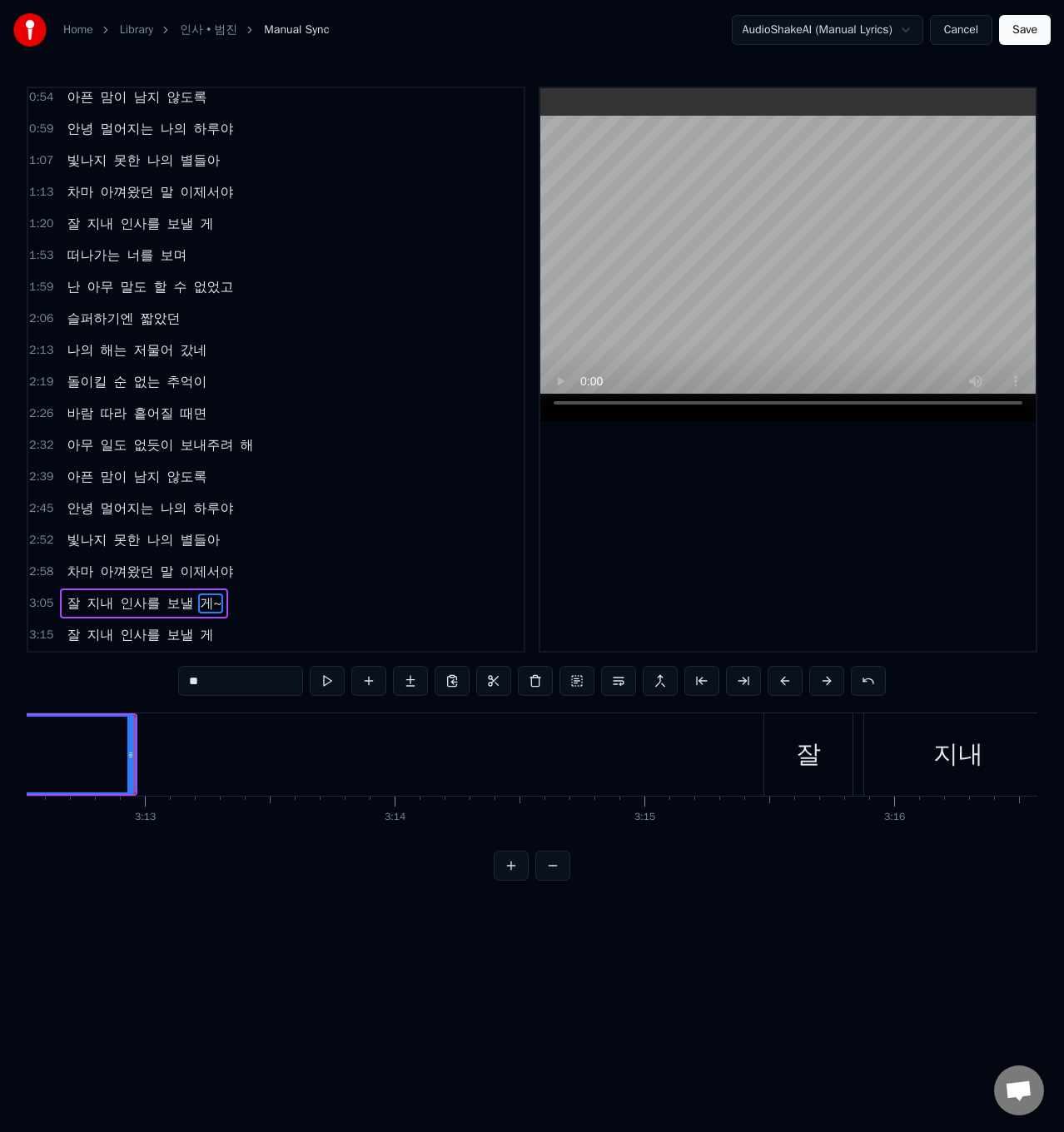 click on "잘 지내 인사를 보낼 게" at bounding box center (140, 635) 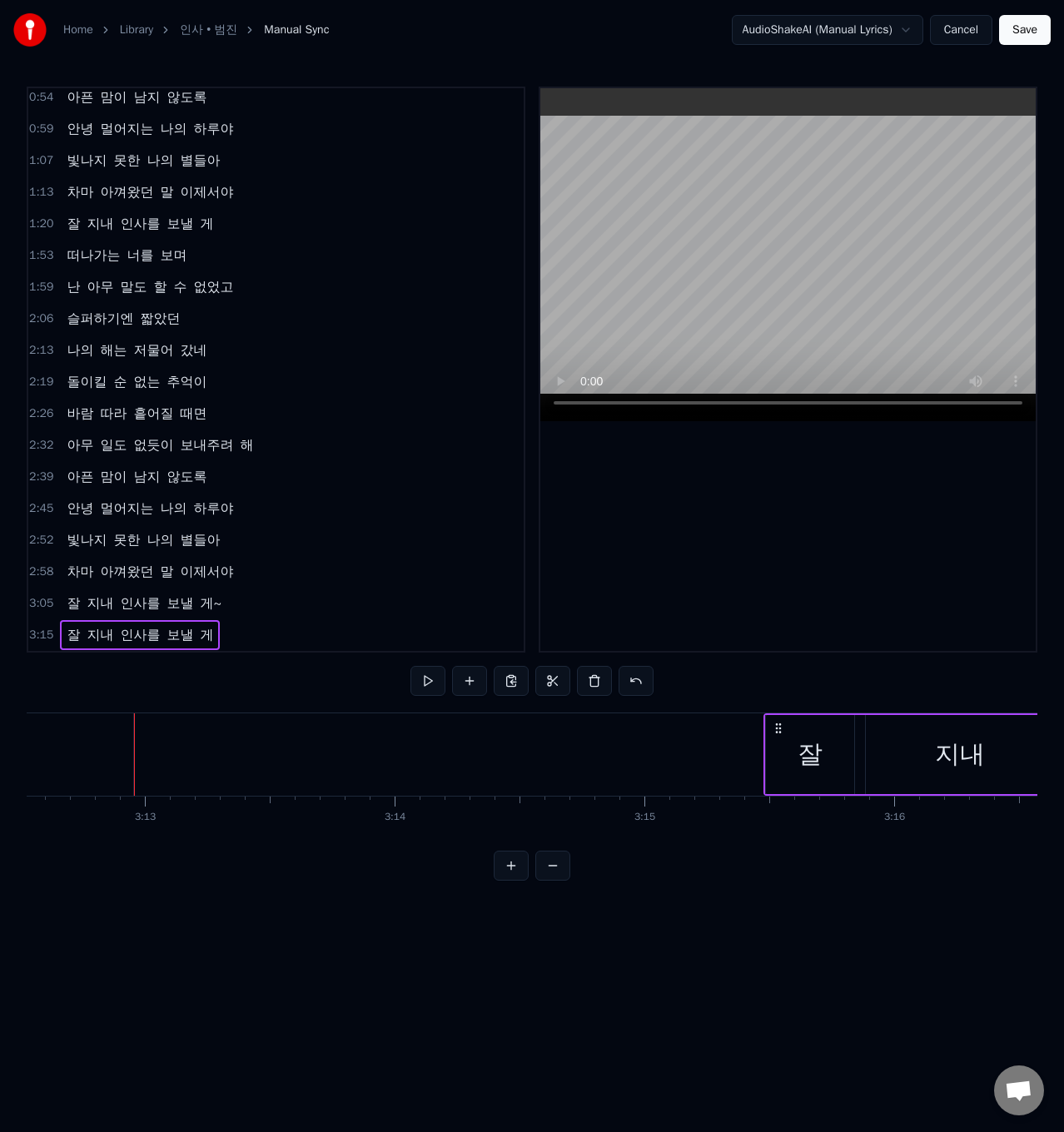 click on "보낼" at bounding box center [180, 635] 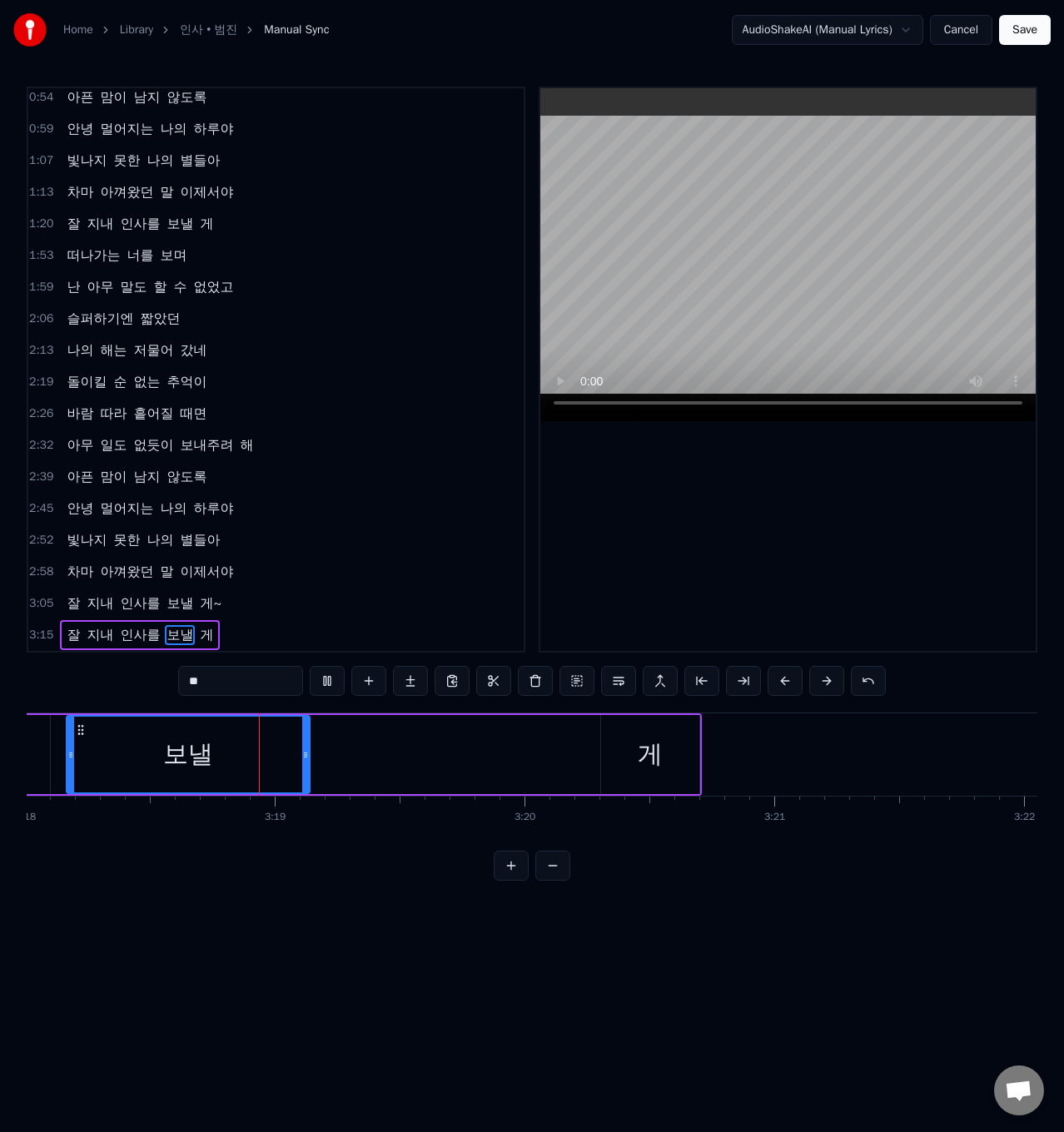 scroll, scrollTop: 0, scrollLeft: 49459, axis: horizontal 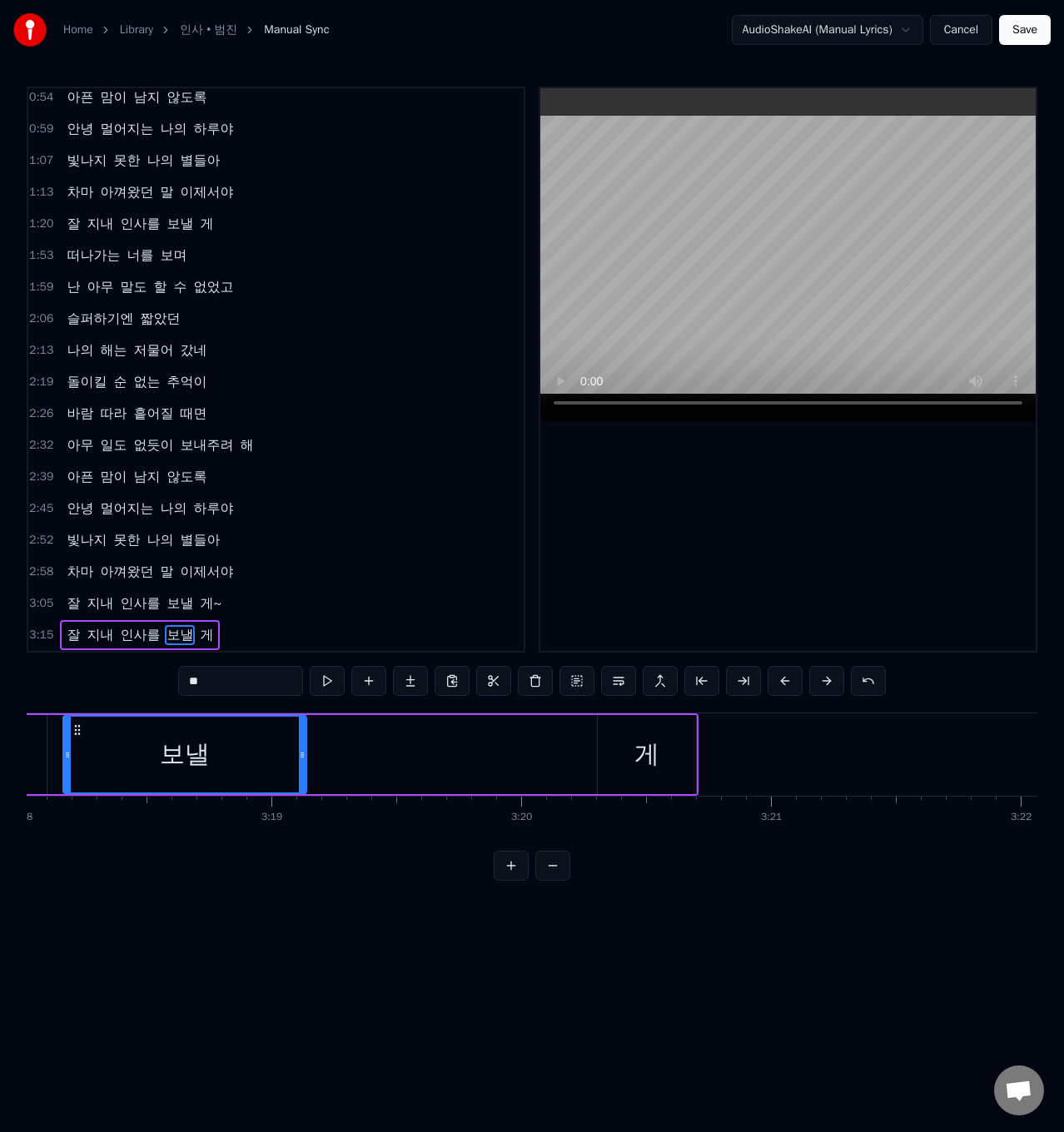 click on "게" at bounding box center (647, 754) 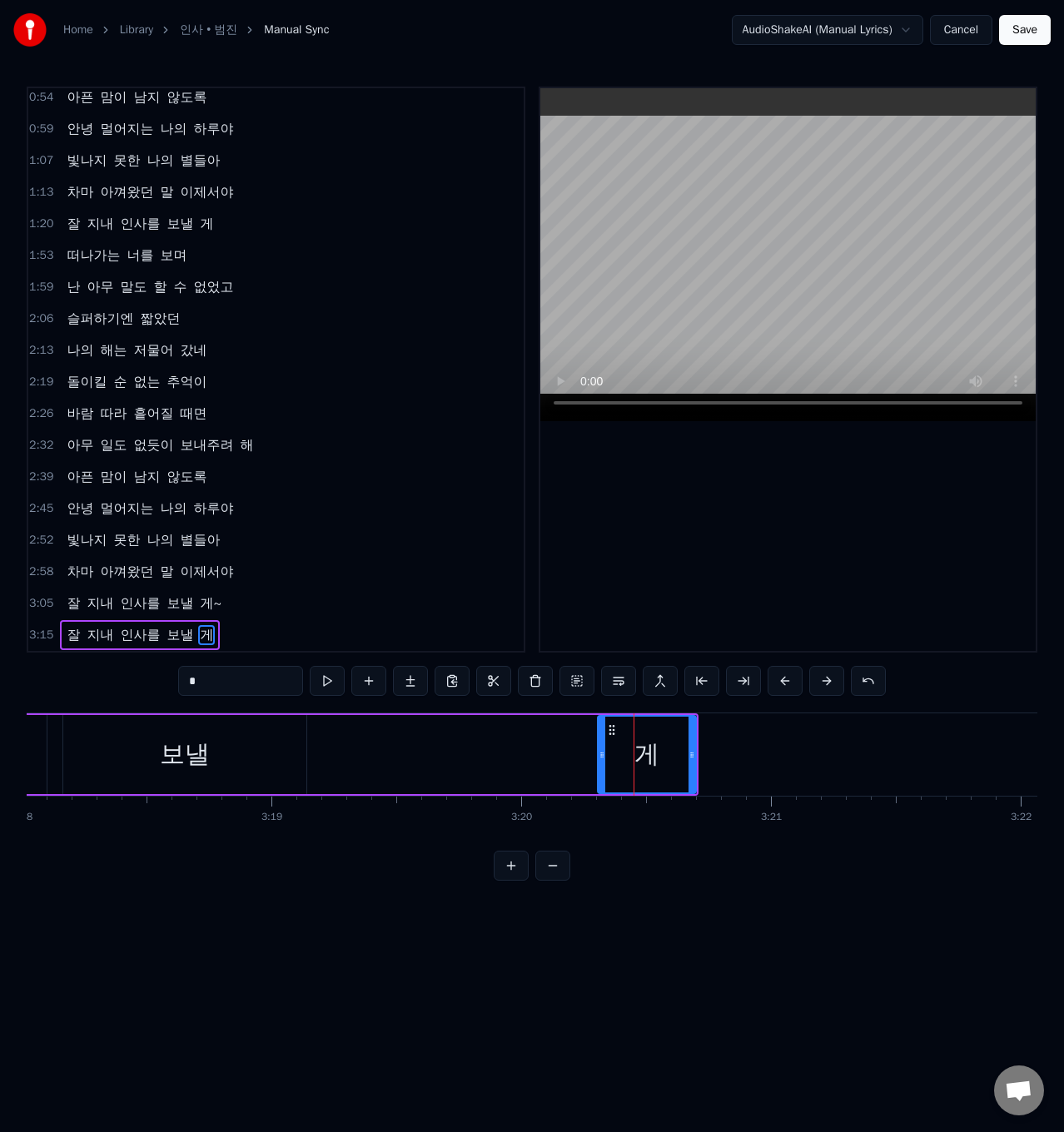 drag, startPoint x: 644, startPoint y: 758, endPoint x: 583, endPoint y: 762, distance: 61.131007 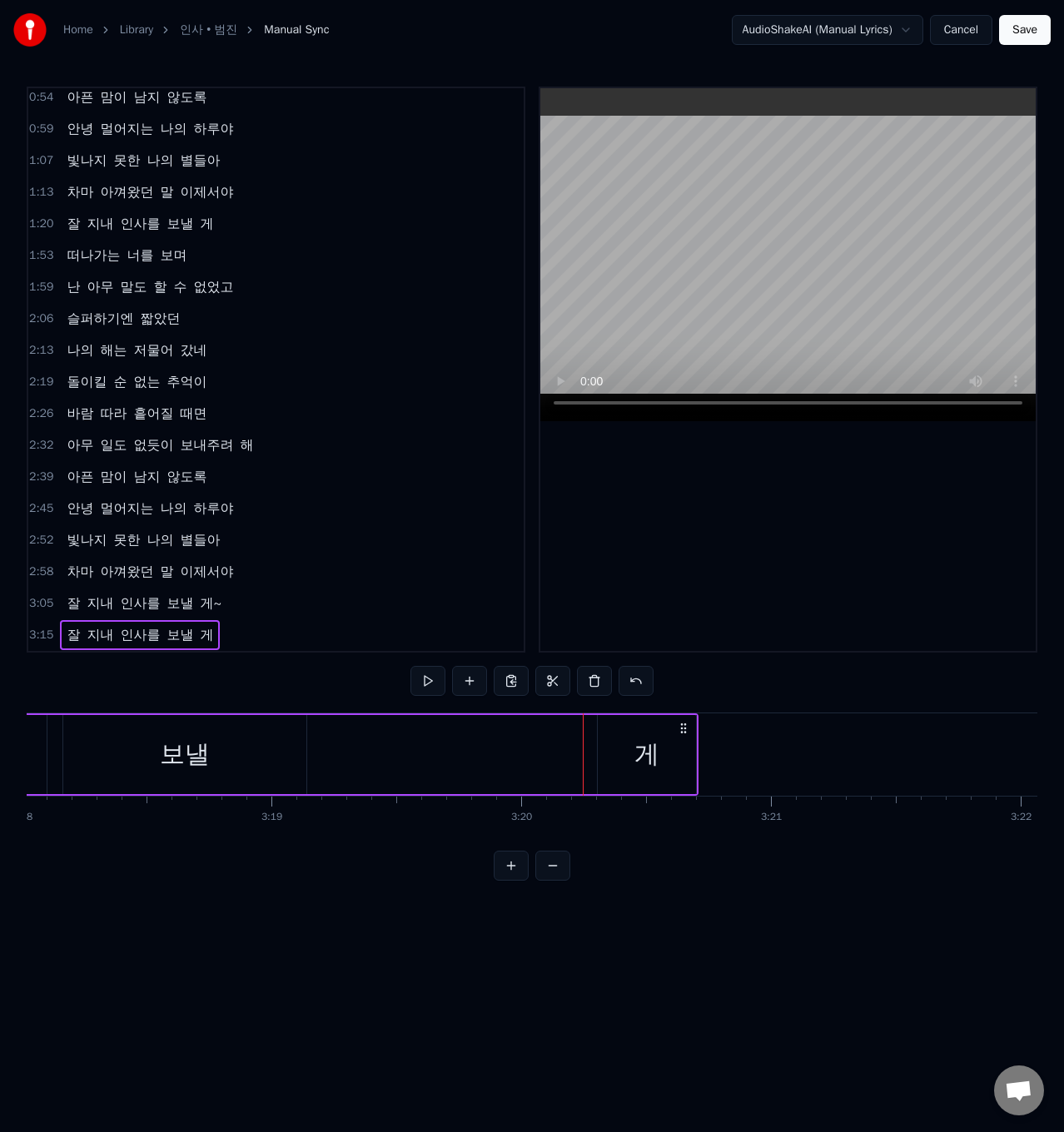 click on "보낼" at bounding box center [185, 754] 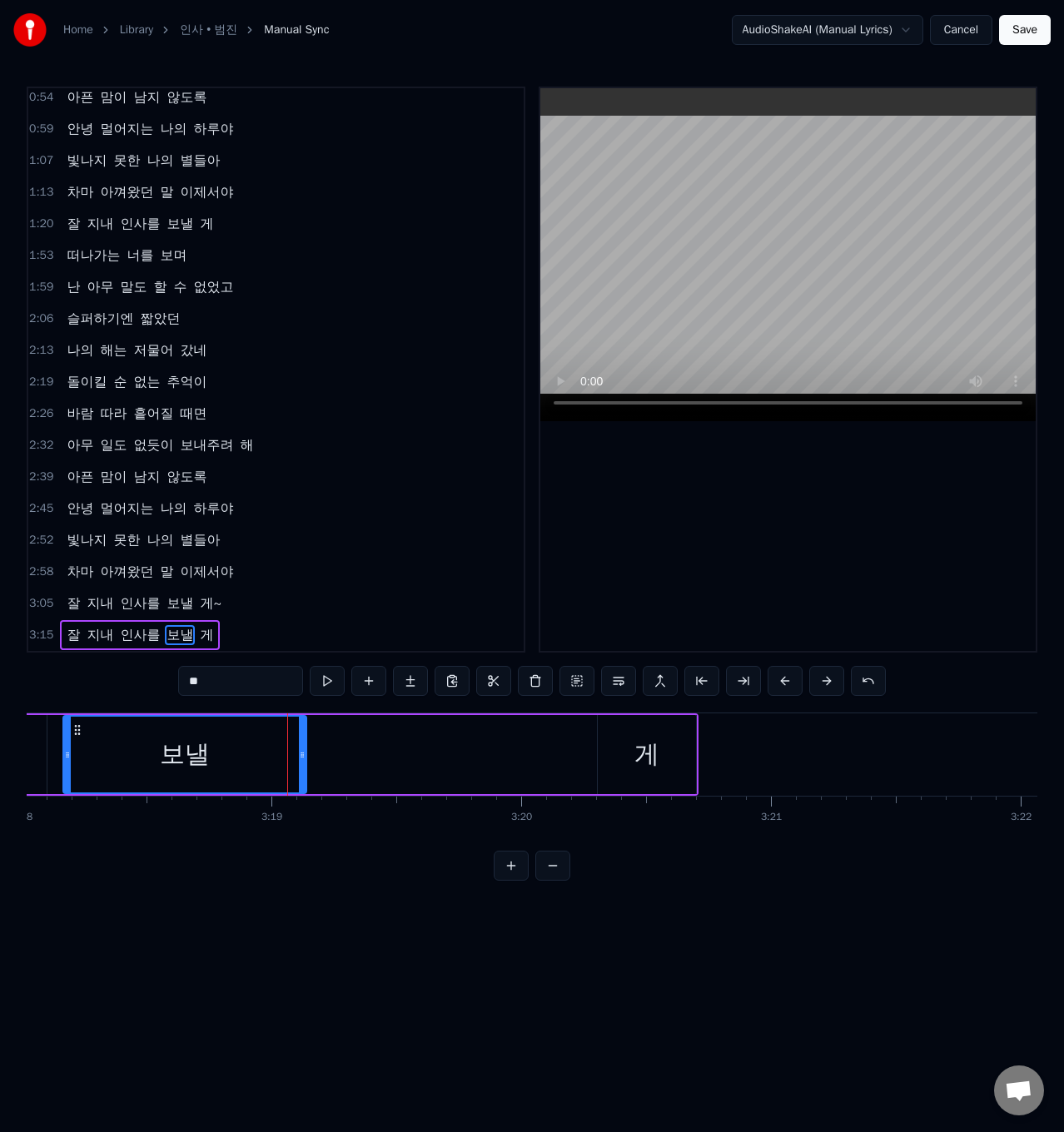 click on "보낼" at bounding box center (185, 754) 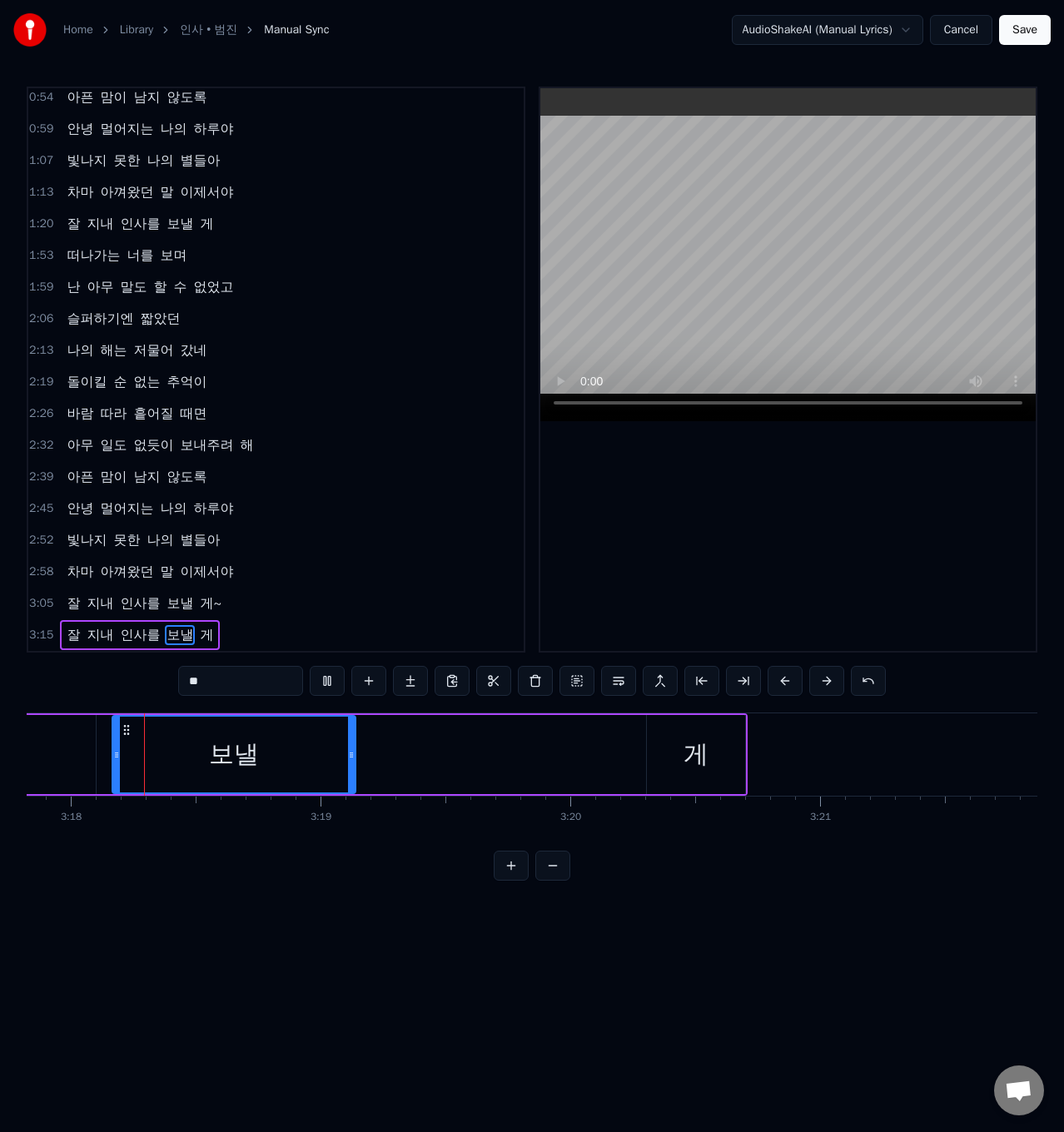 scroll, scrollTop: 0, scrollLeft: 49409, axis: horizontal 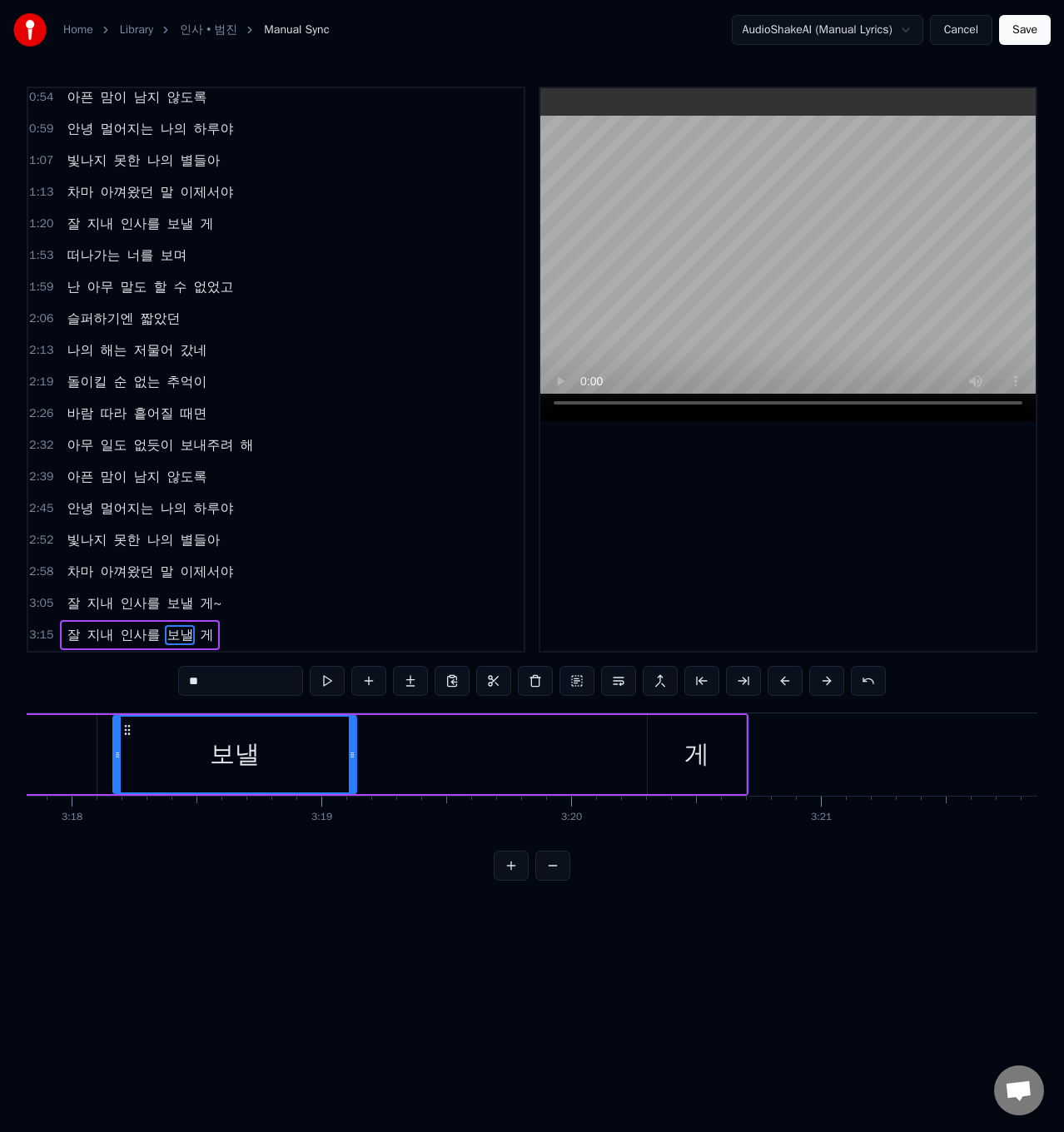 click on "보낼" at bounding box center [235, 754] 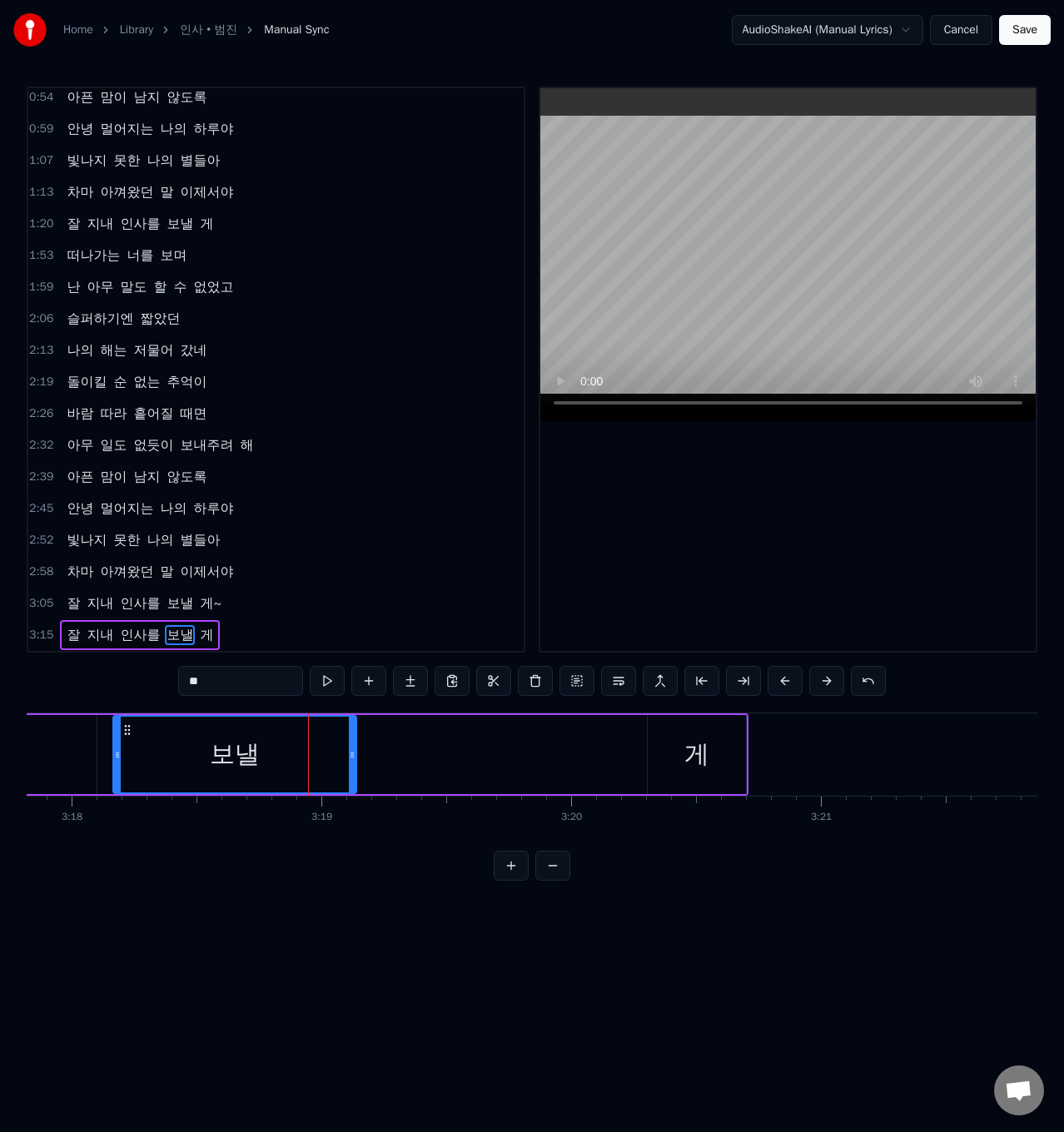 click on "잘 지내 인사를 보낼 게" at bounding box center [95, 754] 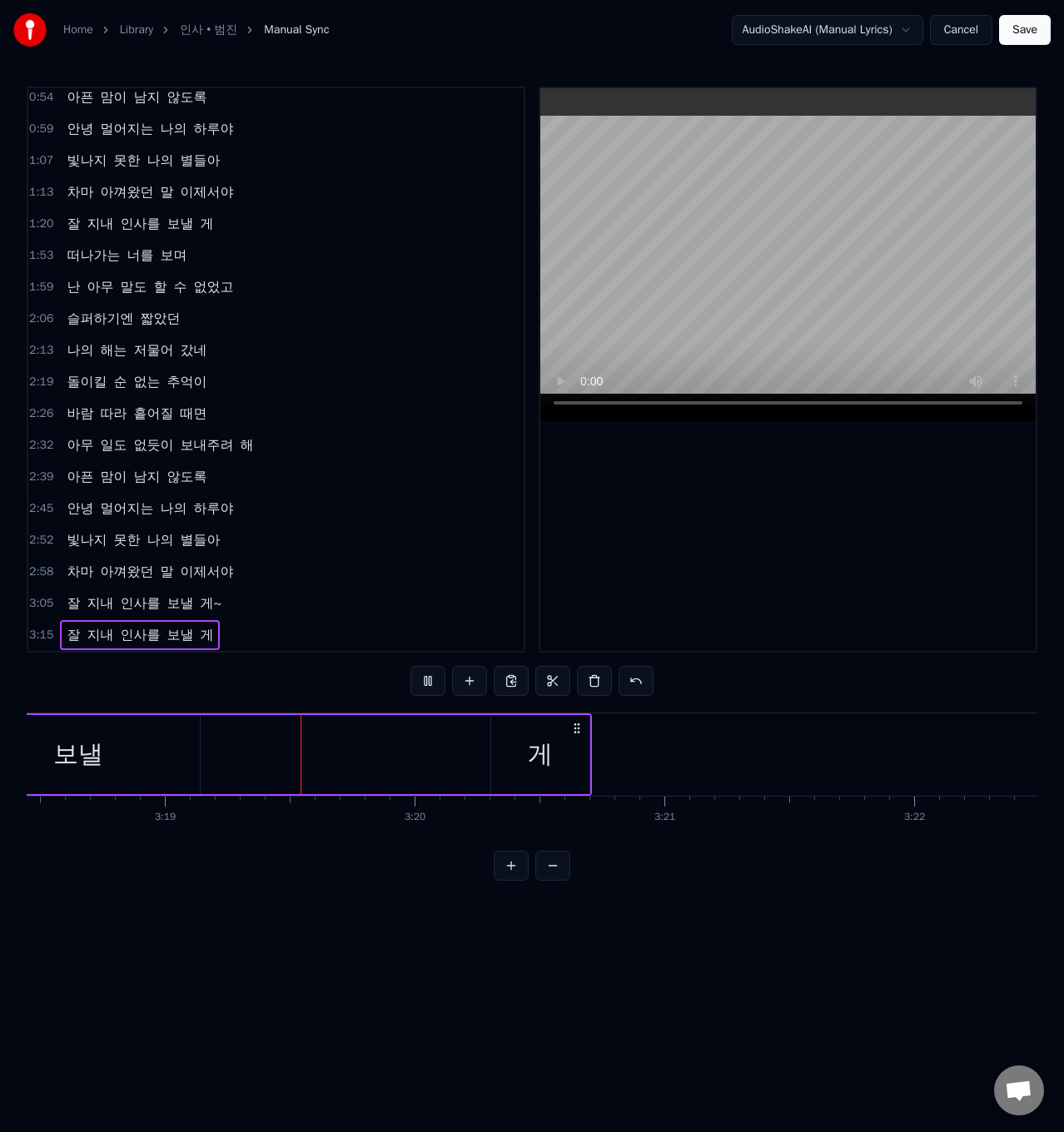 scroll, scrollTop: 0, scrollLeft: 49653, axis: horizontal 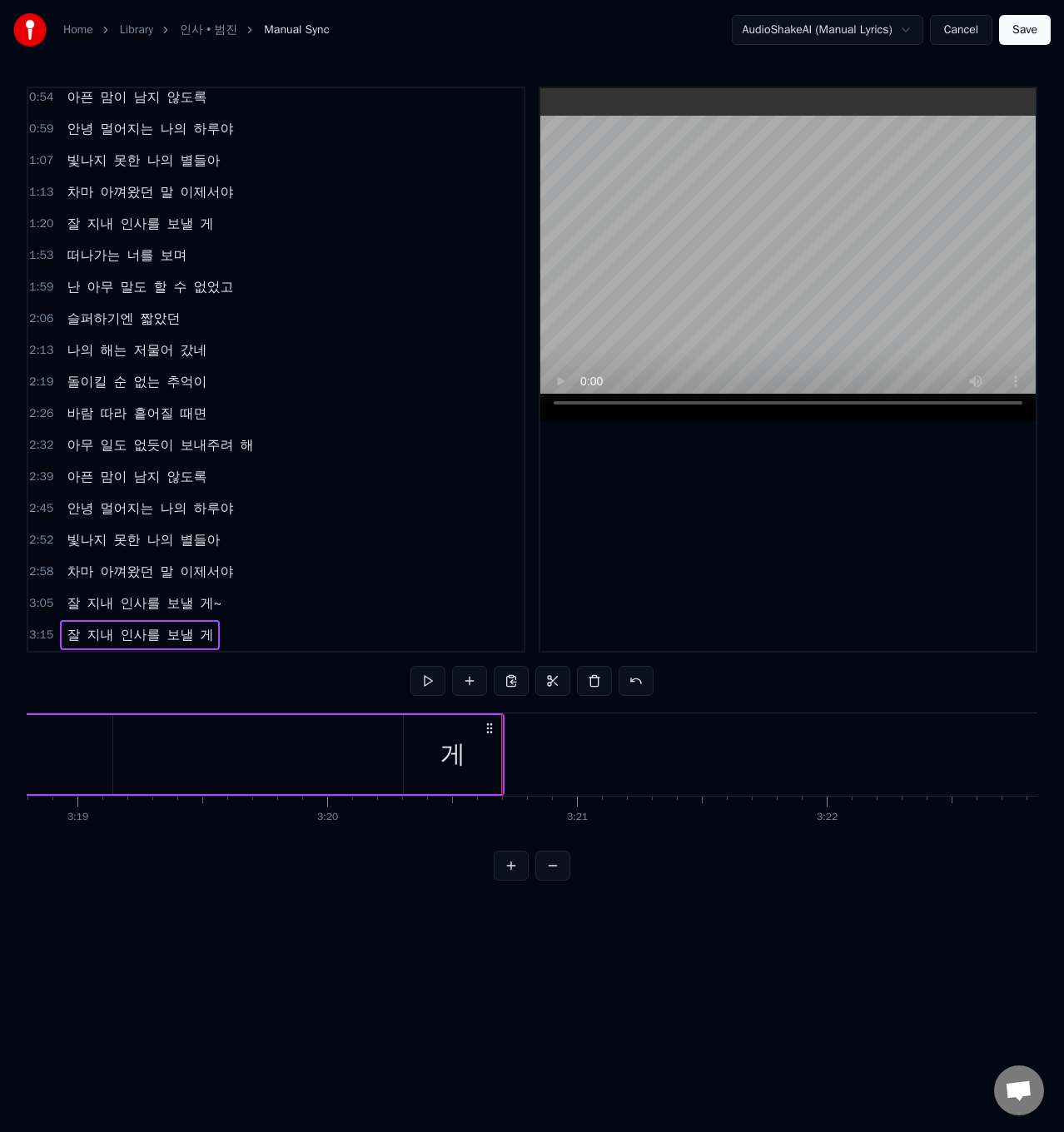 click at bounding box center [788, 370] 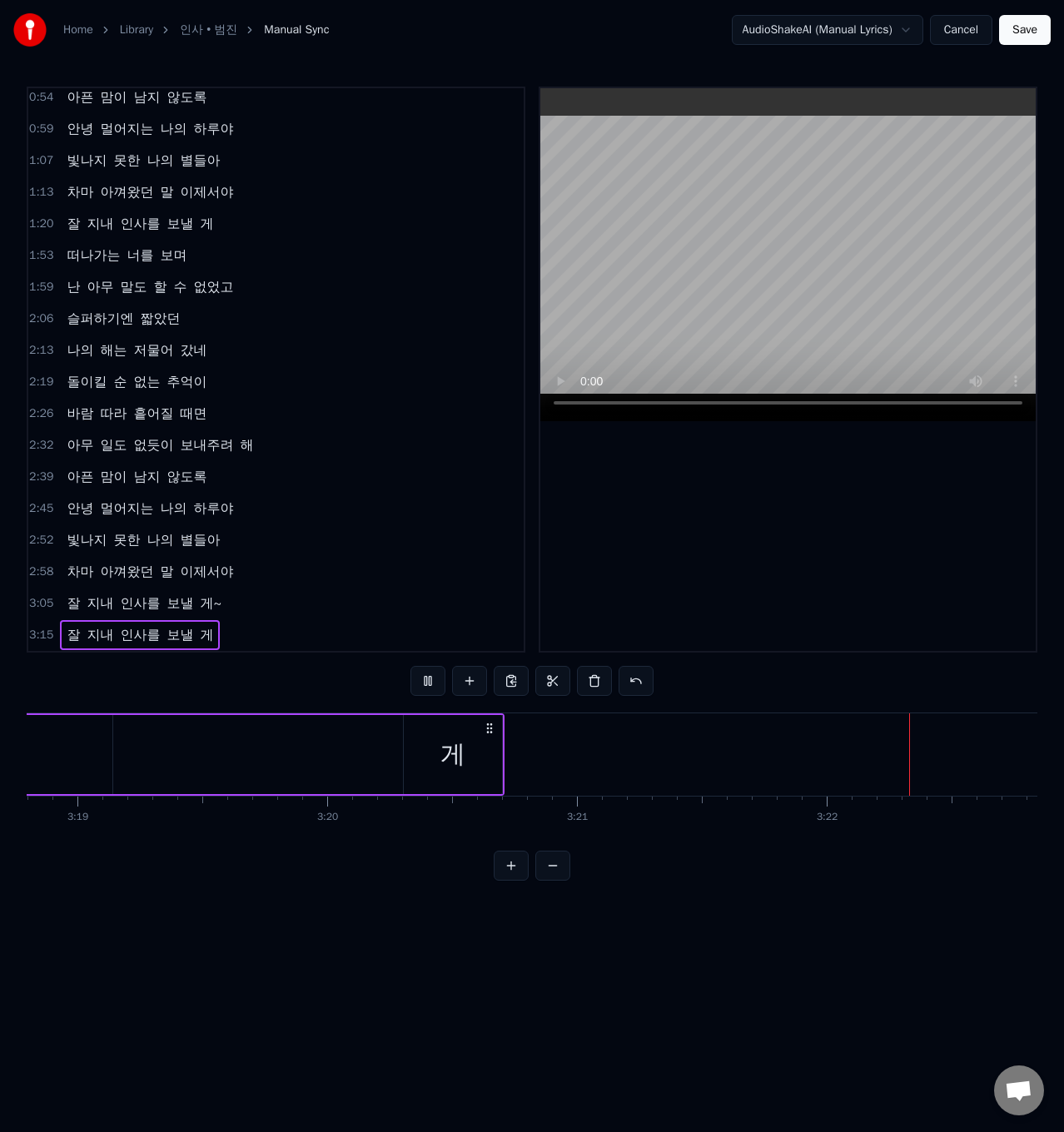 click on "Save" at bounding box center [1025, 30] 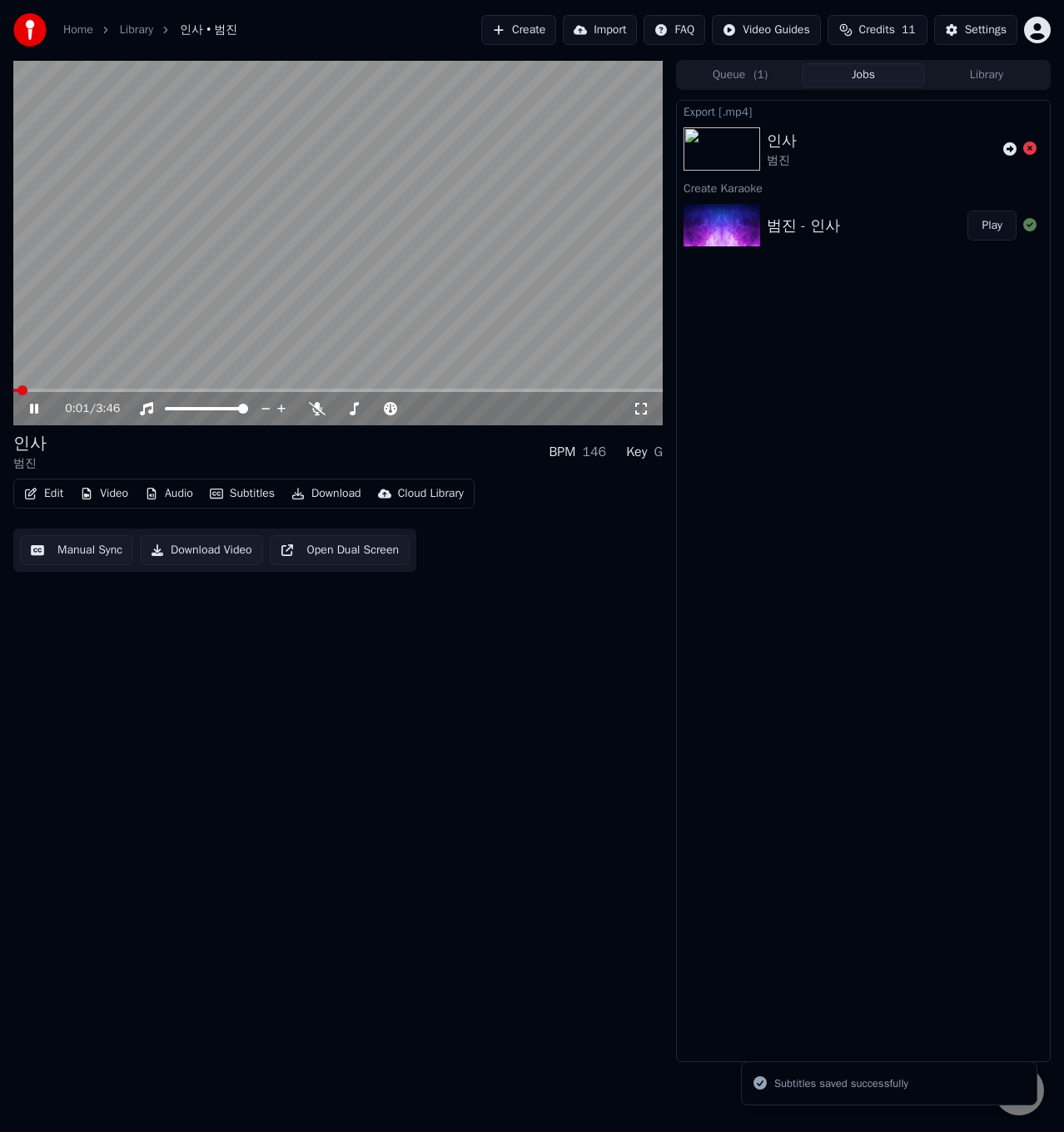 click at bounding box center (338, 242) 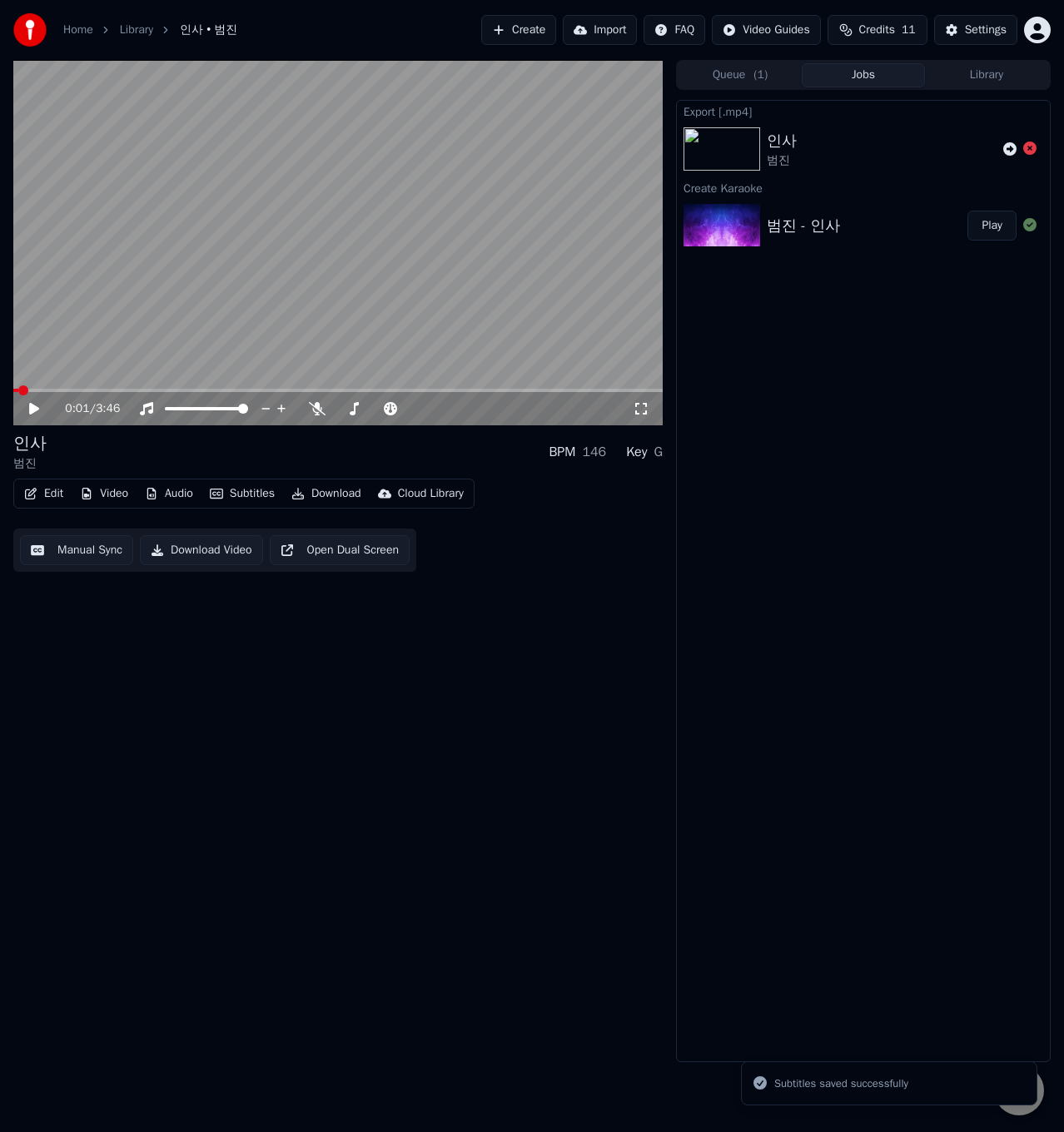 click at bounding box center [338, 242] 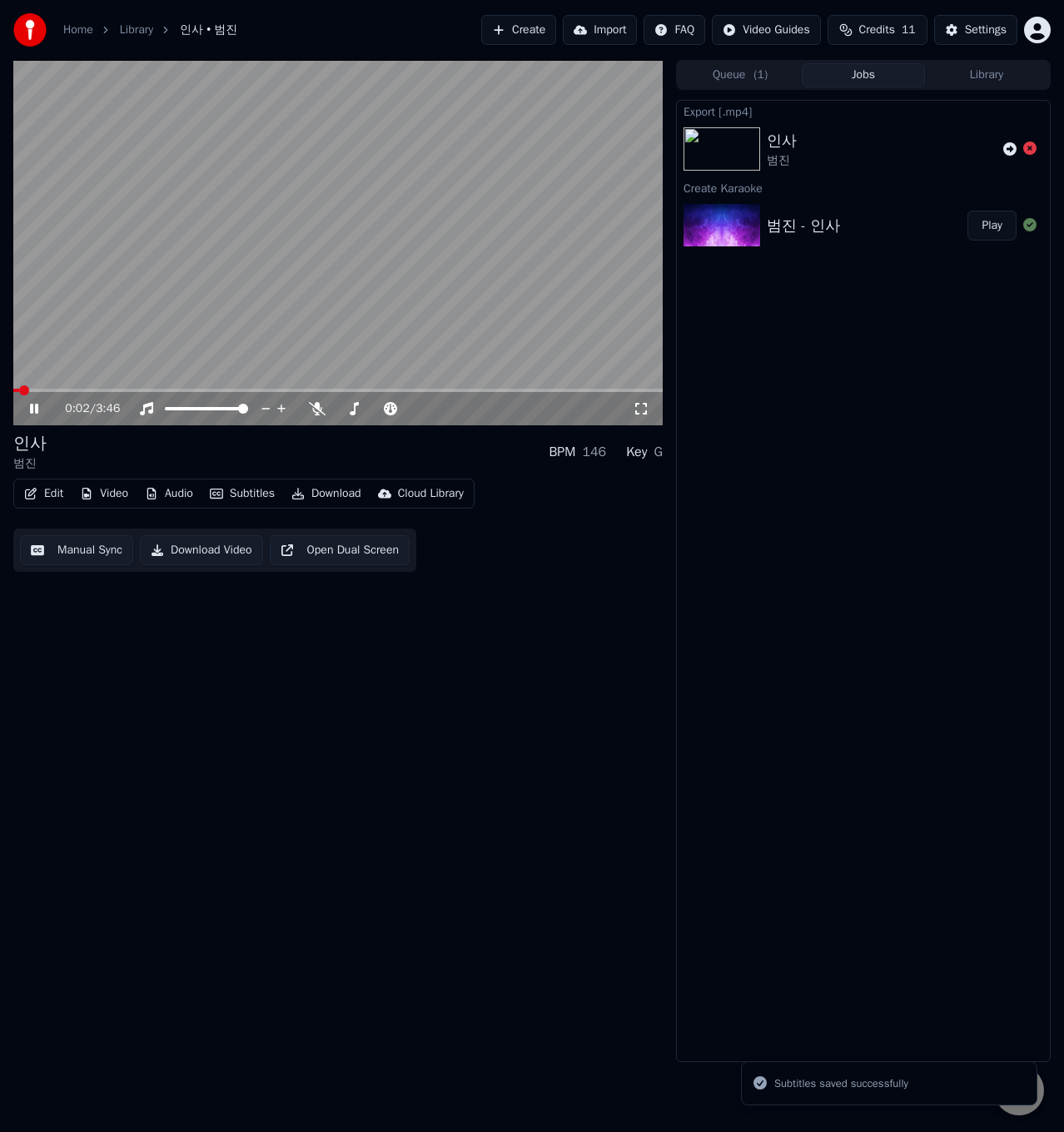click on "Download" at bounding box center [326, 494] 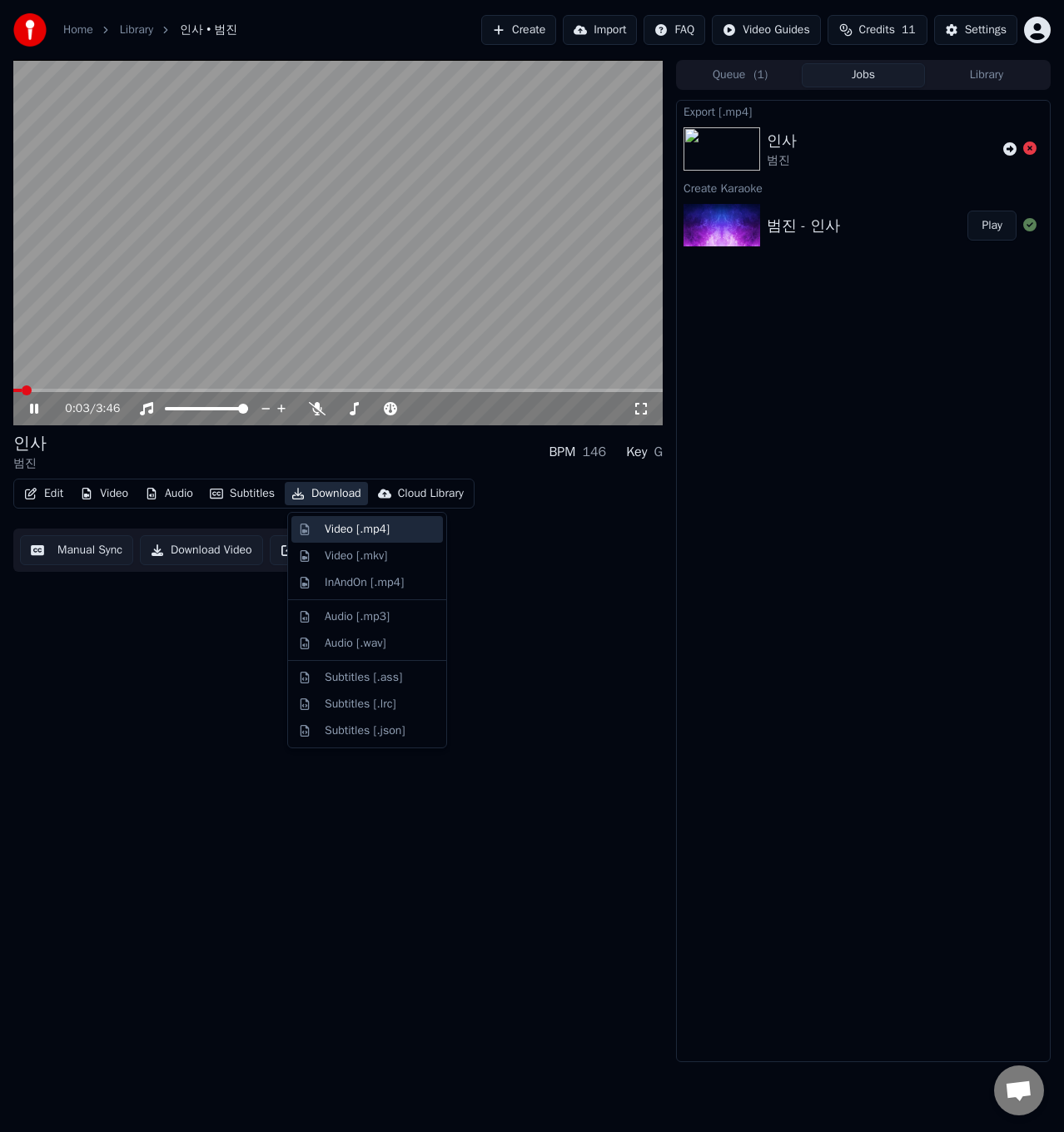 click on "Video [.mp4]" at bounding box center (357, 529) 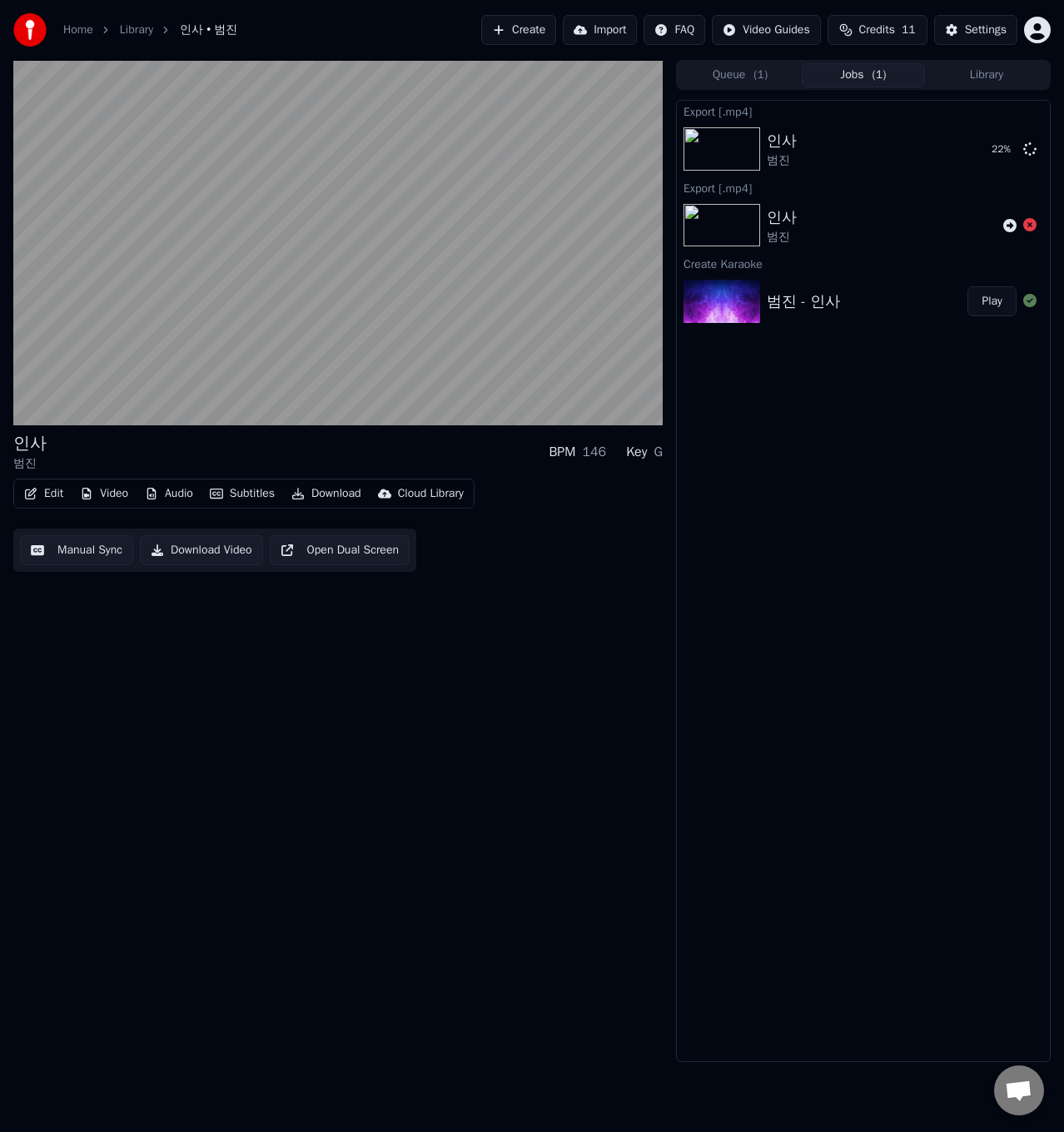 click 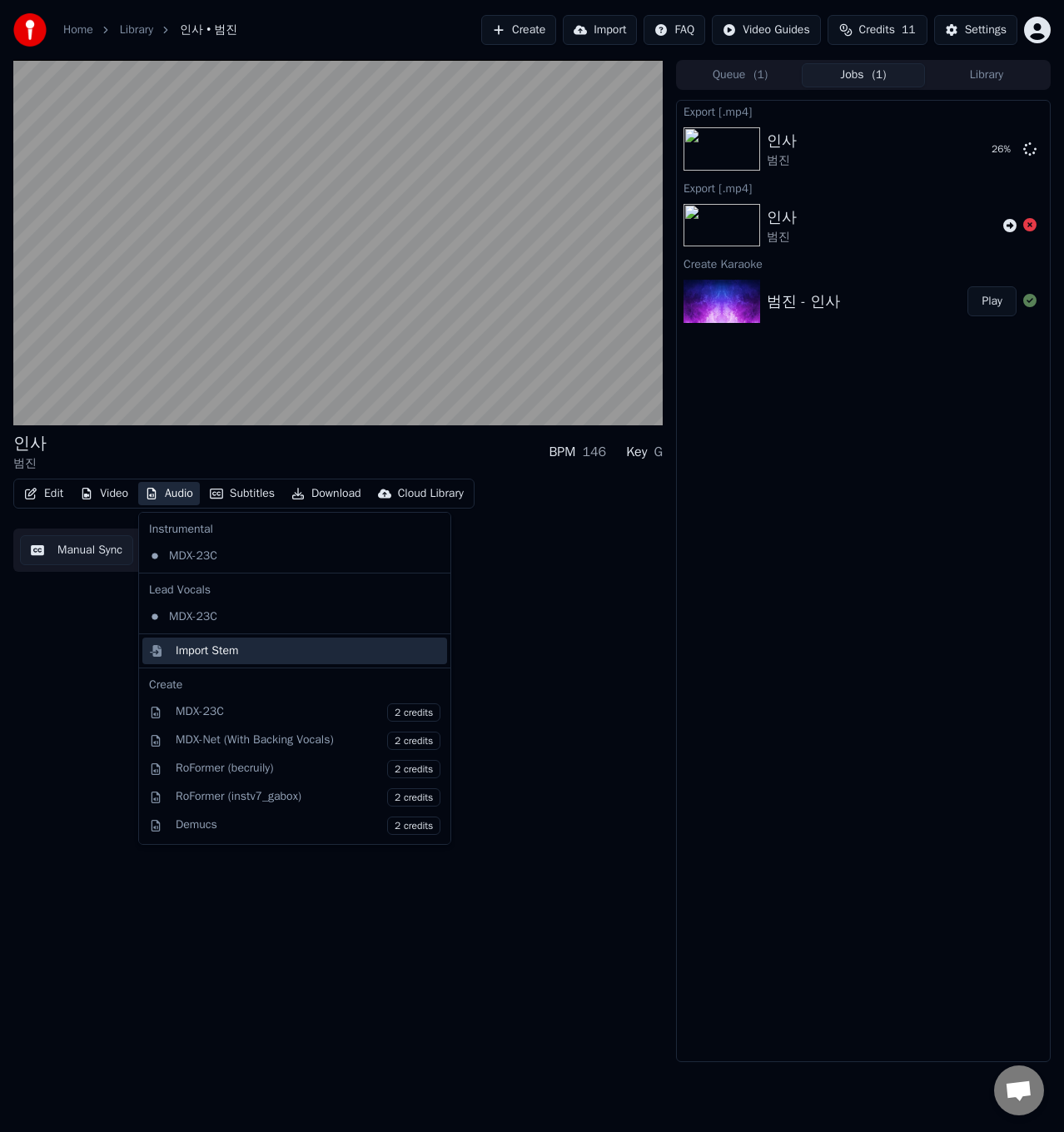 click on "Import Stem" at bounding box center (207, 651) 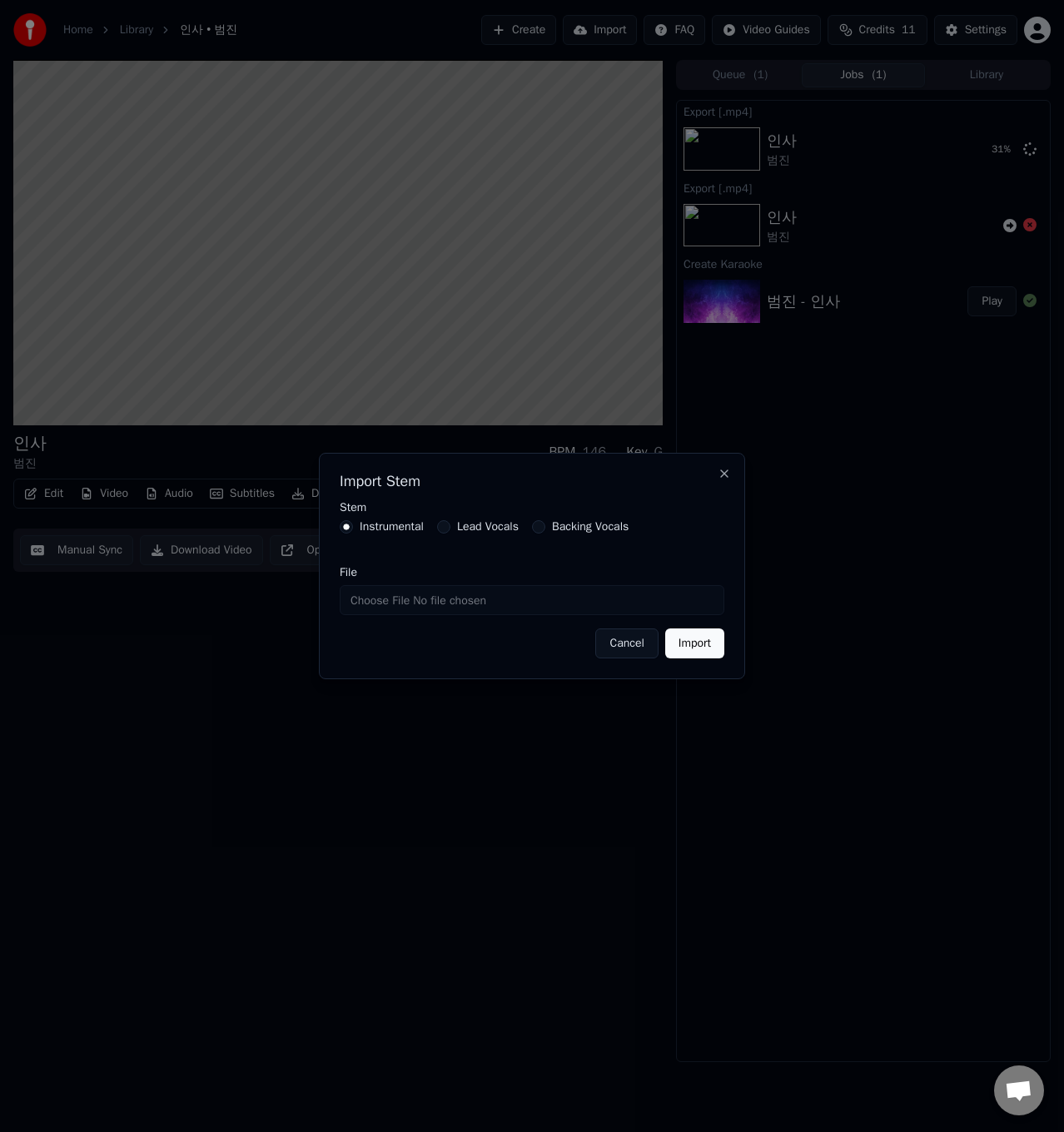 click on "File" at bounding box center [532, 600] 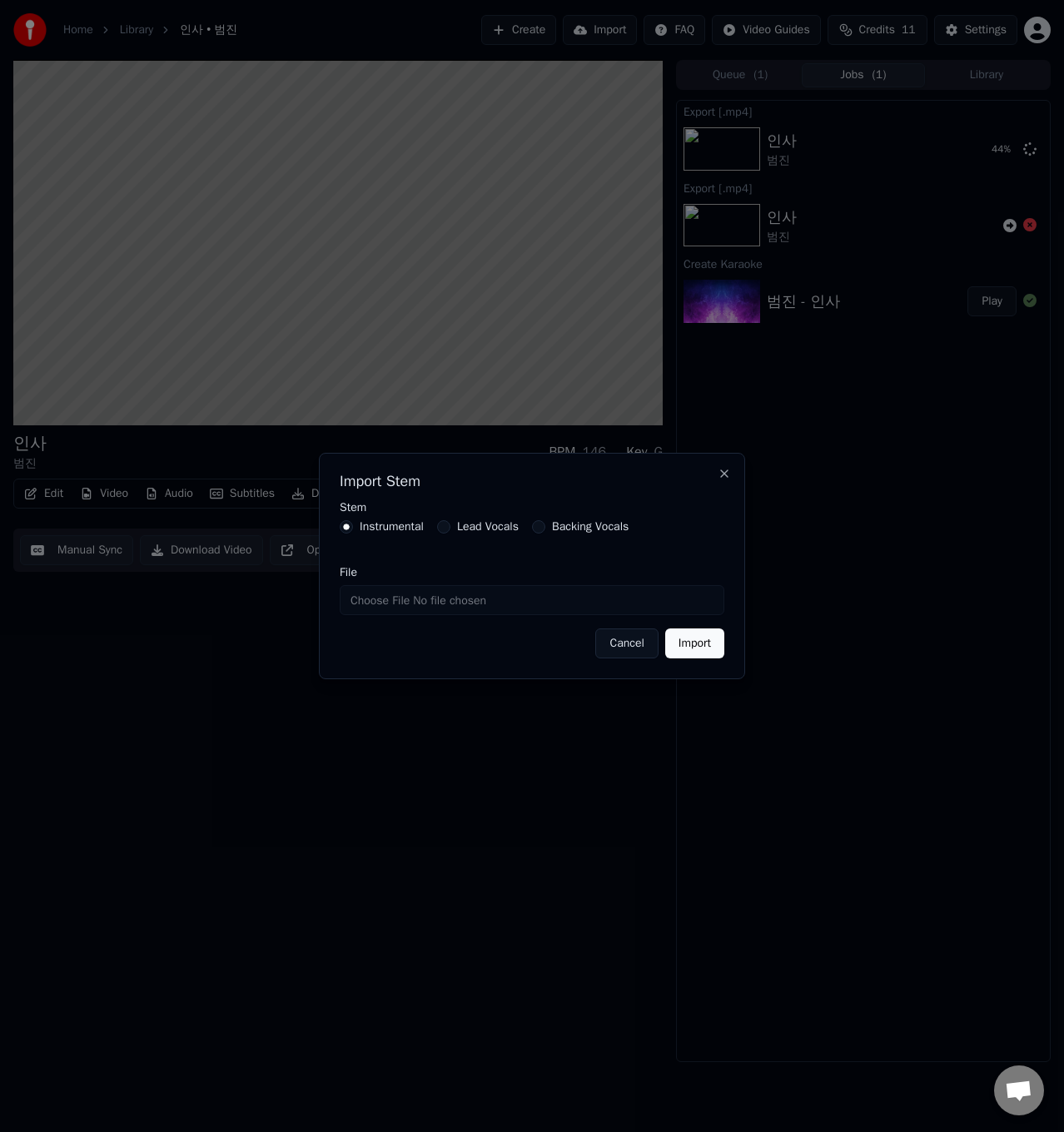 click on "Cancel" at bounding box center [626, 643] 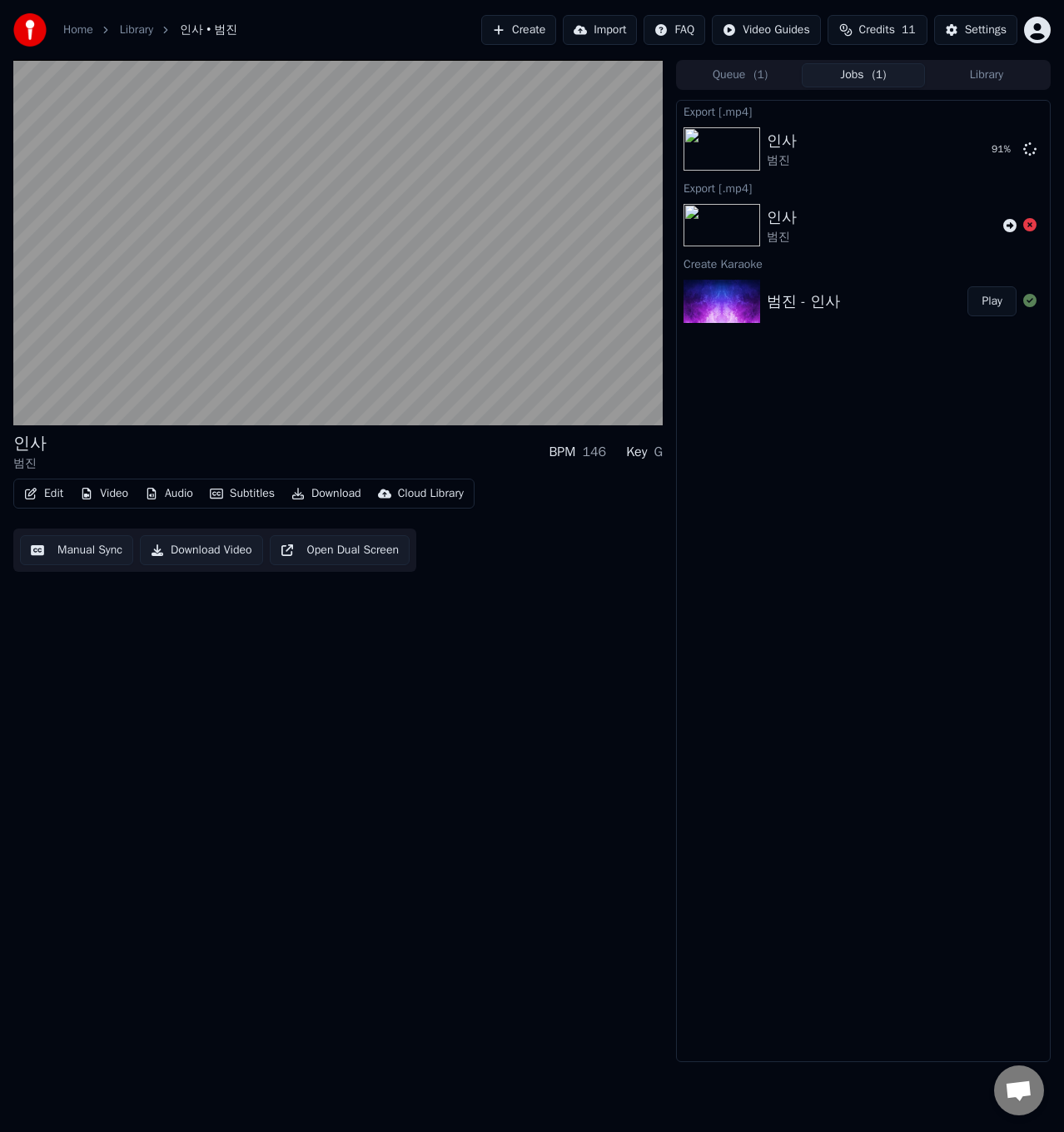 drag, startPoint x: 874, startPoint y: 504, endPoint x: 912, endPoint y: 472, distance: 49.678969 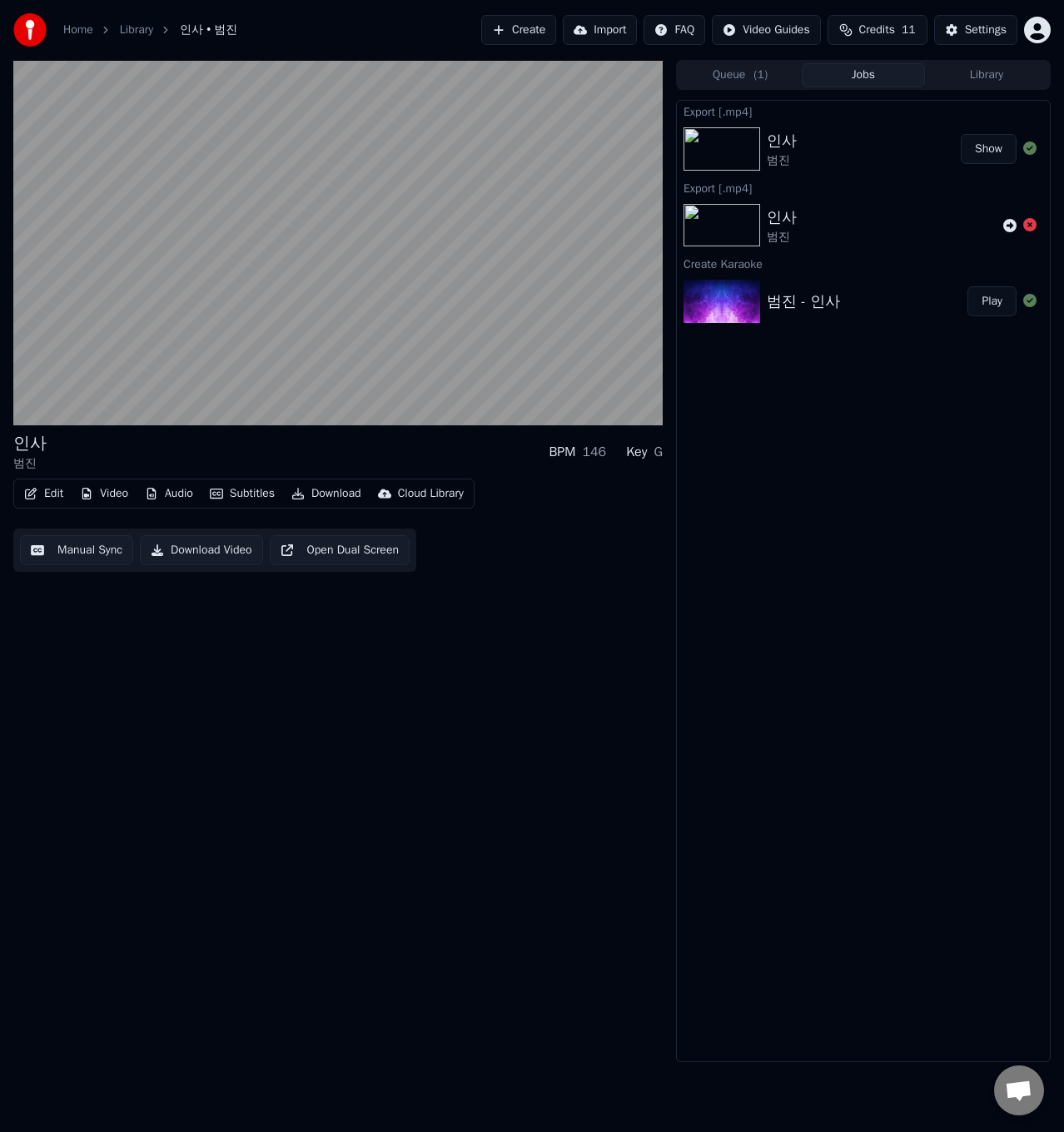 click on "Show" at bounding box center (988, 149) 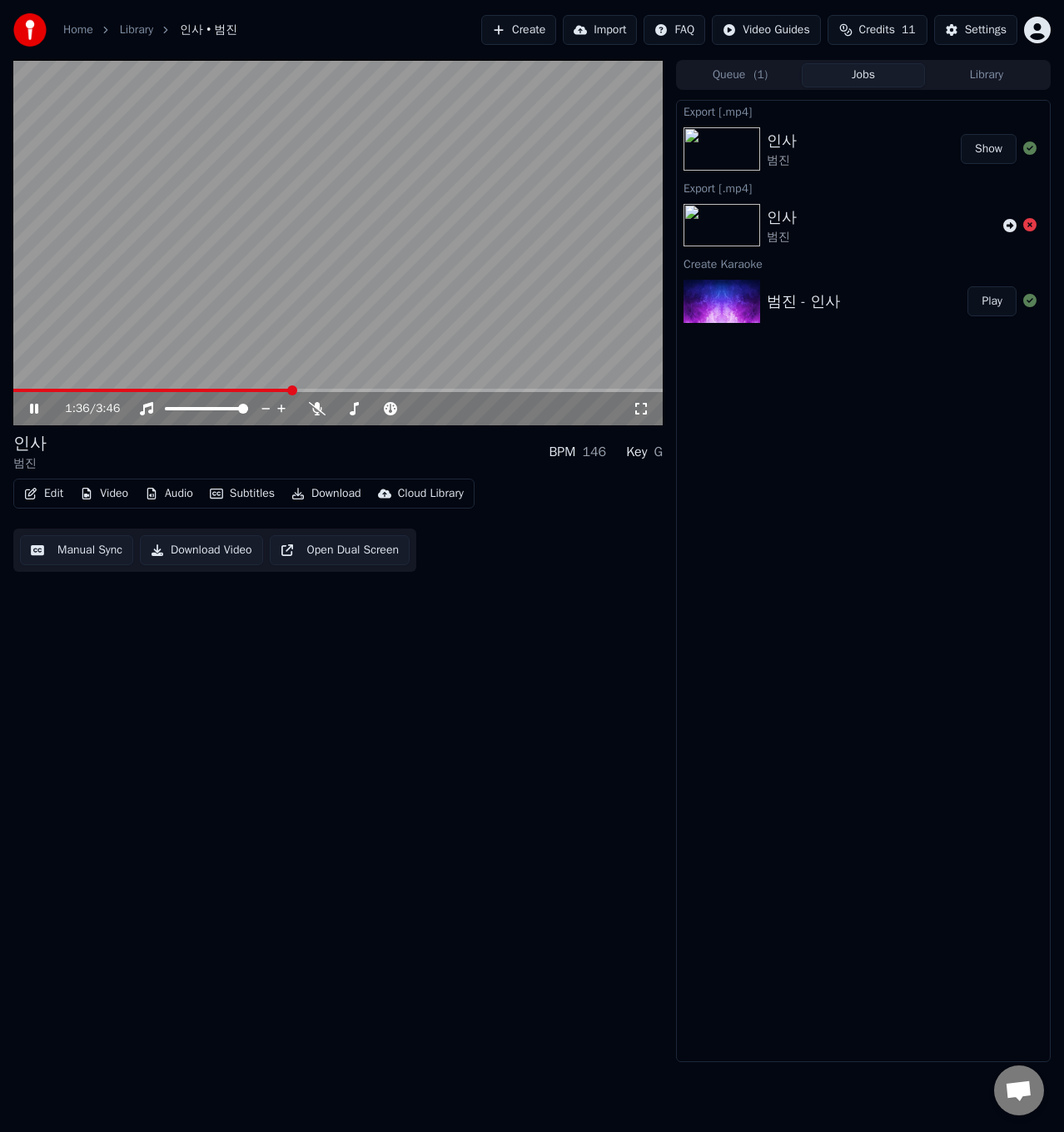 click at bounding box center (338, 242) 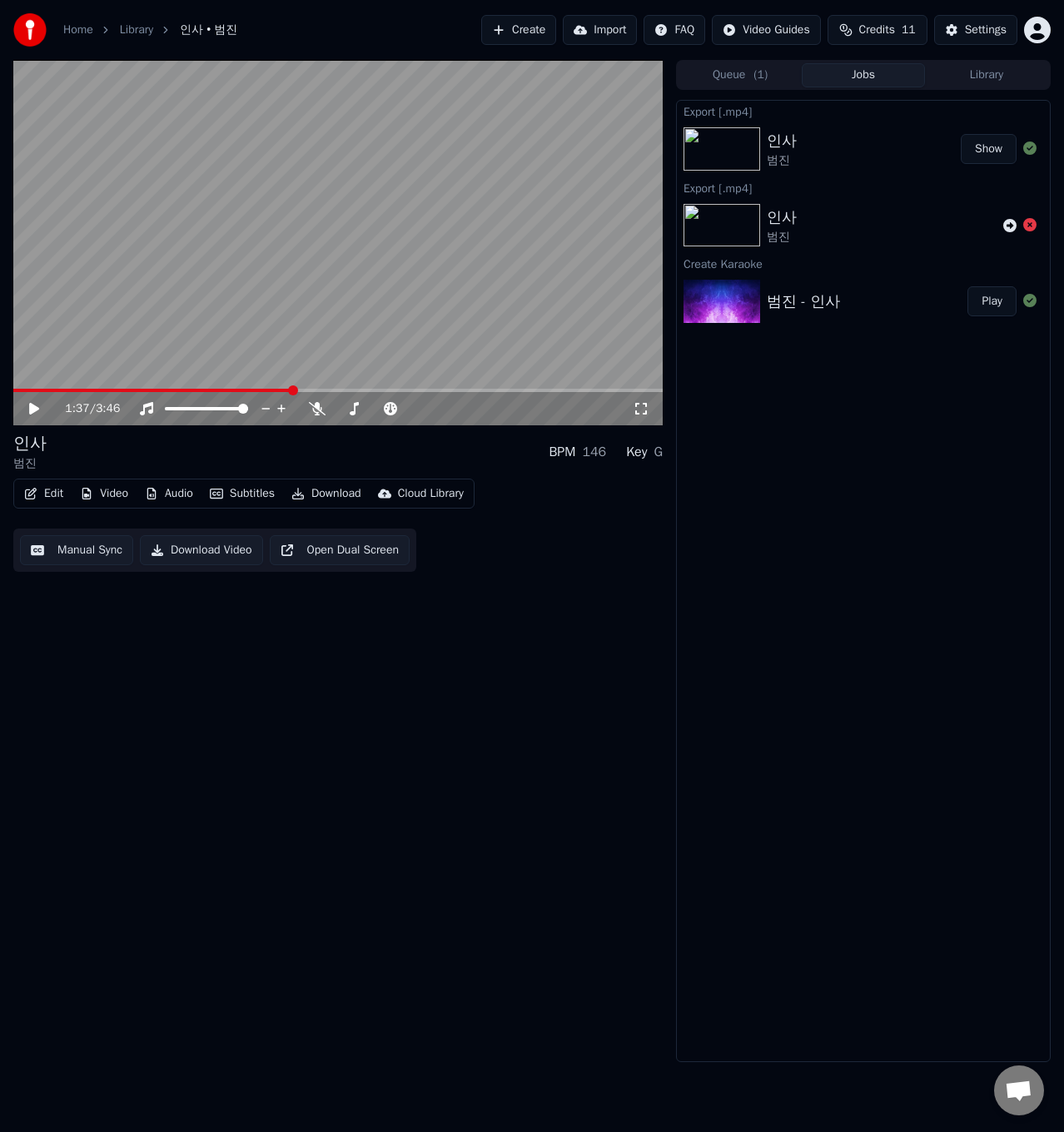 click 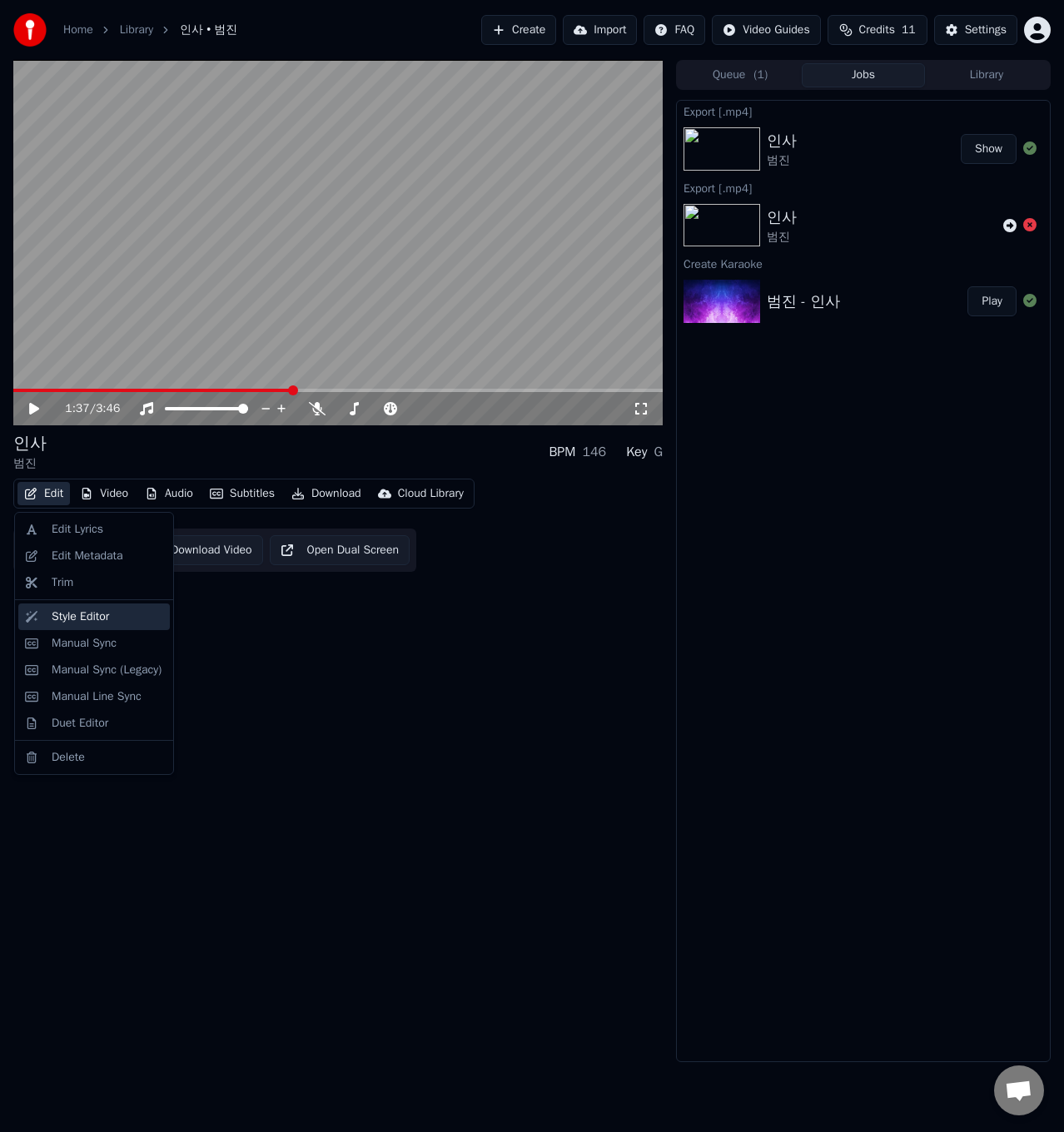 click on "Style Editor" at bounding box center (94, 617) 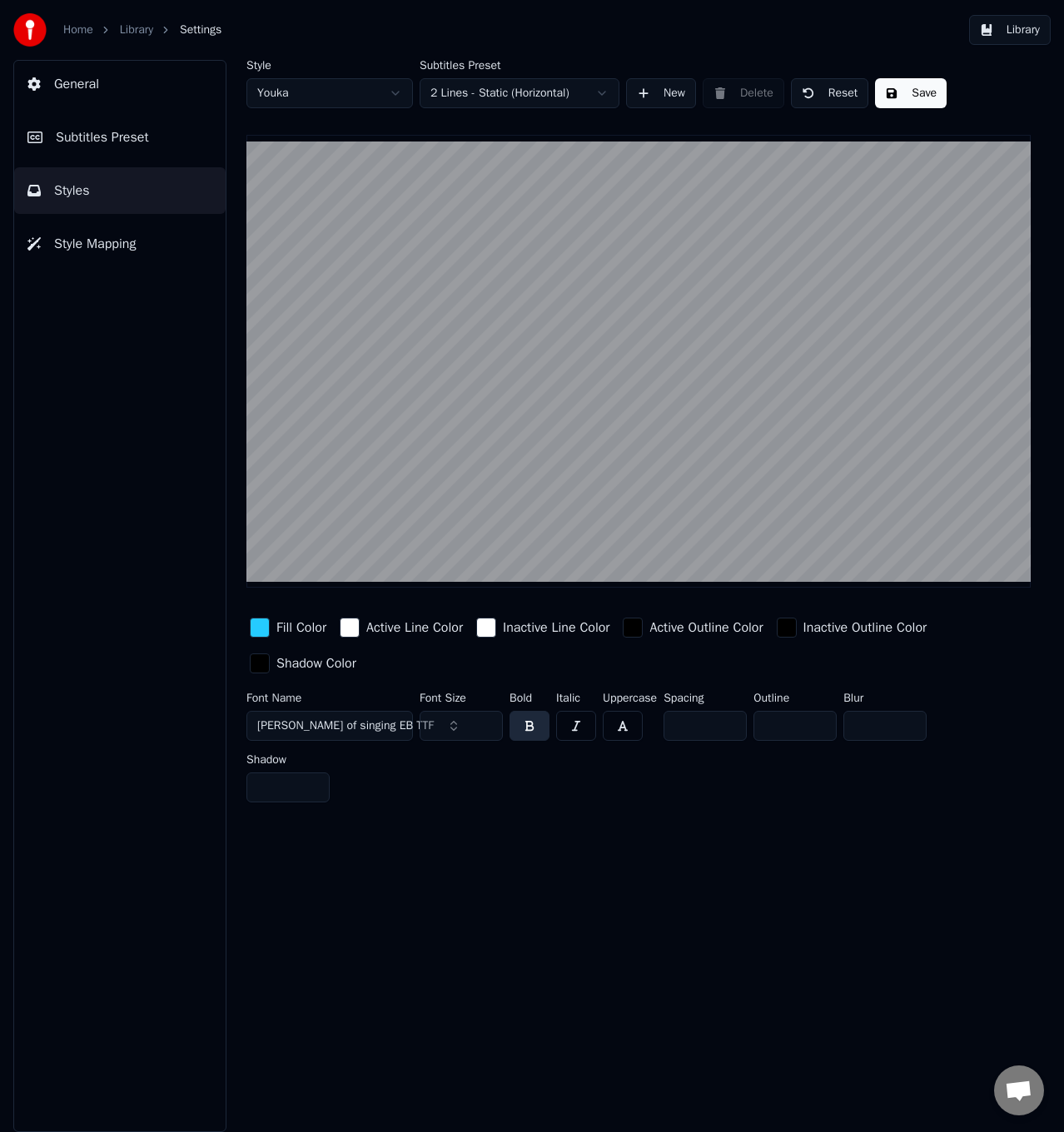 click on "Home Library Settings Library General Subtitles Preset Styles Style Mapping Style Youka Subtitles Preset 2 Lines - Static (Horizontal) New Delete Reset Save Fill Color Active Line Color Inactive Line Color Active Outline Color Inactive Outline Color Shadow Color Font Name [PERSON_NAME] of singing EB TTF Font Size ** Bold Italic Uppercase Spacing * Outline * Blur * Shadow *" at bounding box center (532, 566) 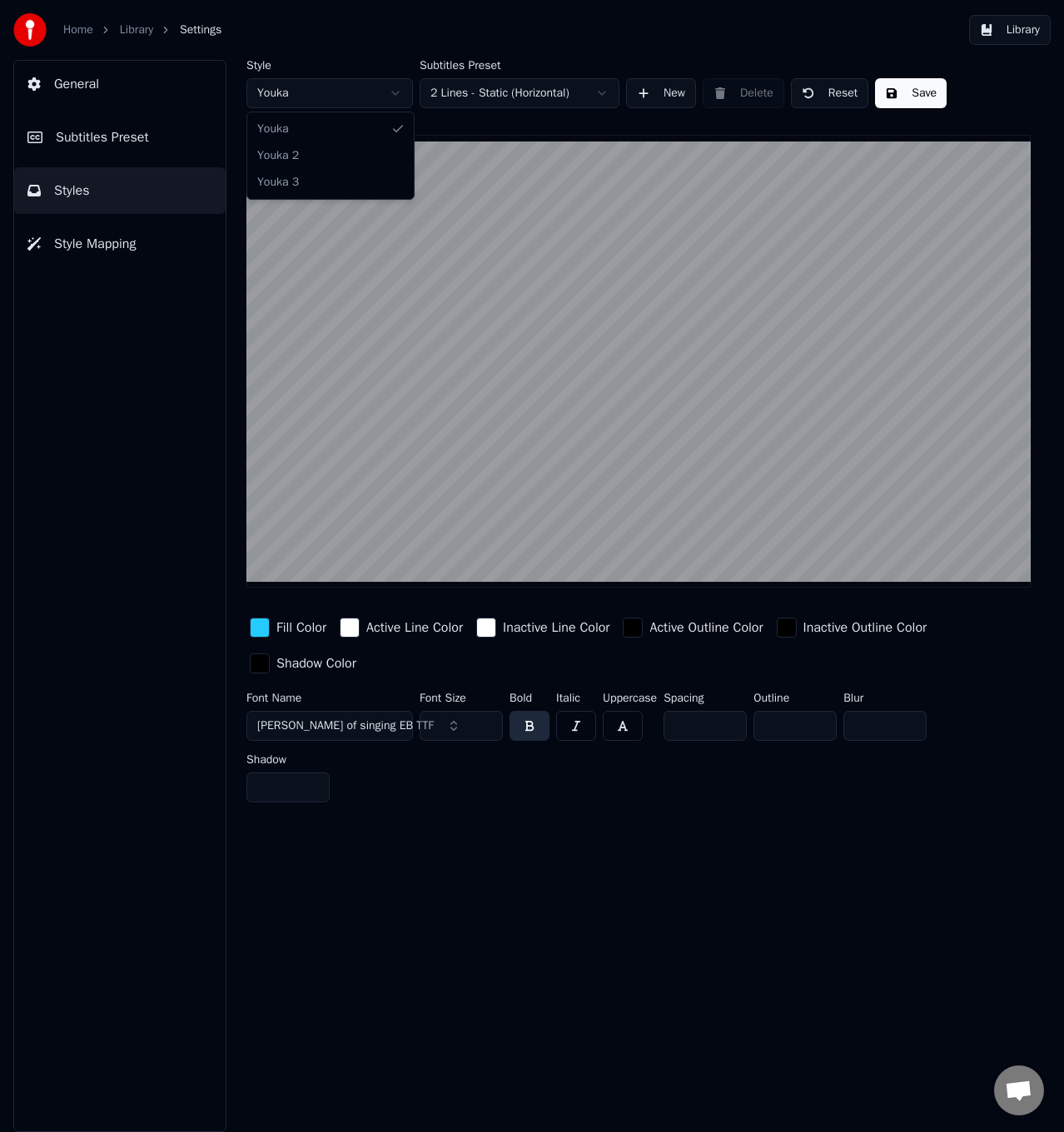 type on "*" 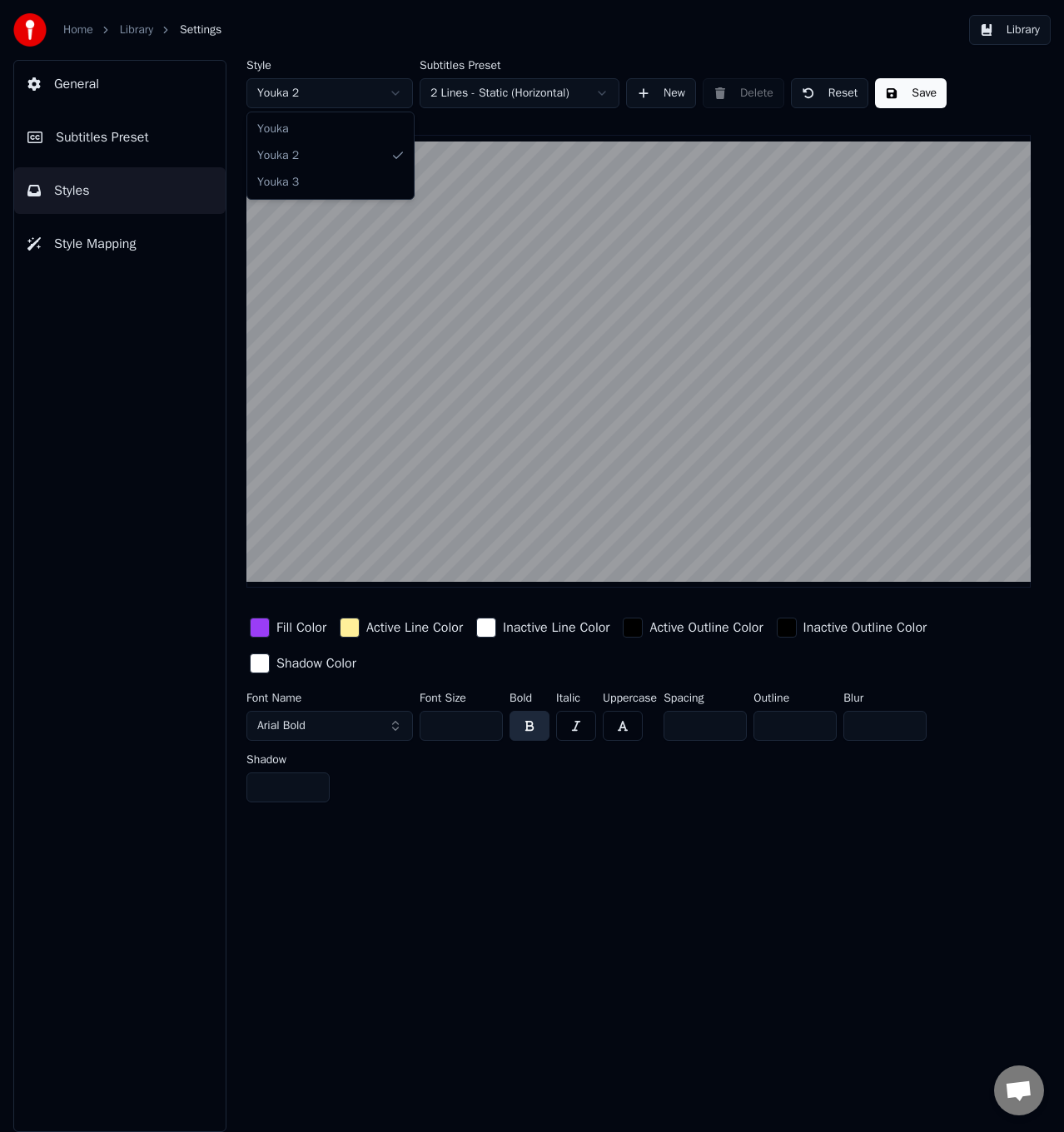 click on "Home Library Settings Library General Subtitles Preset Styles Style Mapping Style Youka 2 Subtitles Preset 2 Lines - Static (Horizontal) New Delete Reset Save Fill Color Active Line Color Inactive Line Color Active Outline Color Inactive Outline Color Shadow Color Font Name Arial Bold Font Size ** Bold Italic Uppercase Spacing * Outline * Blur * Shadow * Youka Youka 2 Youka 3" at bounding box center [532, 566] 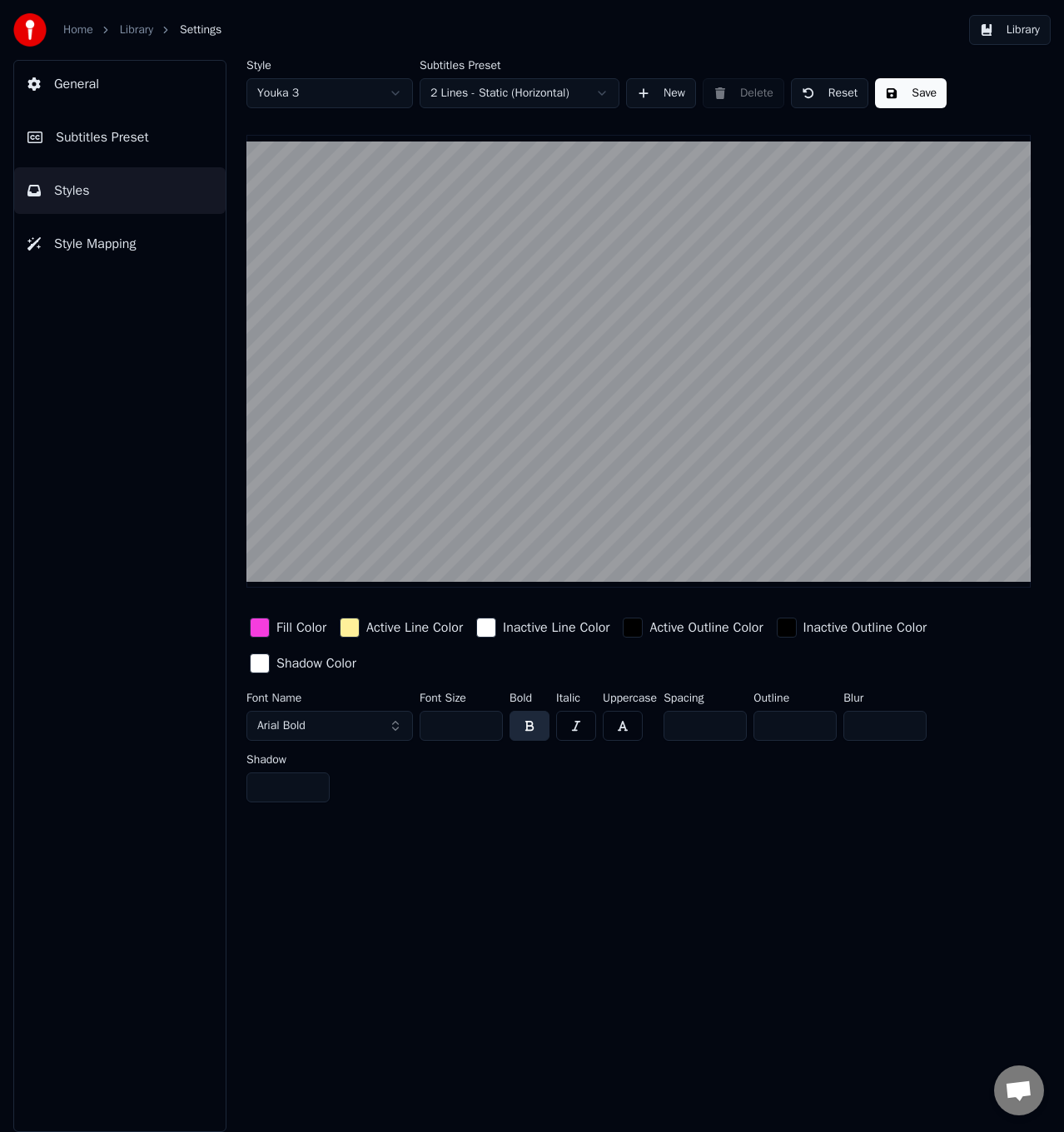 click on "Home Library Settings Library General Subtitles Preset Styles Style Mapping Style Youka 3 Subtitles Preset 2 Lines - Static (Horizontal) New Delete Reset Save Fill Color Active Line Color Inactive Line Color Active Outline Color Inactive Outline Color Shadow Color Font Name Arial Bold Font Size ** Bold Italic Uppercase Spacing * Outline * Blur * Shadow *" at bounding box center [532, 566] 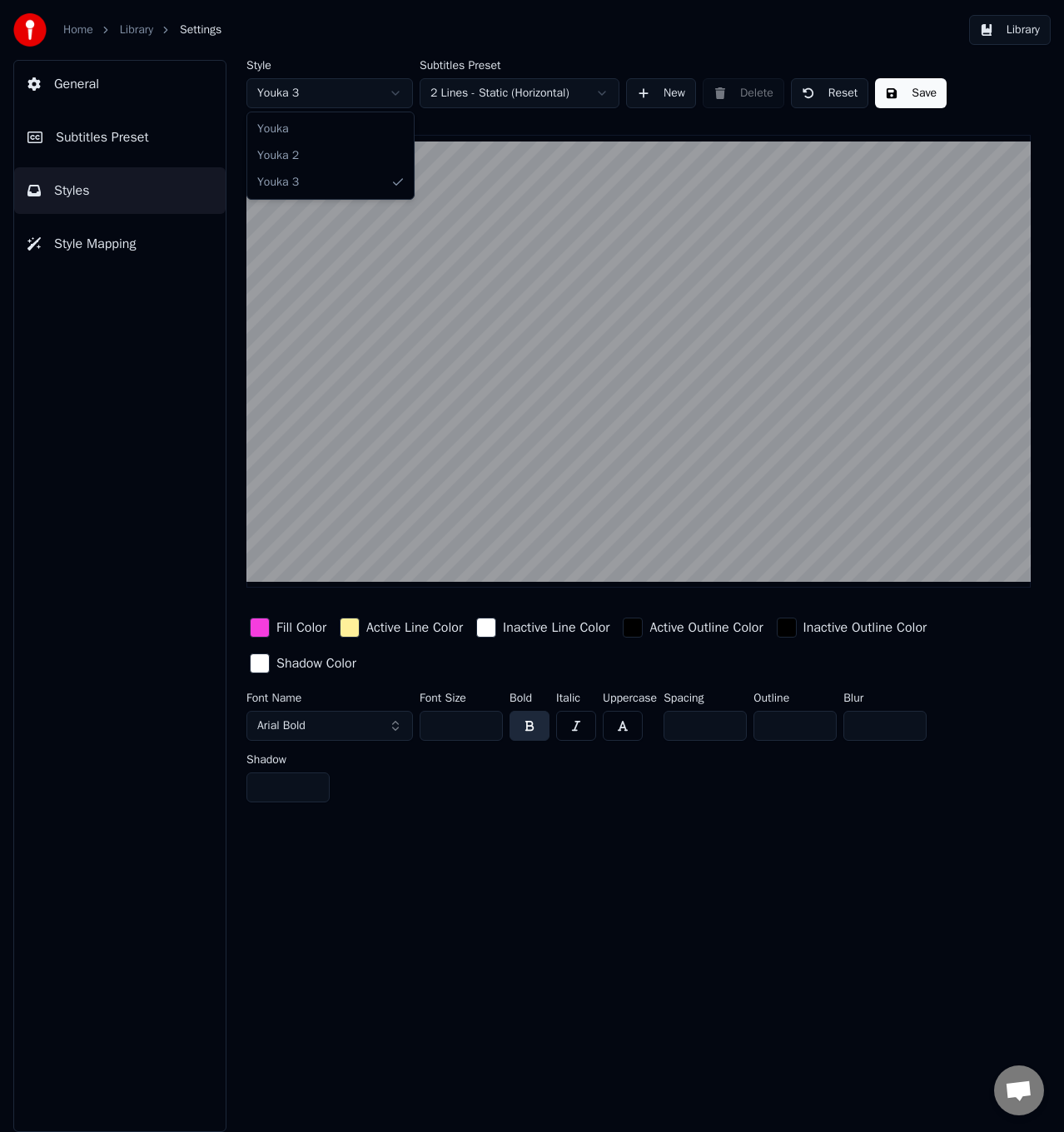 type on "*" 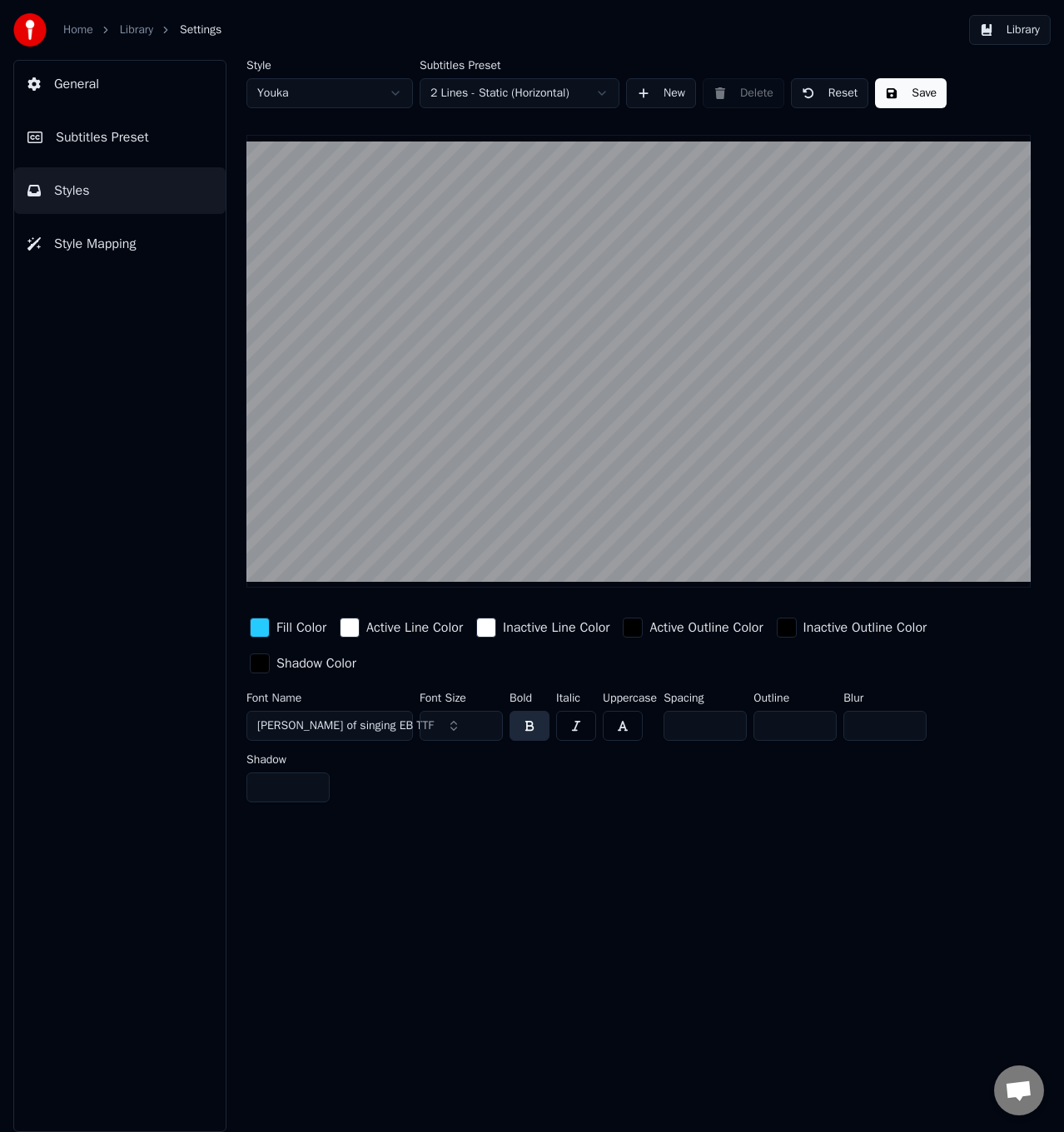click on "Style Mapping" at bounding box center (120, 244) 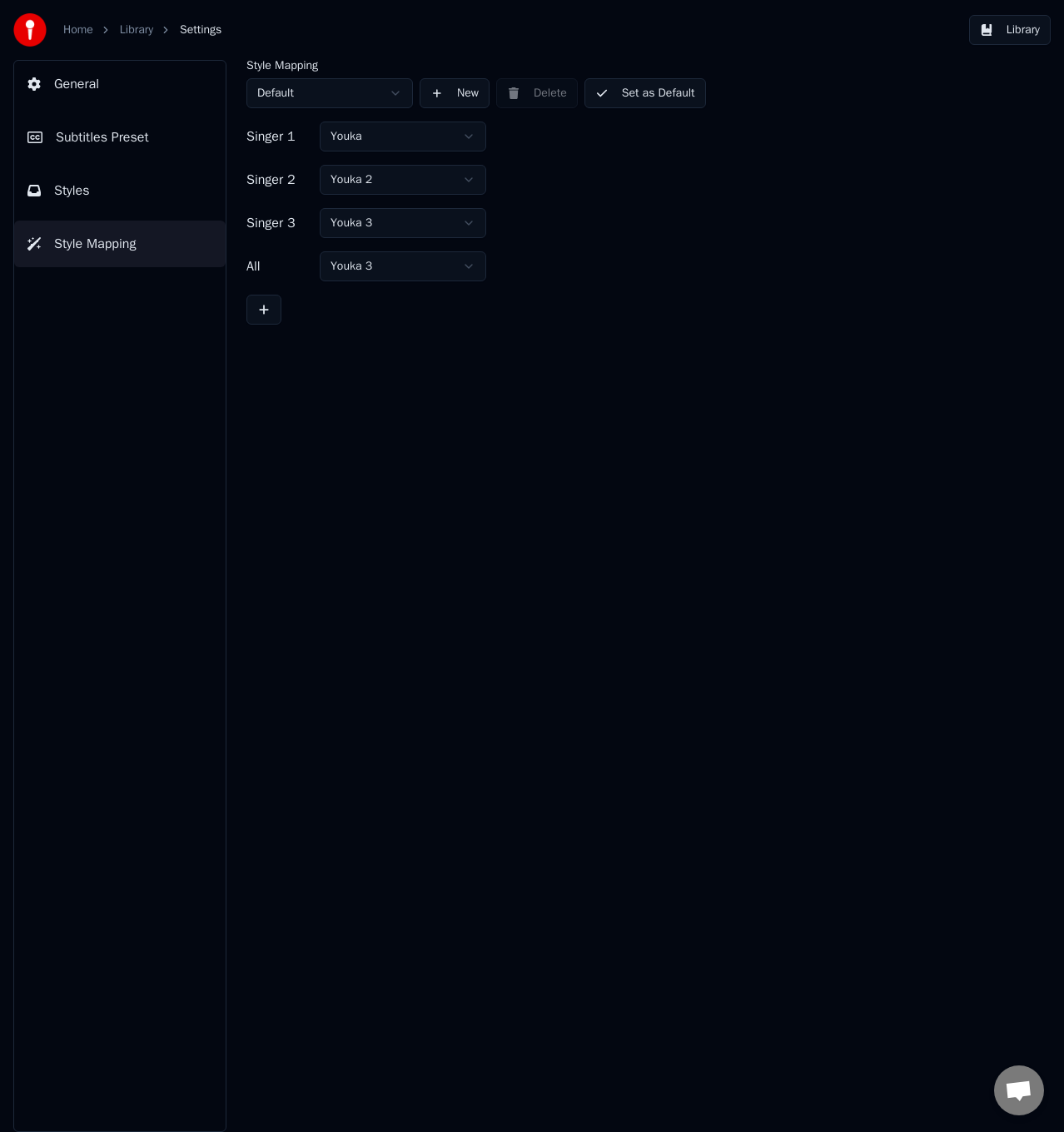 click on "Home Library Settings Library General Subtitles Preset Styles Style Mapping Style Mapping Default New Delete Set as Default Singer   1 Youka Singer   2 Youka 2 Singer   3 Youka 3 All Youka 3" at bounding box center [532, 566] 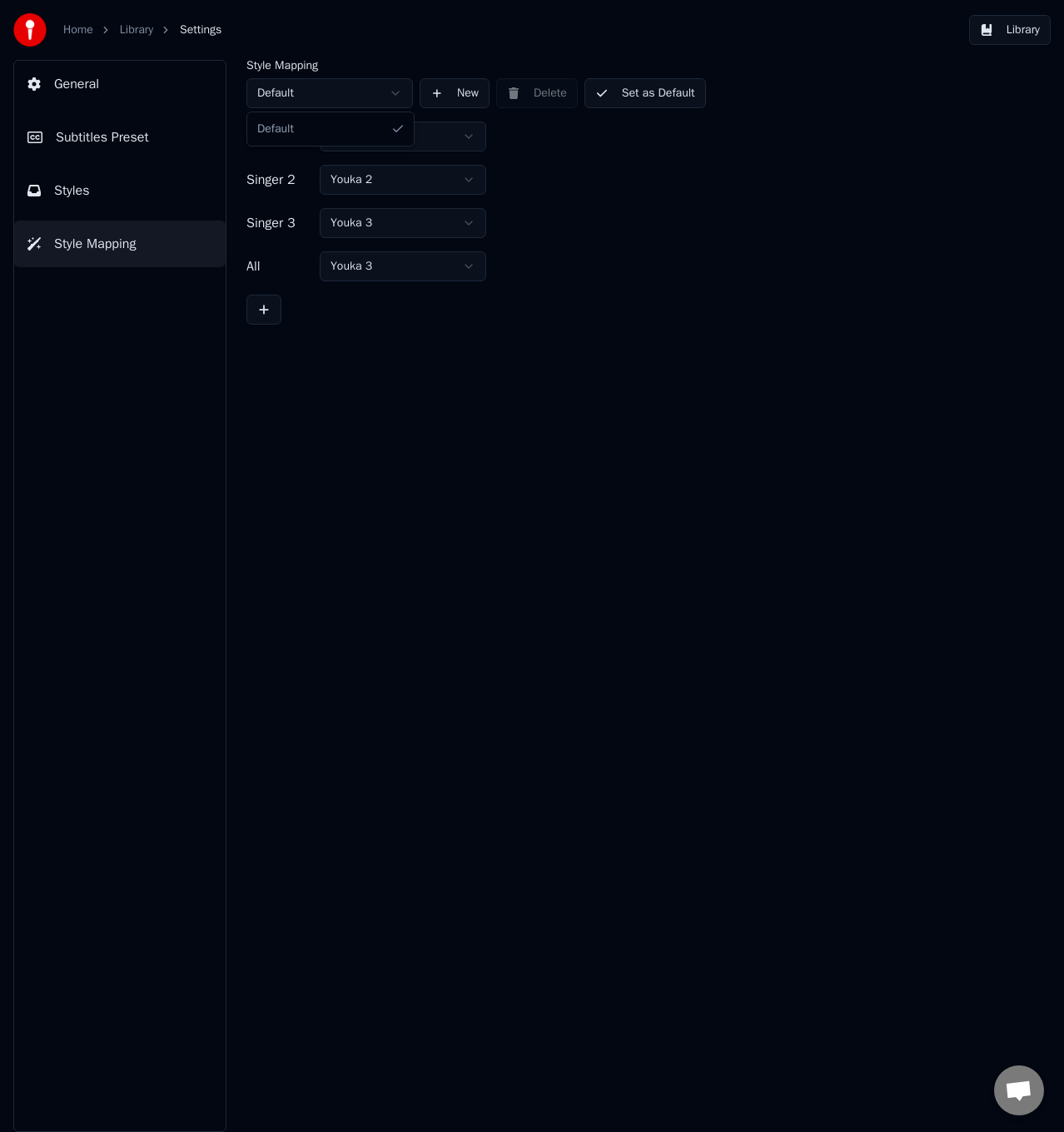 click on "Home Library Settings Library General Subtitles Preset Styles Style Mapping Style Mapping Default New Delete Set as Default Singer   1 Youka Singer   2 Youka 2 Singer   3 Youka 3 All Youka 3 Default" at bounding box center [532, 566] 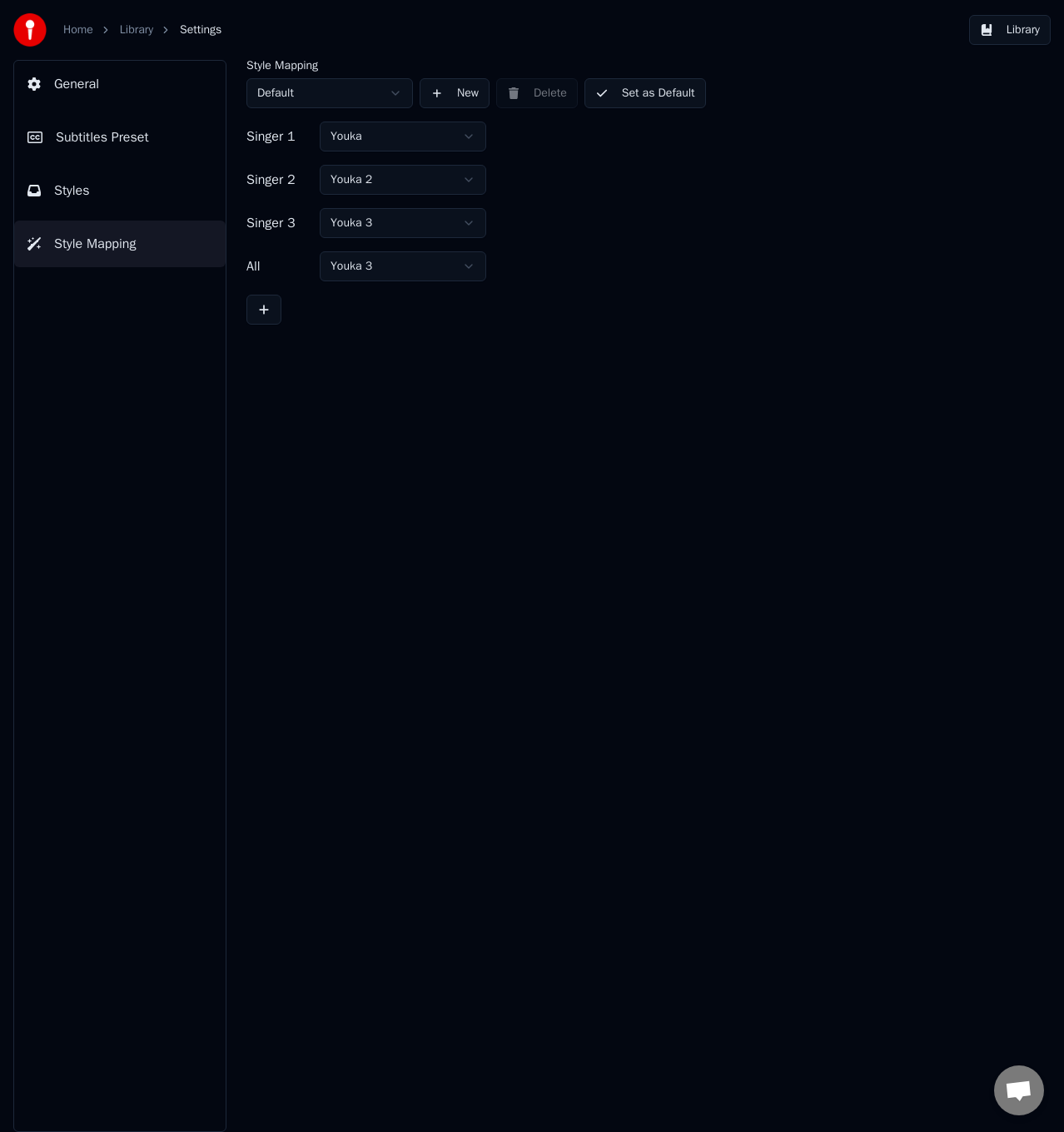 click on "Style Mapping" at bounding box center [120, 244] 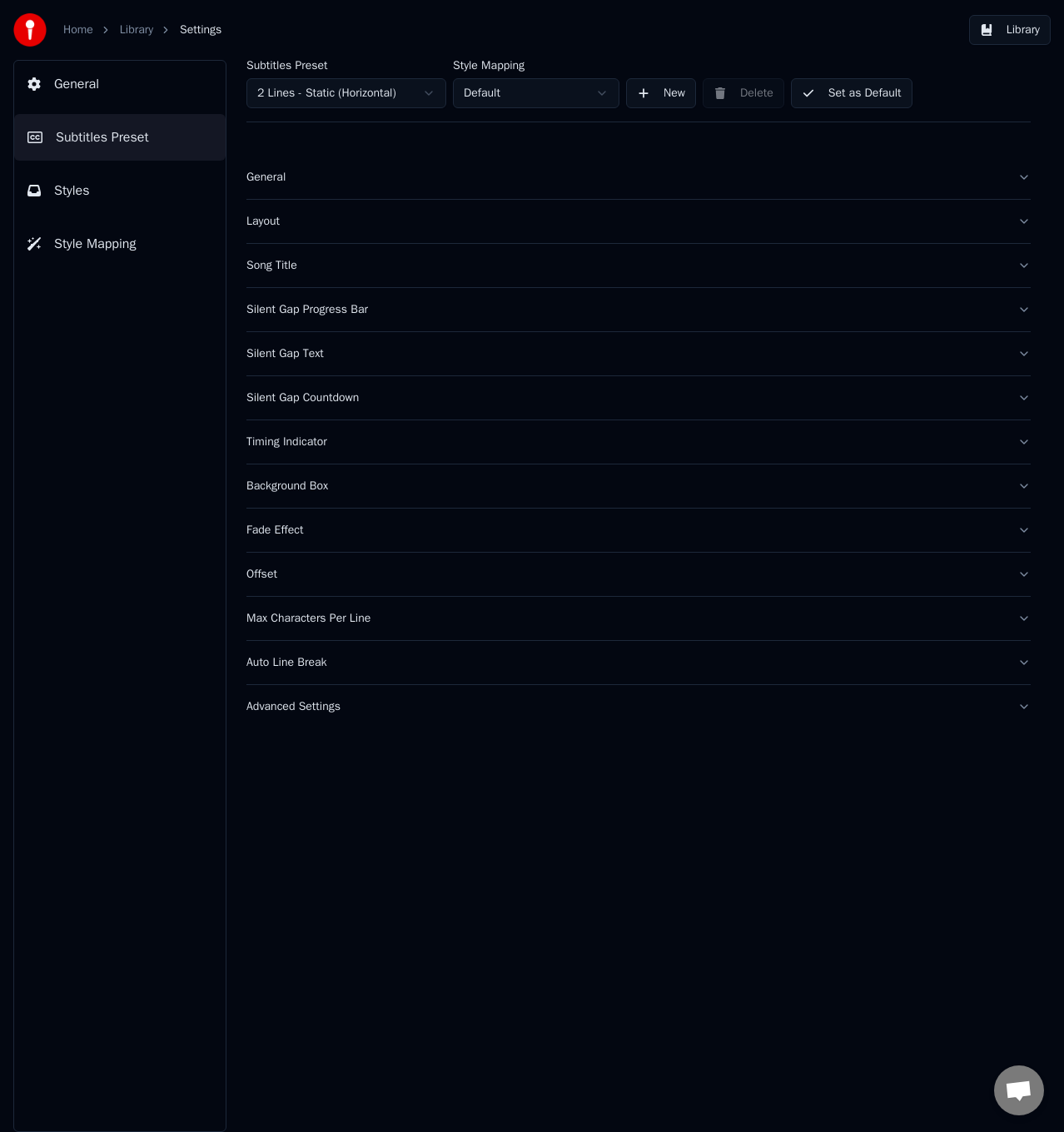 click on "Layout" at bounding box center [639, 221] 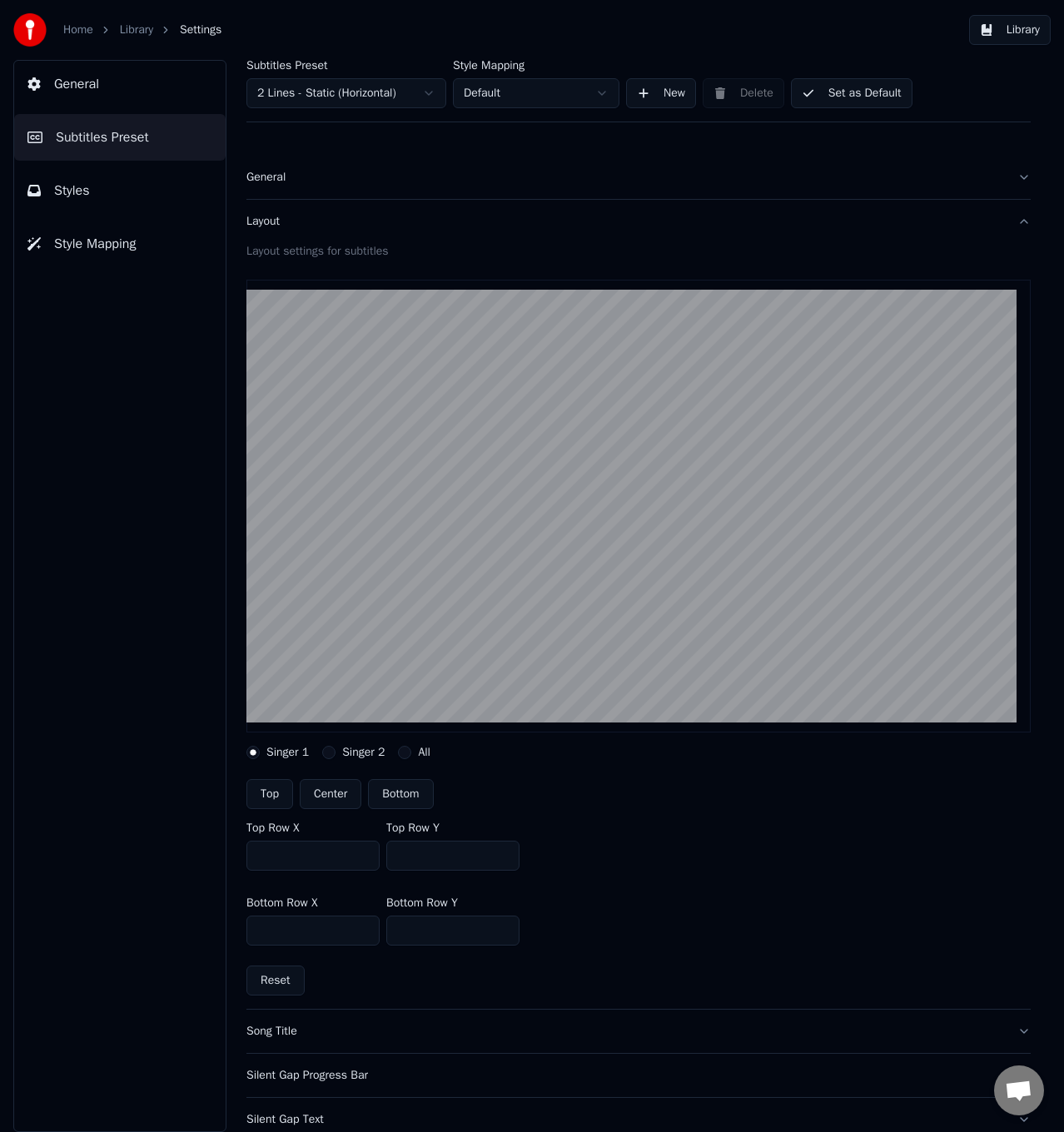 click on "Center" at bounding box center (331, 794) 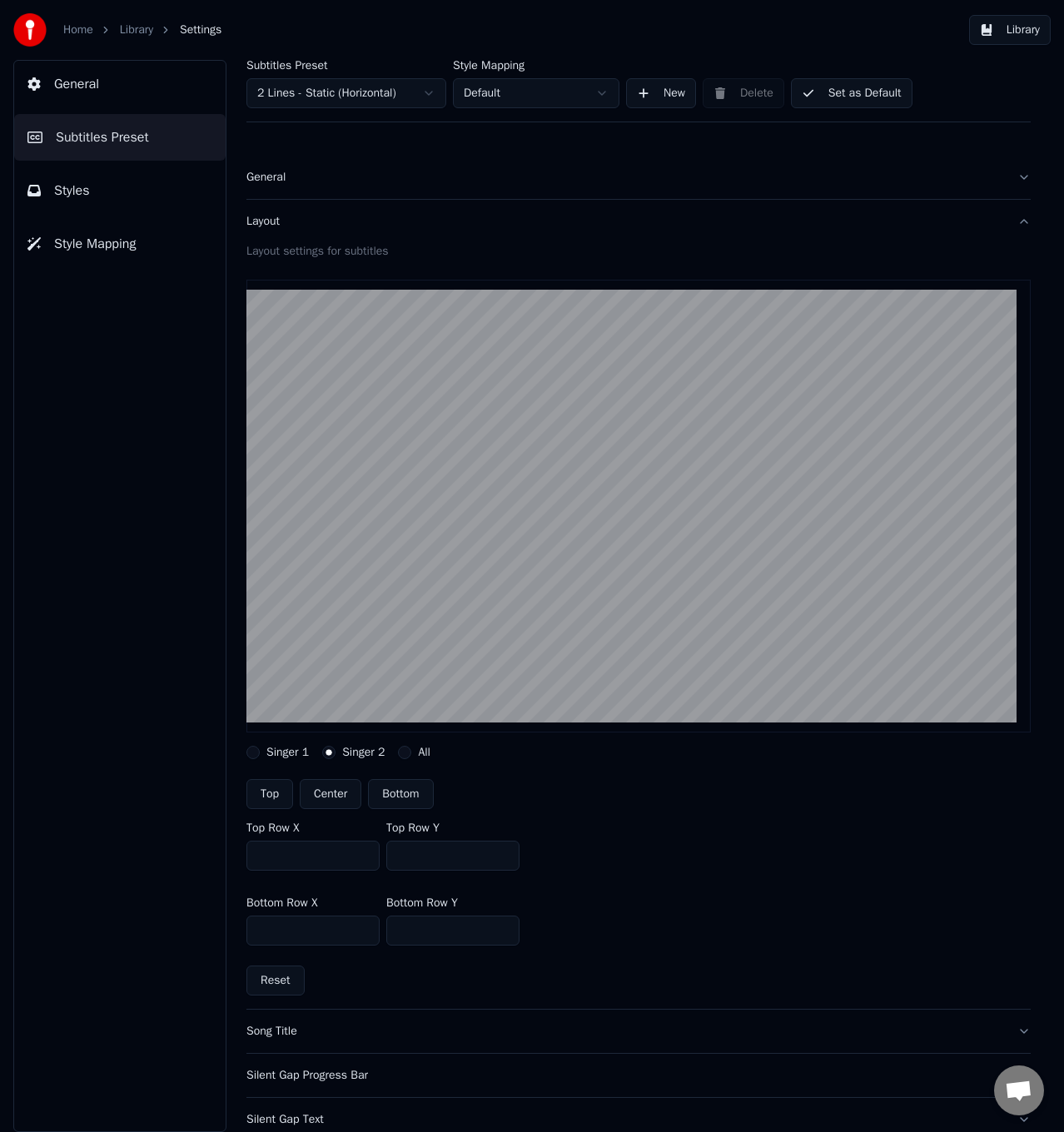 click on "Singer 1" at bounding box center [287, 752] 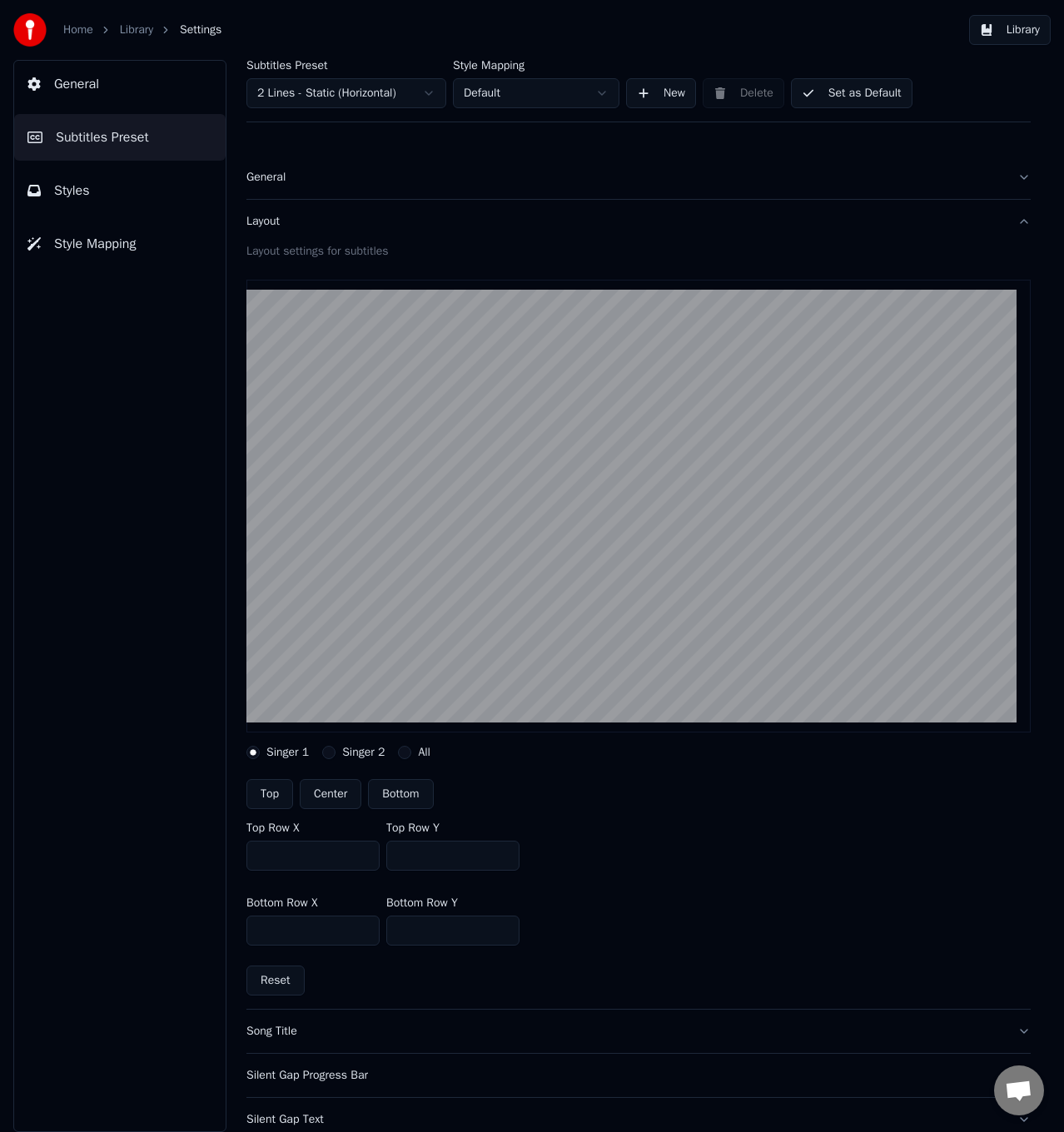 click on "Bottom" at bounding box center [400, 794] 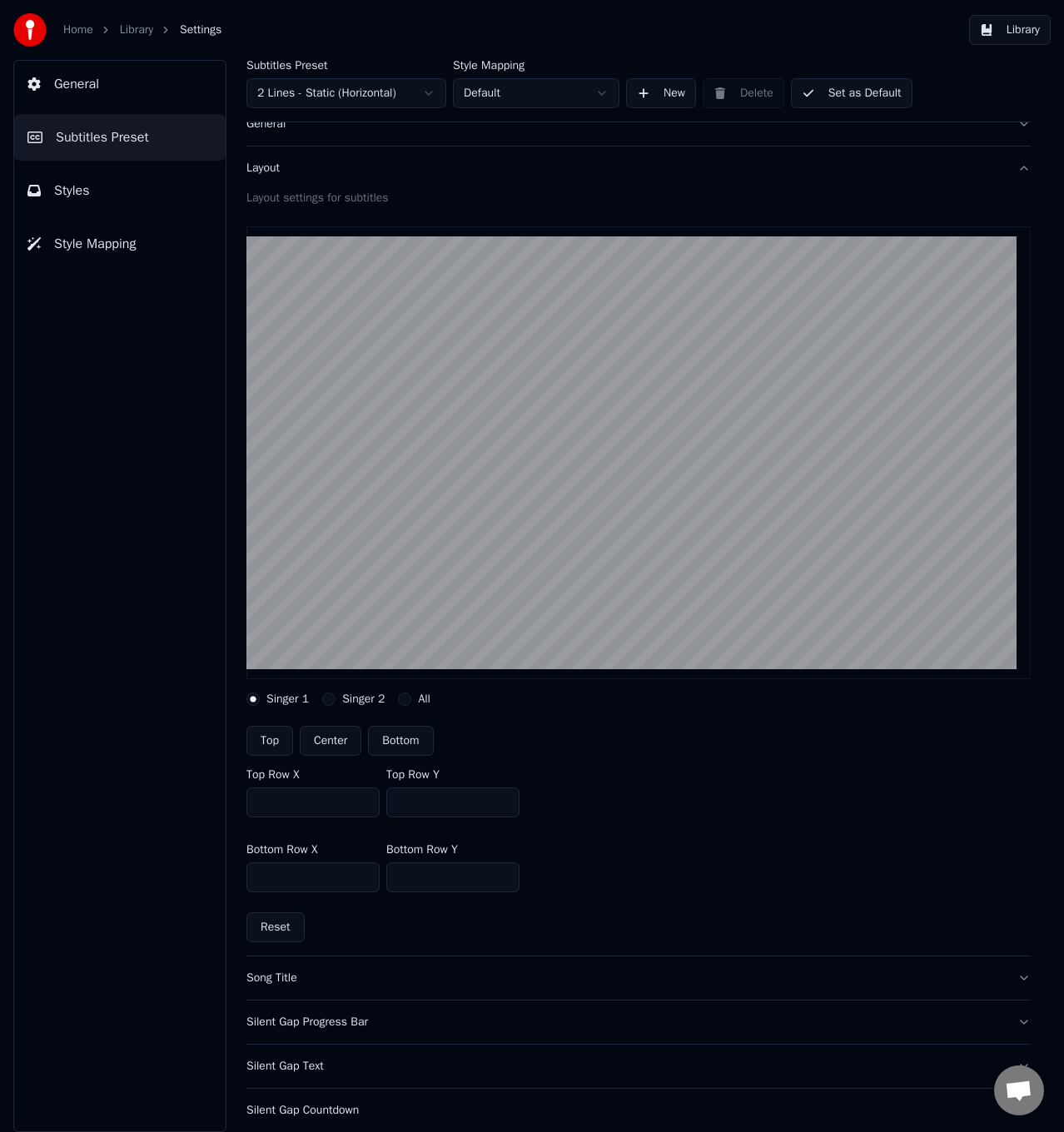 scroll, scrollTop: 83, scrollLeft: 0, axis: vertical 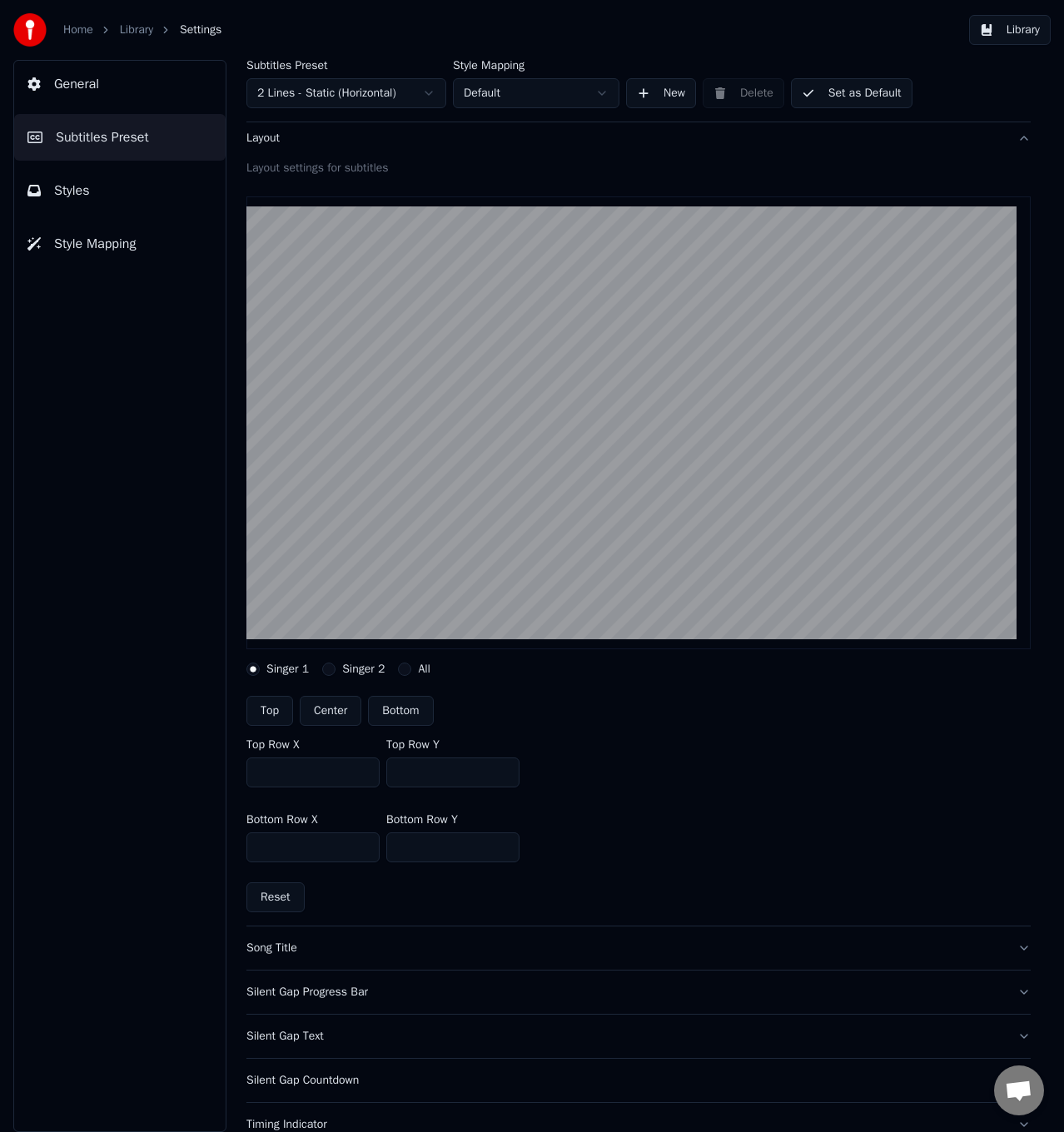 click on "Song Title" at bounding box center [625, 948] 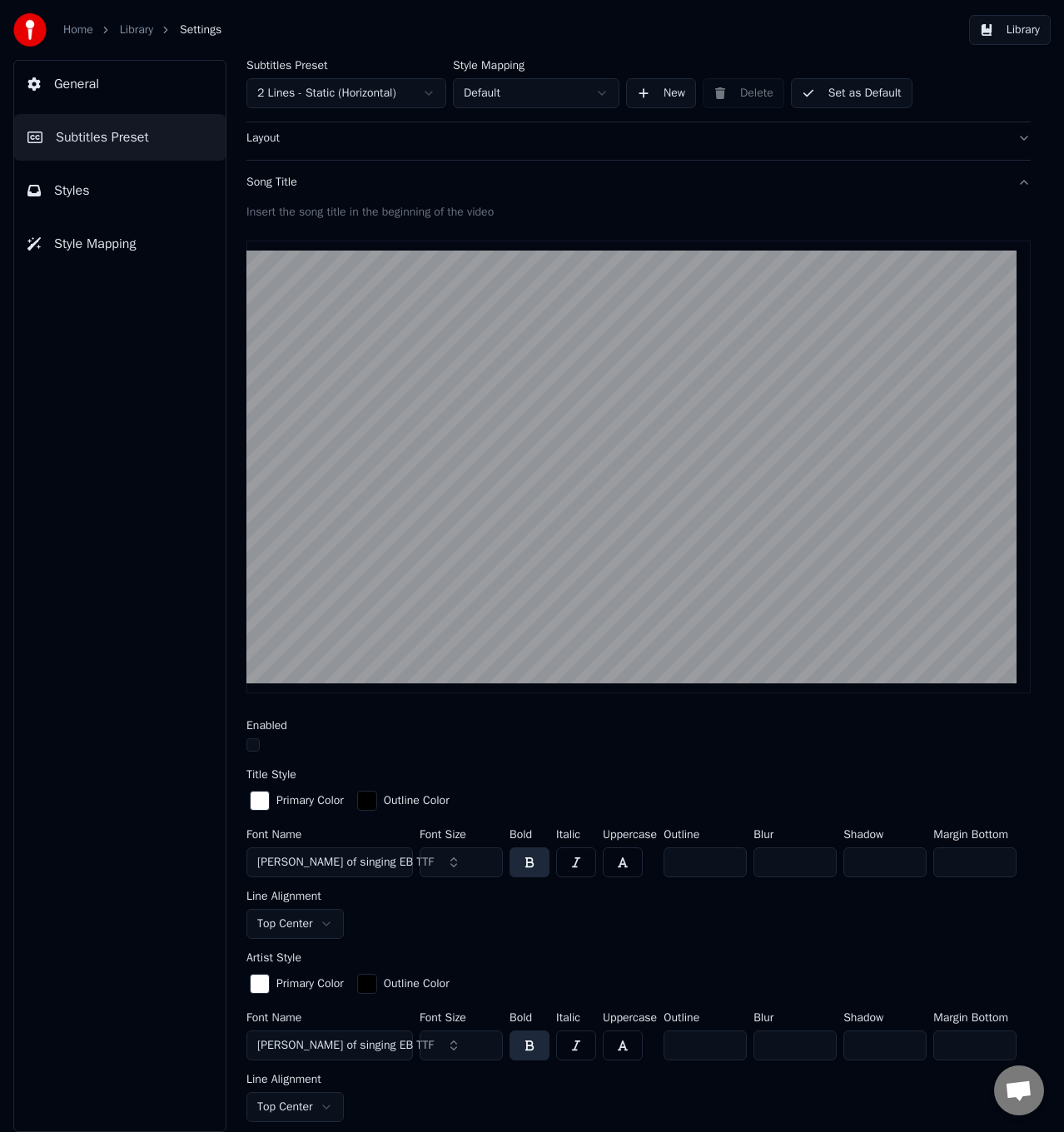 click on "Layout" at bounding box center [639, 138] 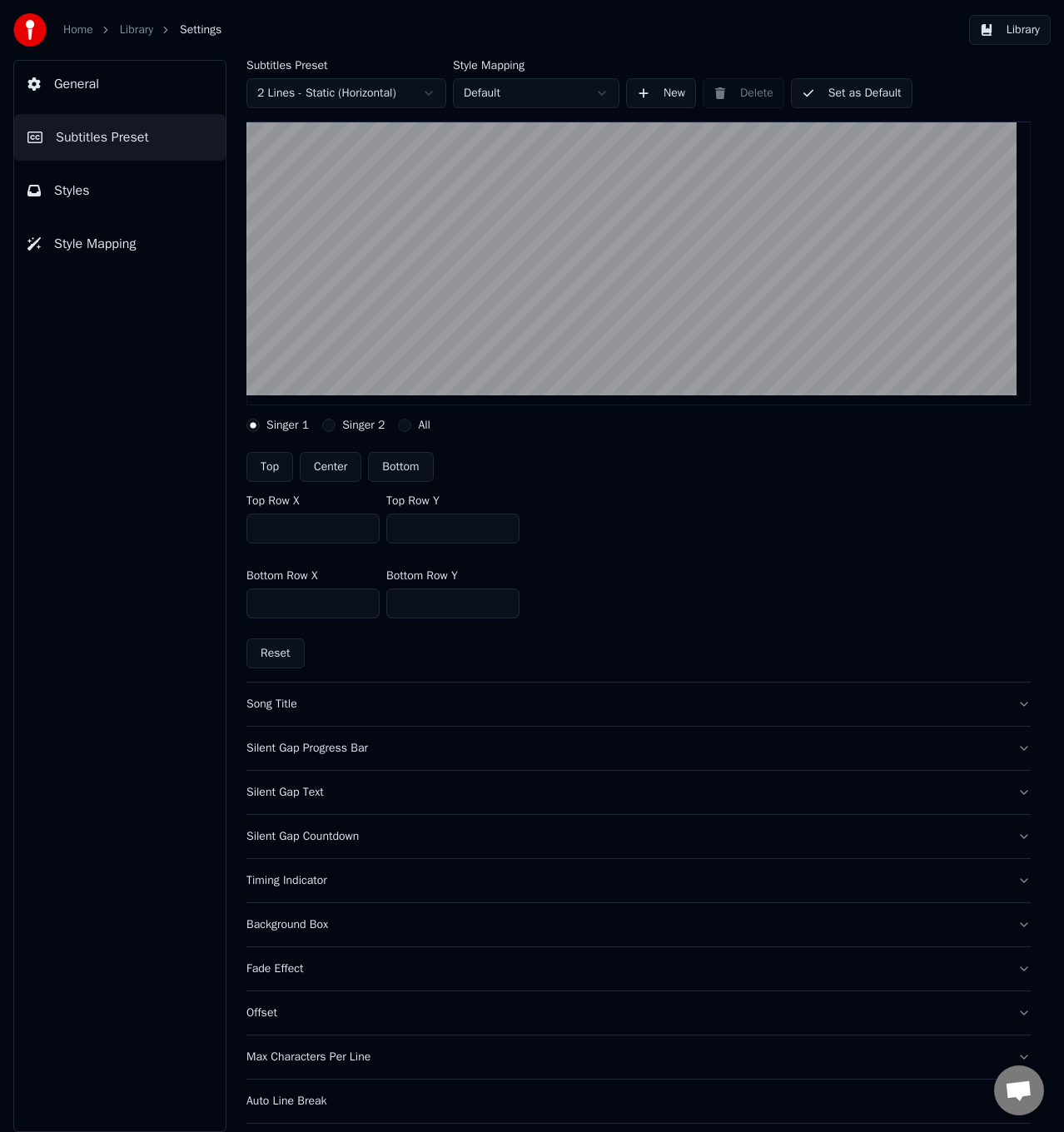 scroll, scrollTop: 333, scrollLeft: 0, axis: vertical 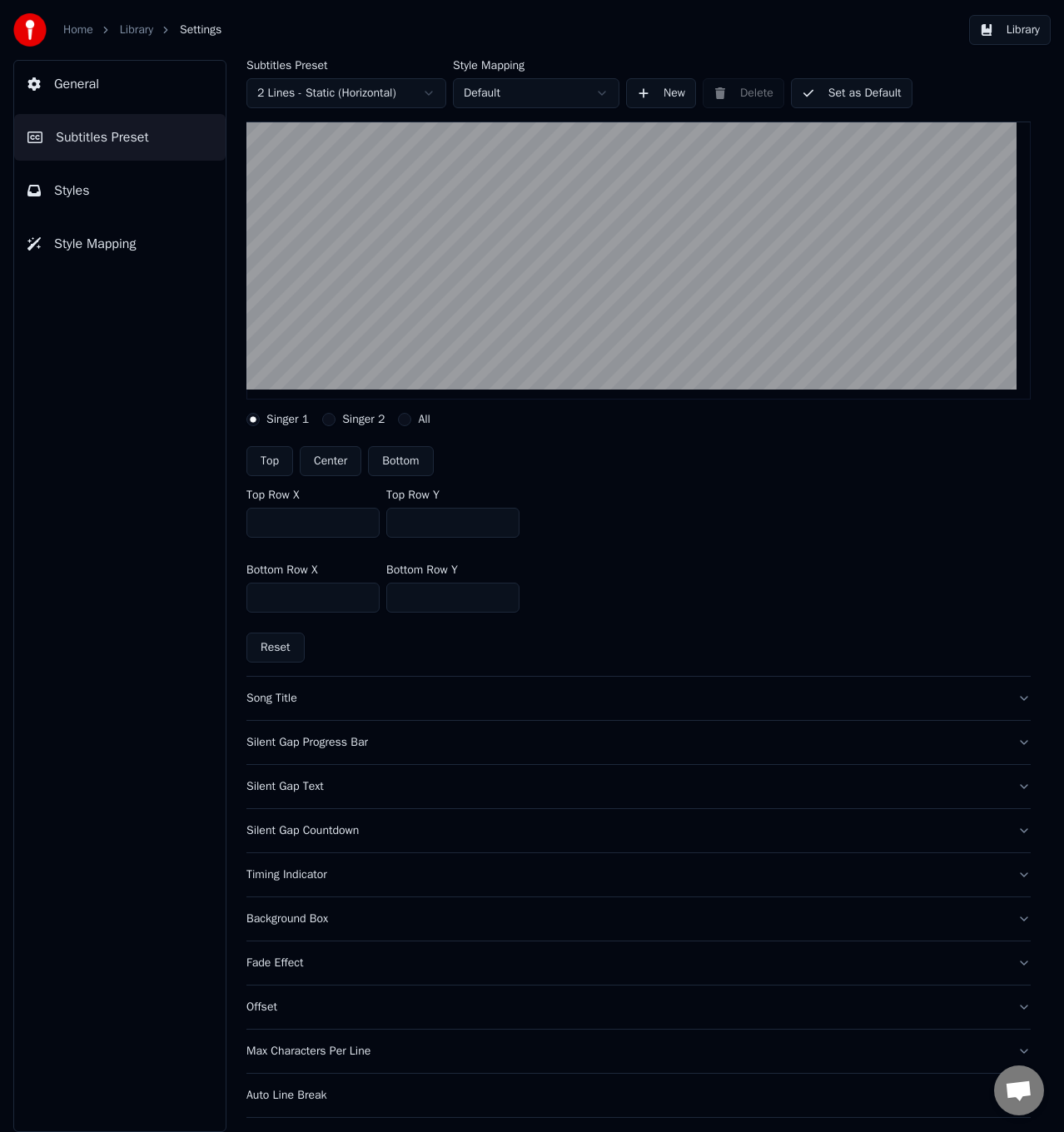 click on "Timing Indicator" at bounding box center [639, 875] 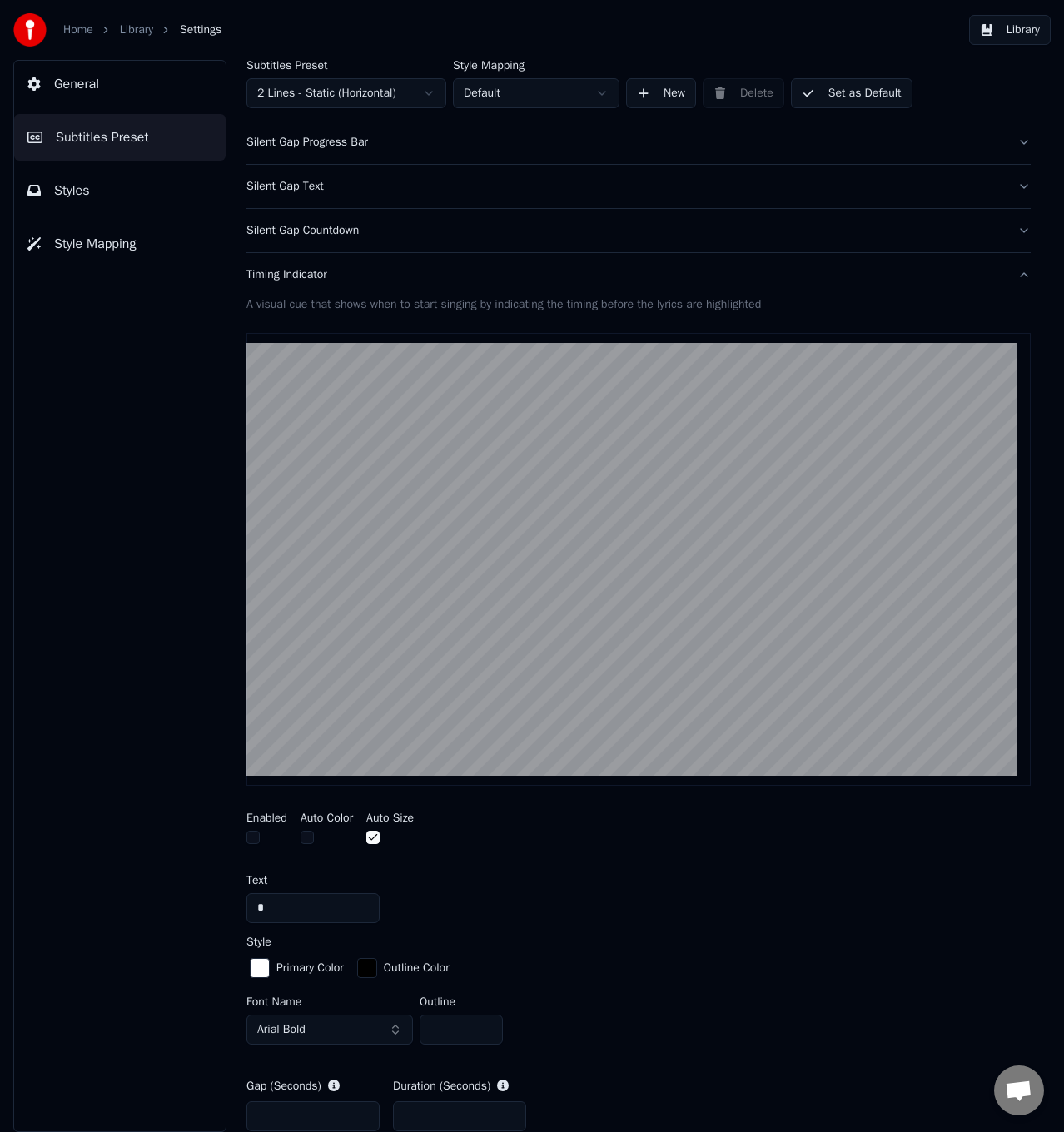 scroll, scrollTop: 166, scrollLeft: 0, axis: vertical 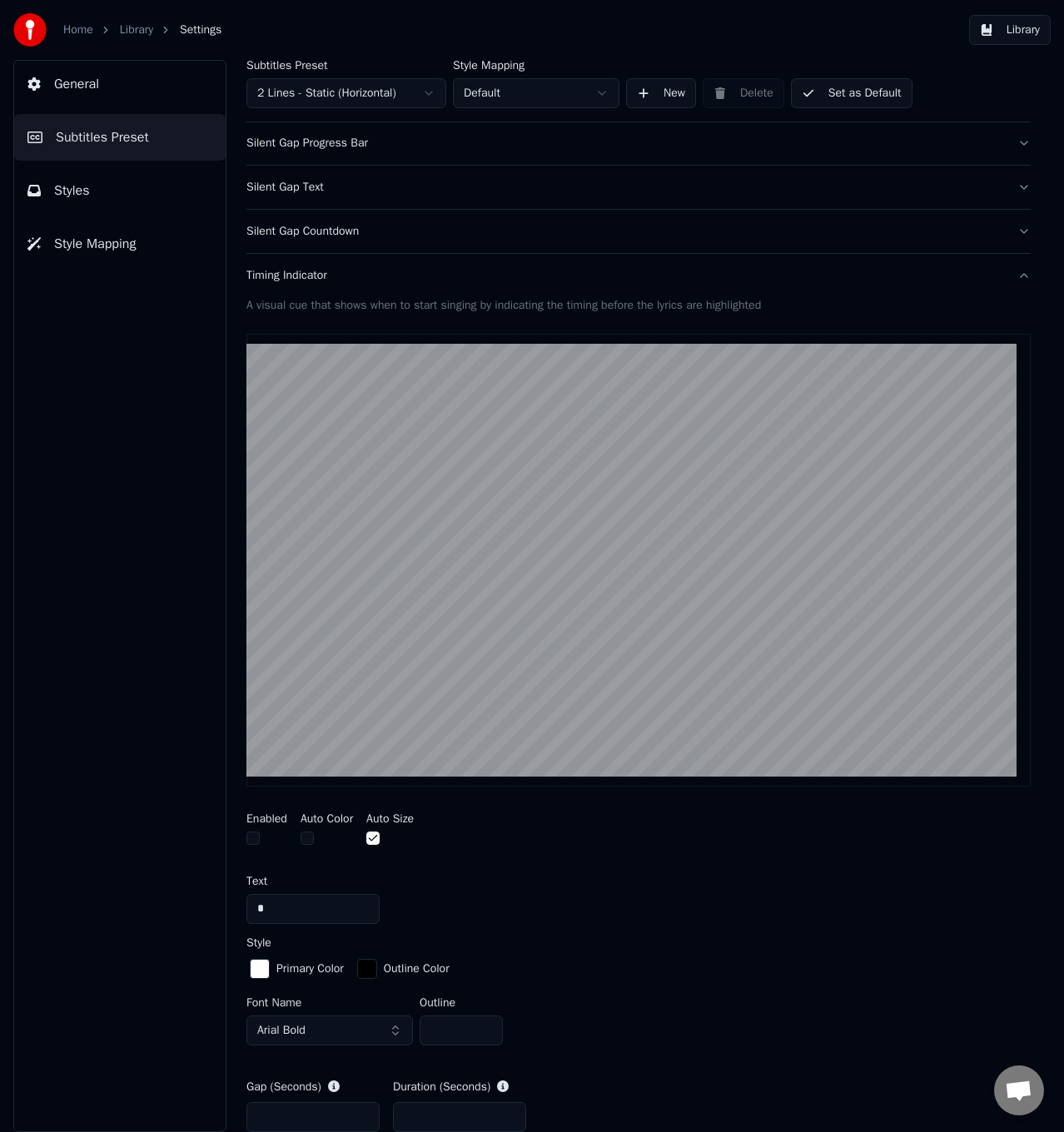 click on "Silent Gap Countdown" at bounding box center [625, 231] 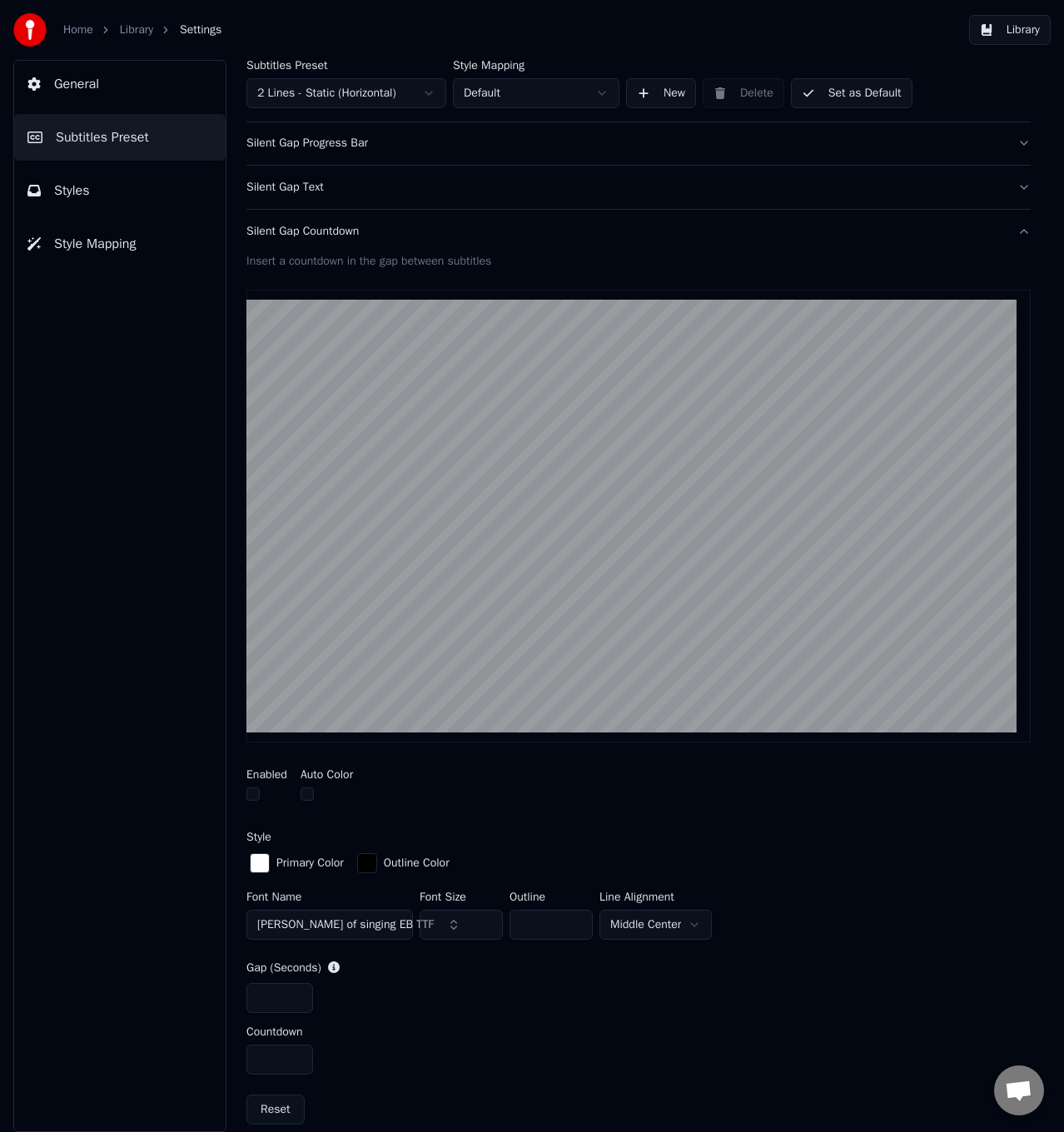 click on "Silent Gap Text" at bounding box center (639, 187) 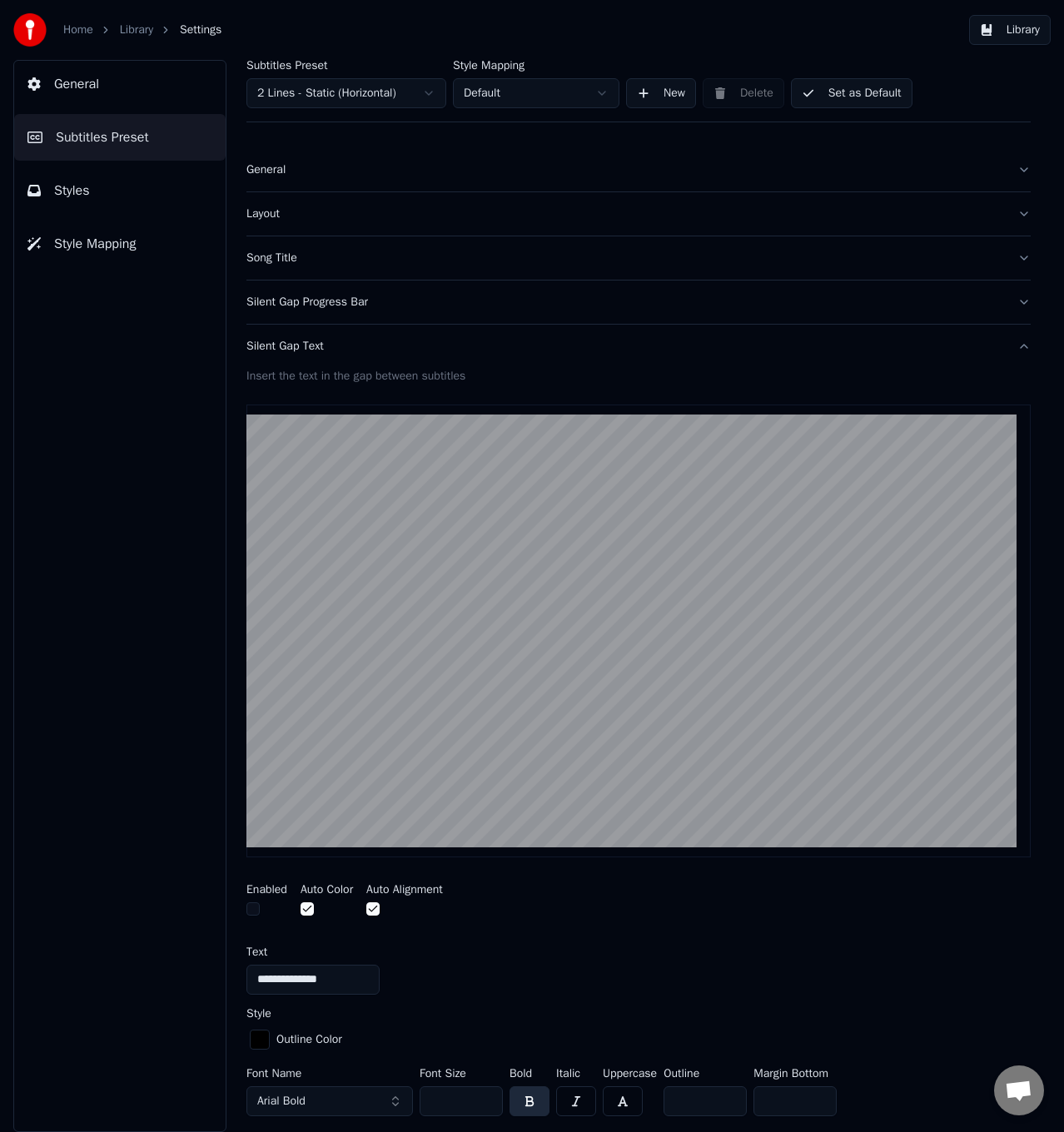 scroll, scrollTop: 0, scrollLeft: 0, axis: both 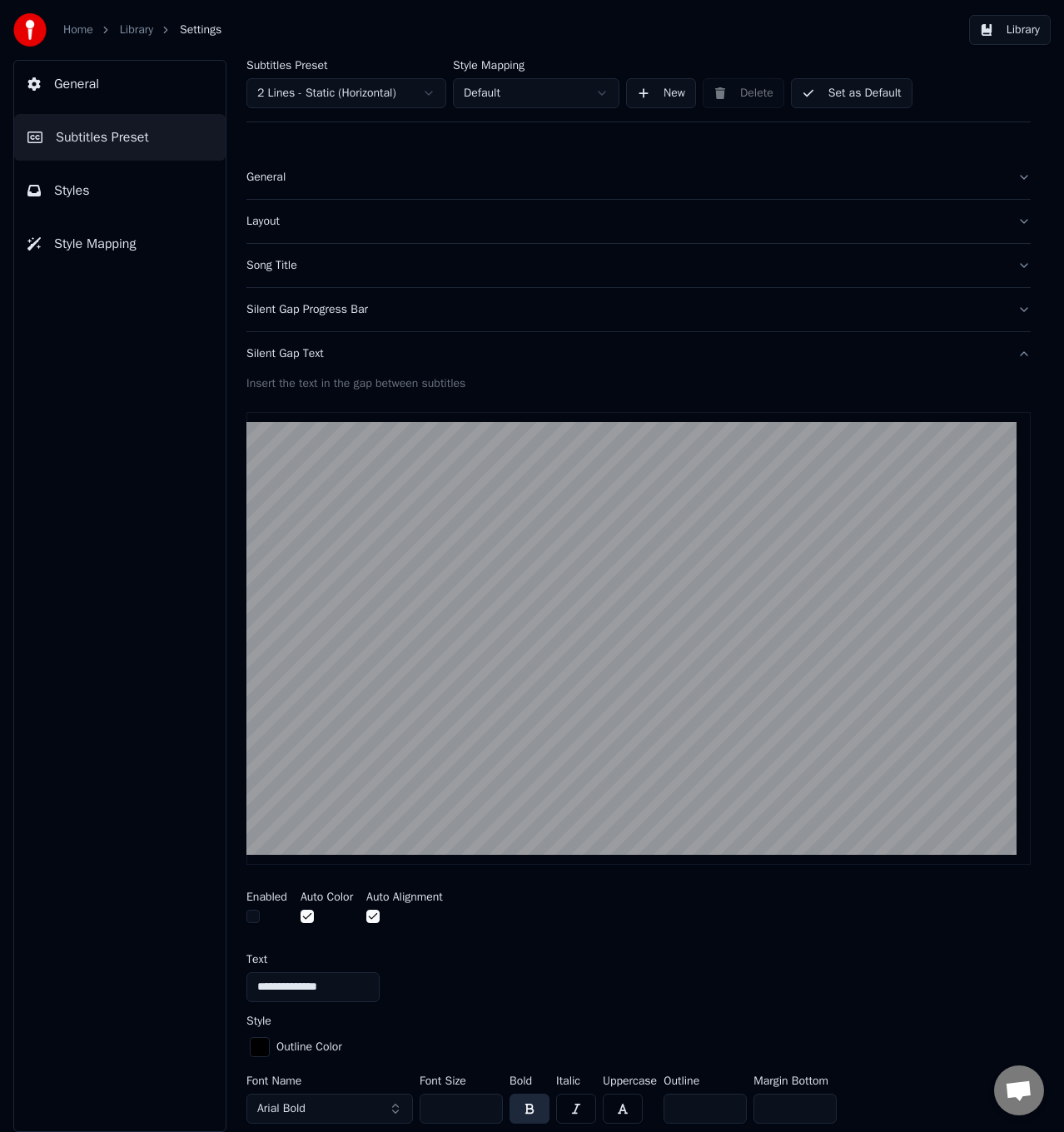 click on "Song Title" at bounding box center [625, 266] 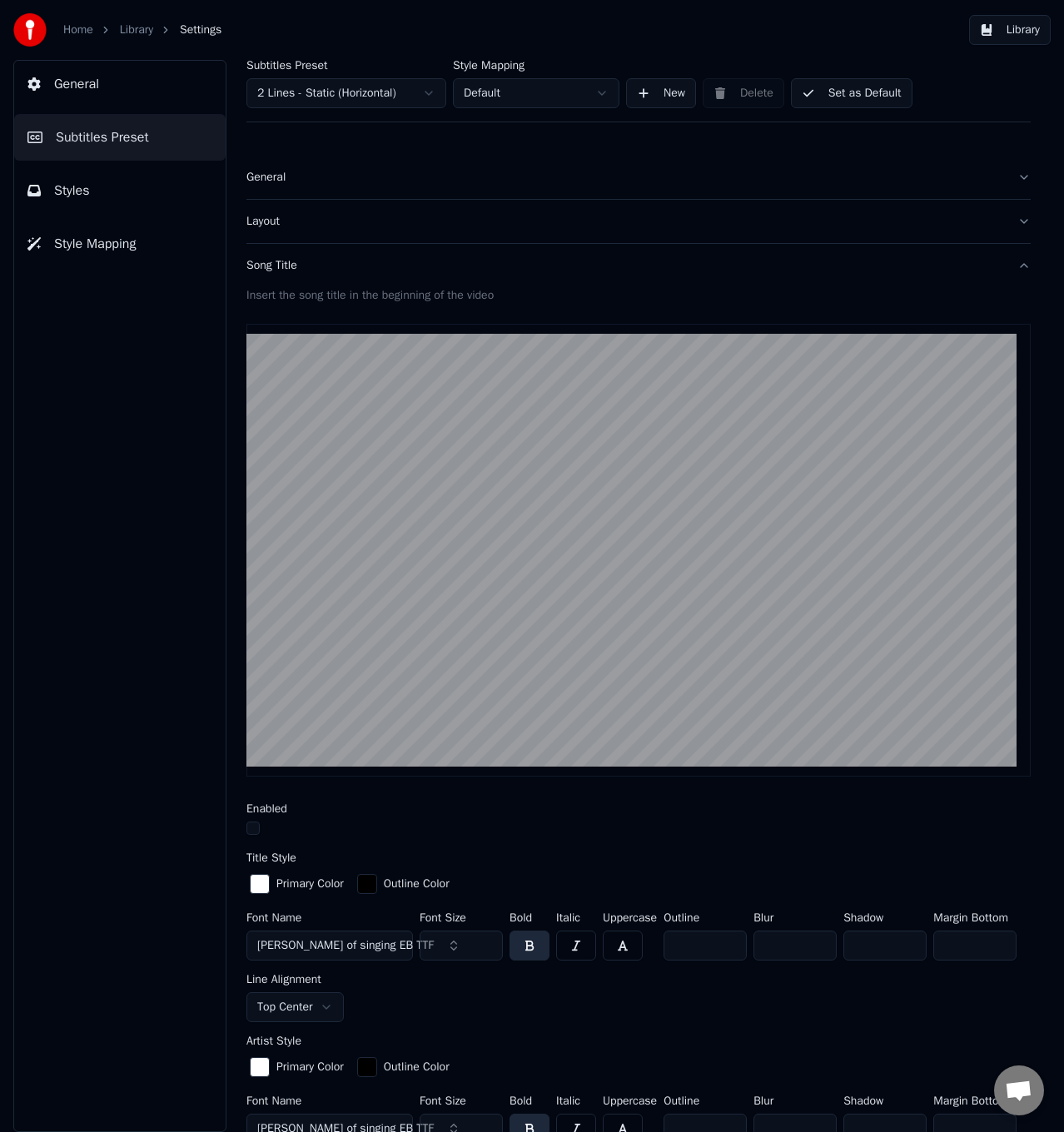 click on "Layout" at bounding box center (625, 221) 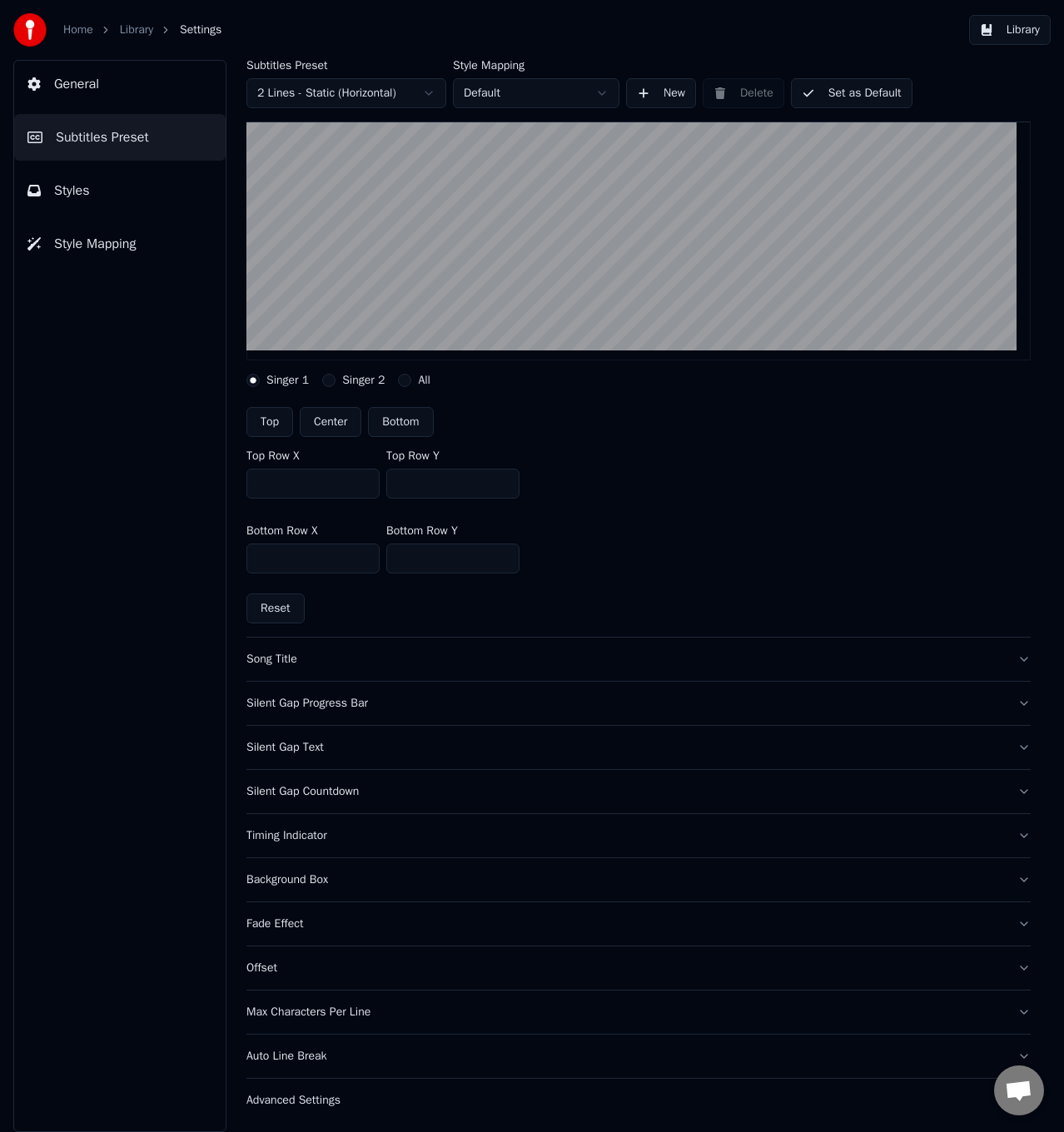 scroll, scrollTop: 375, scrollLeft: 0, axis: vertical 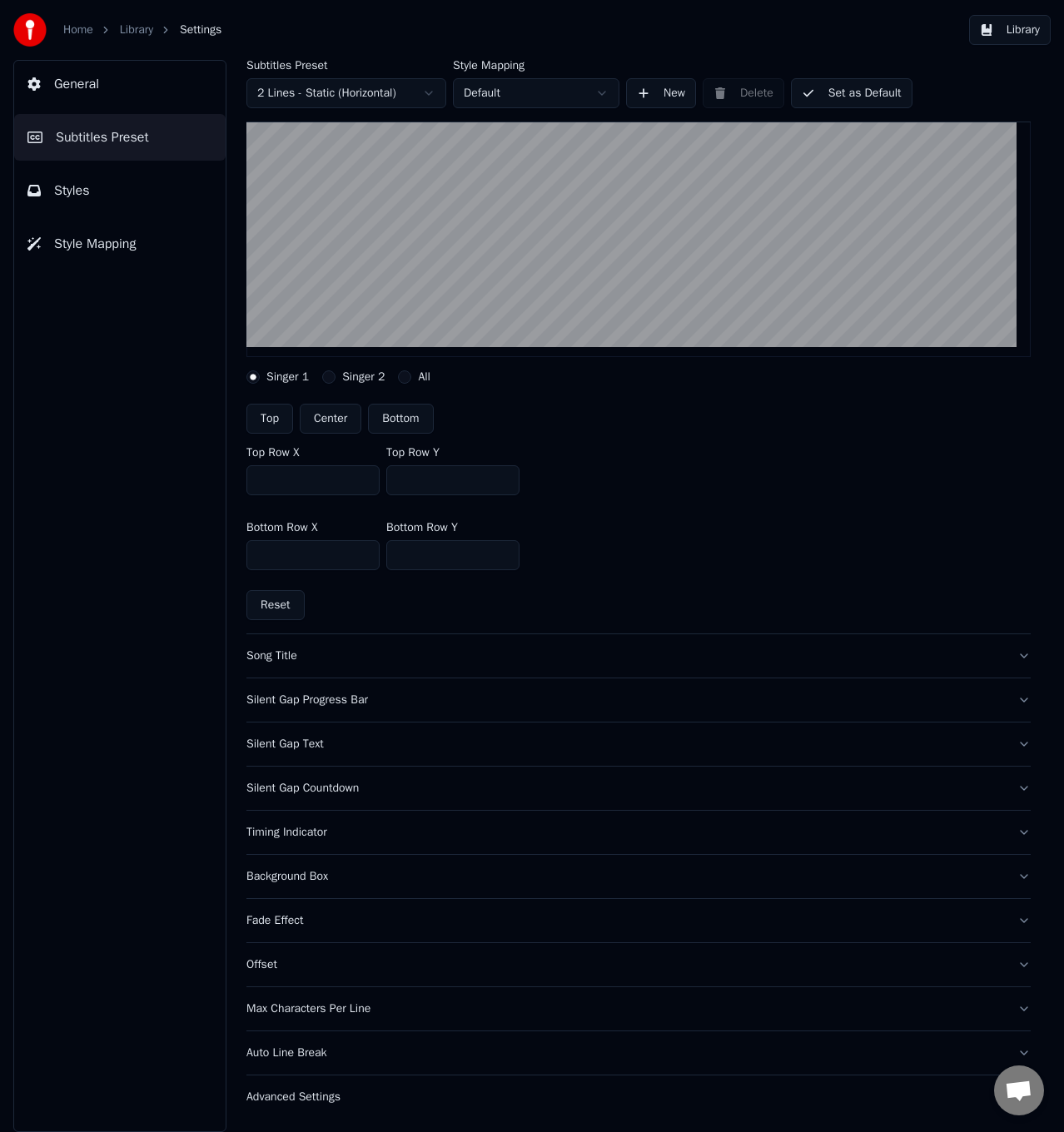 click on "Auto Line Break" at bounding box center (625, 1053) 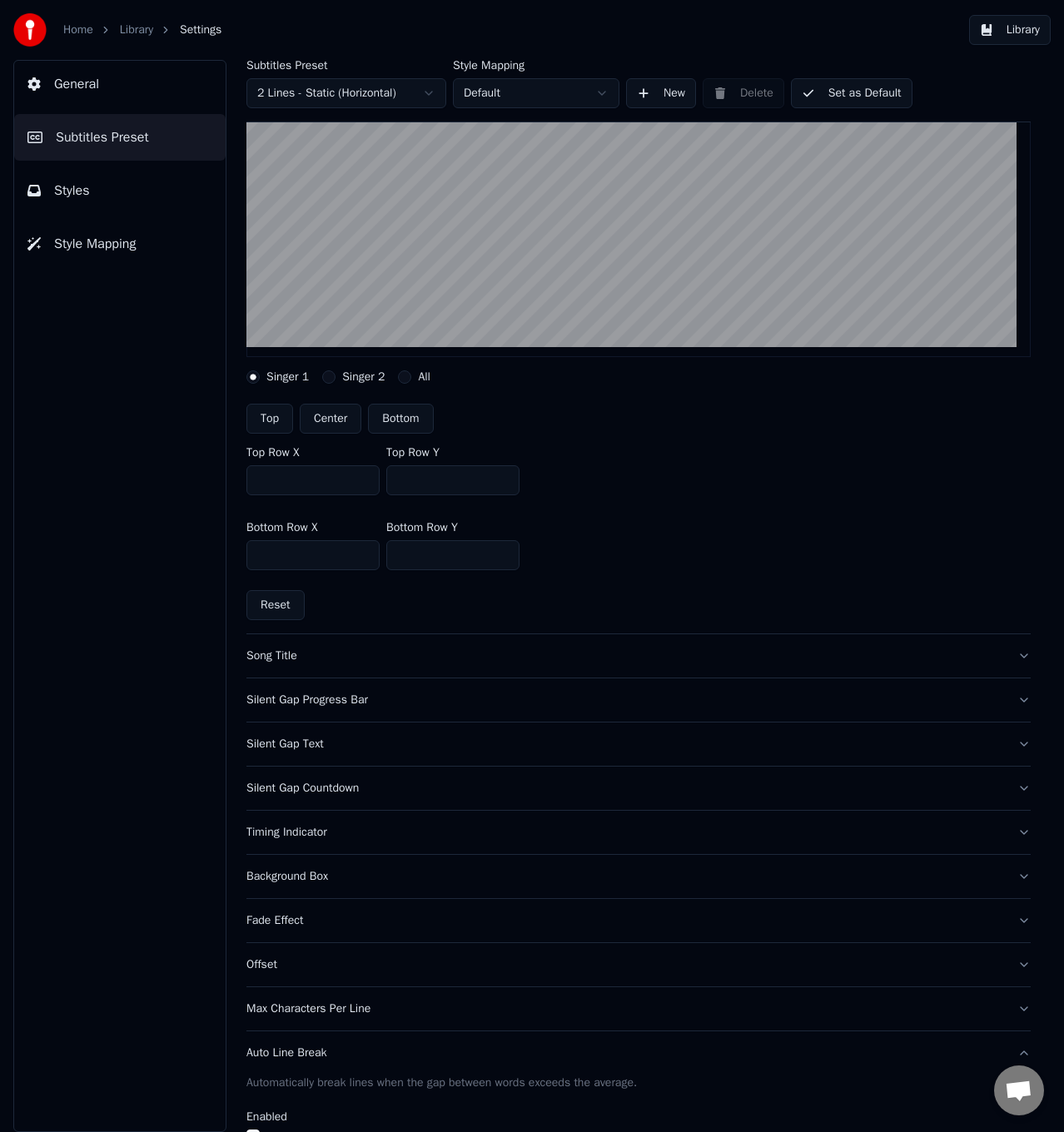 scroll, scrollTop: 0, scrollLeft: 0, axis: both 